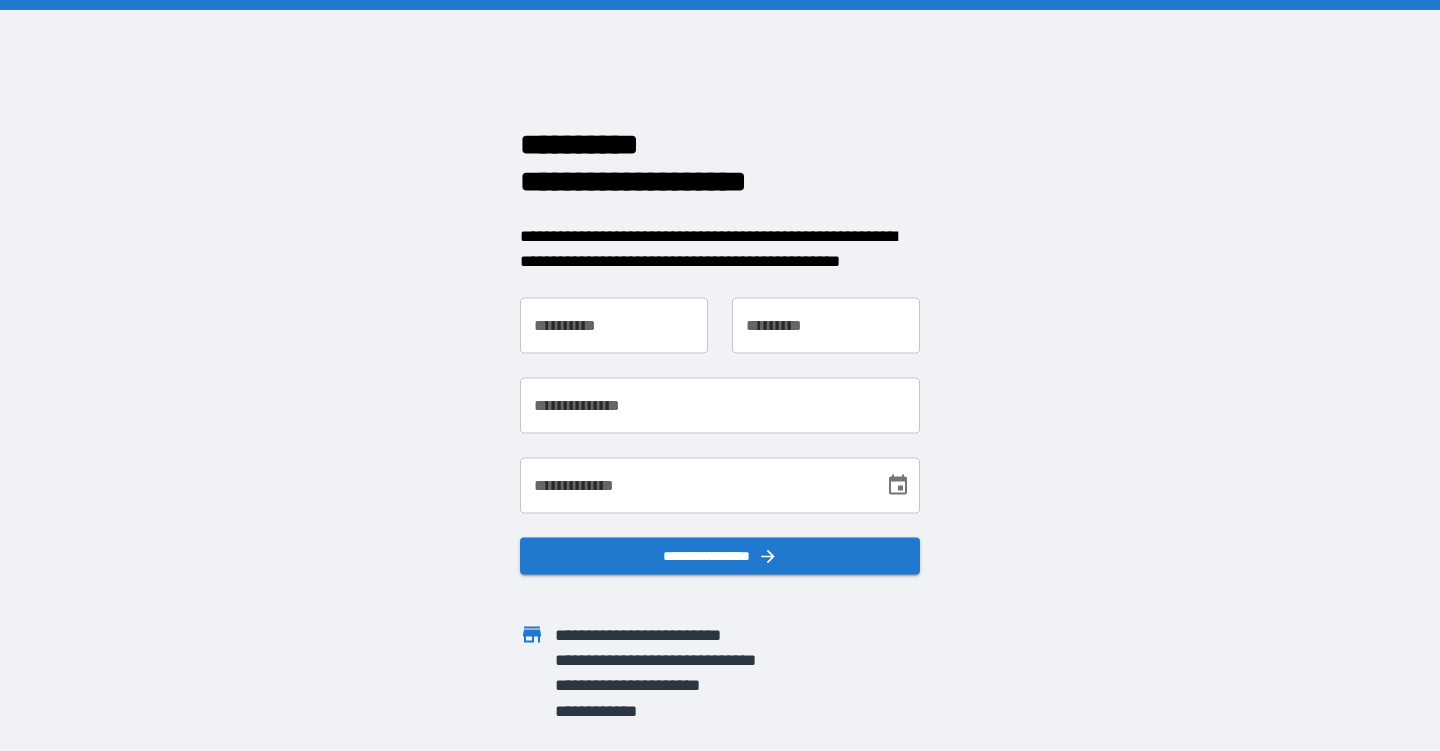 scroll, scrollTop: 0, scrollLeft: 0, axis: both 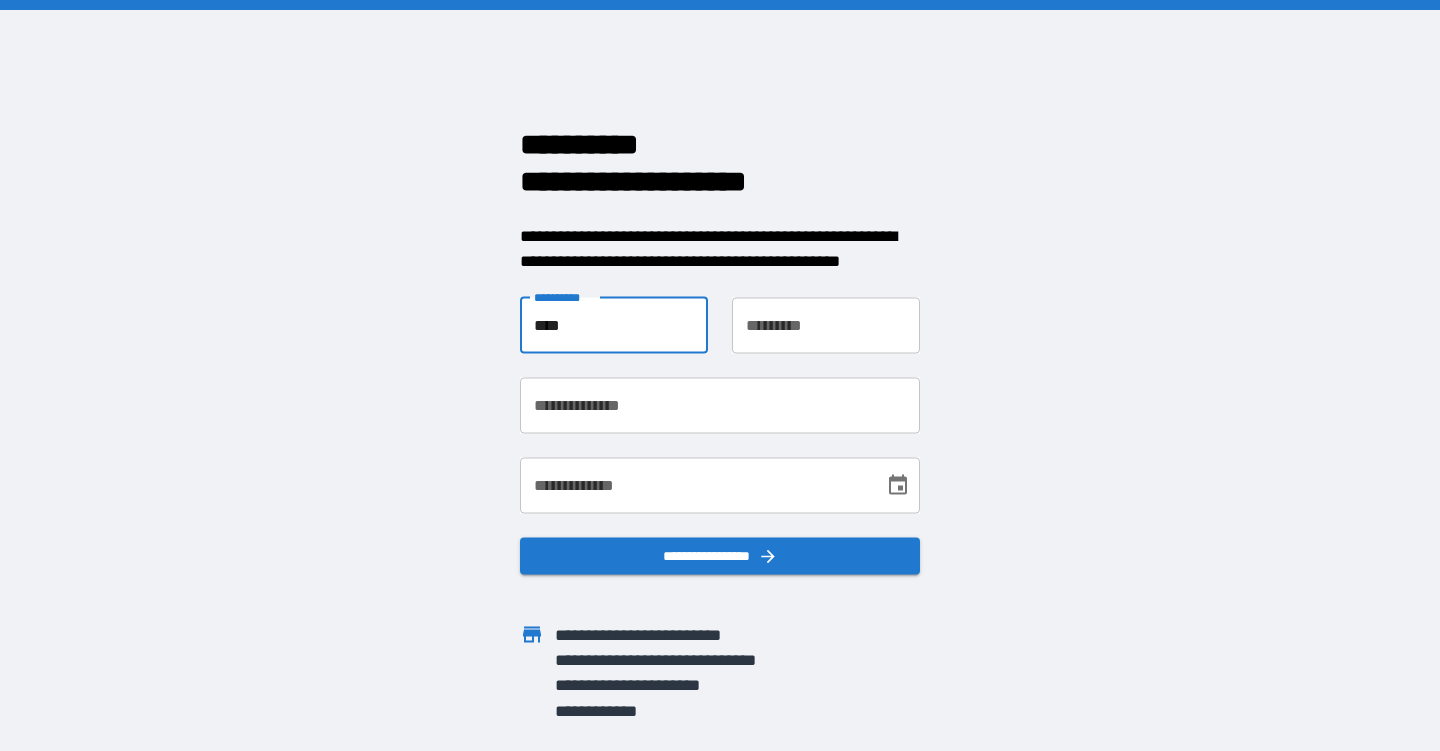 type on "****" 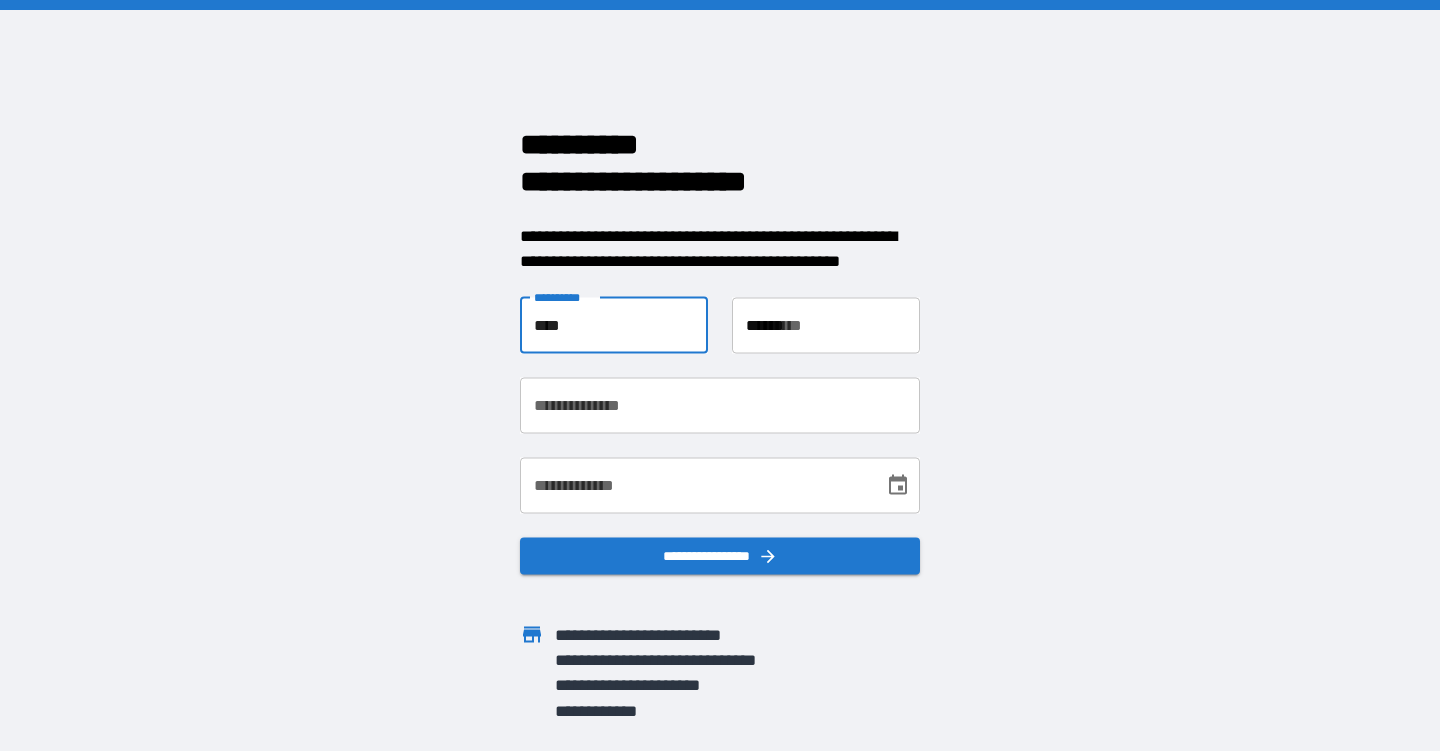 type on "**********" 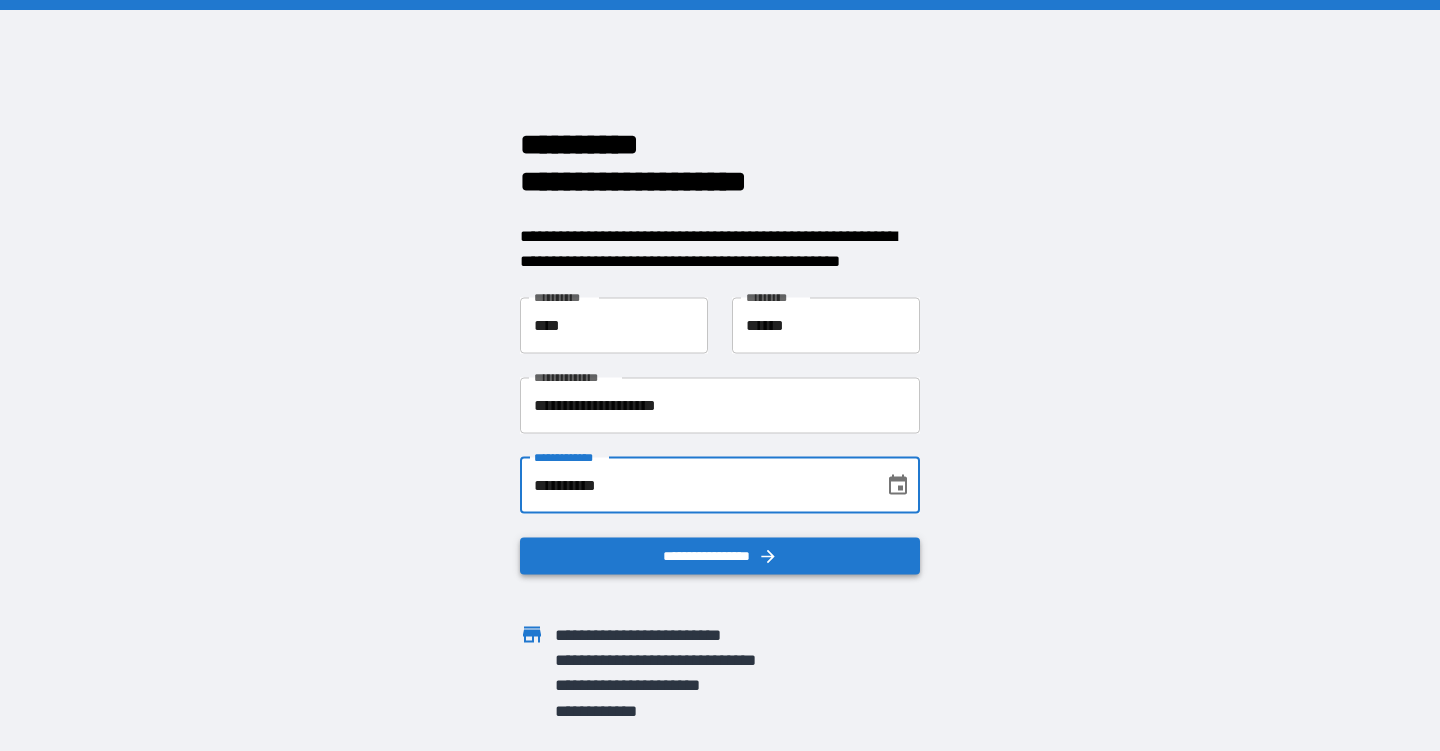 type on "**********" 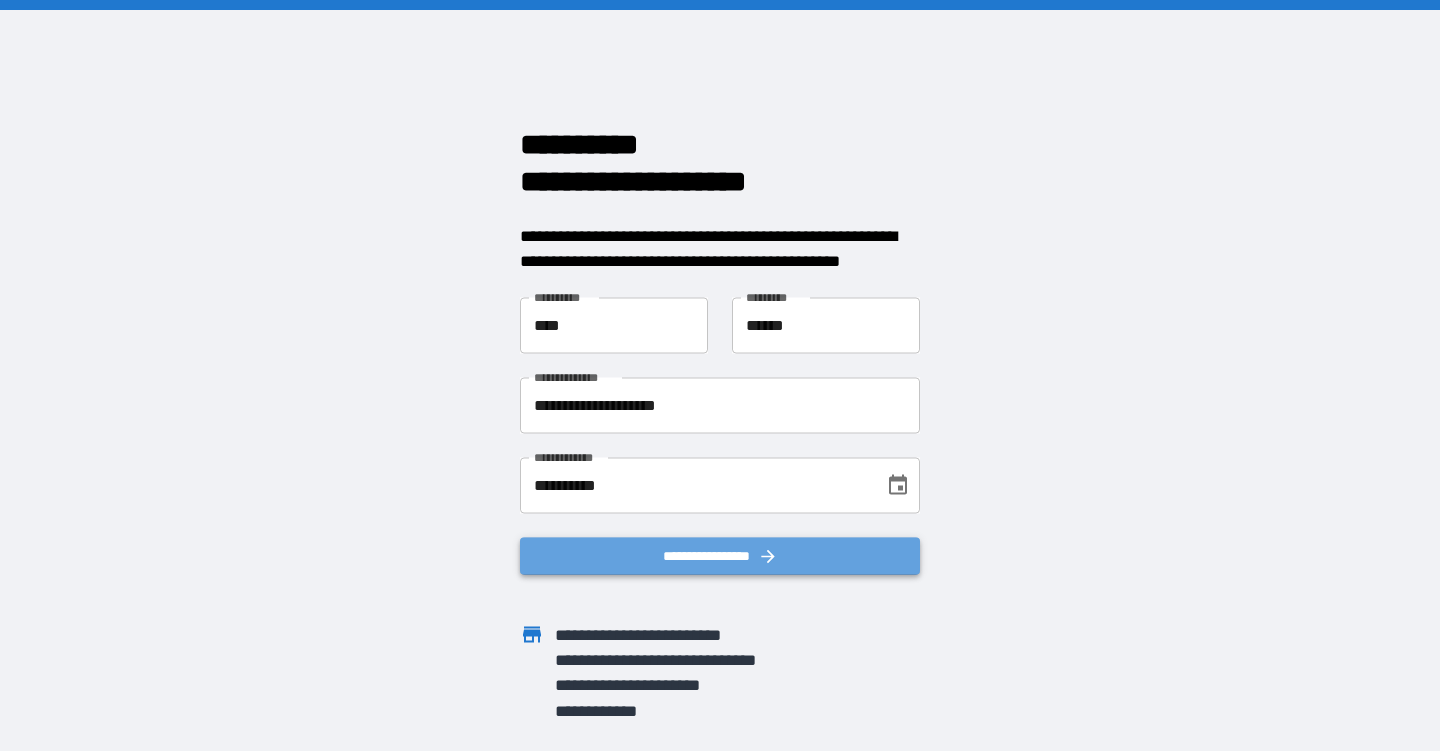 click on "**********" at bounding box center (720, 555) 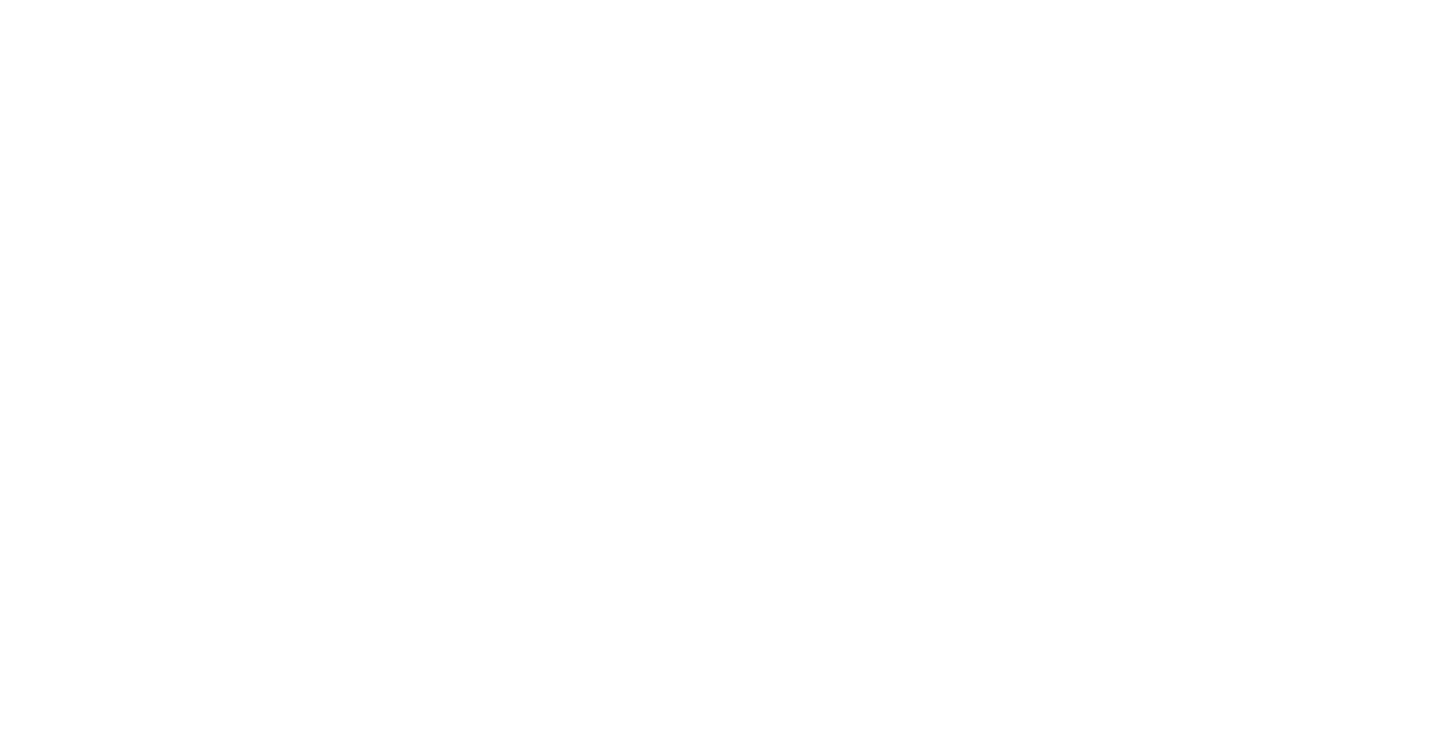 scroll, scrollTop: 0, scrollLeft: 0, axis: both 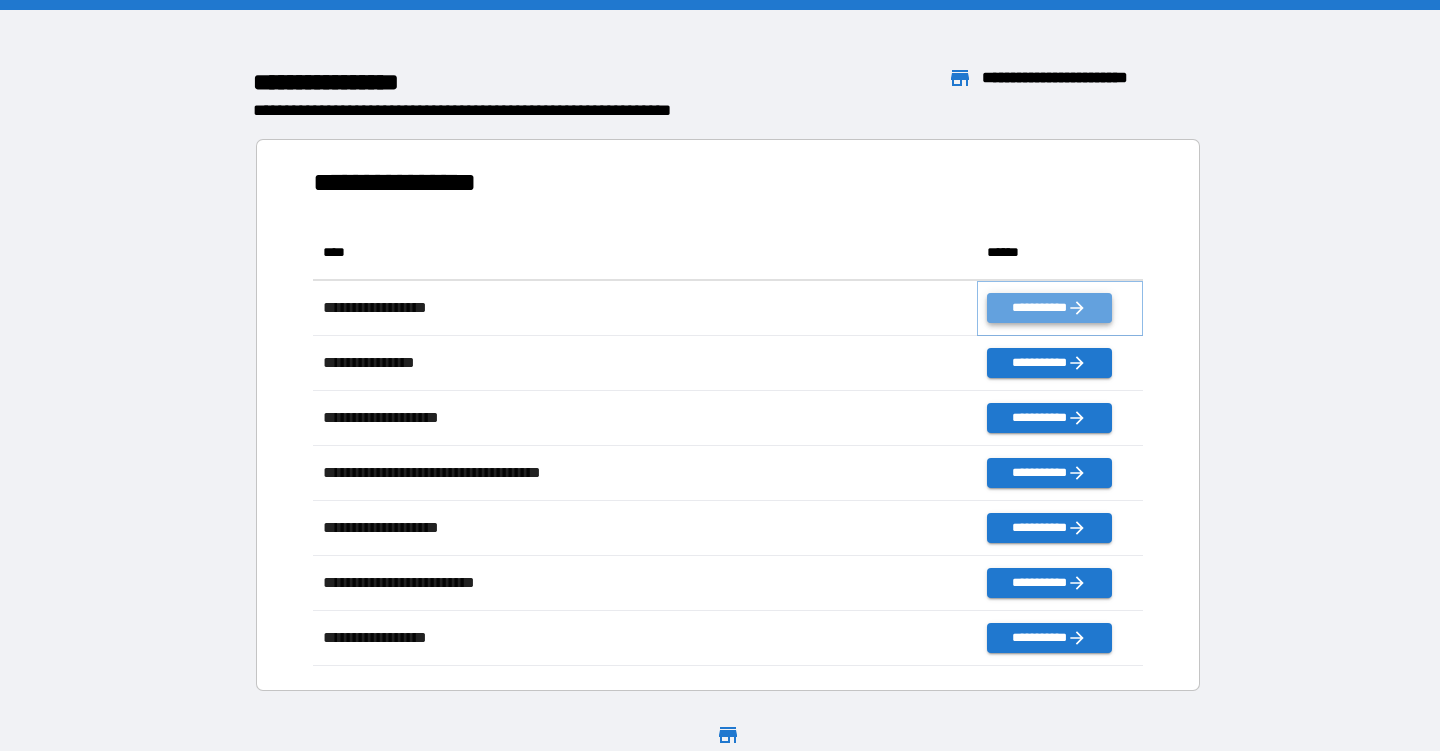 click on "**********" at bounding box center (1049, 308) 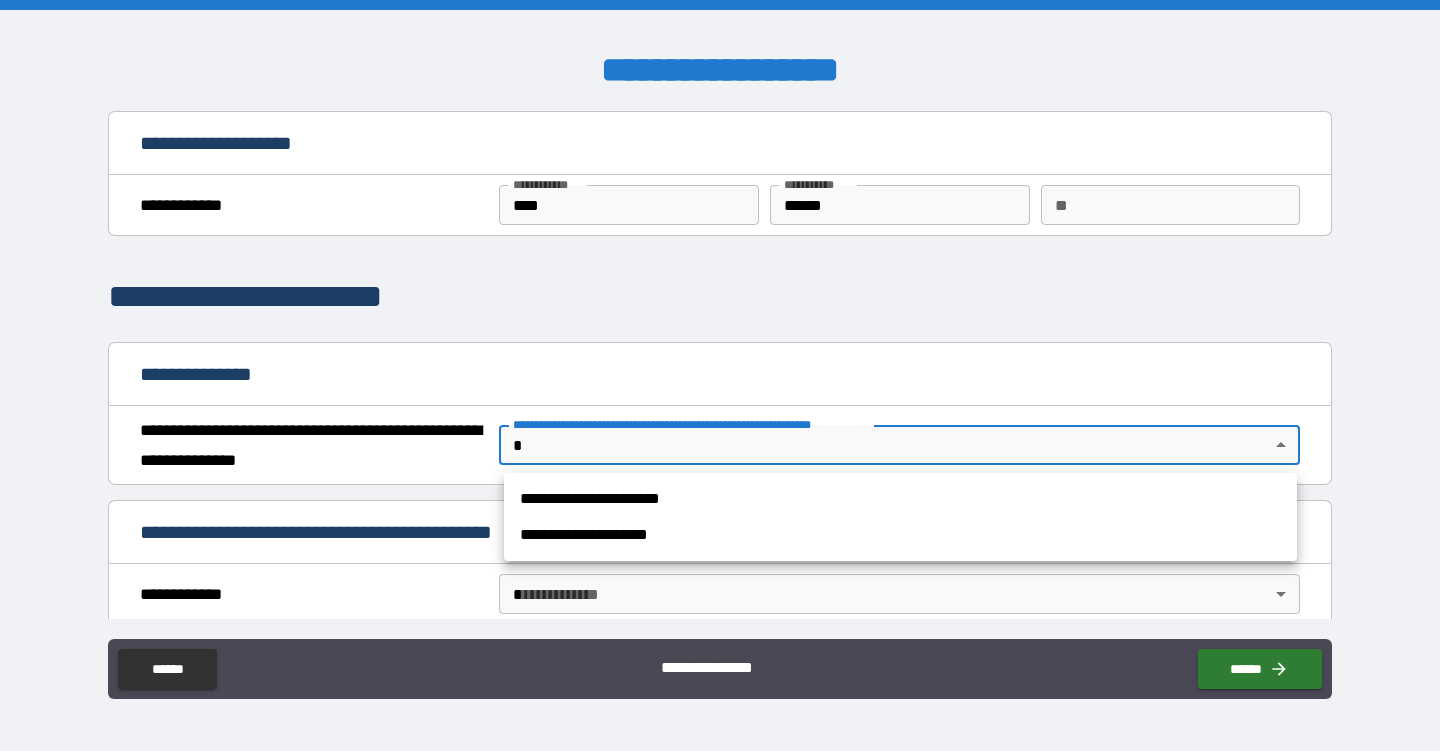 click on "**********" at bounding box center [720, 375] 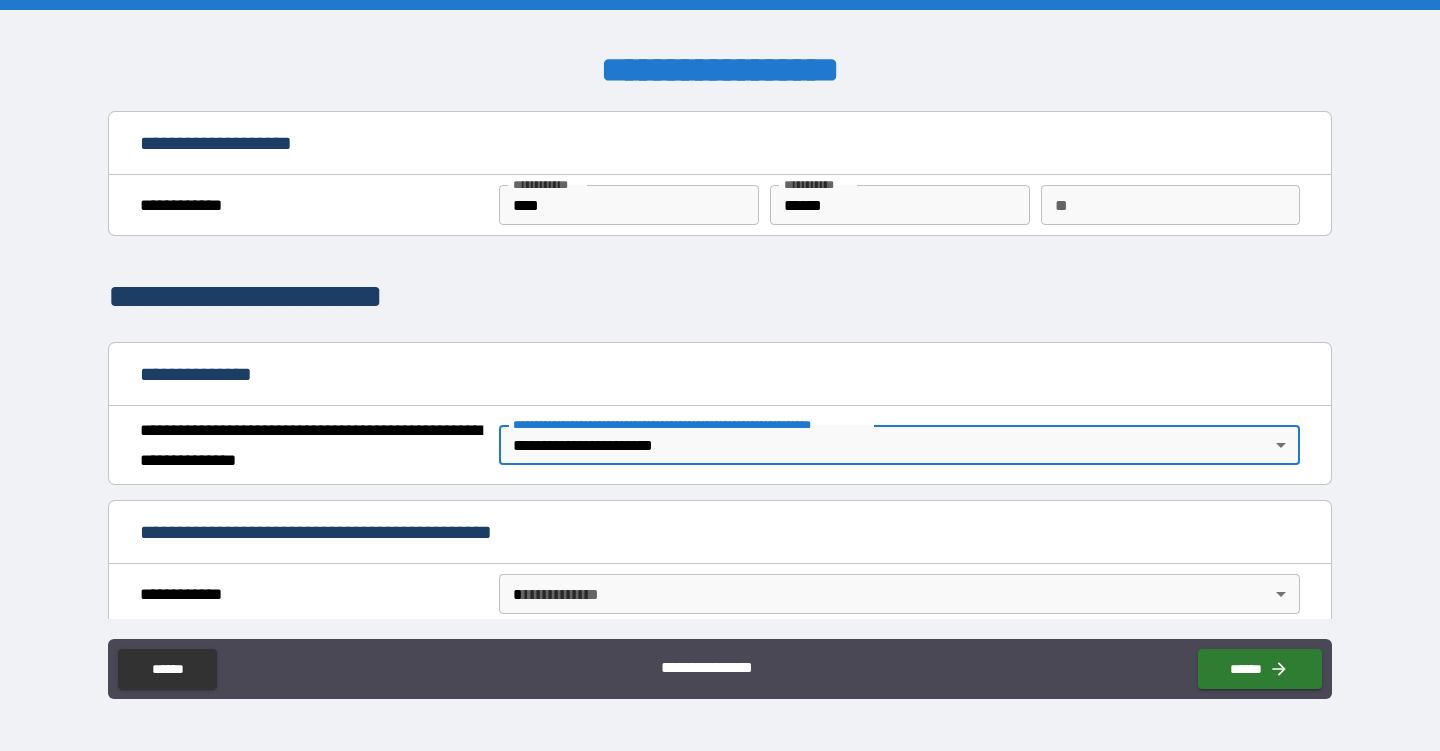 type on "*" 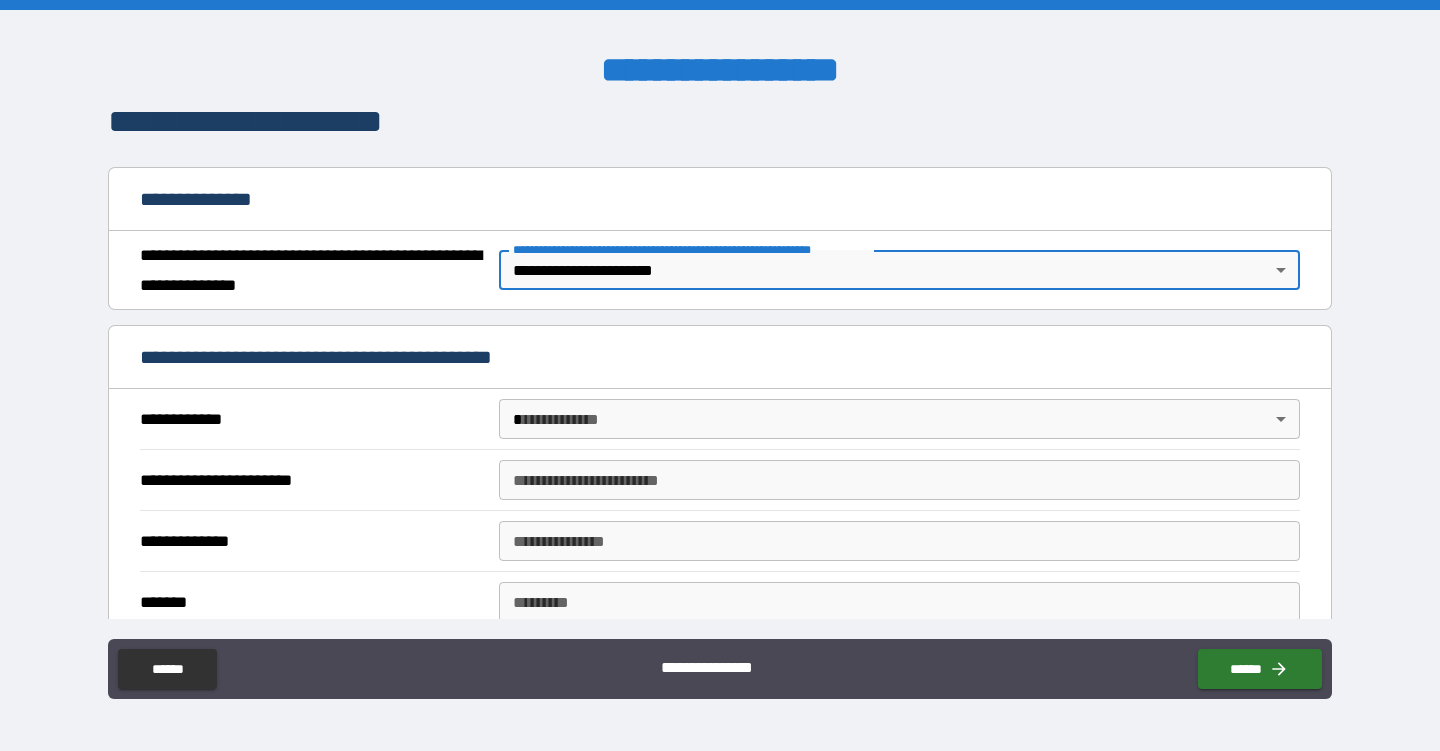 scroll, scrollTop: 185, scrollLeft: 0, axis: vertical 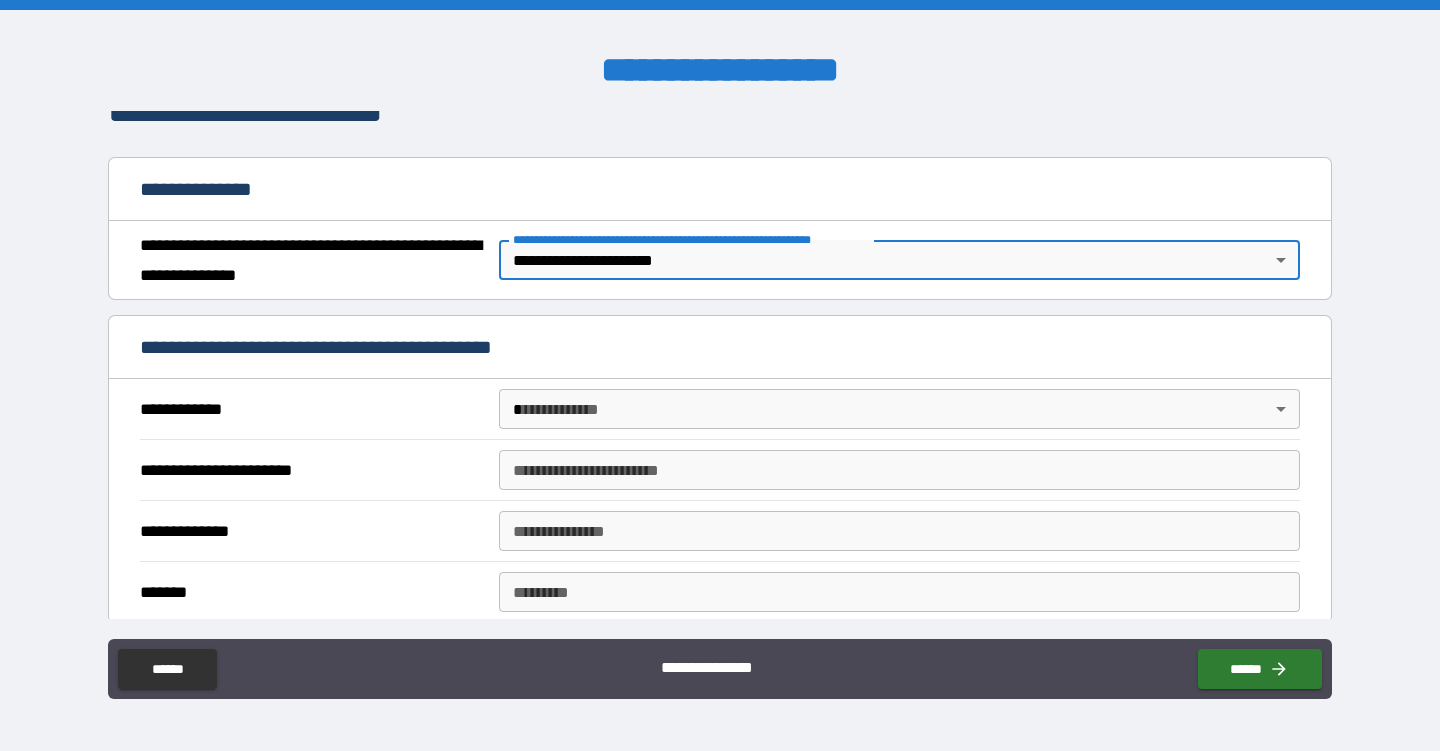 click on "**********" at bounding box center [720, 375] 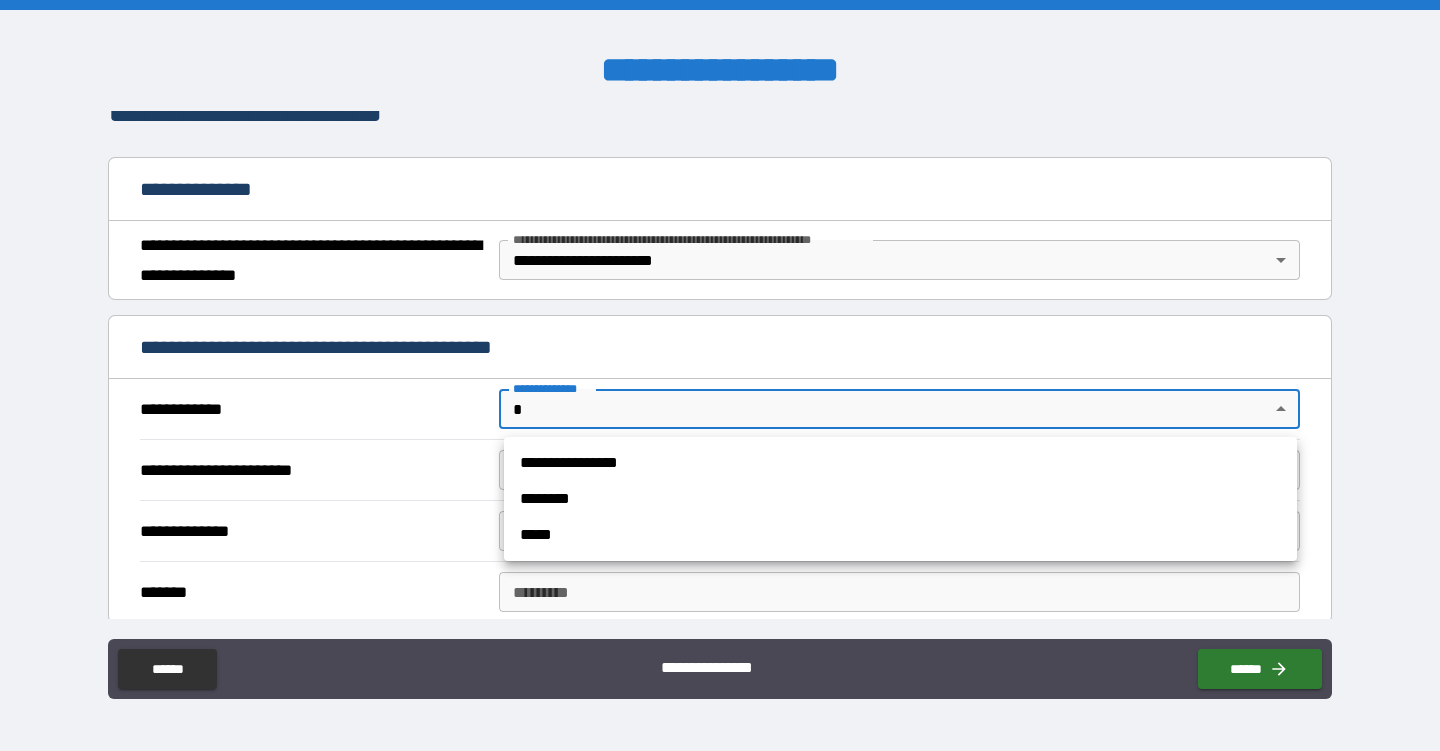 click on "**********" at bounding box center (900, 463) 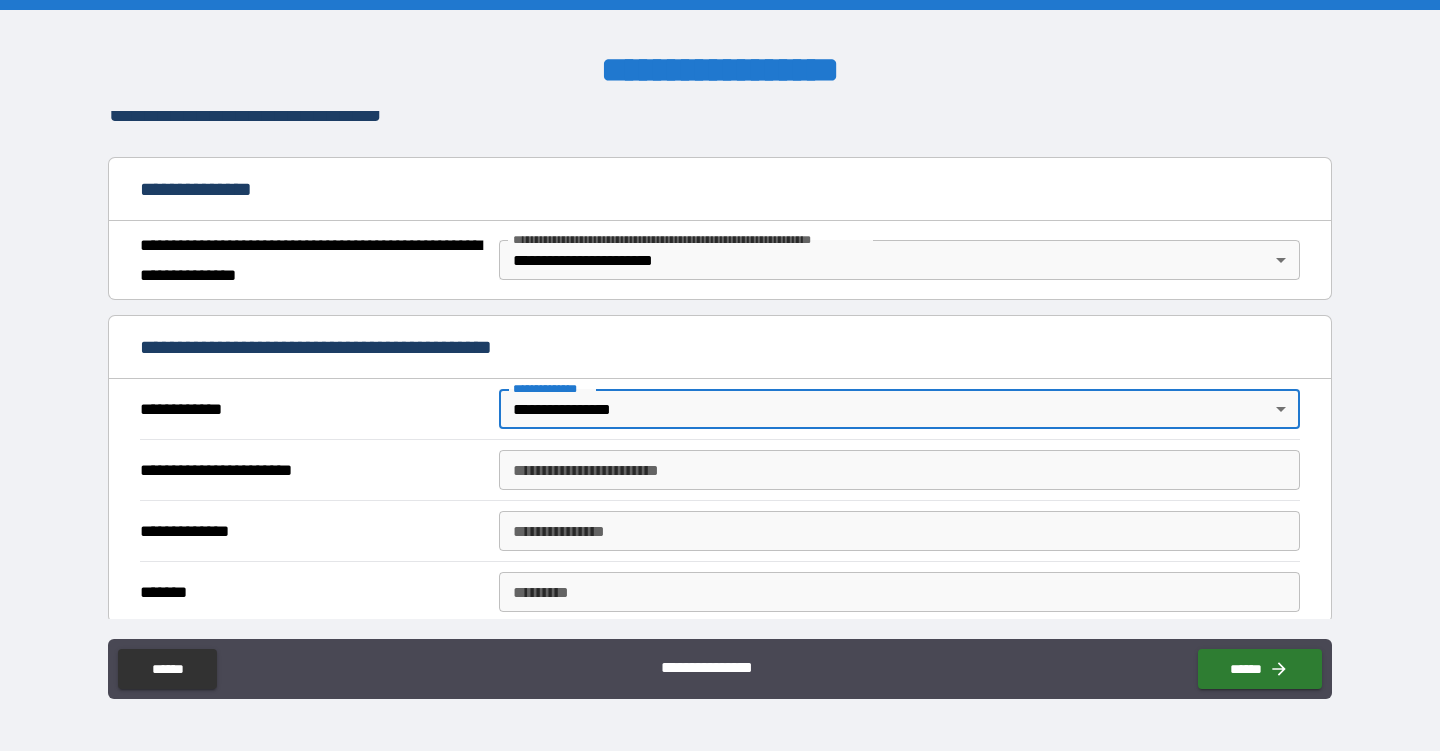 type on "*" 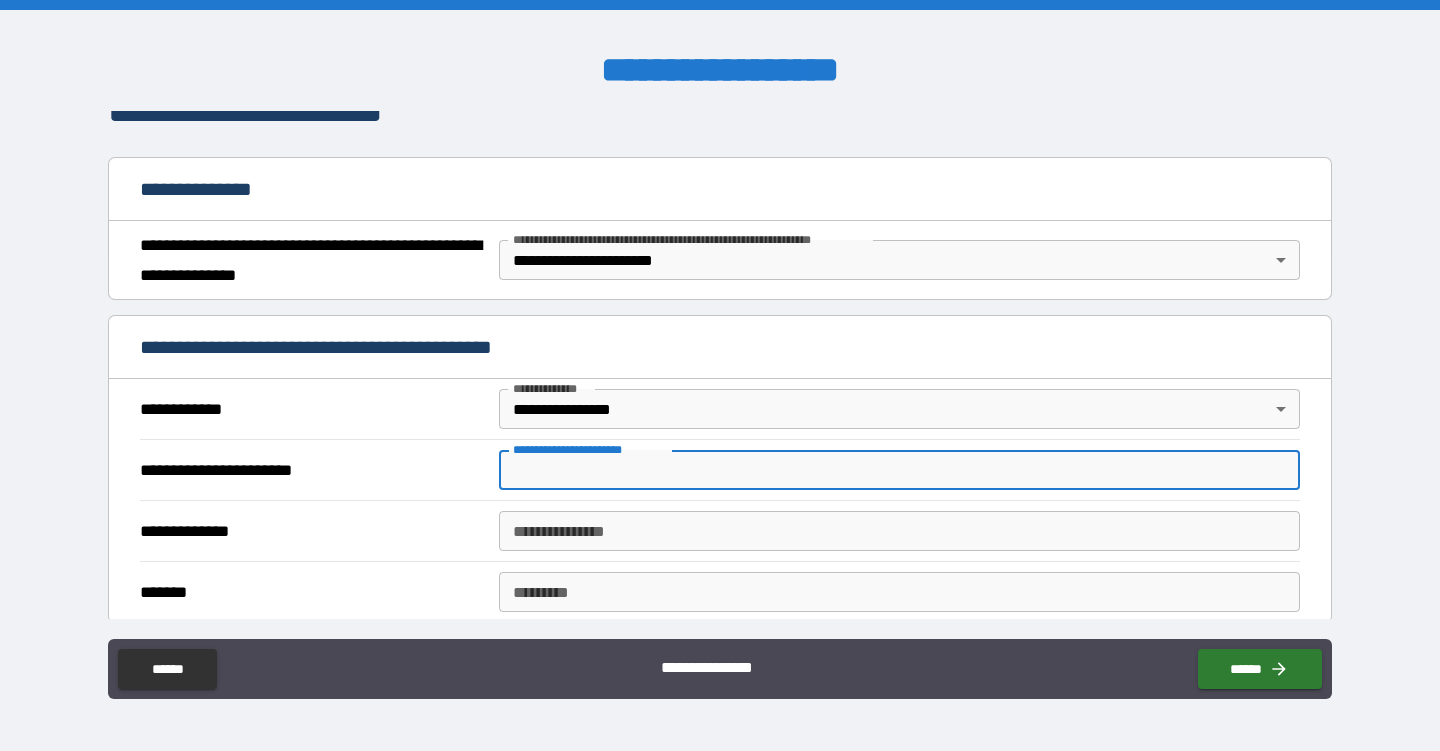 click on "**********" at bounding box center (899, 470) 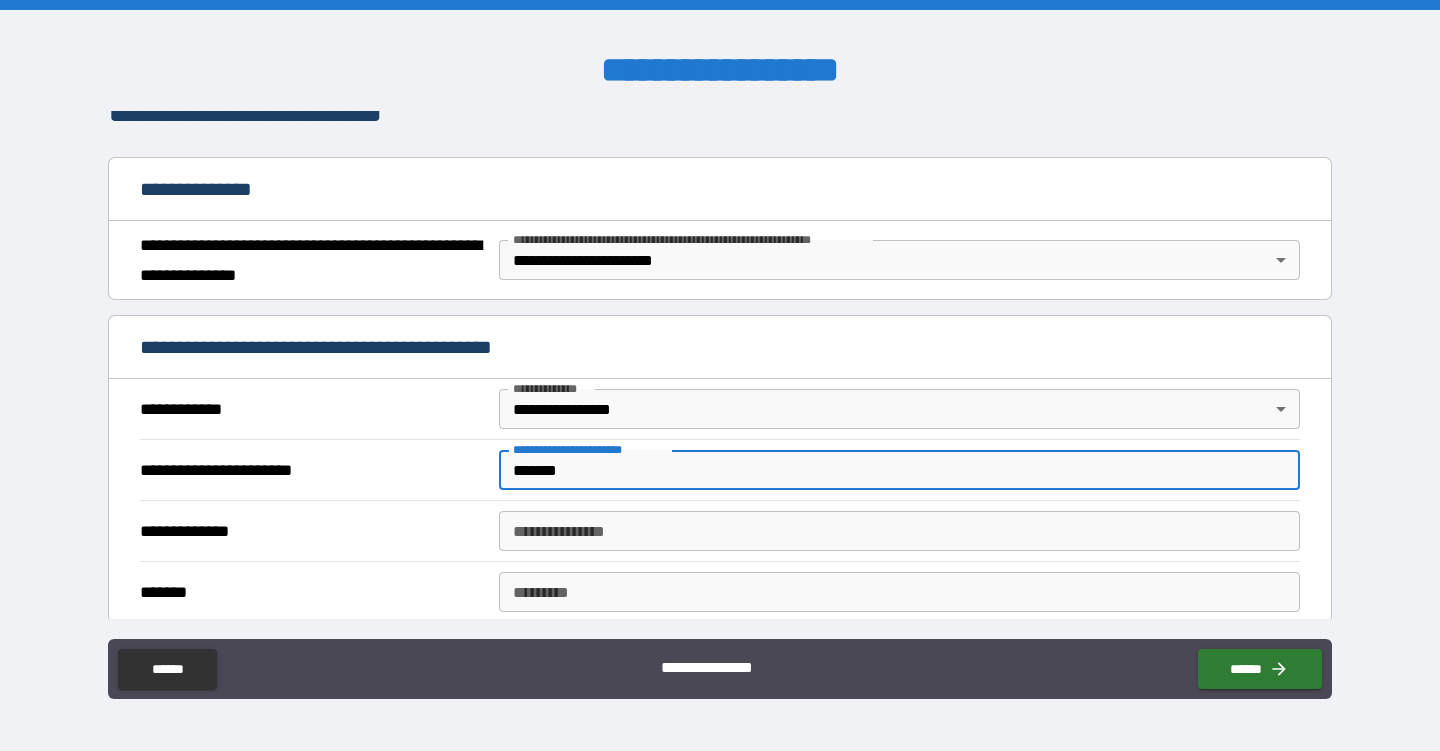 type on "*******" 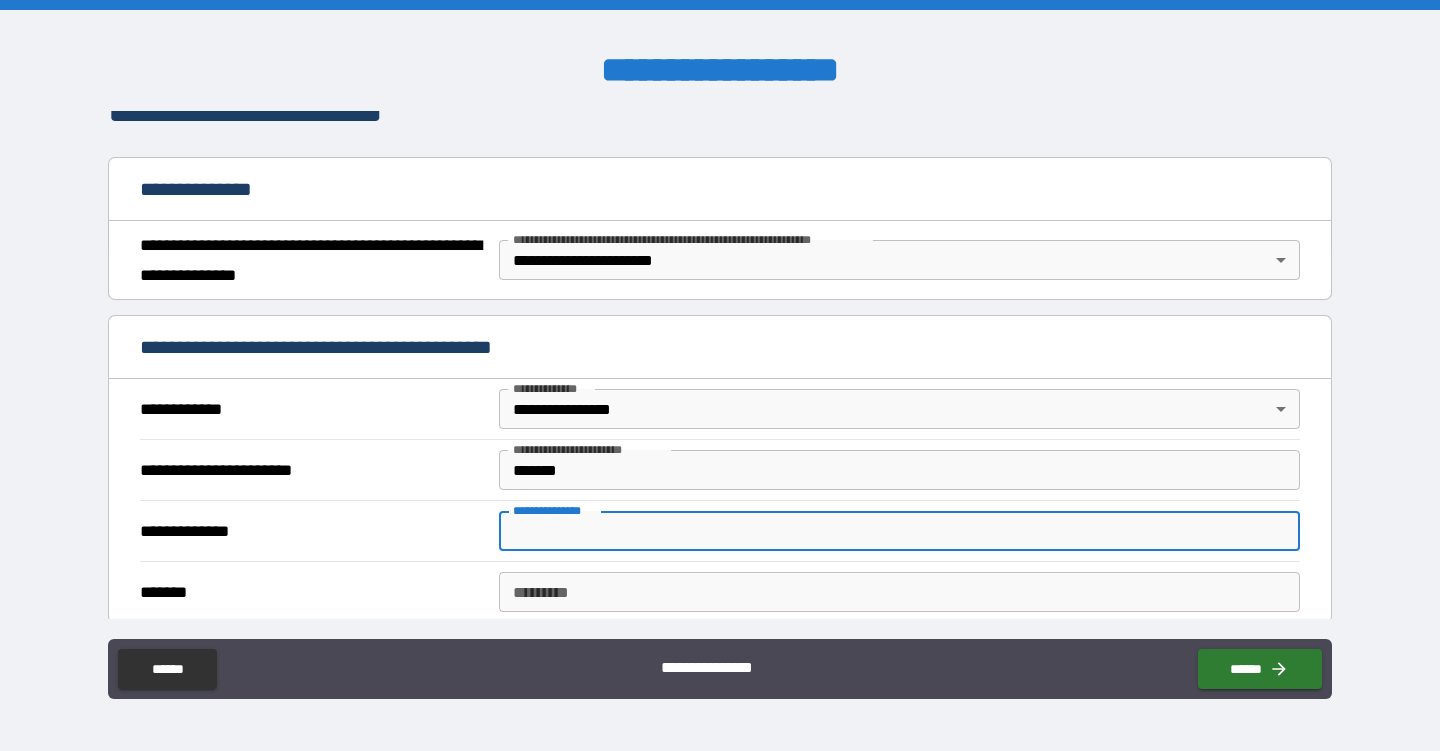 click on "**********" at bounding box center (899, 531) 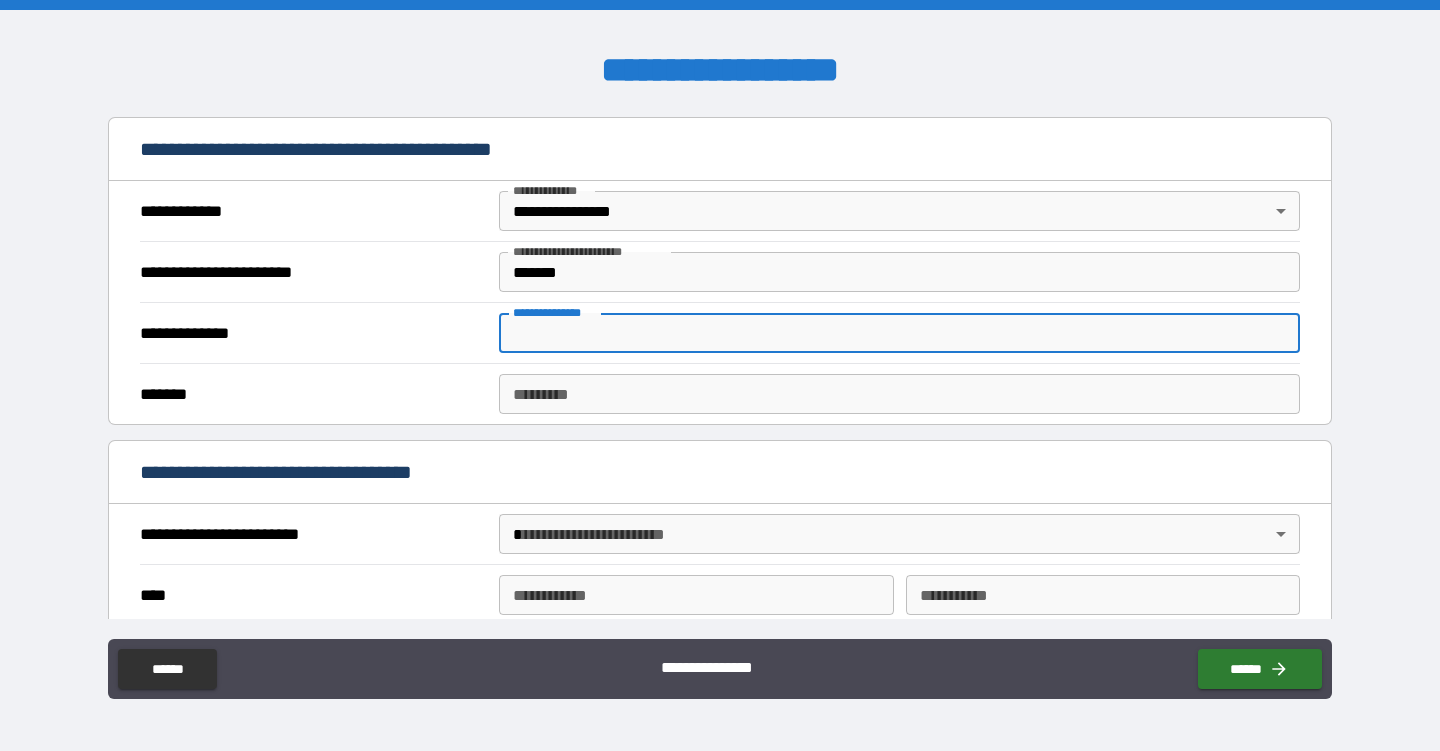 scroll, scrollTop: 385, scrollLeft: 0, axis: vertical 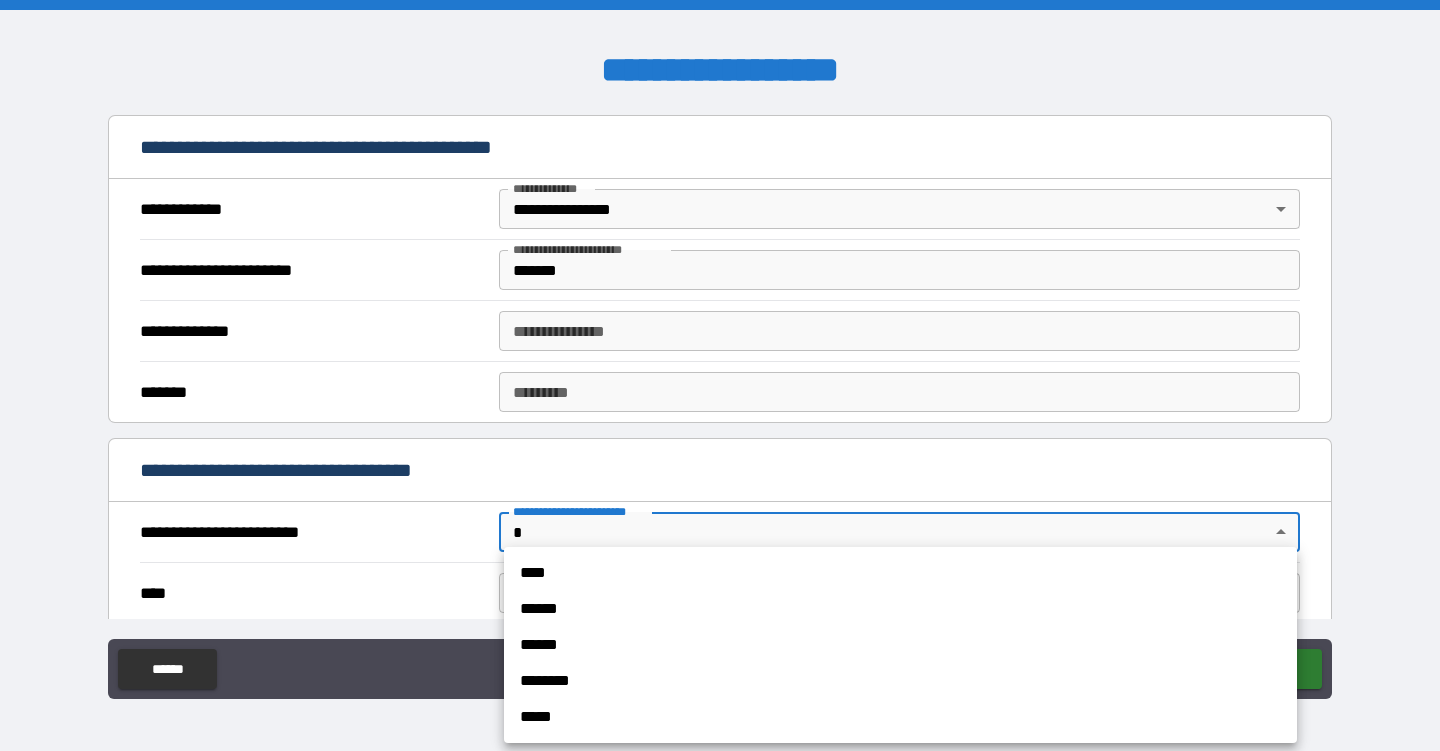 click on "**********" at bounding box center [720, 375] 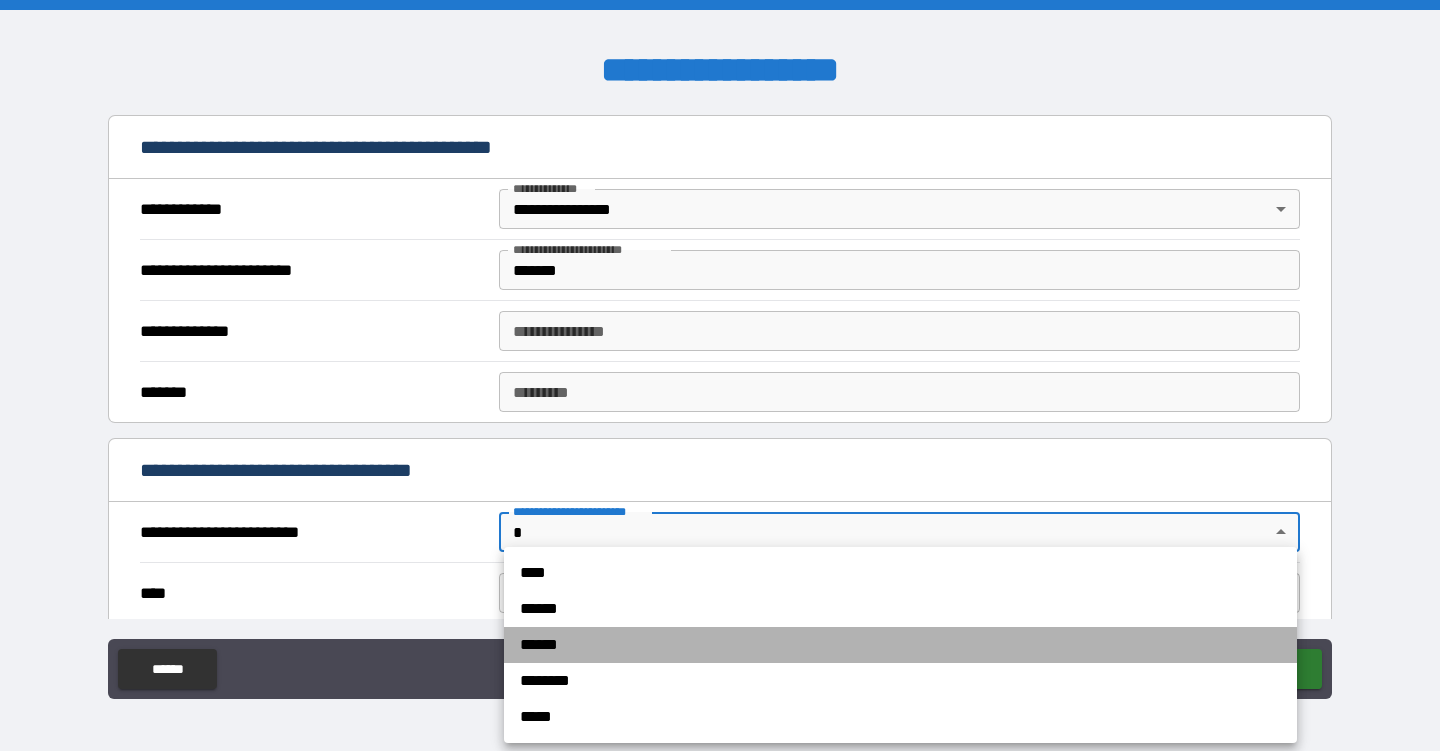 click on "******" at bounding box center [900, 645] 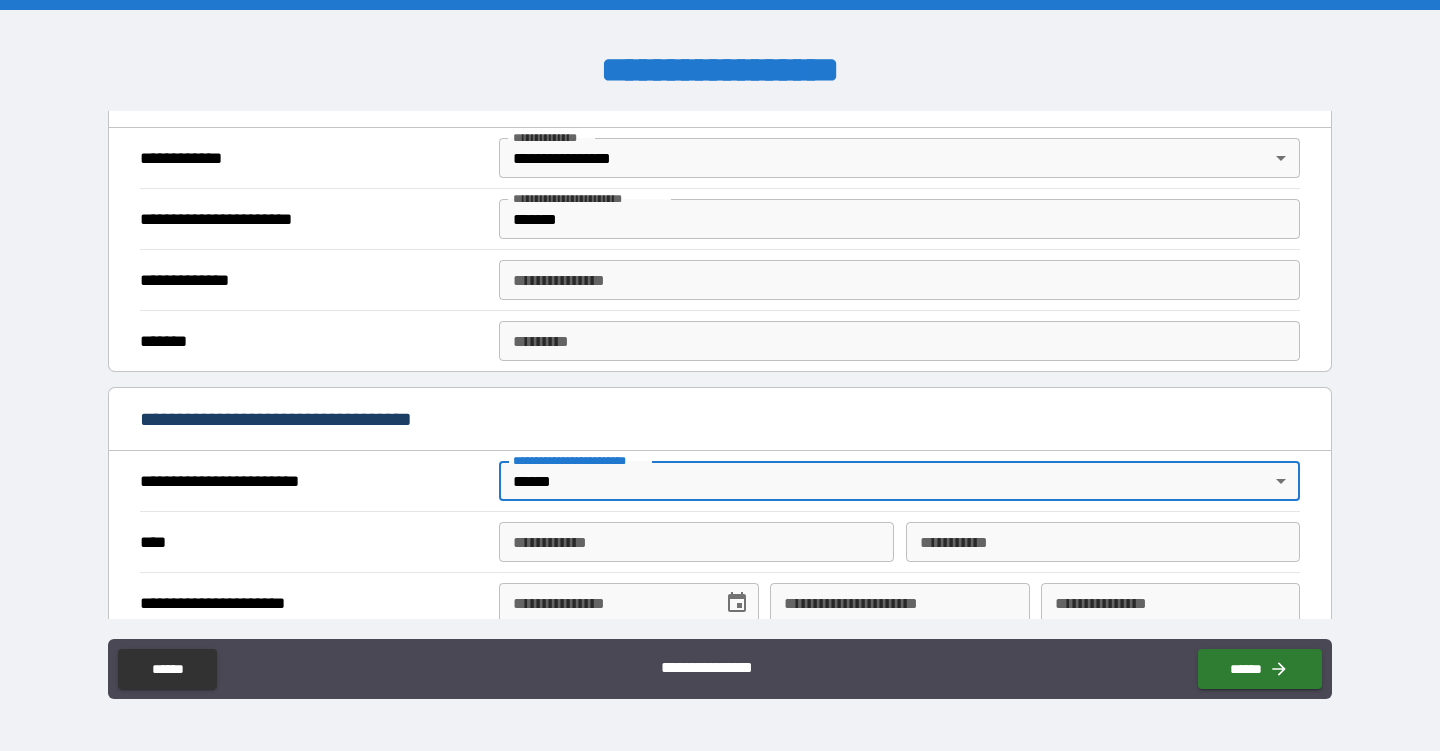 scroll, scrollTop: 447, scrollLeft: 0, axis: vertical 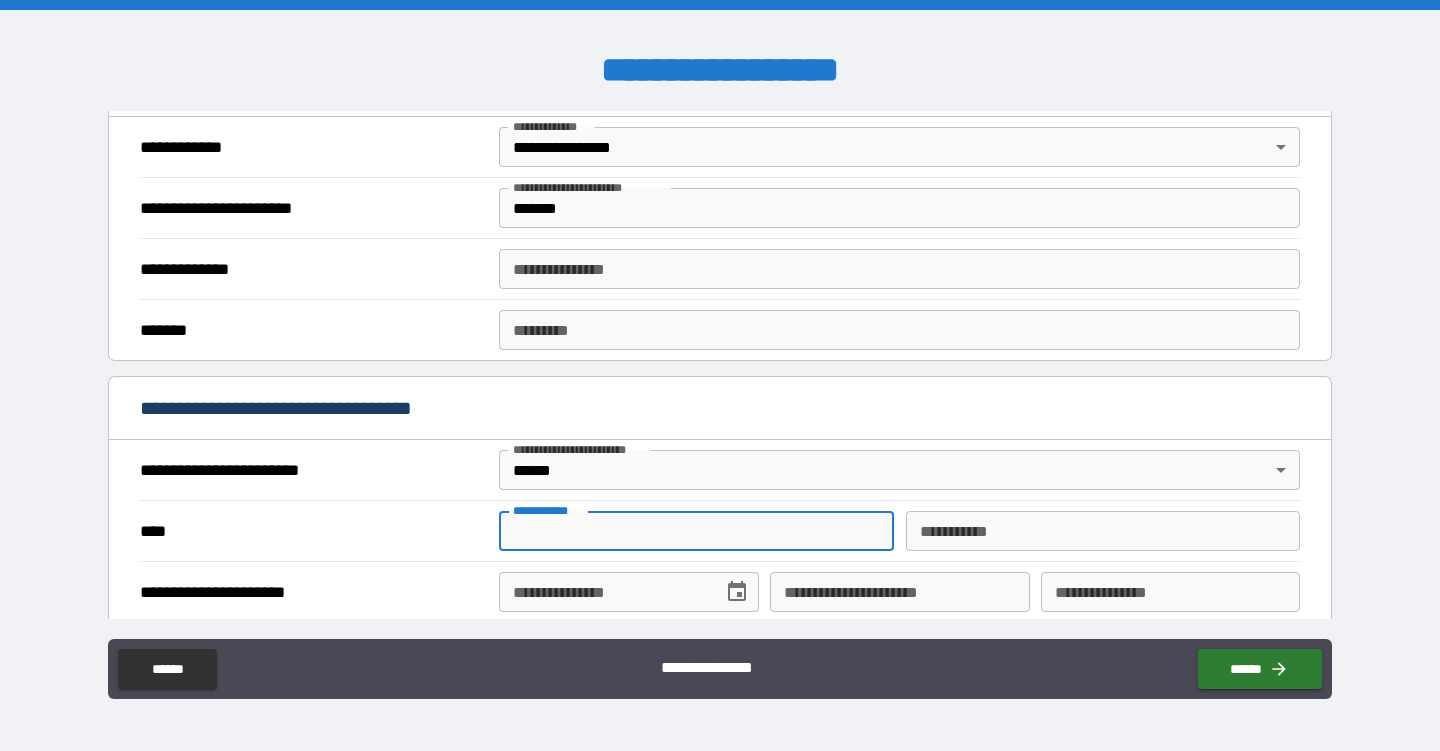click on "**********" at bounding box center [696, 531] 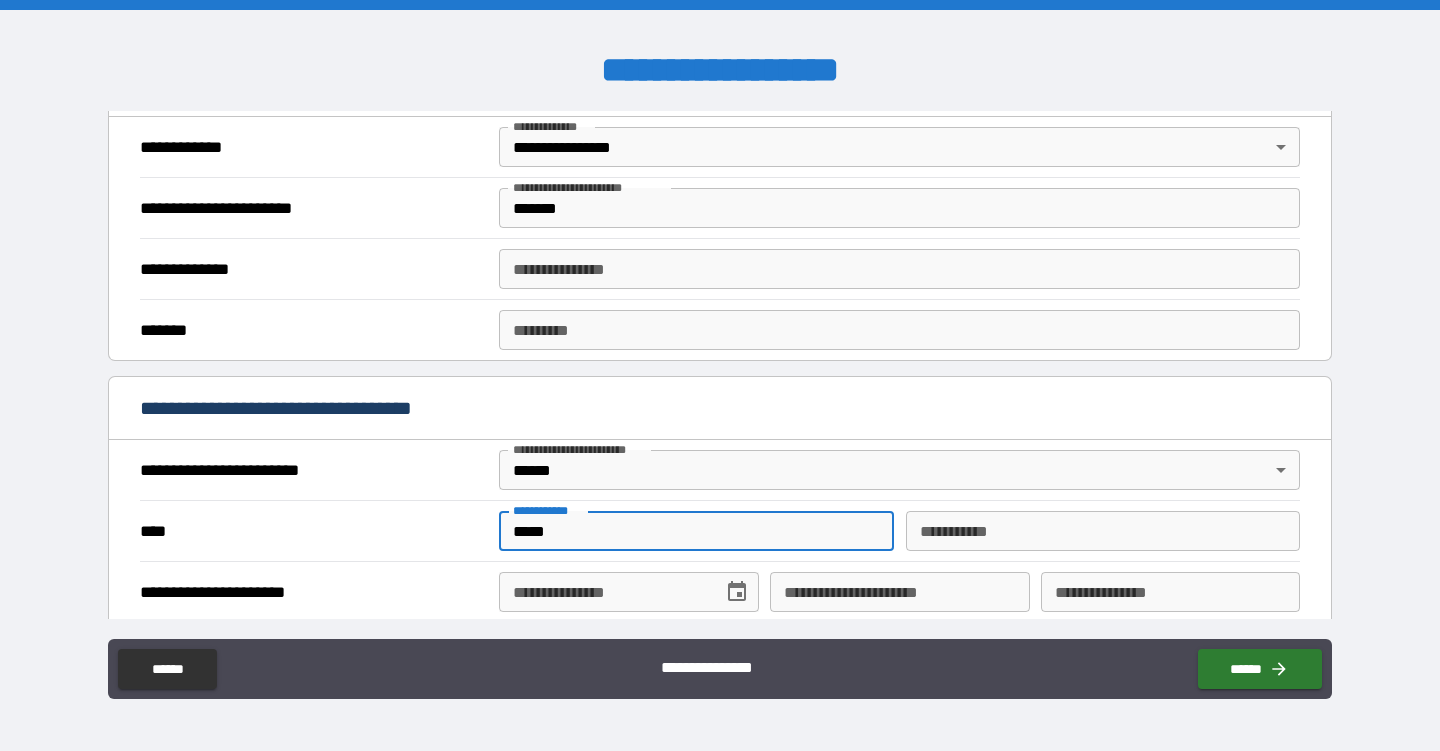 type on "*****" 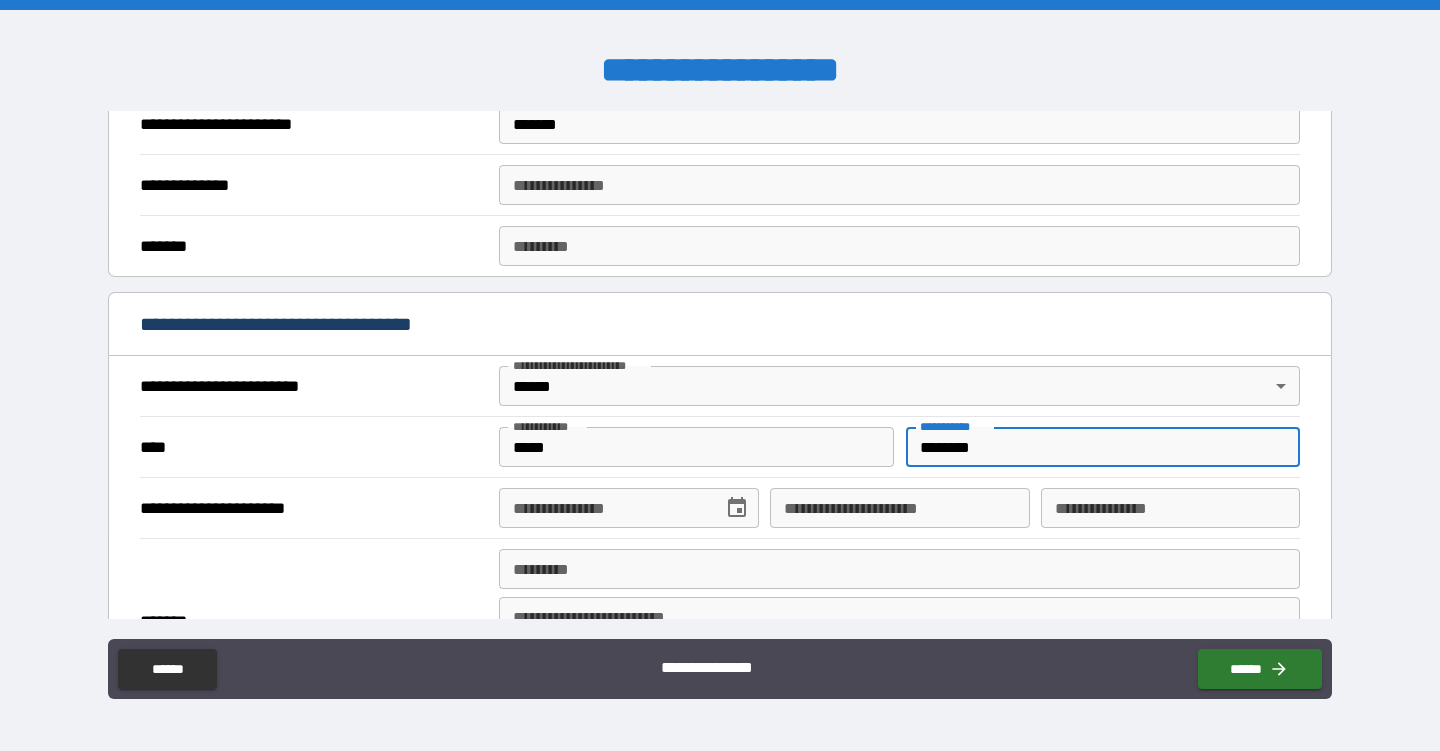 scroll, scrollTop: 537, scrollLeft: 0, axis: vertical 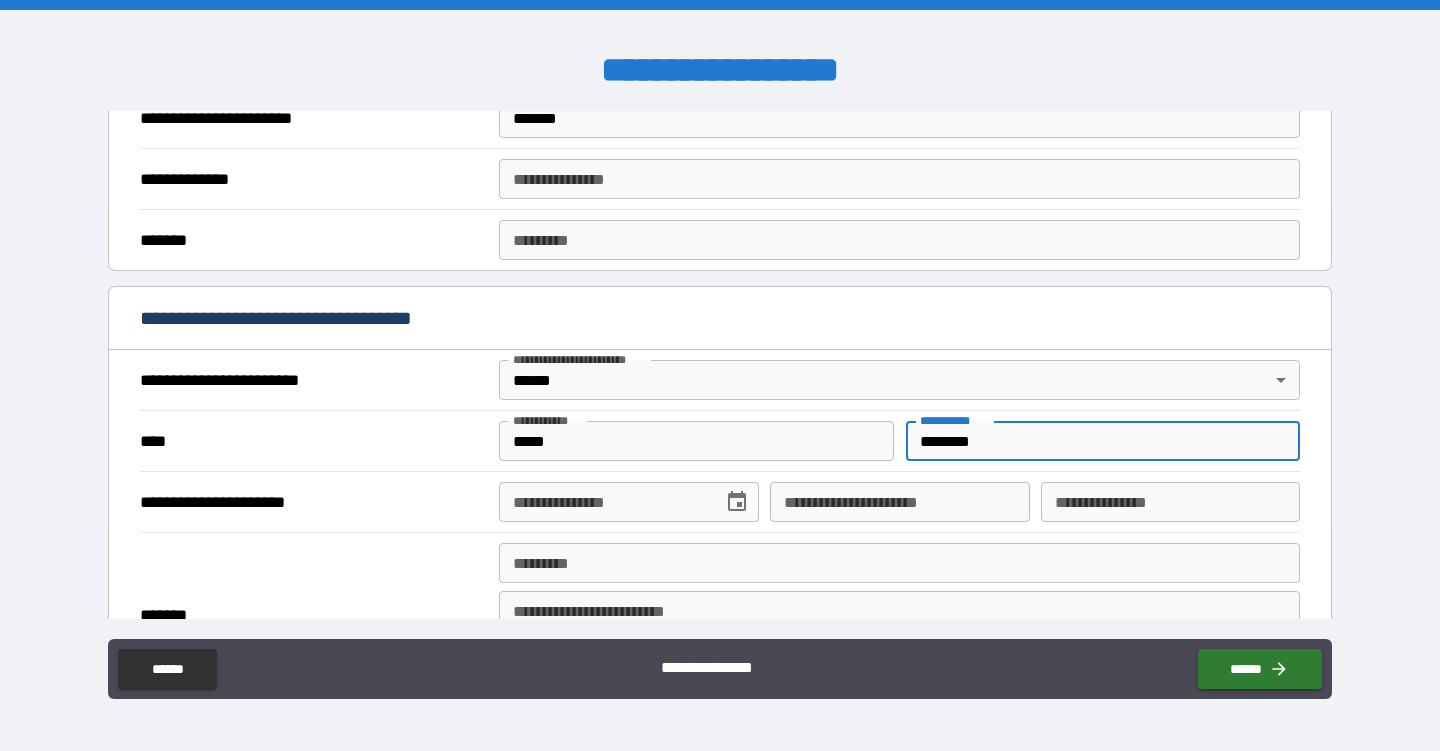 type on "********" 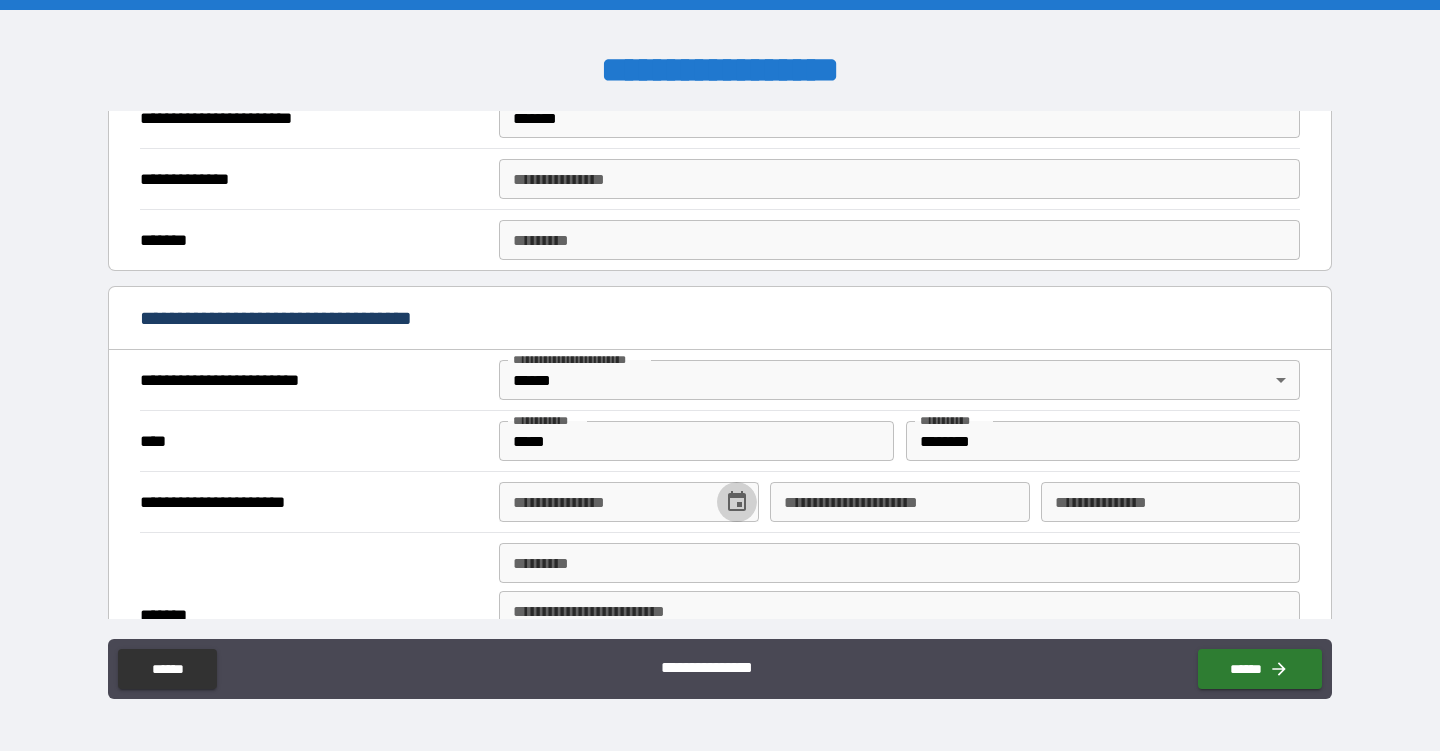 click at bounding box center (737, 502) 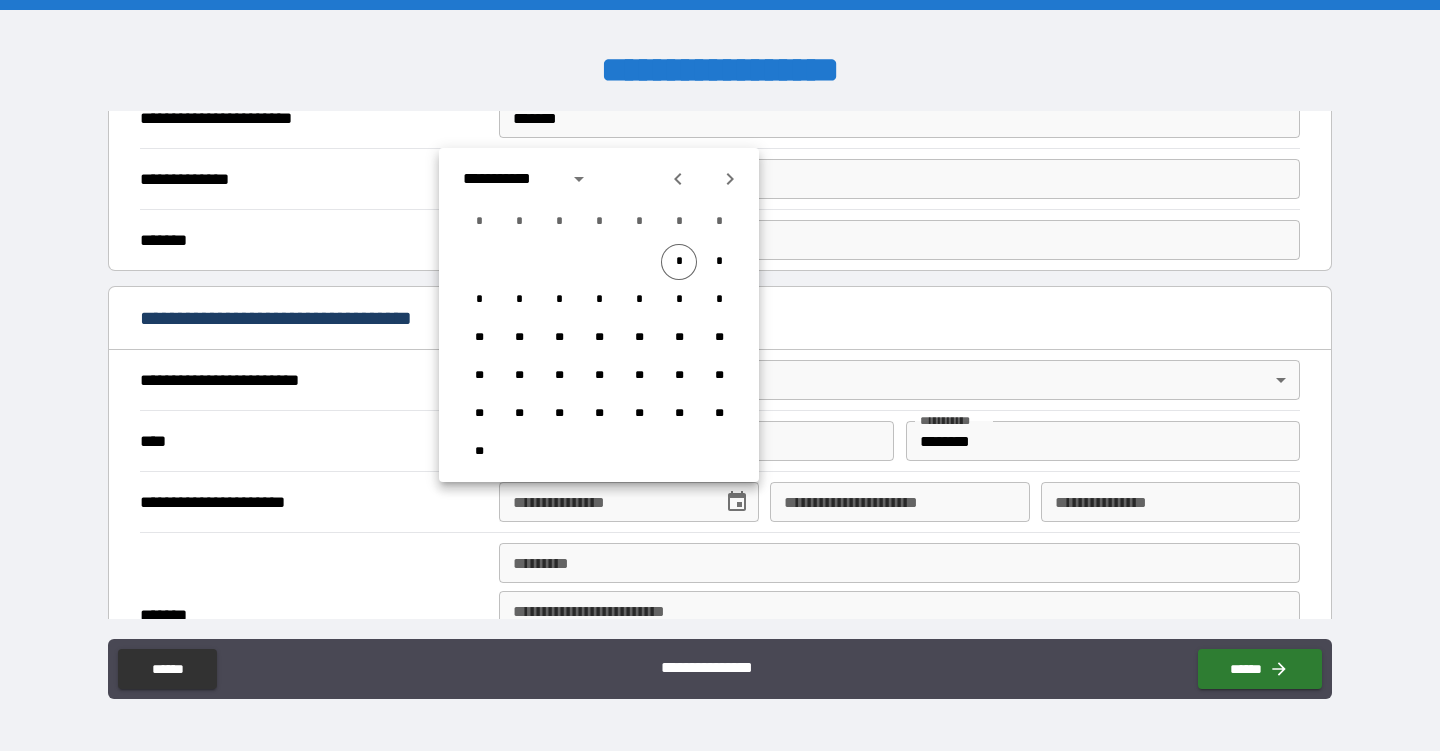click 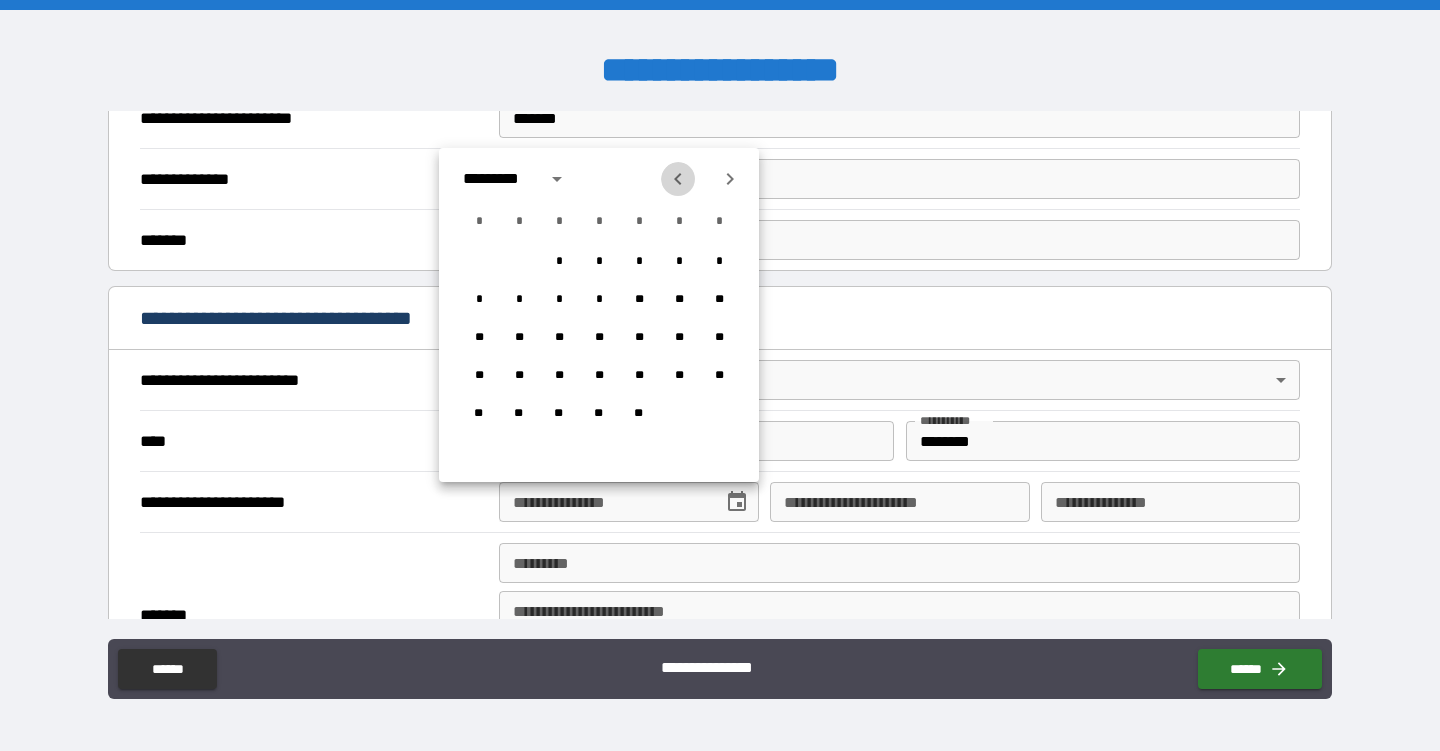 click 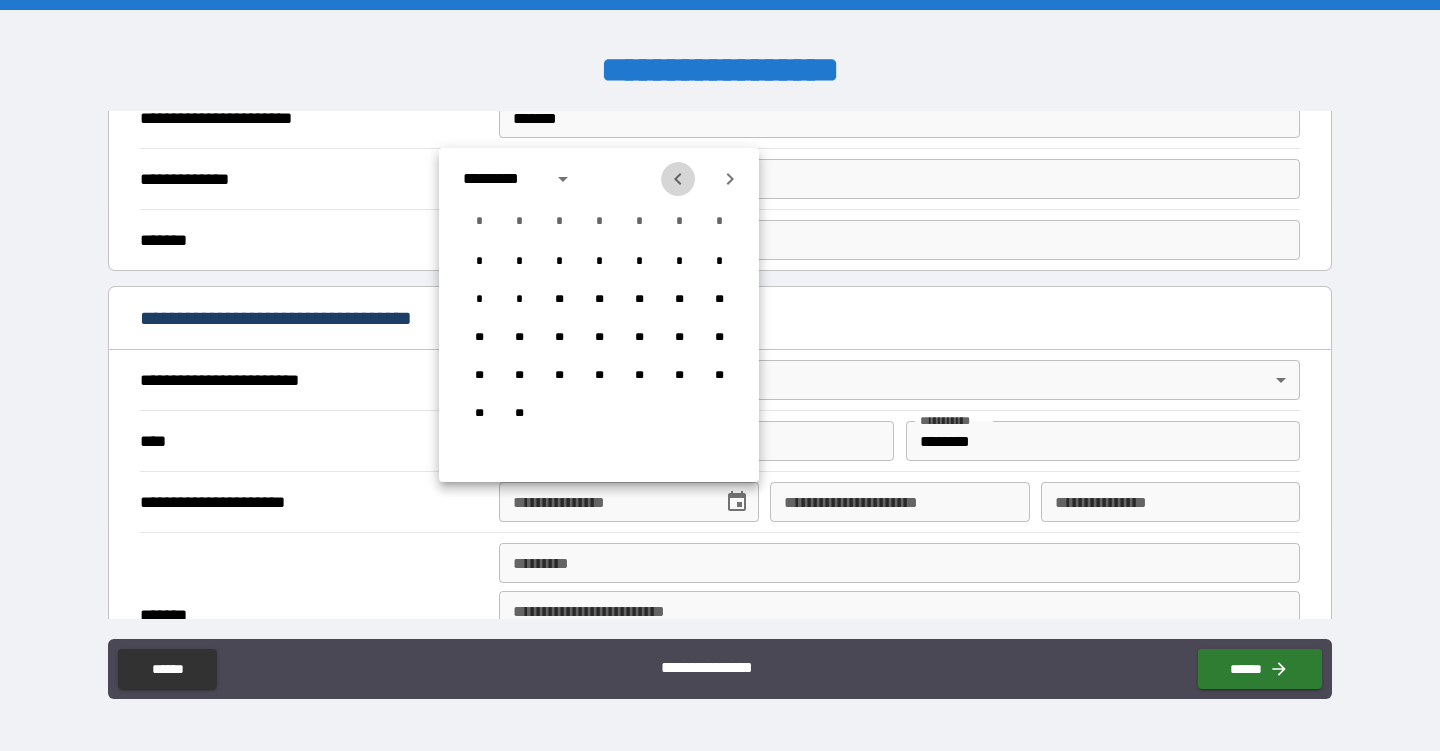 click 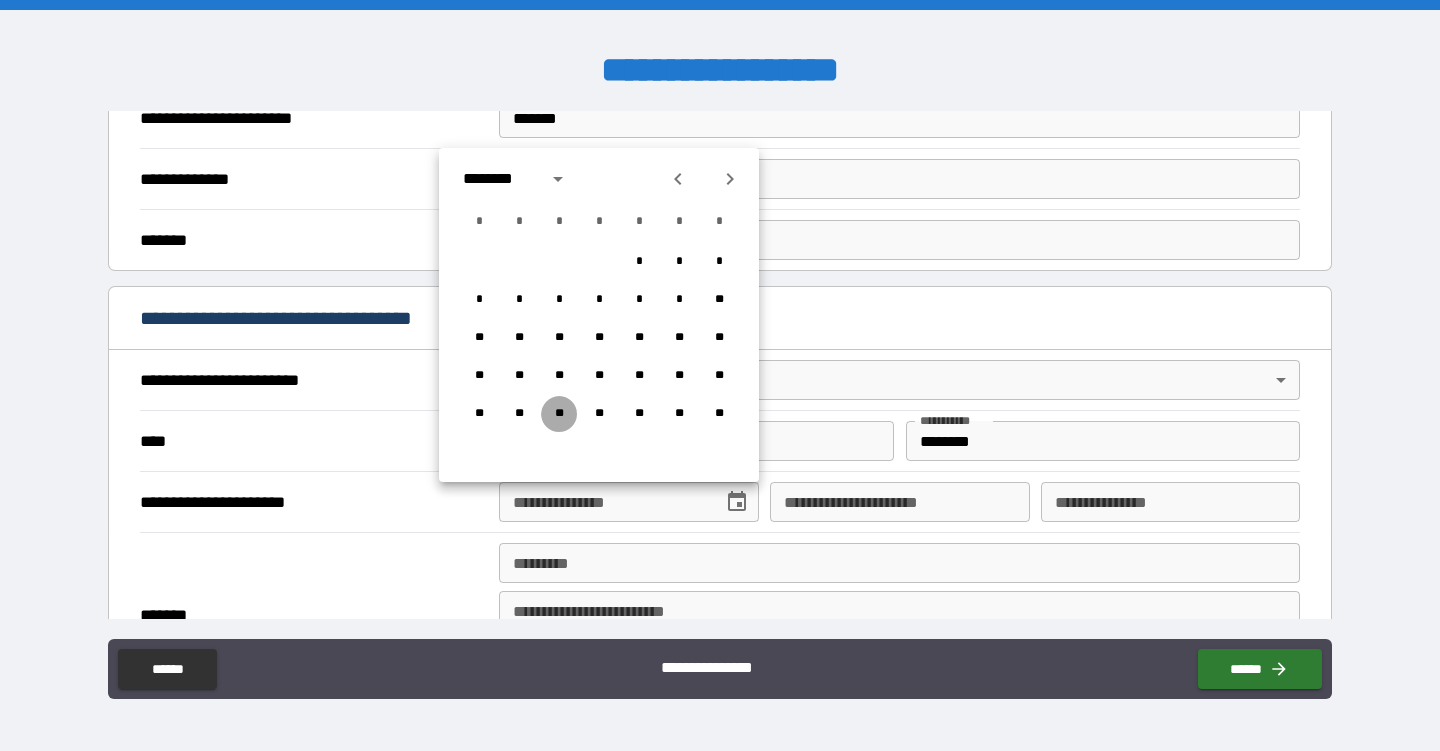 click on "**" at bounding box center (559, 414) 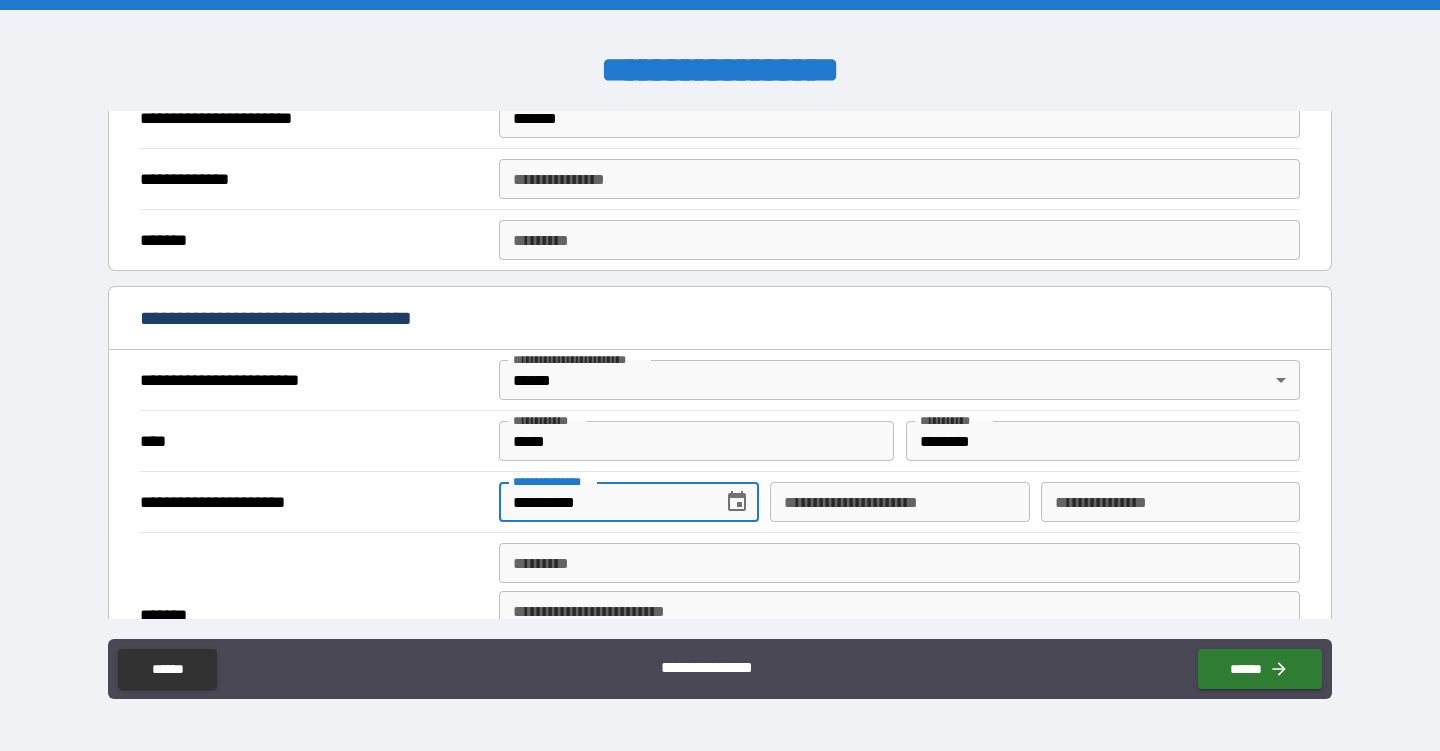 drag, startPoint x: 594, startPoint y: 500, endPoint x: 561, endPoint y: 500, distance: 33 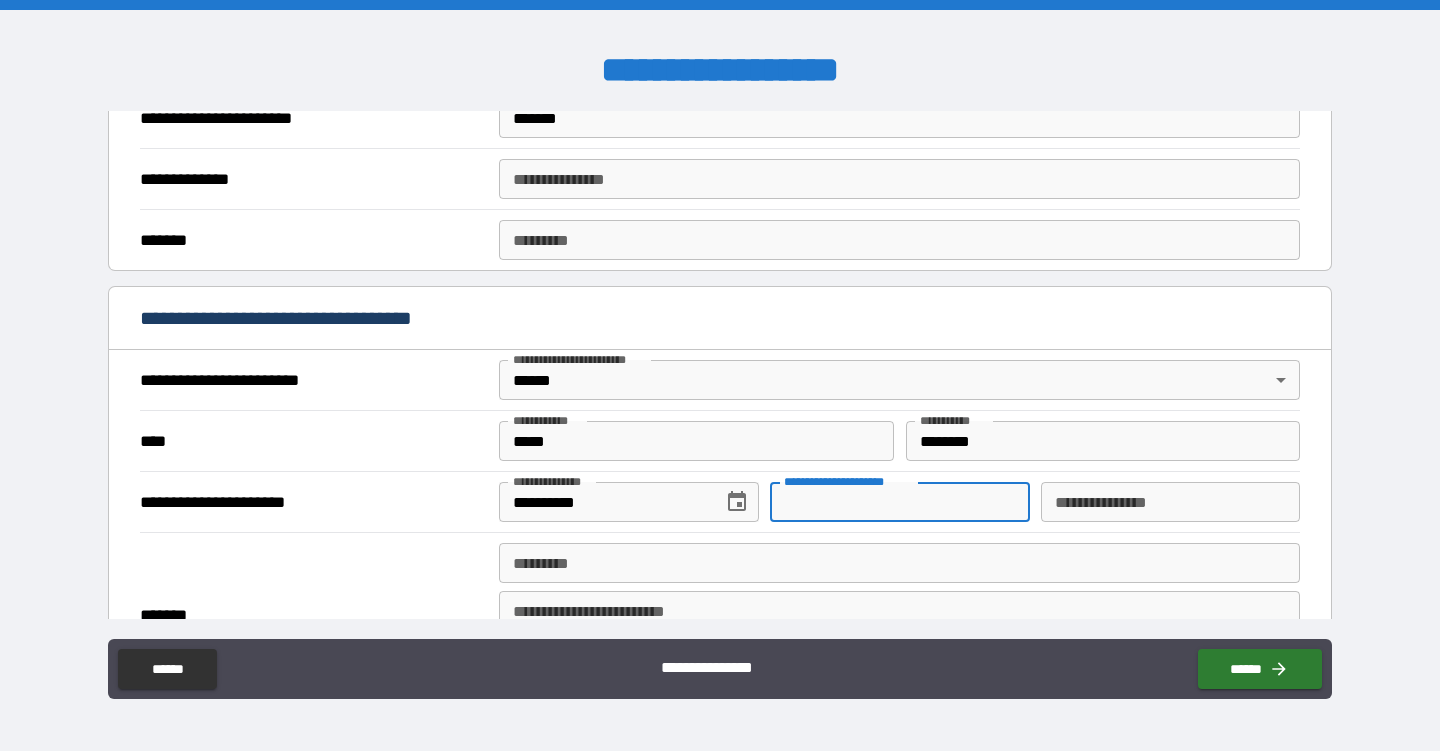 click on "**********" at bounding box center [899, 502] 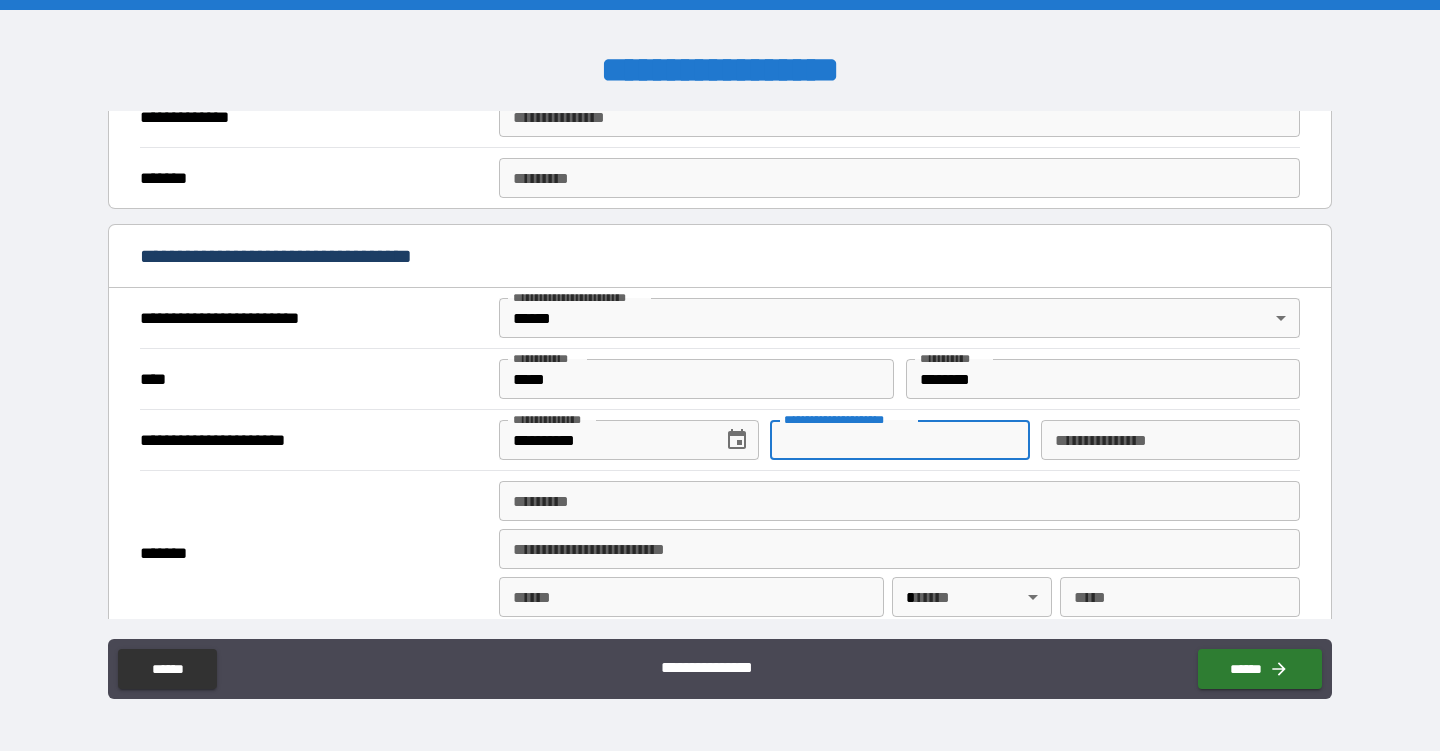 scroll, scrollTop: 601, scrollLeft: 0, axis: vertical 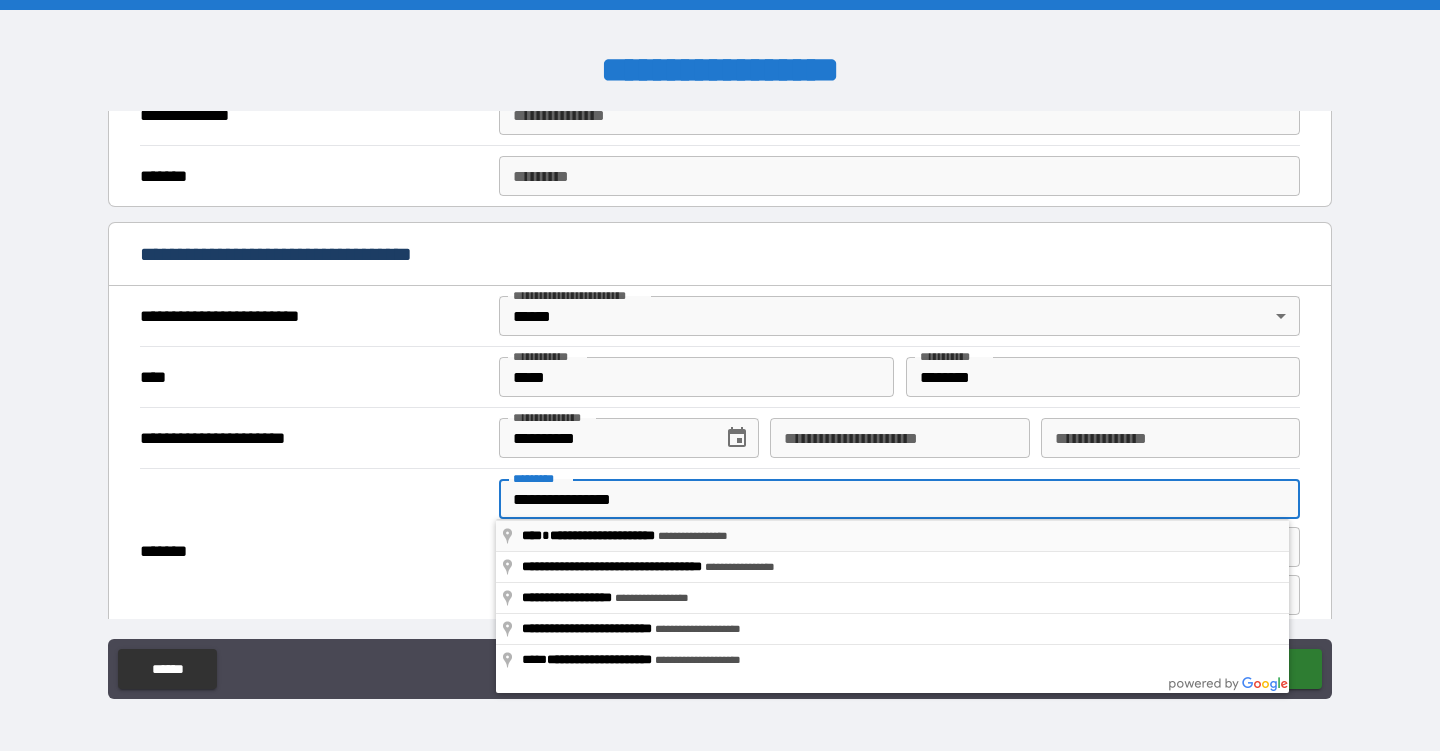 type on "**********" 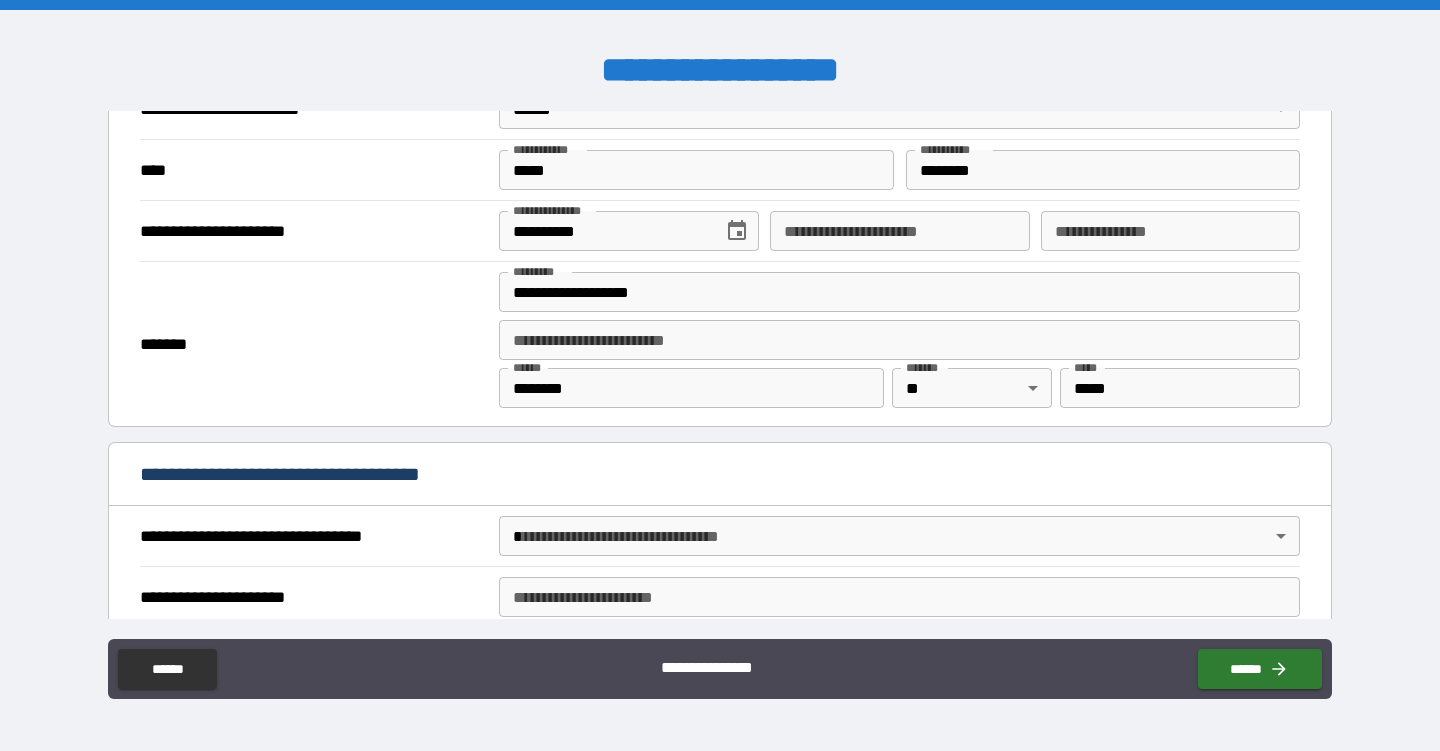 scroll, scrollTop: 812, scrollLeft: 0, axis: vertical 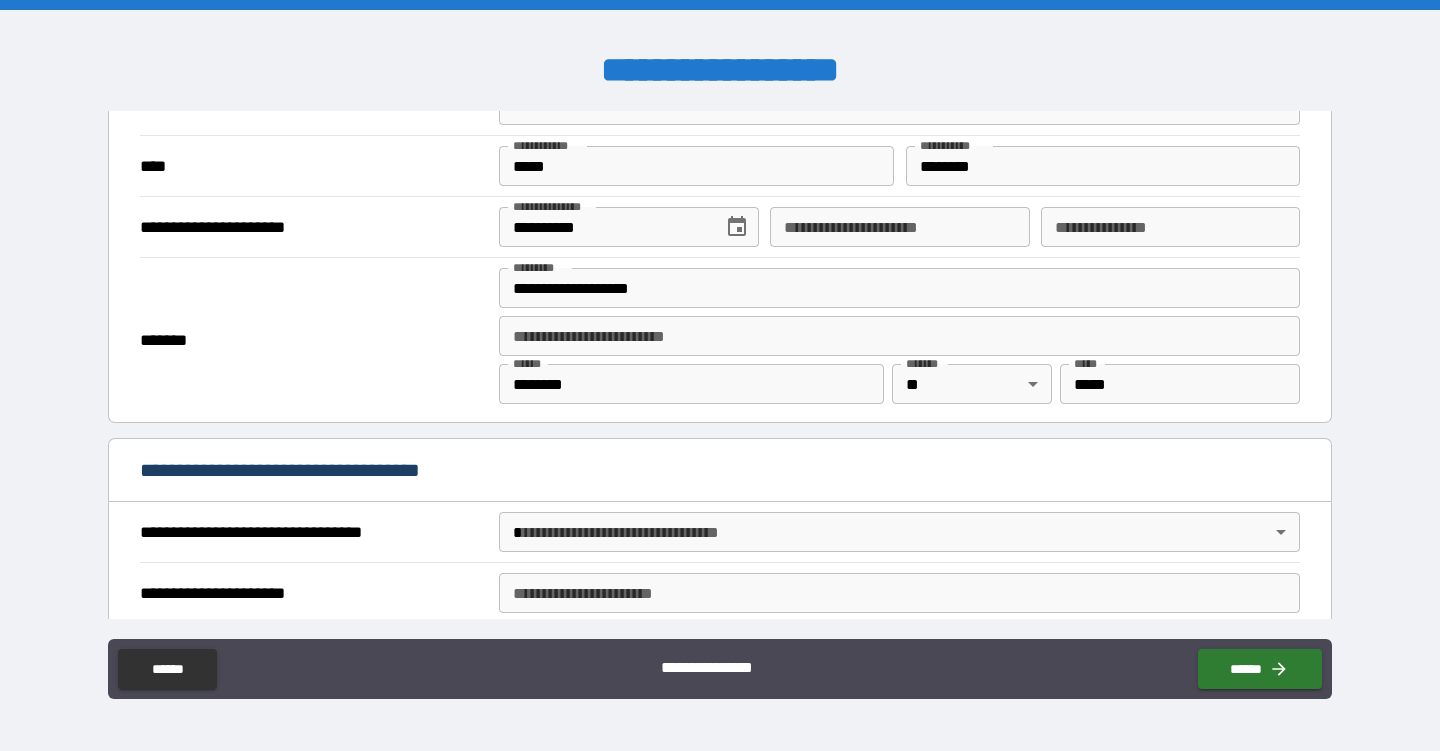 click on "**********" at bounding box center [720, 375] 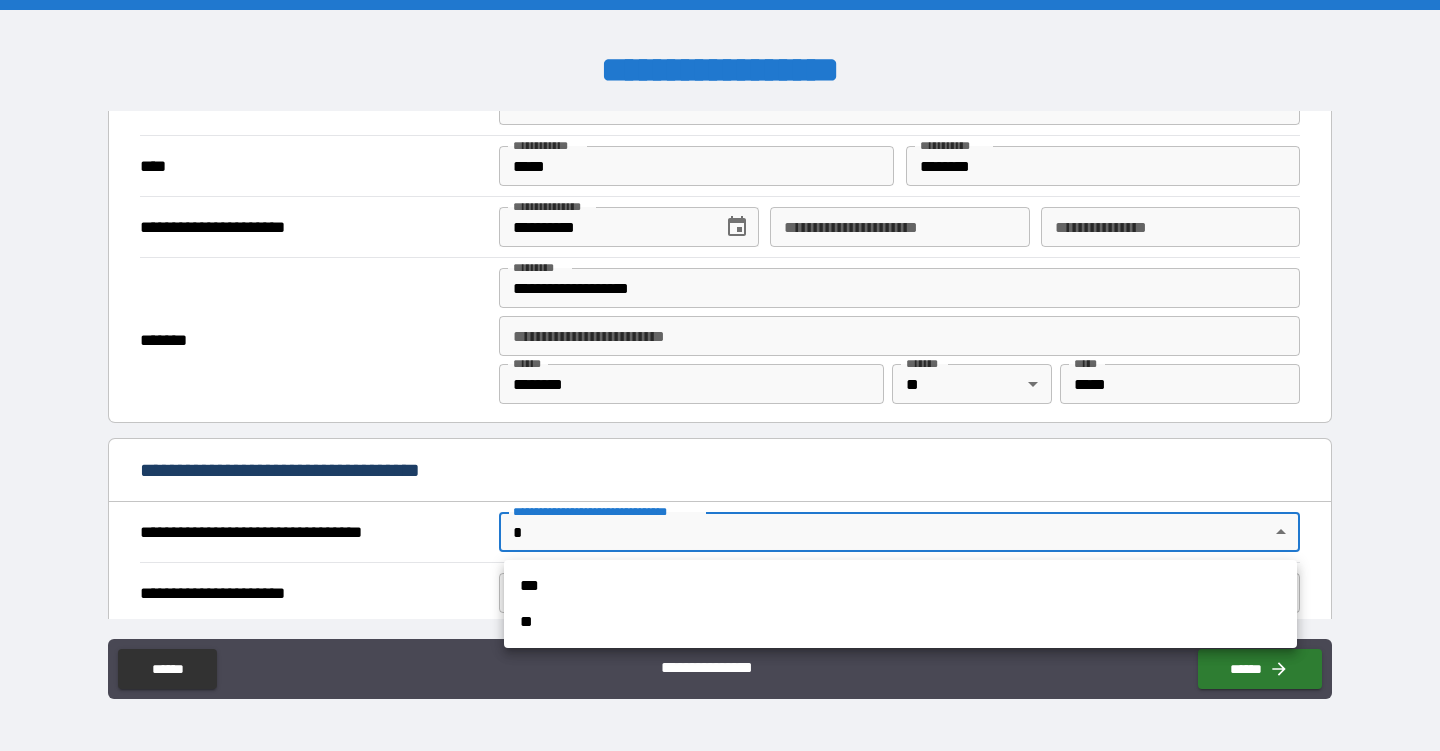 drag, startPoint x: 1322, startPoint y: 273, endPoint x: 1314, endPoint y: 211, distance: 62.514 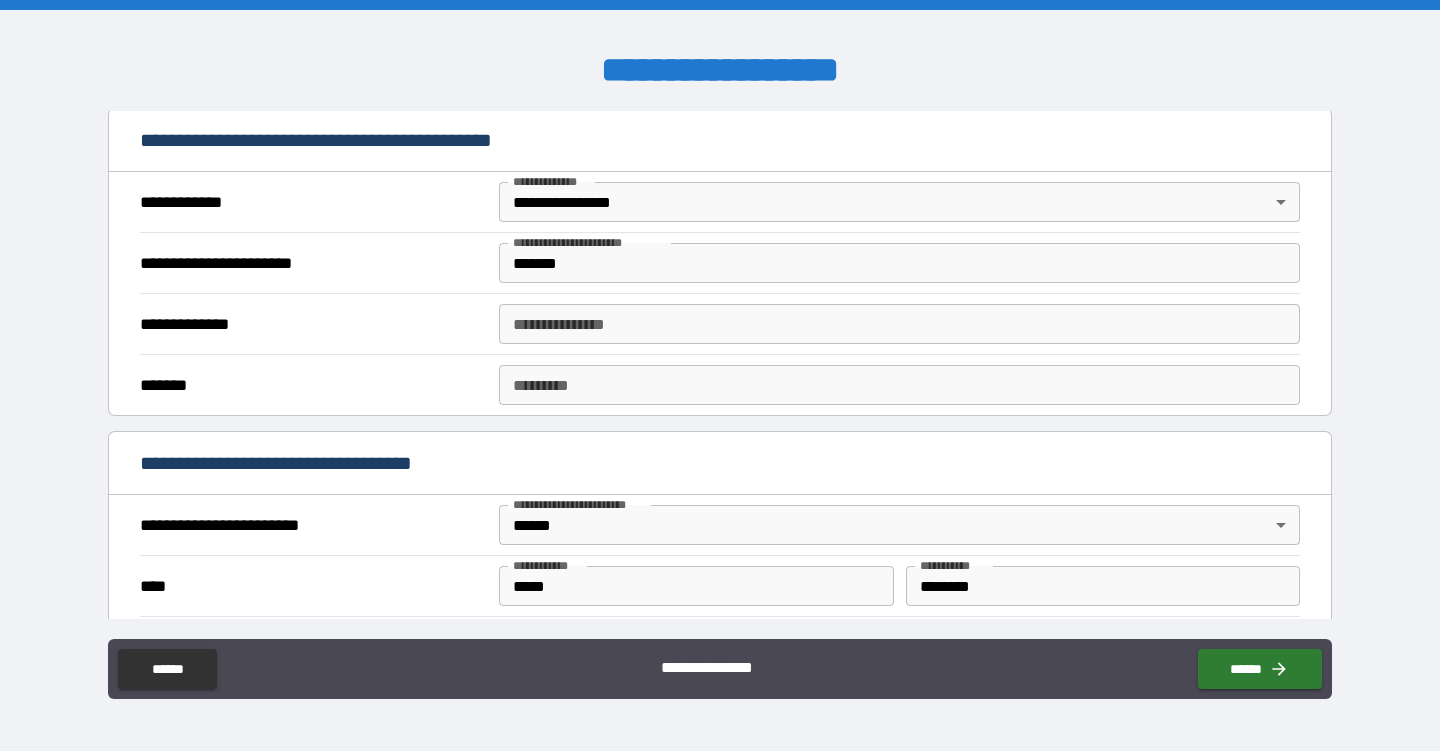 scroll, scrollTop: 374, scrollLeft: 0, axis: vertical 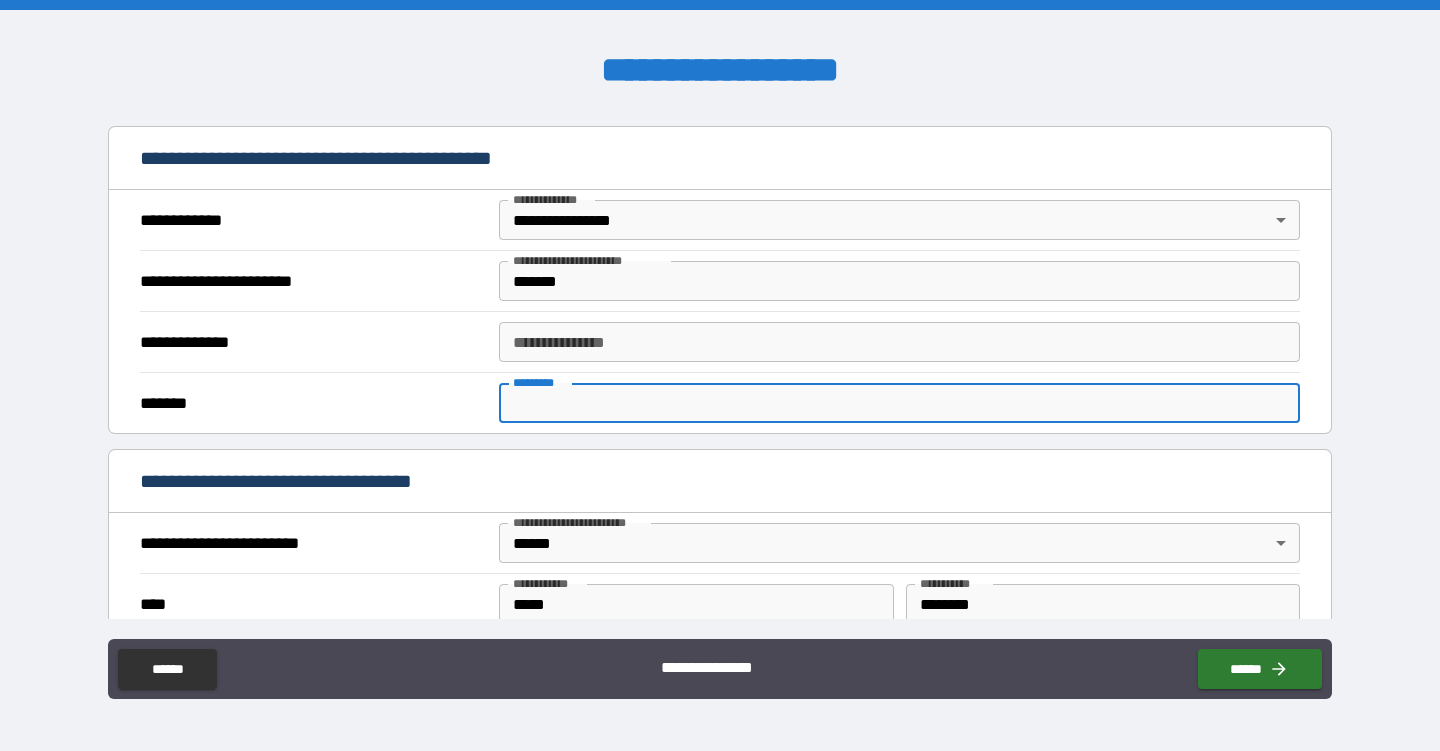 click on "*******   *" at bounding box center (899, 403) 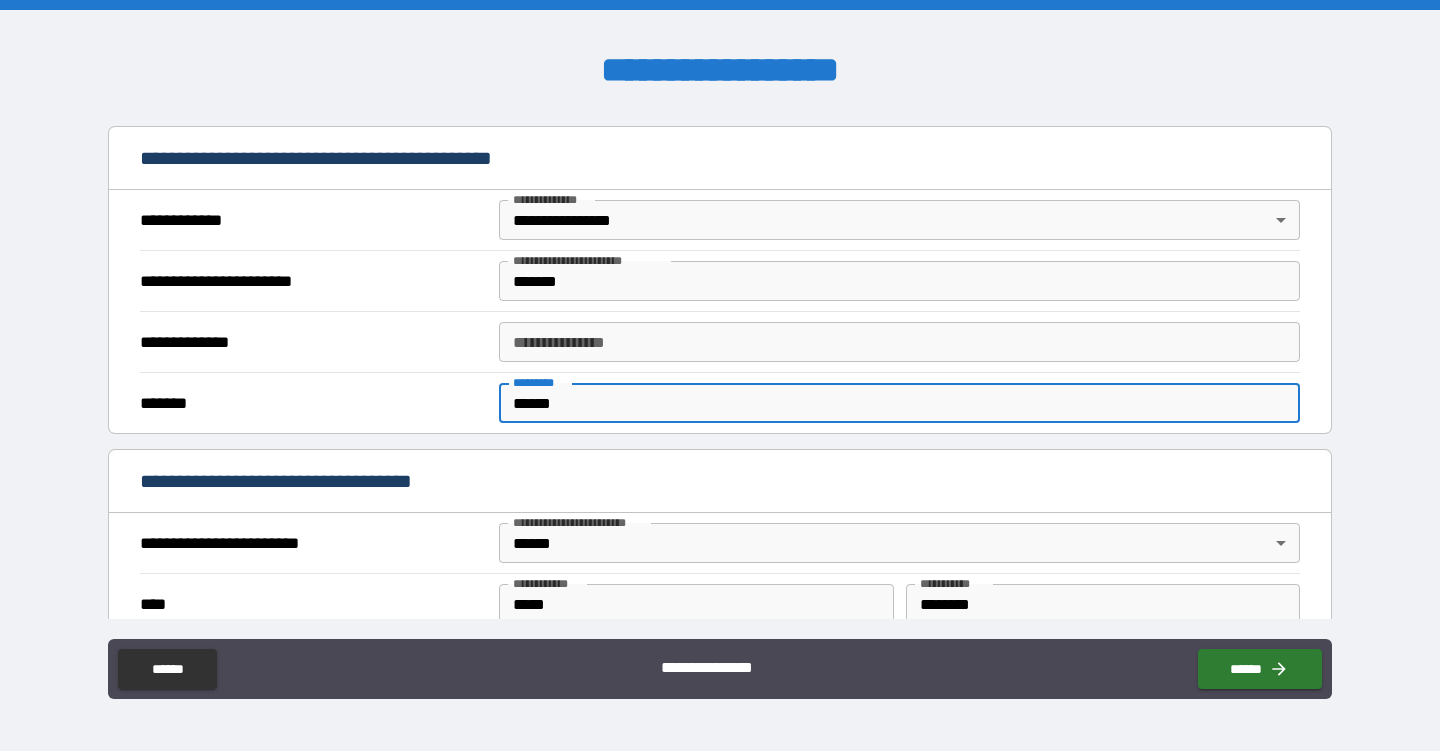 type on "******" 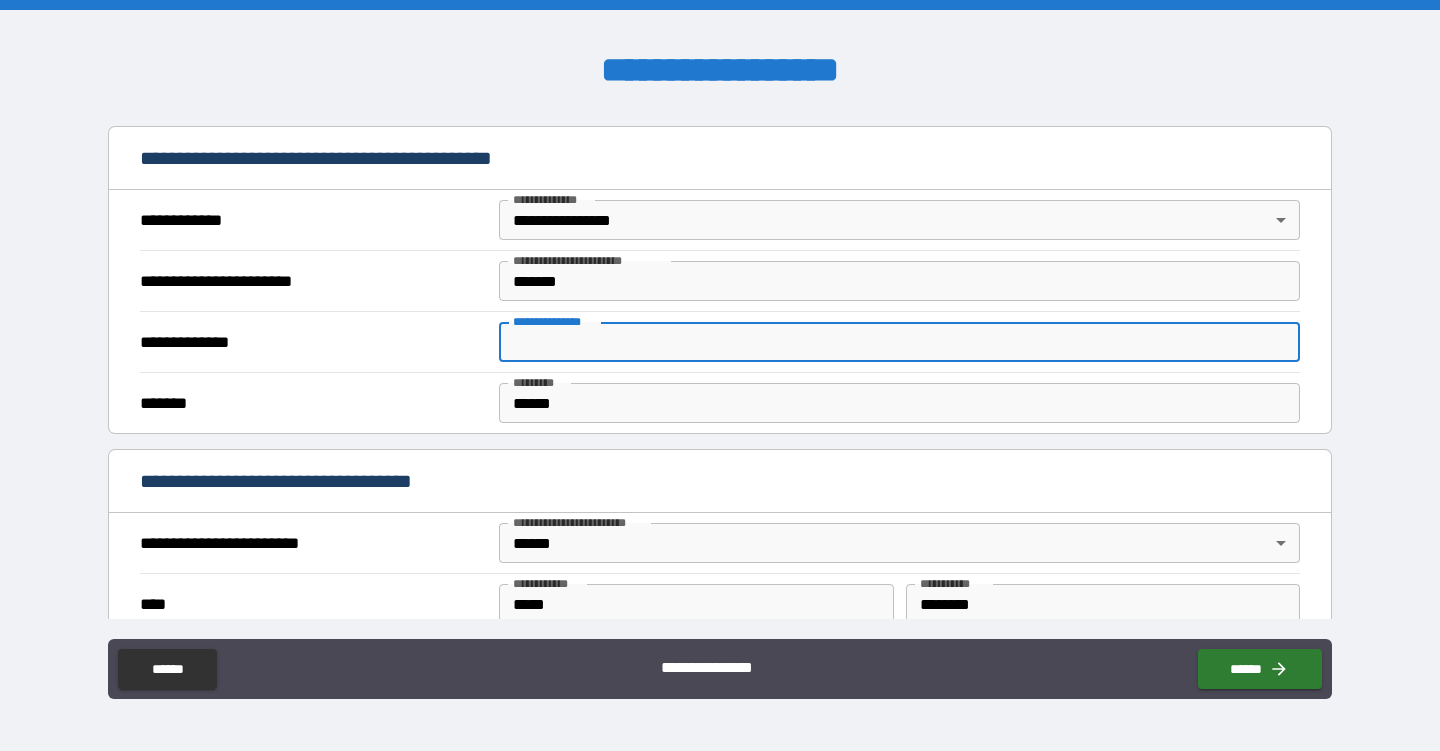 click on "**********" at bounding box center (899, 342) 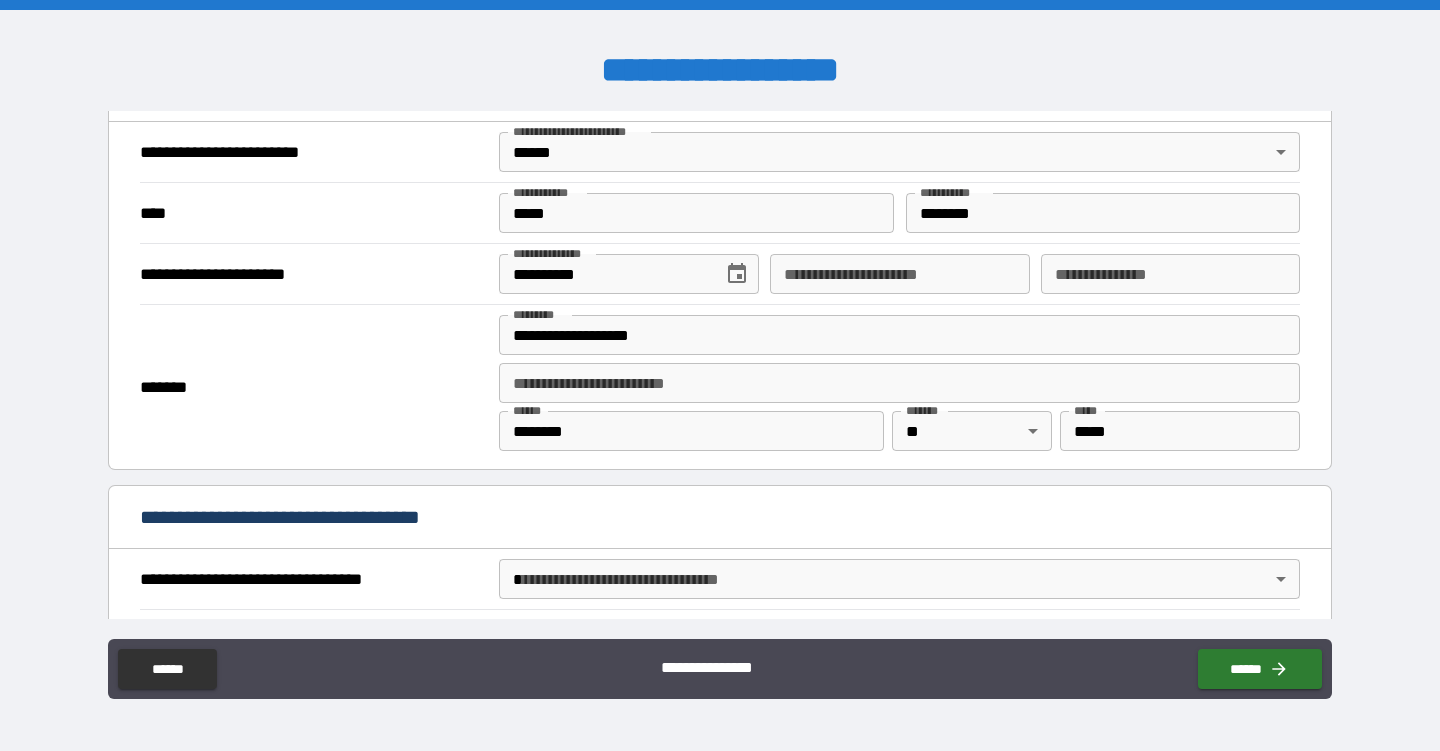 scroll, scrollTop: 792, scrollLeft: 0, axis: vertical 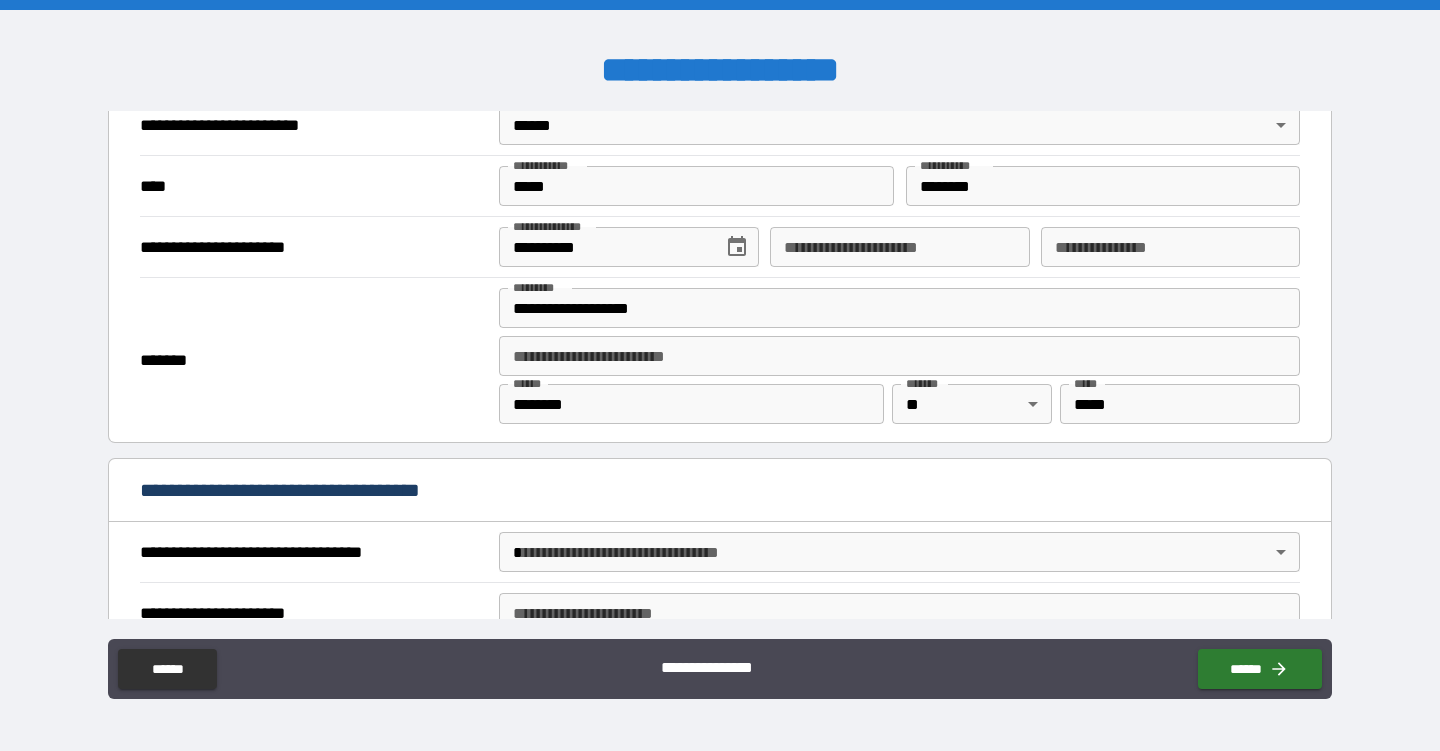 type on "*****" 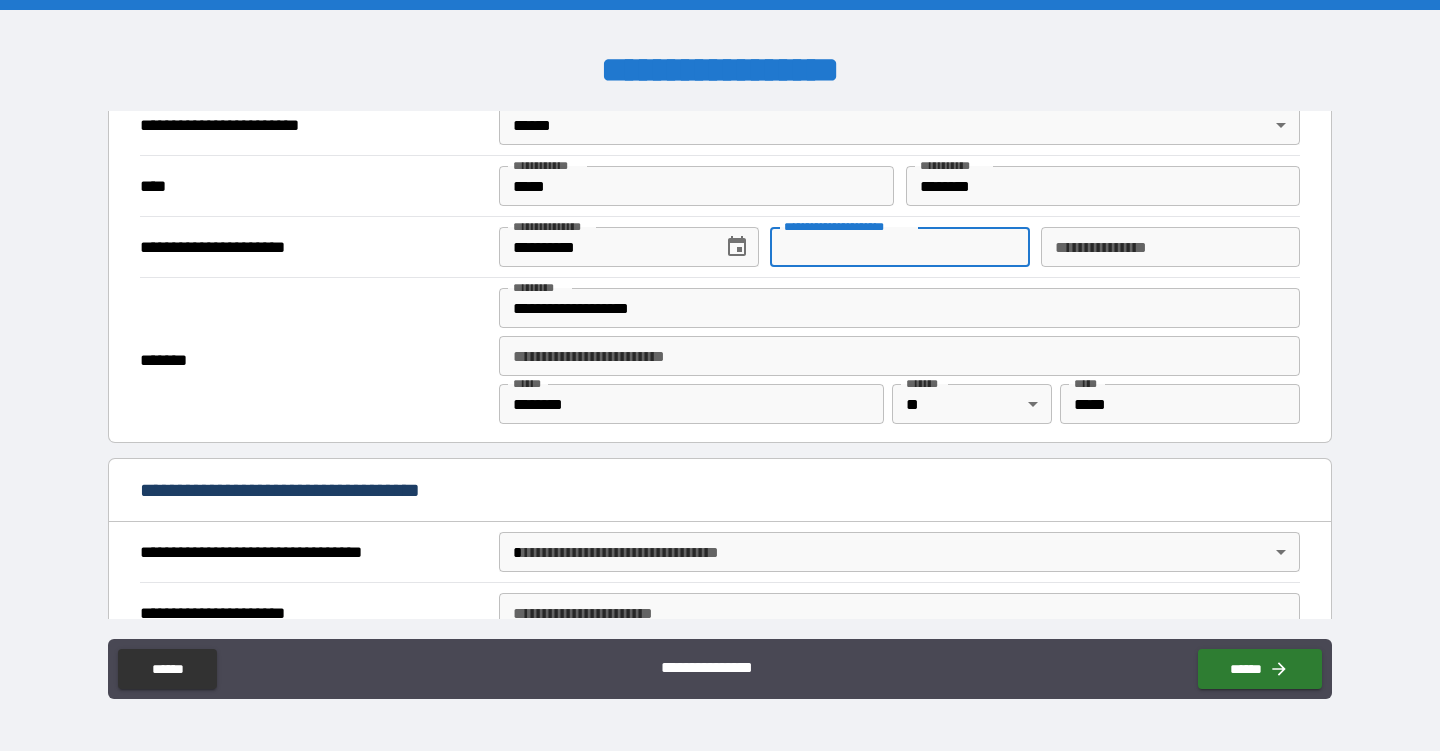 click on "**********" at bounding box center (899, 247) 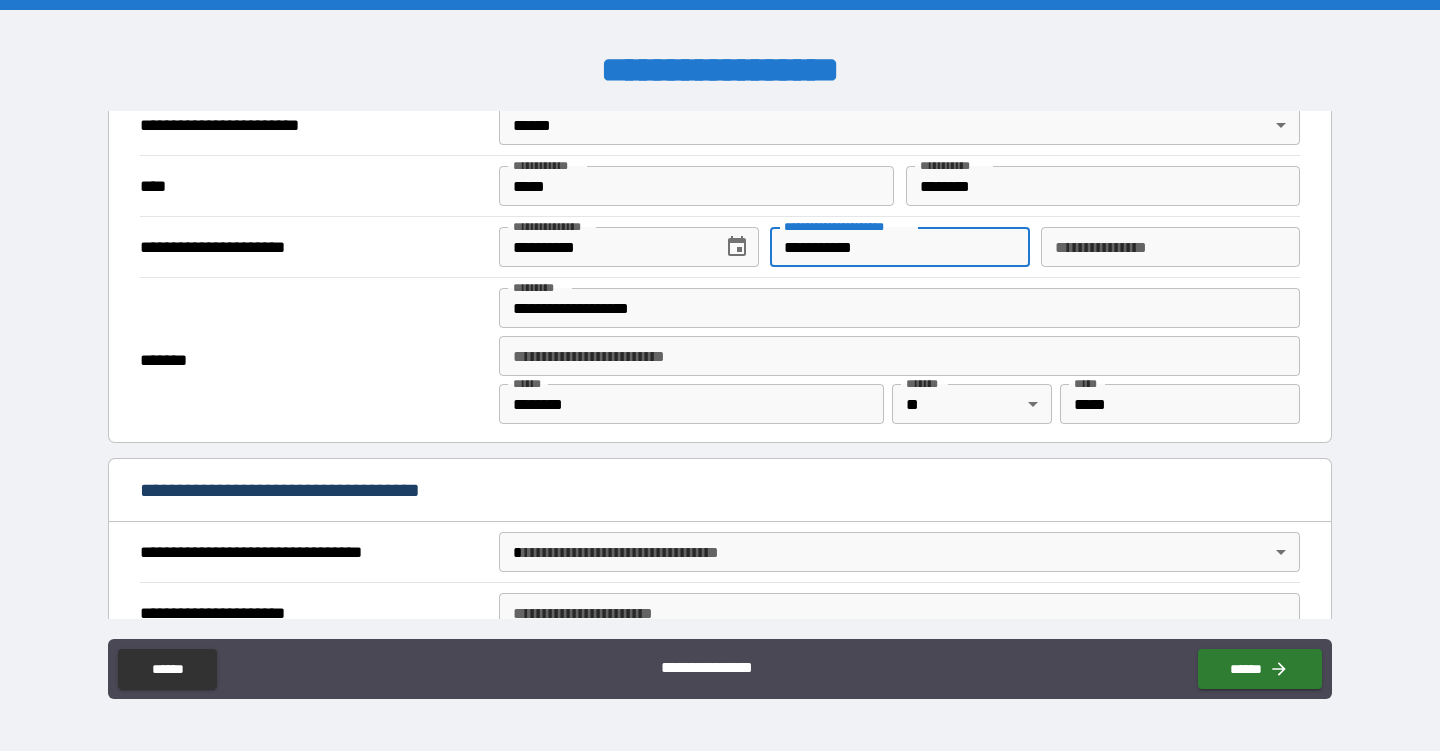 type on "**********" 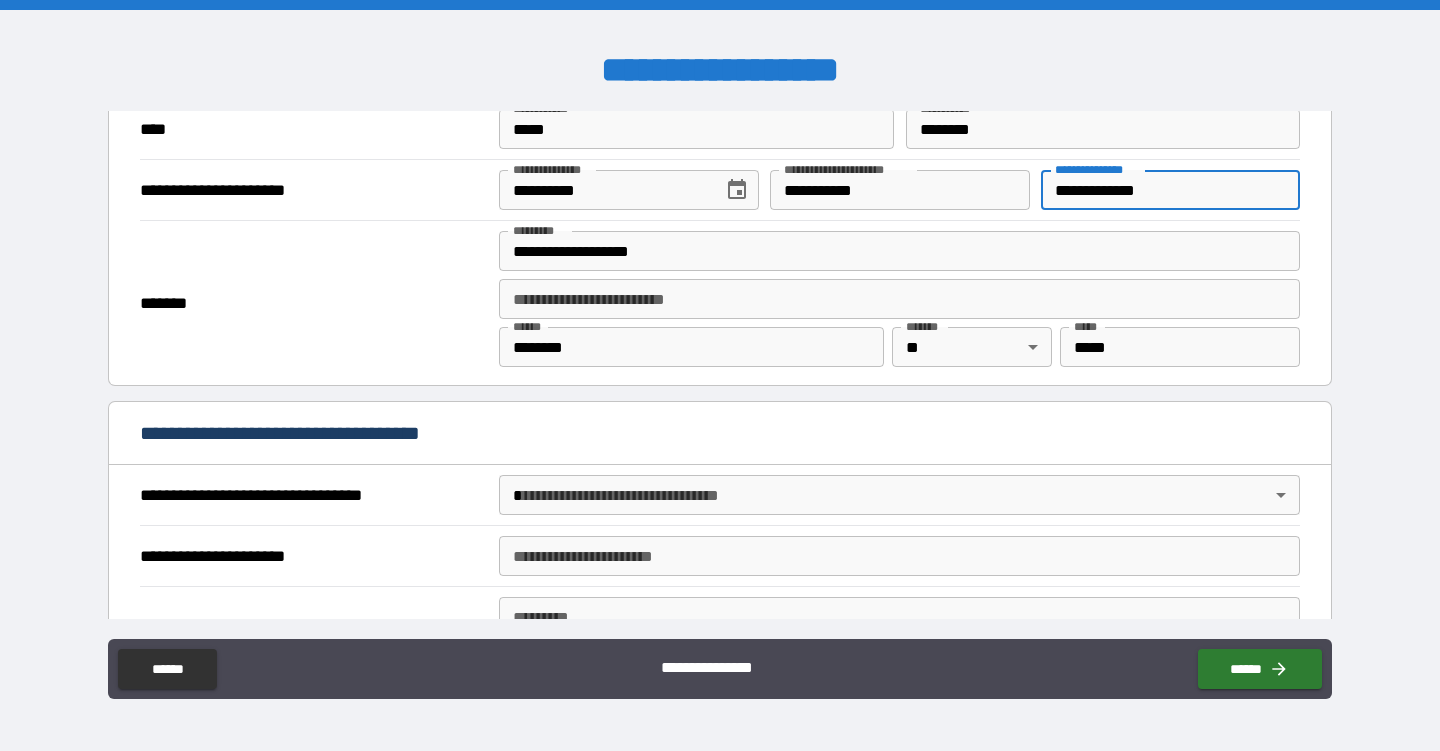 scroll, scrollTop: 855, scrollLeft: 0, axis: vertical 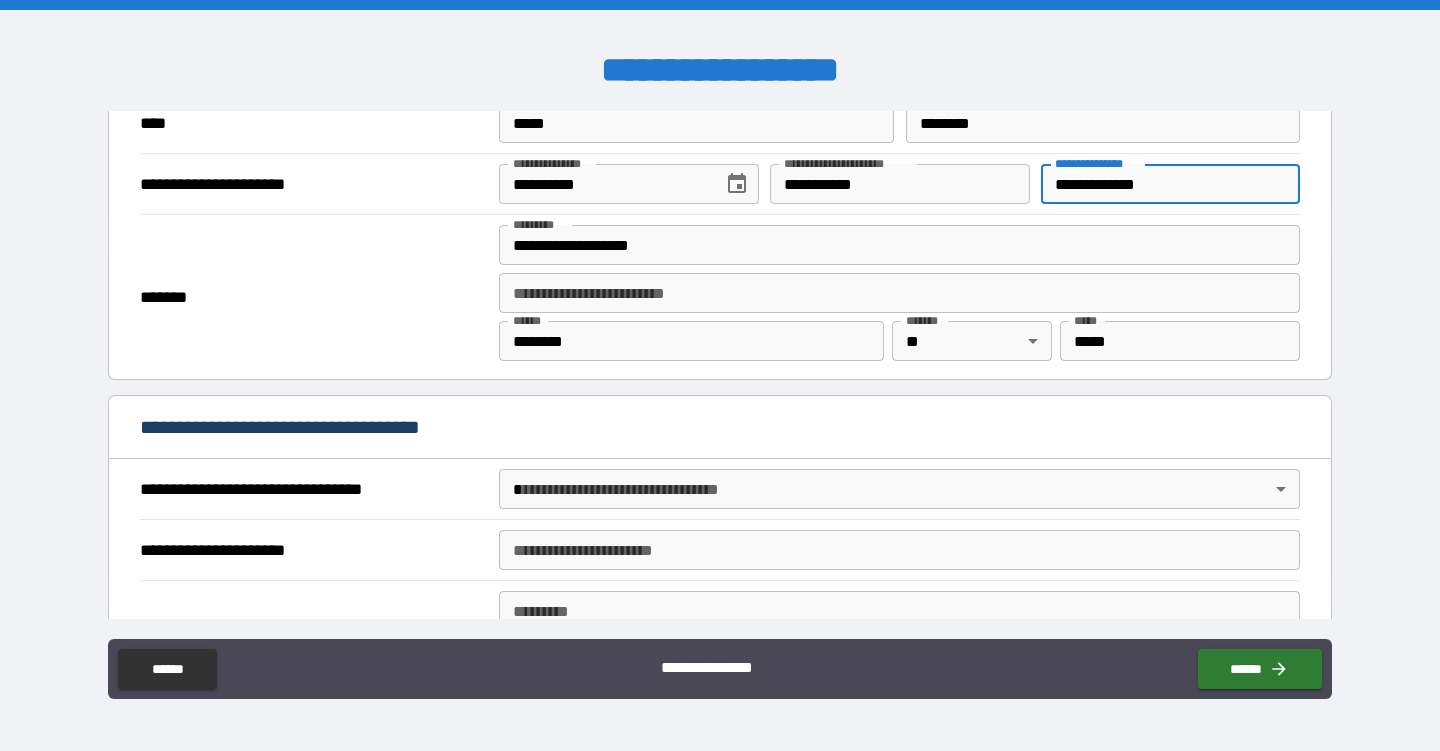 type on "**********" 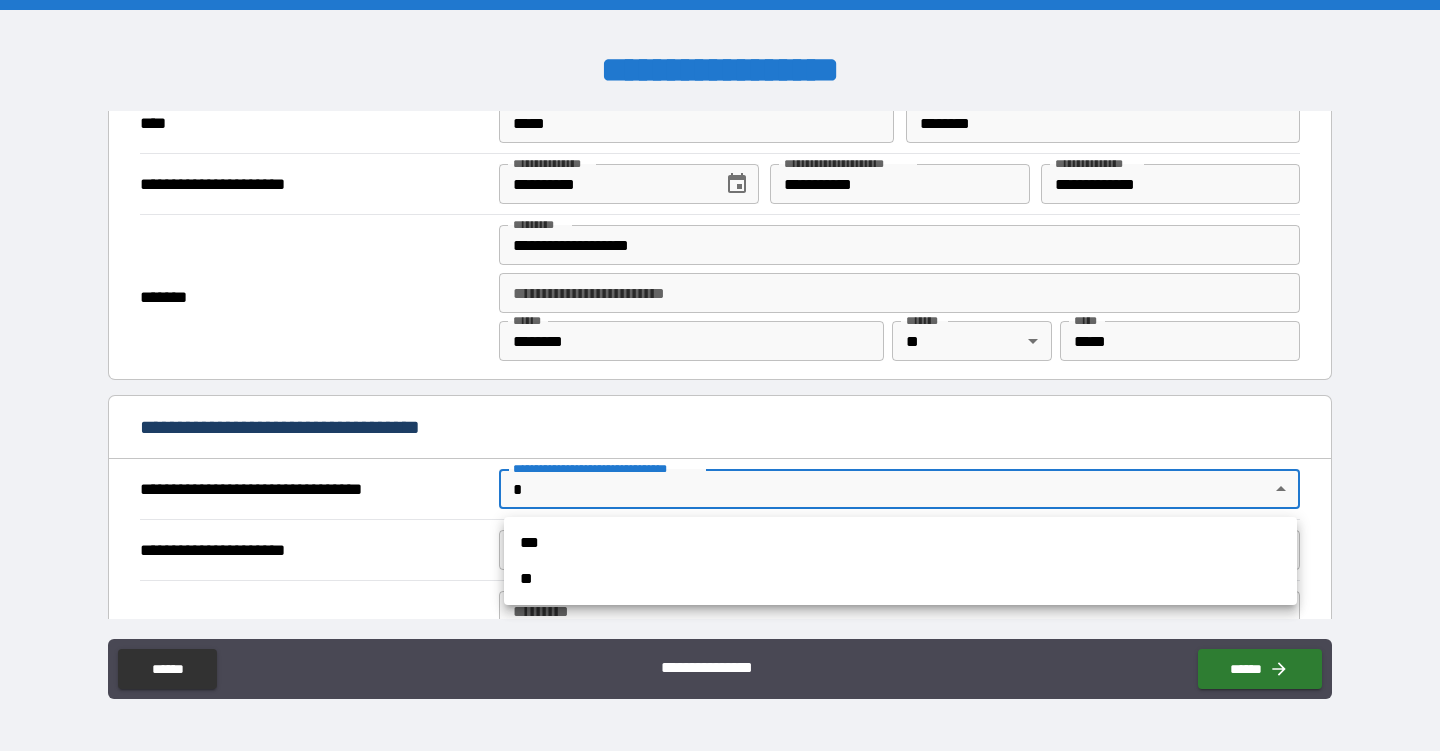 click on "**********" at bounding box center (720, 375) 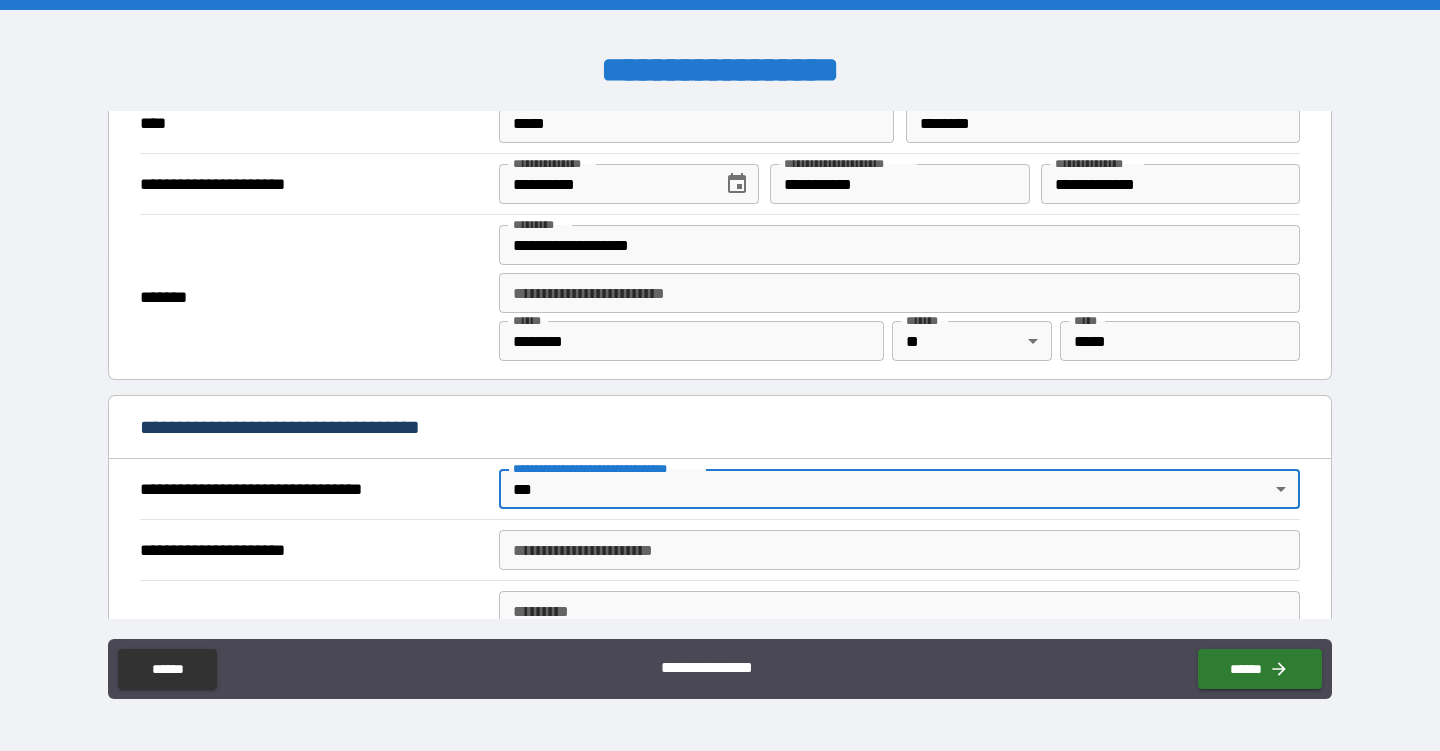 type on "*" 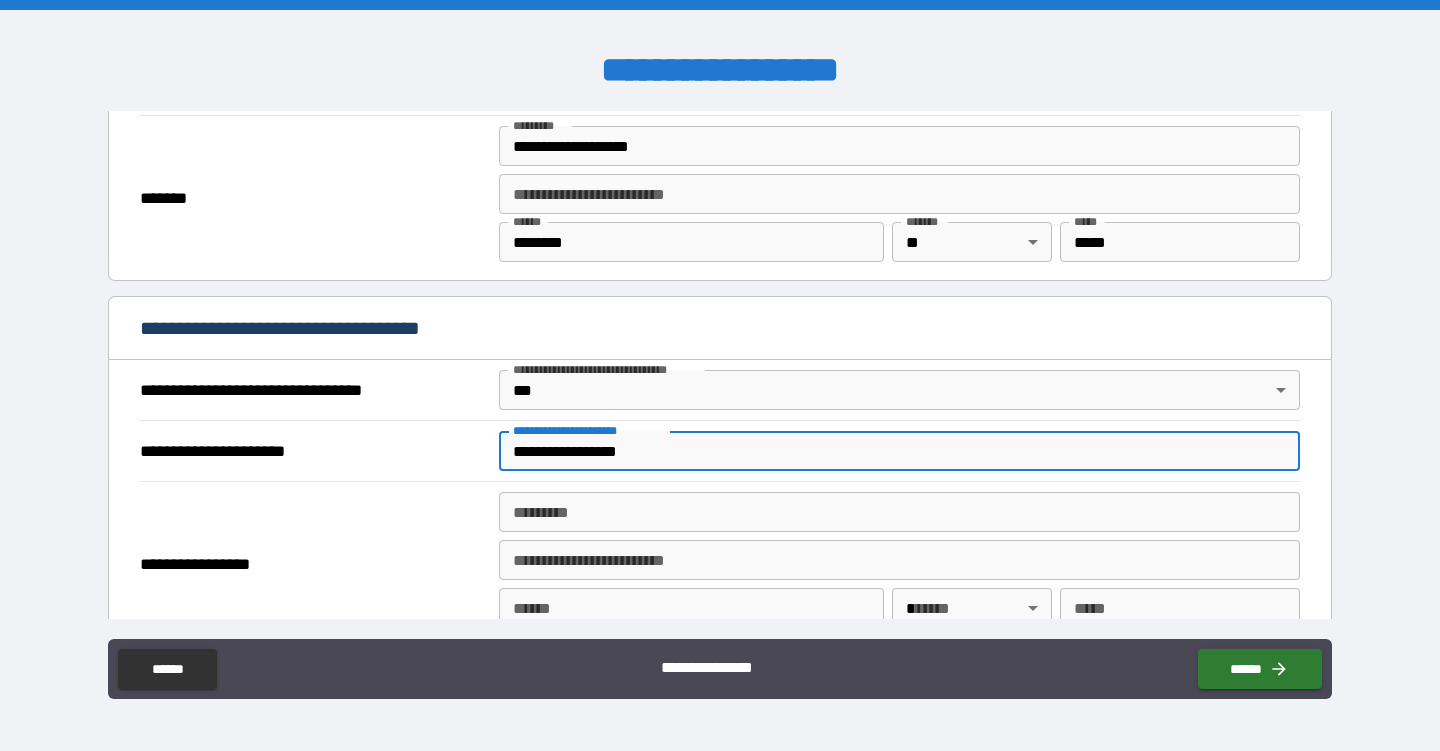 scroll, scrollTop: 963, scrollLeft: 0, axis: vertical 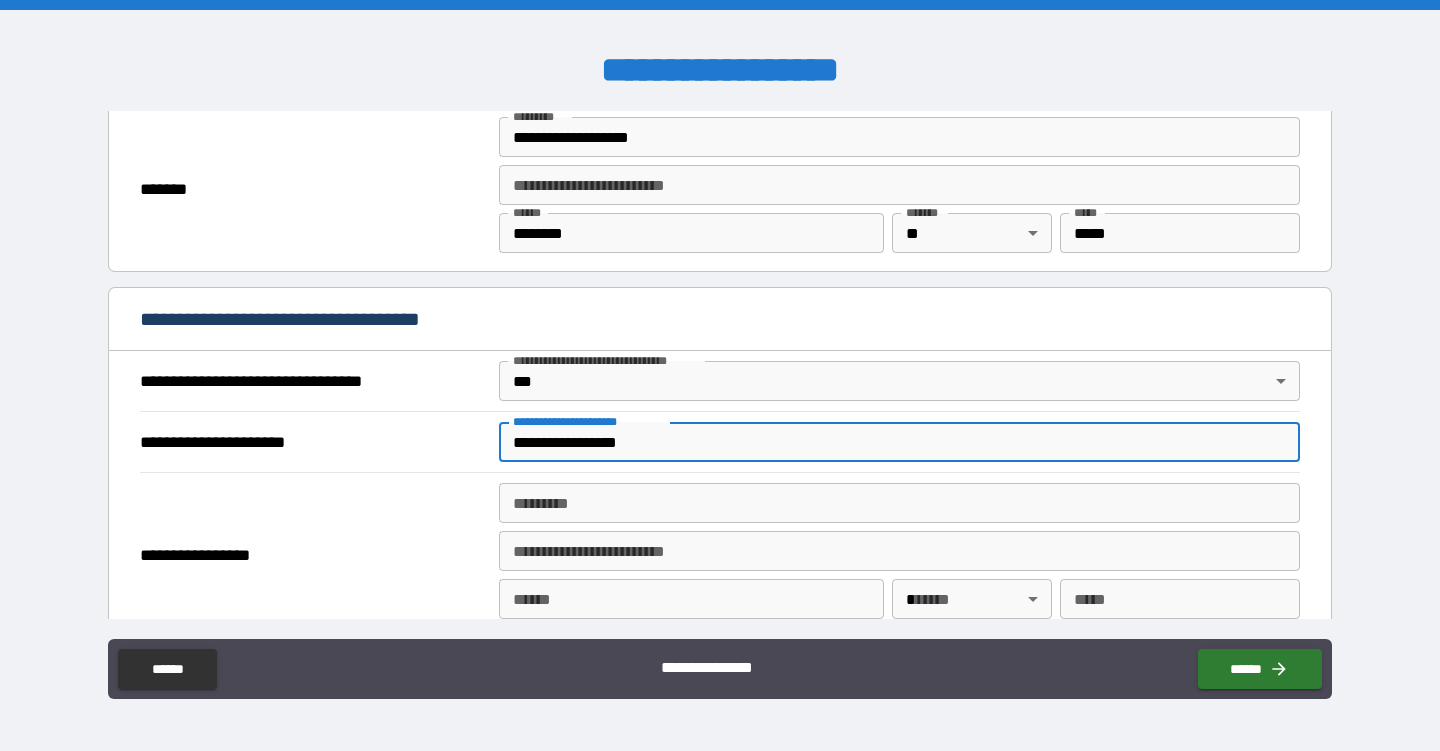type on "**********" 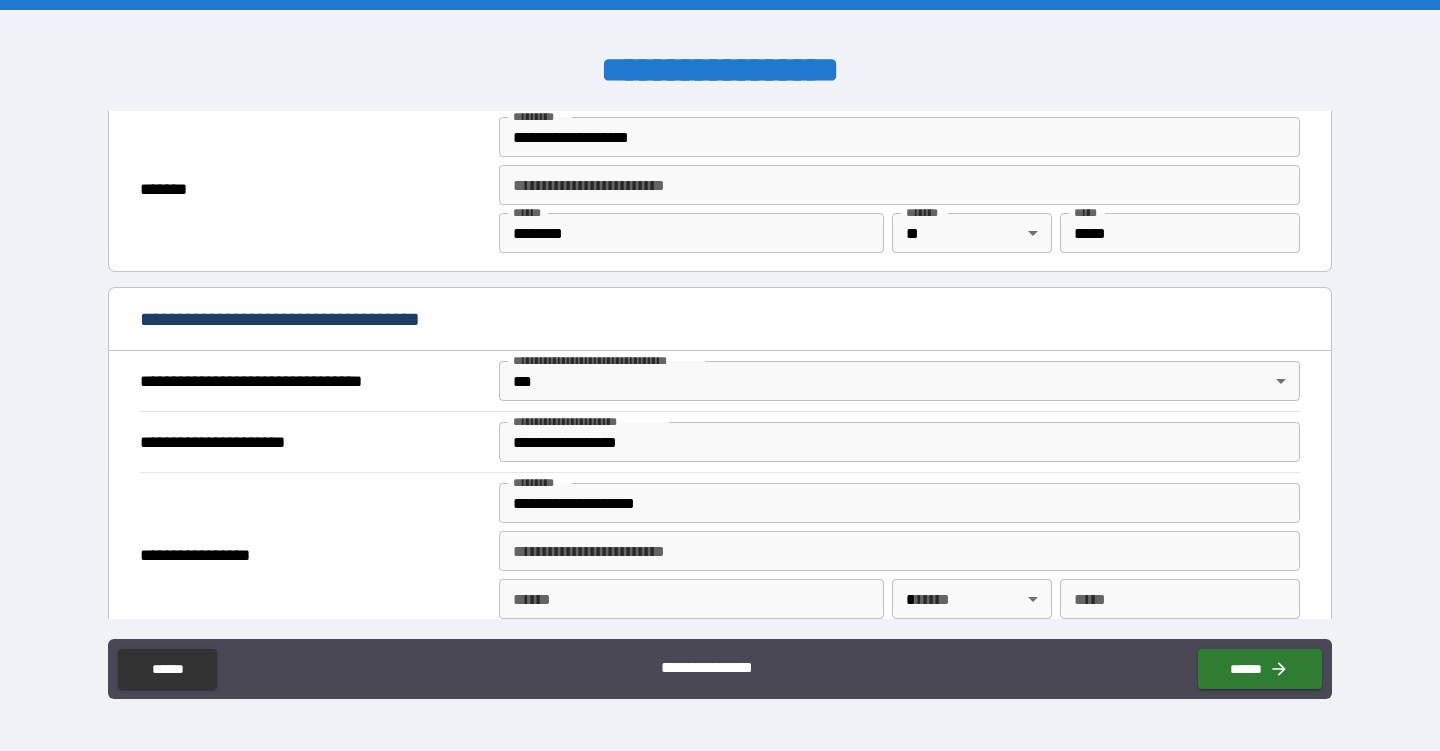 type on "**********" 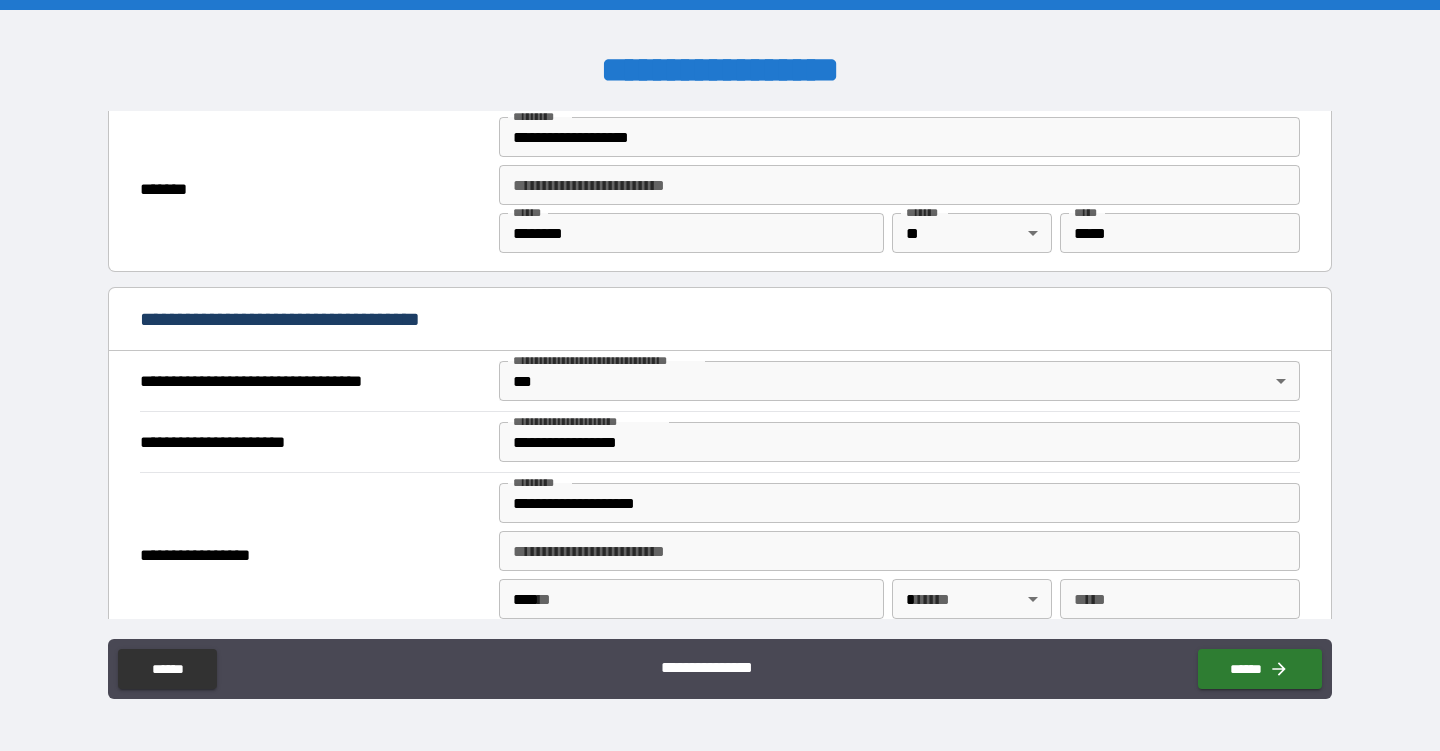 type on "**" 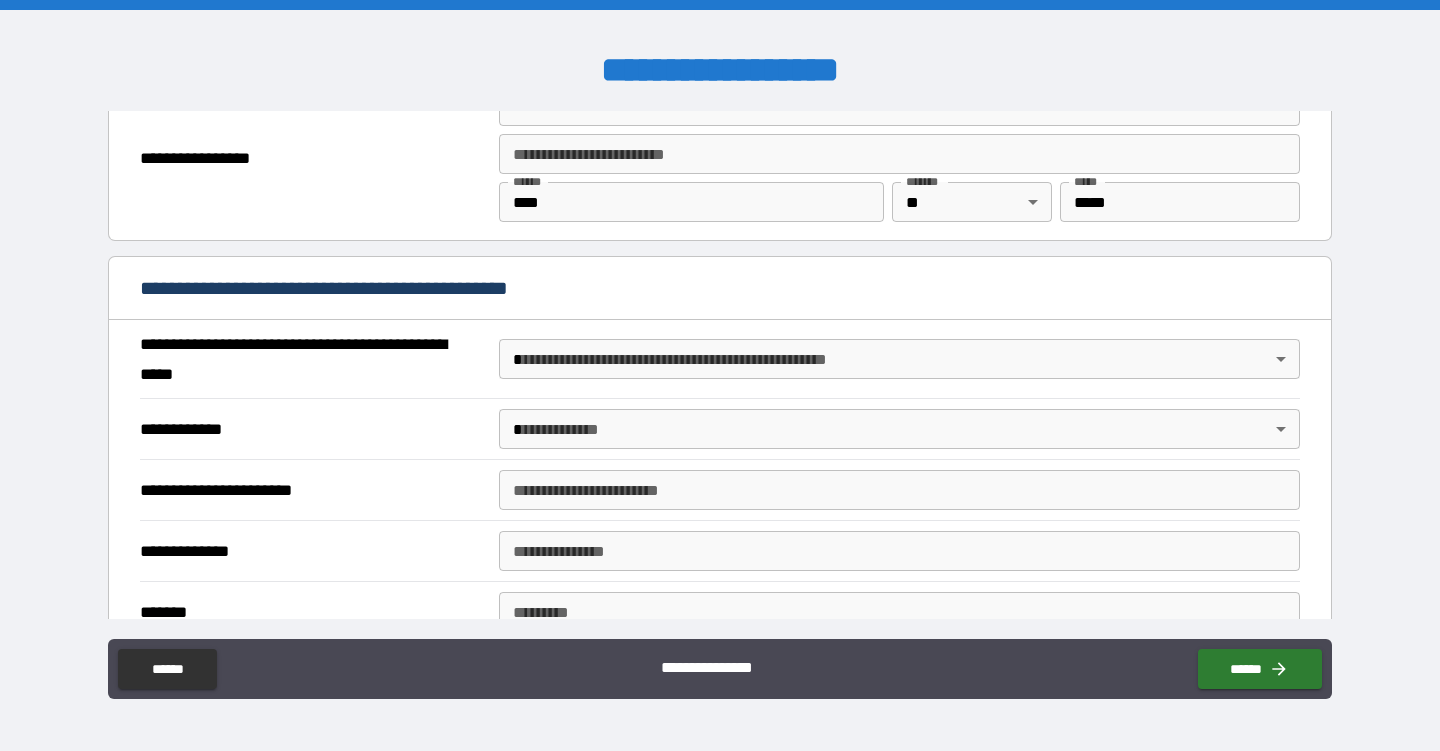scroll, scrollTop: 1369, scrollLeft: 0, axis: vertical 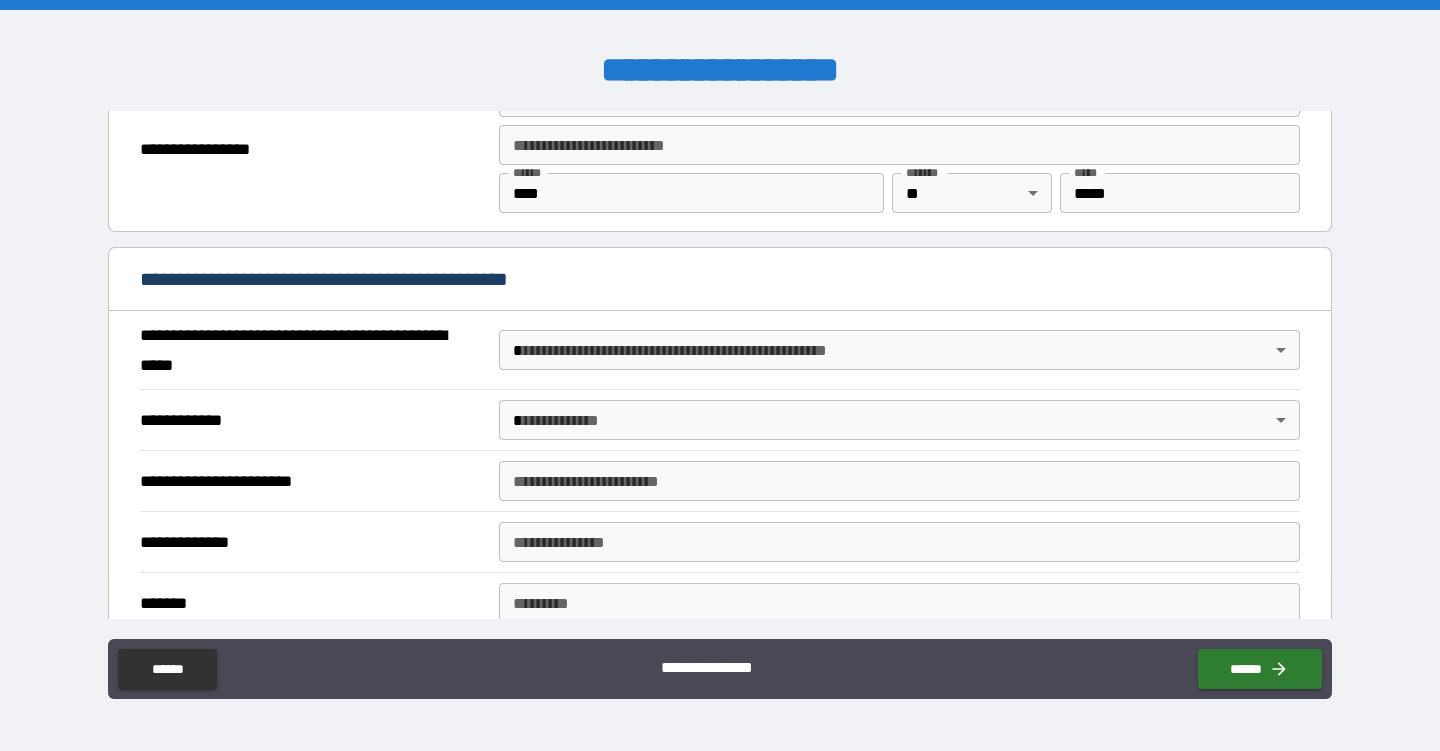 click on "**********" at bounding box center (720, 375) 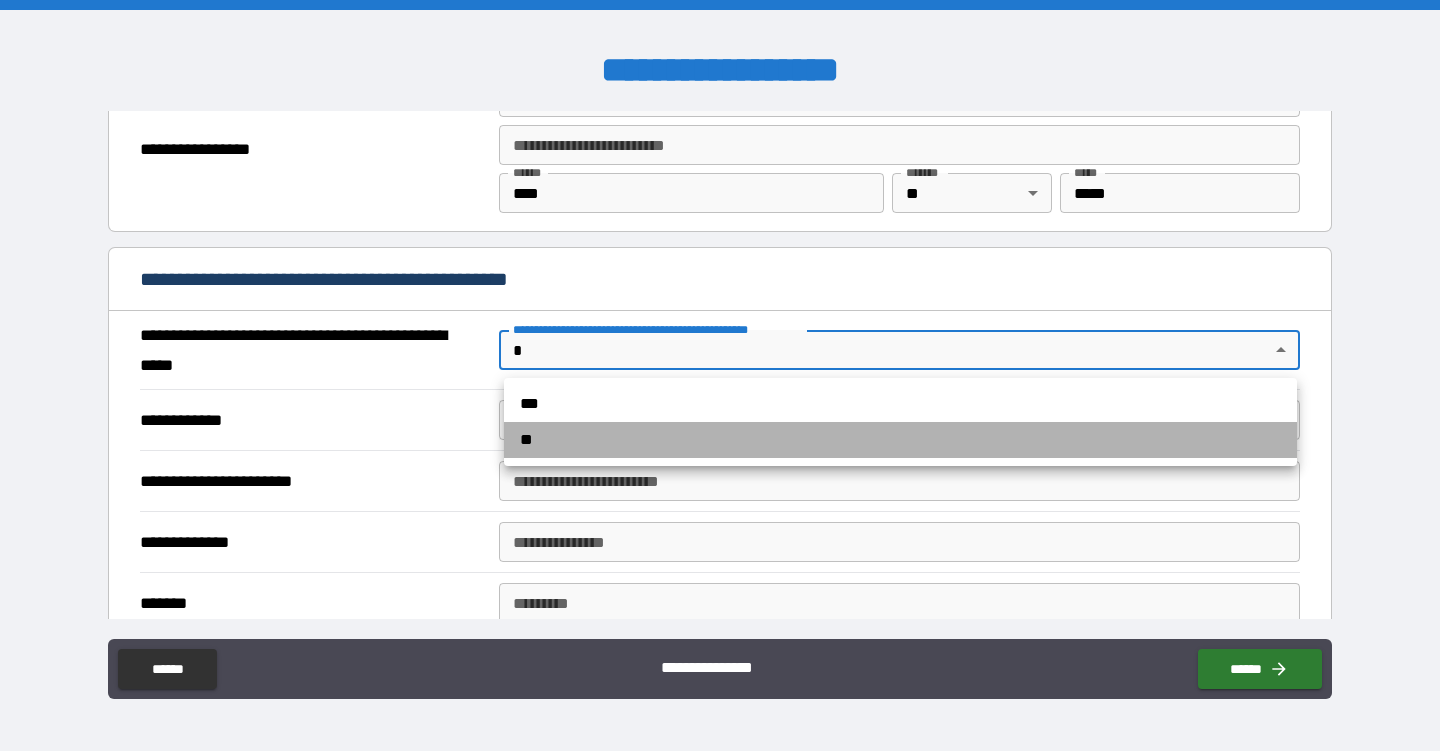 click on "**" at bounding box center [900, 440] 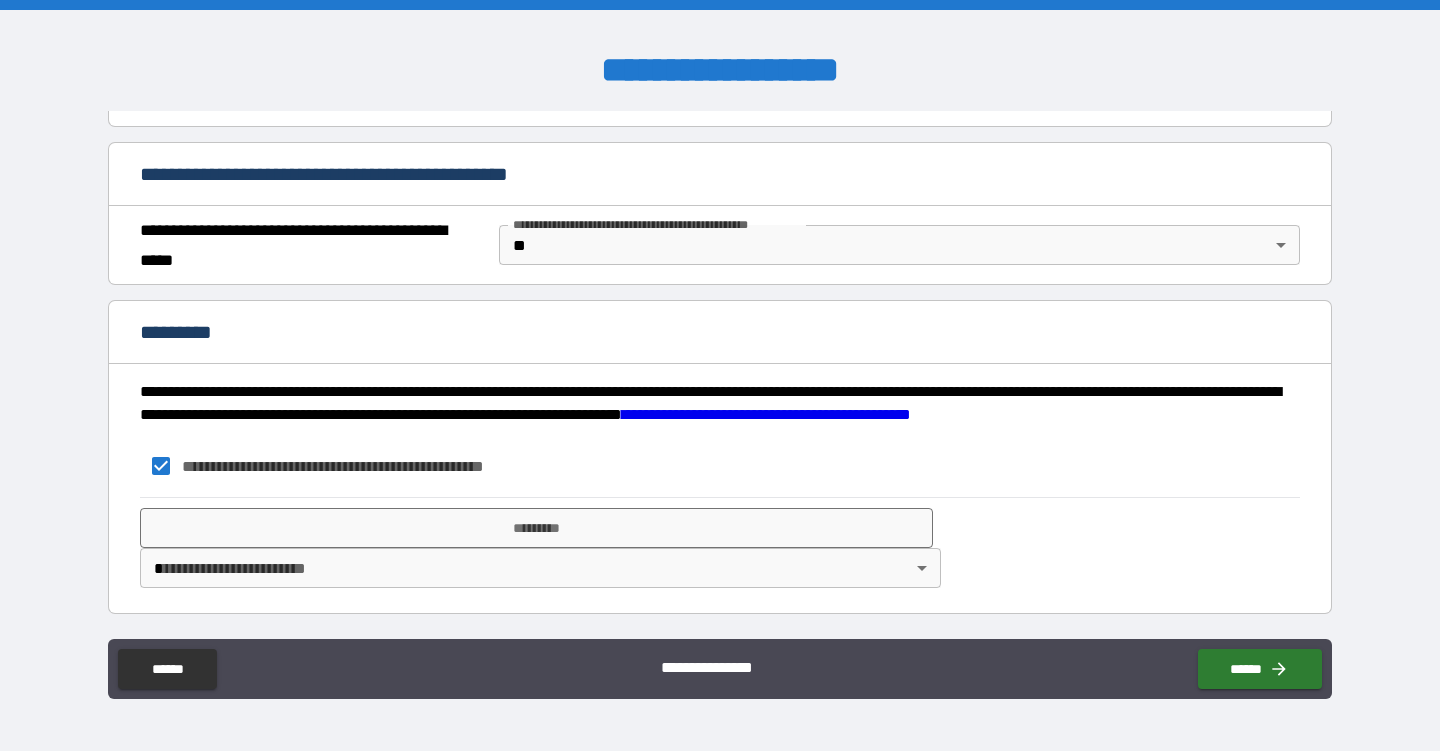 scroll, scrollTop: 1474, scrollLeft: 0, axis: vertical 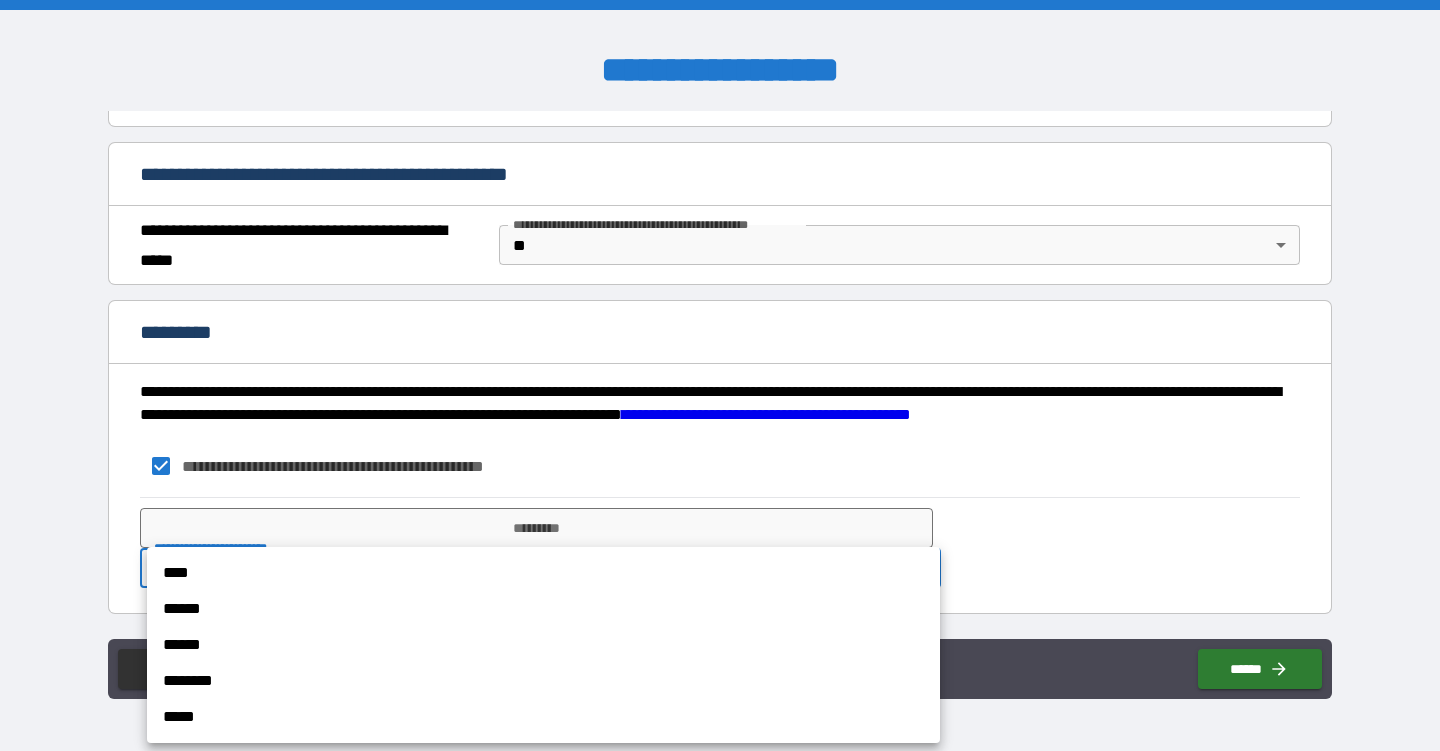 click on "**********" at bounding box center [720, 375] 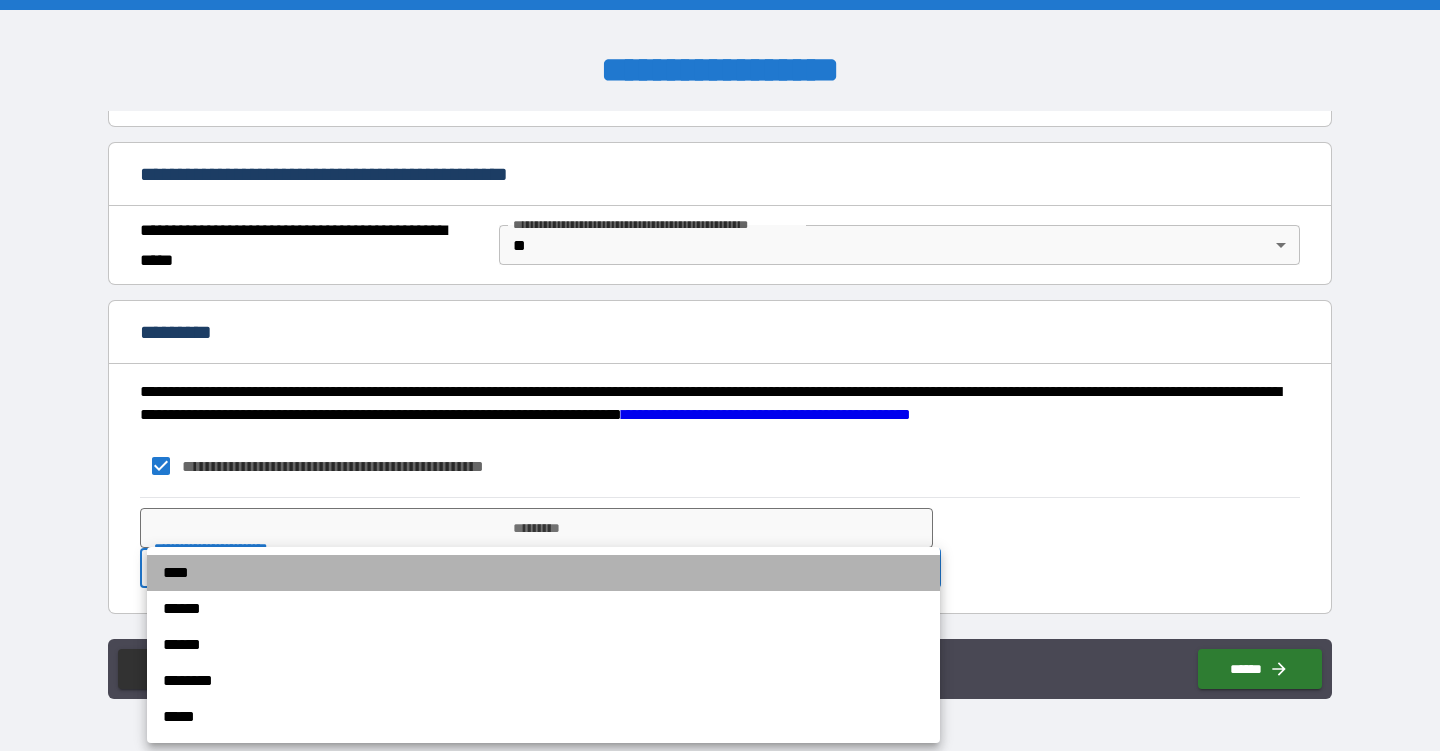 click on "****" at bounding box center (543, 573) 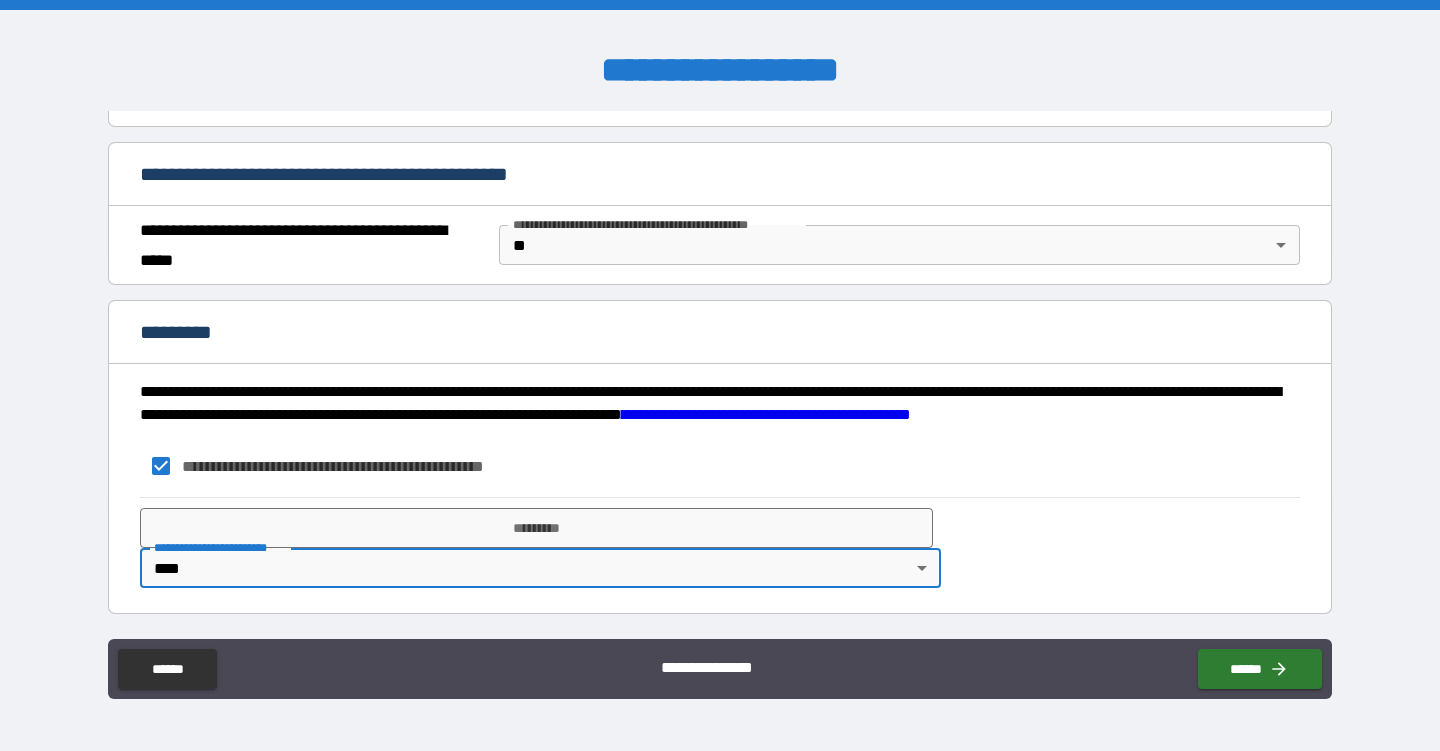 scroll, scrollTop: 1474, scrollLeft: 0, axis: vertical 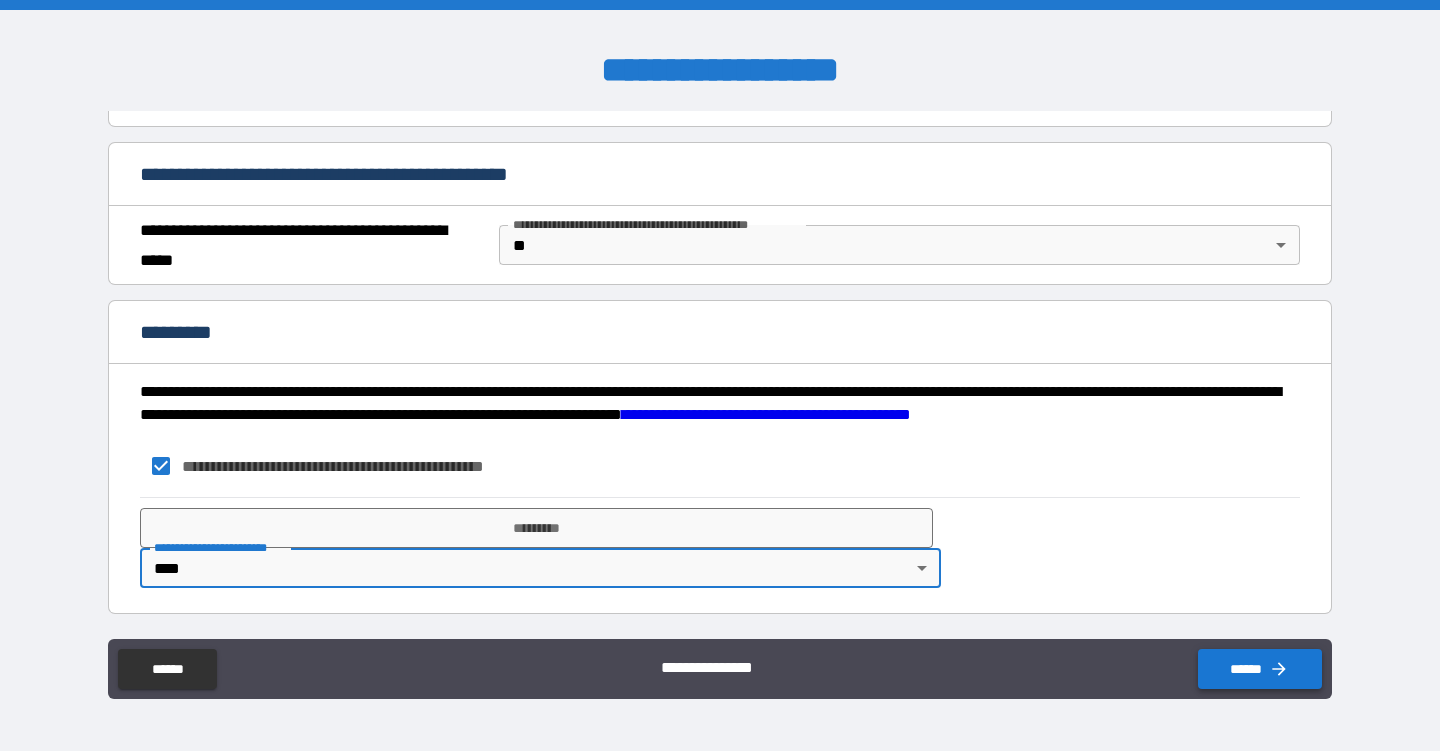 click on "******" at bounding box center (1260, 669) 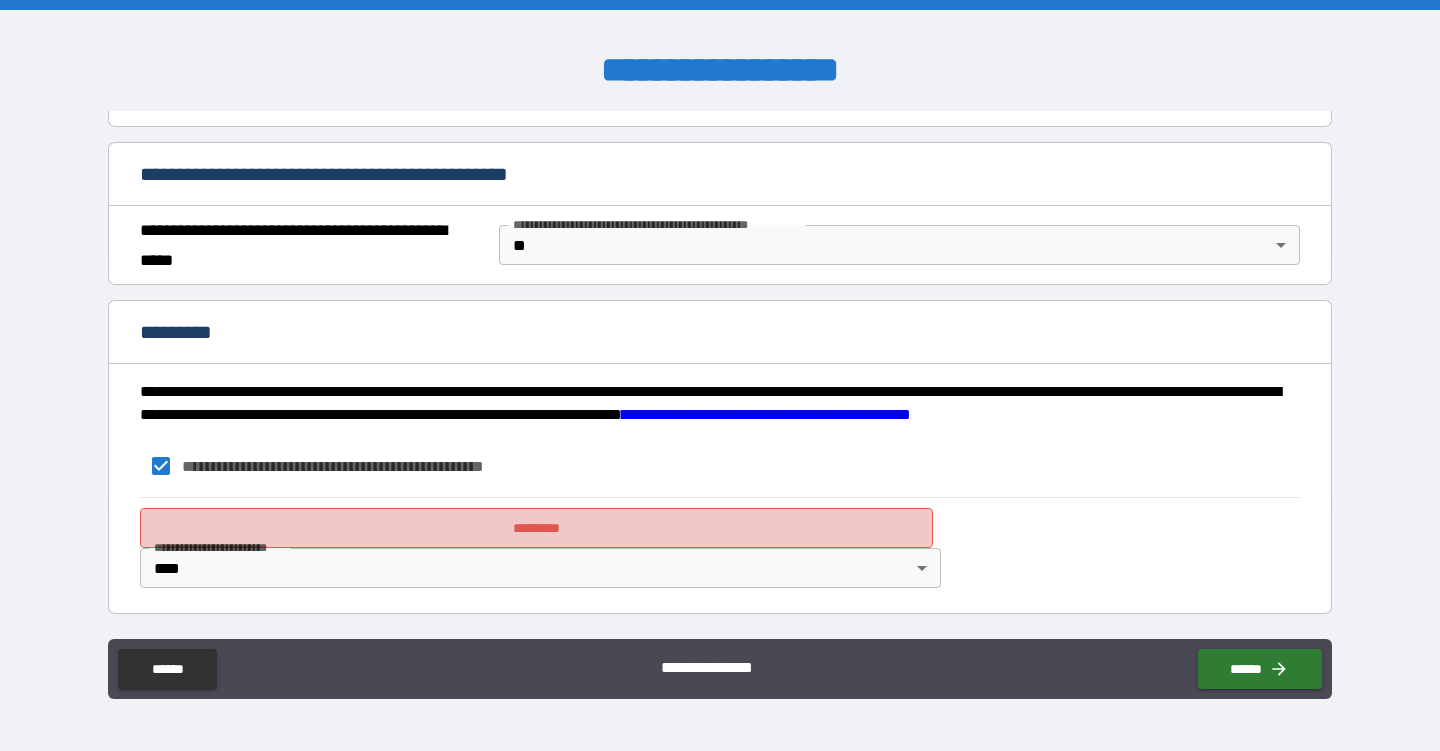 click on "*********" at bounding box center [536, 528] 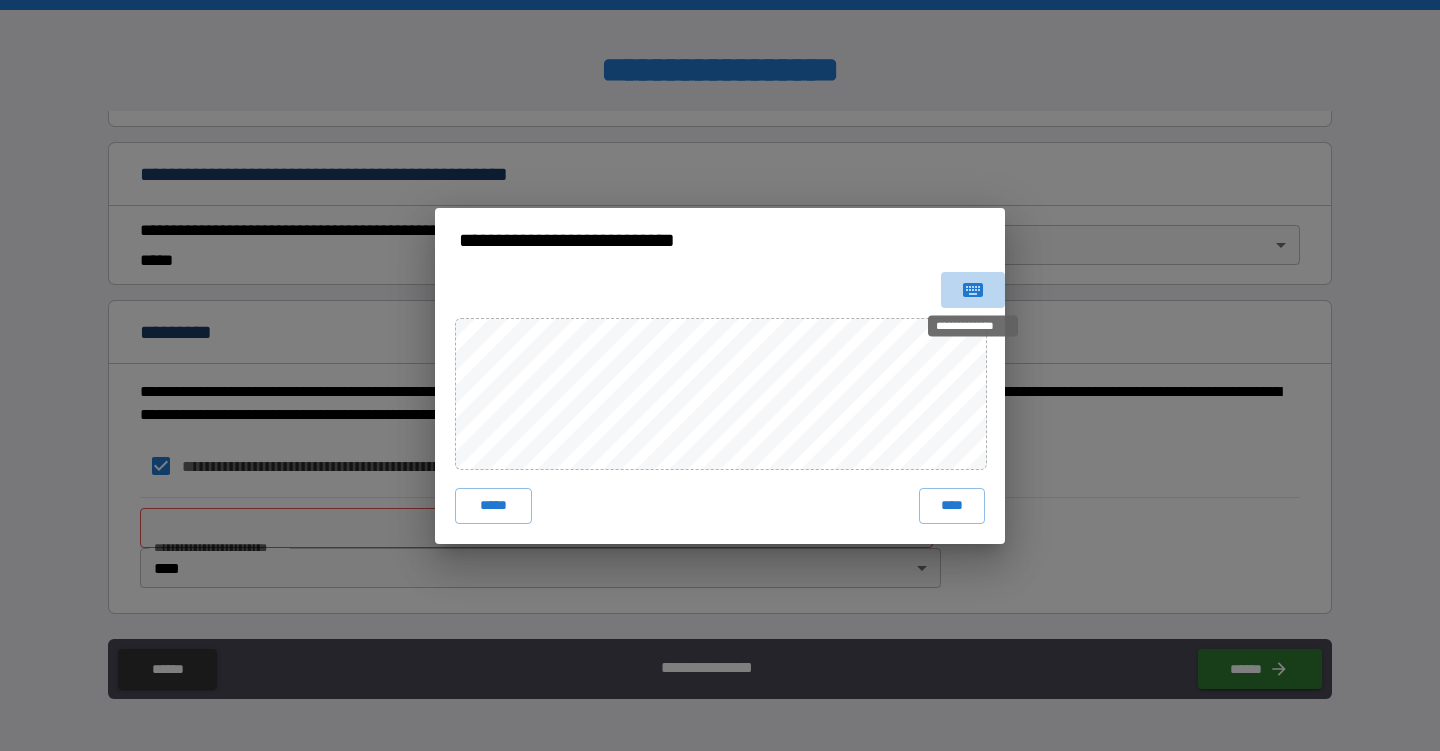 click 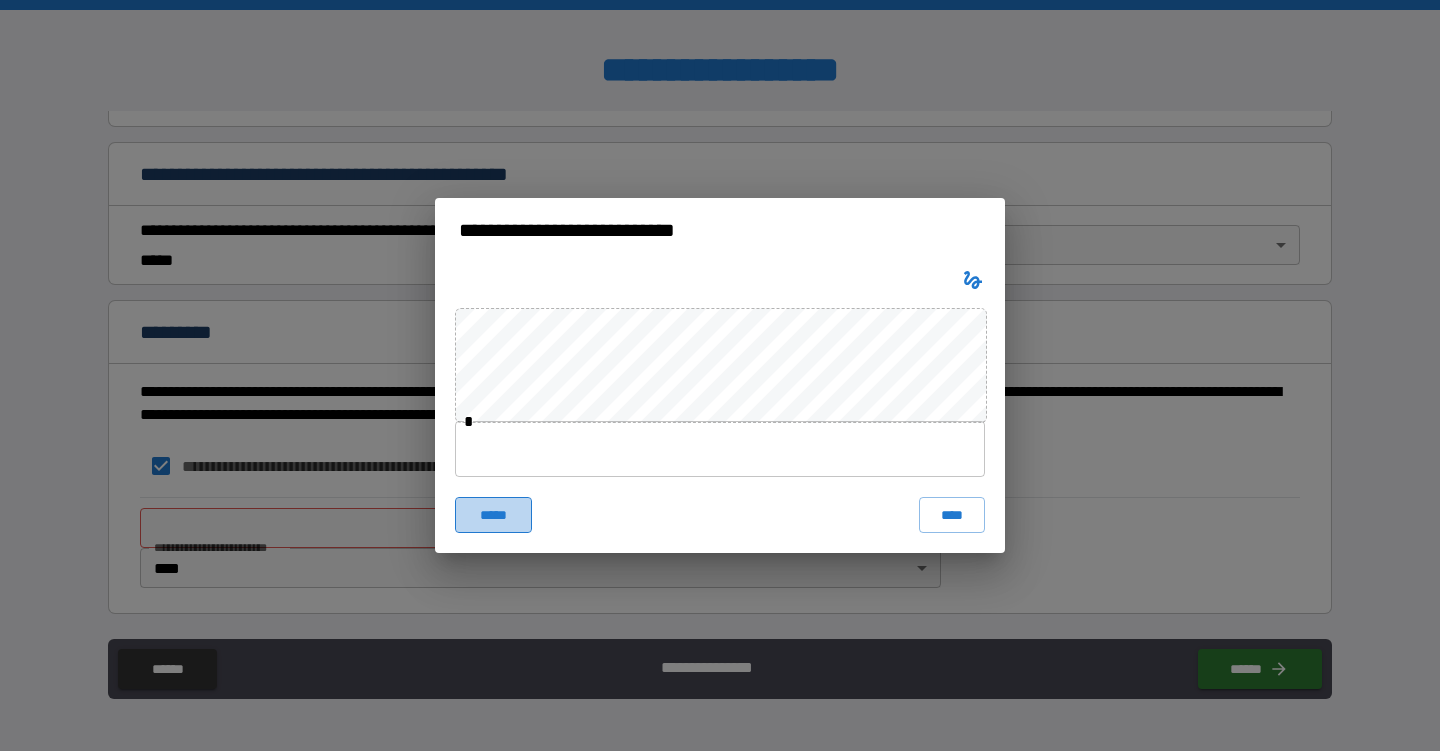 click on "*****" at bounding box center (493, 515) 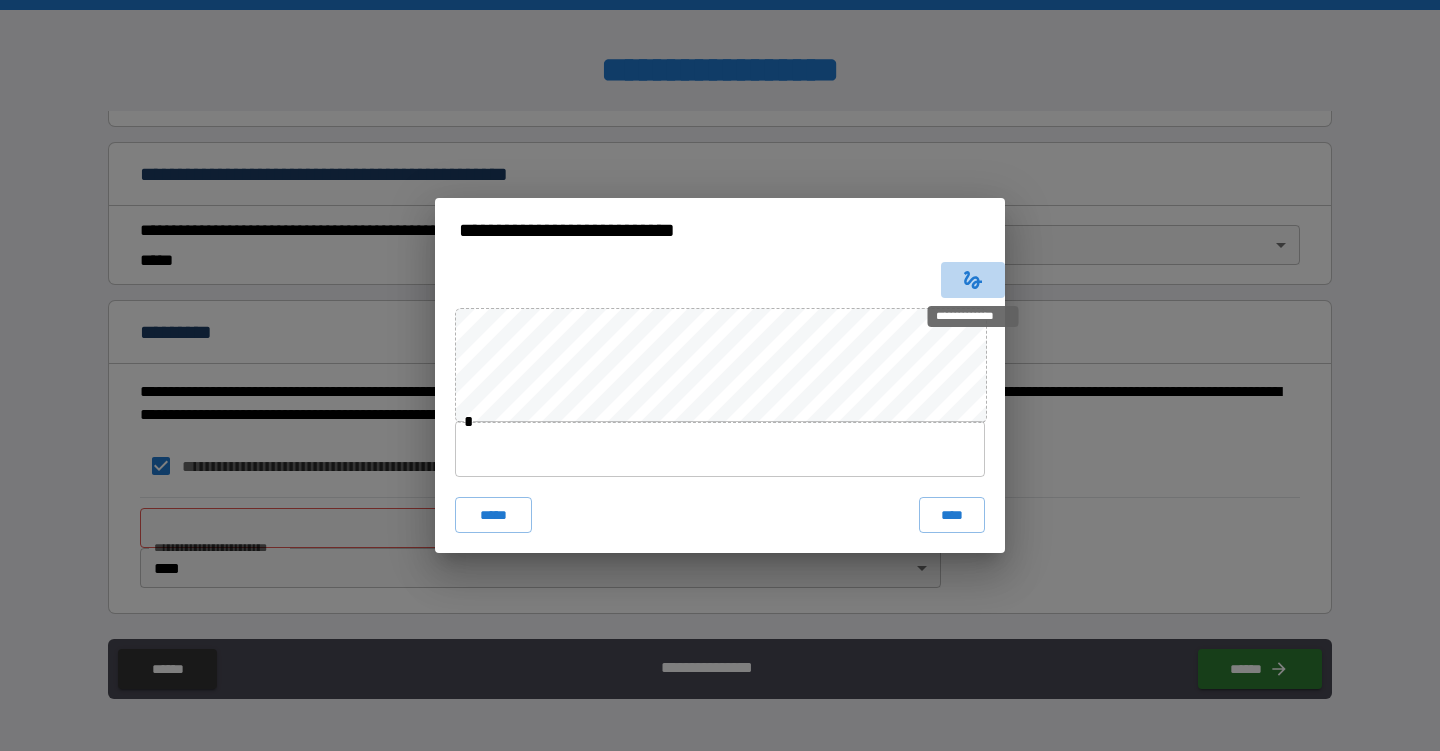 click 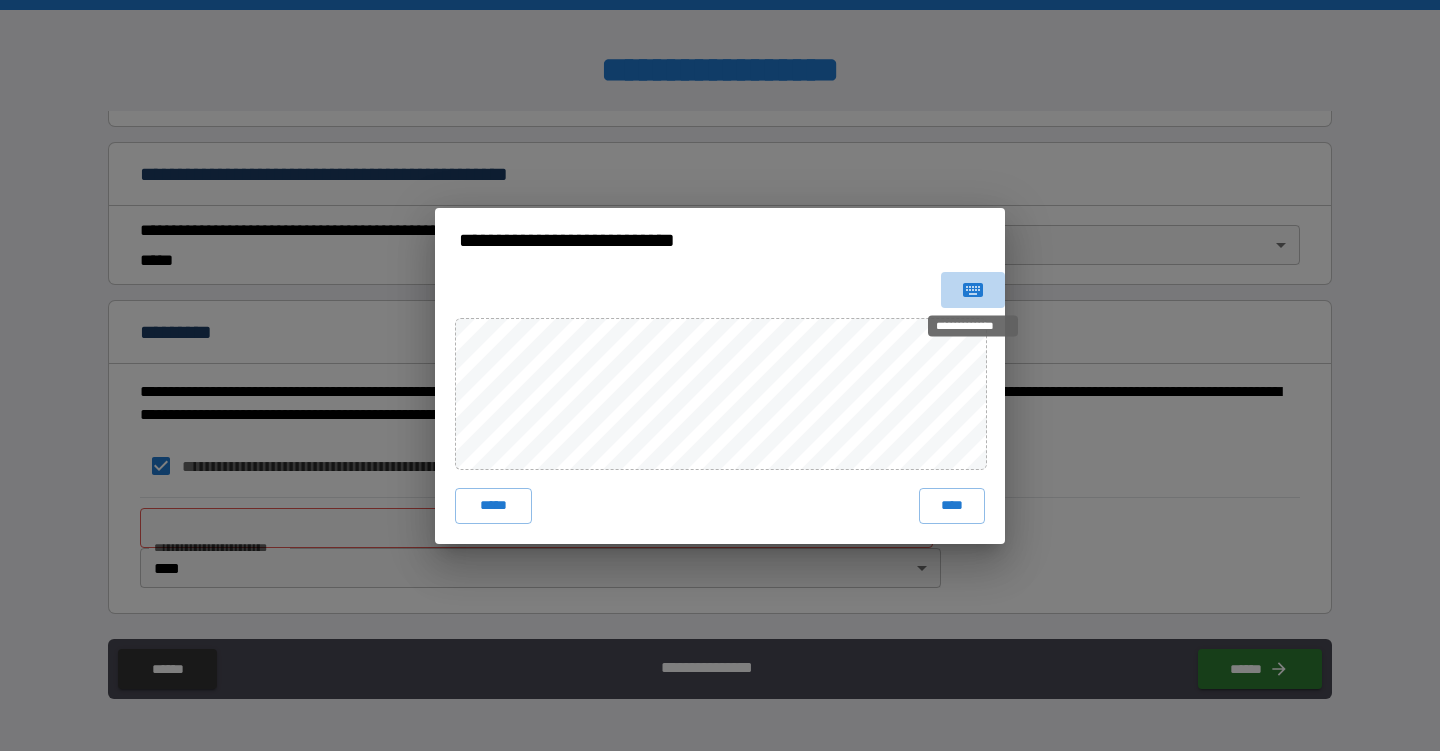 click 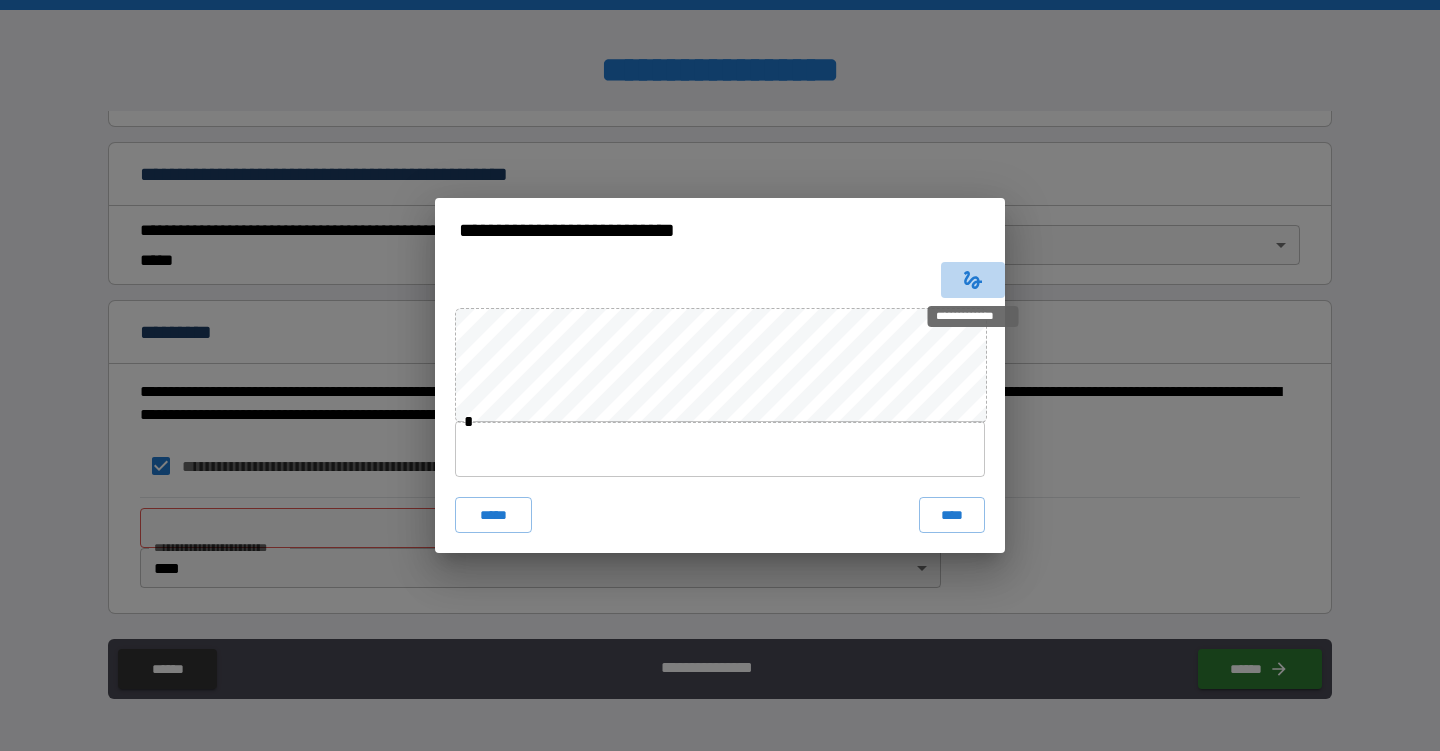 click 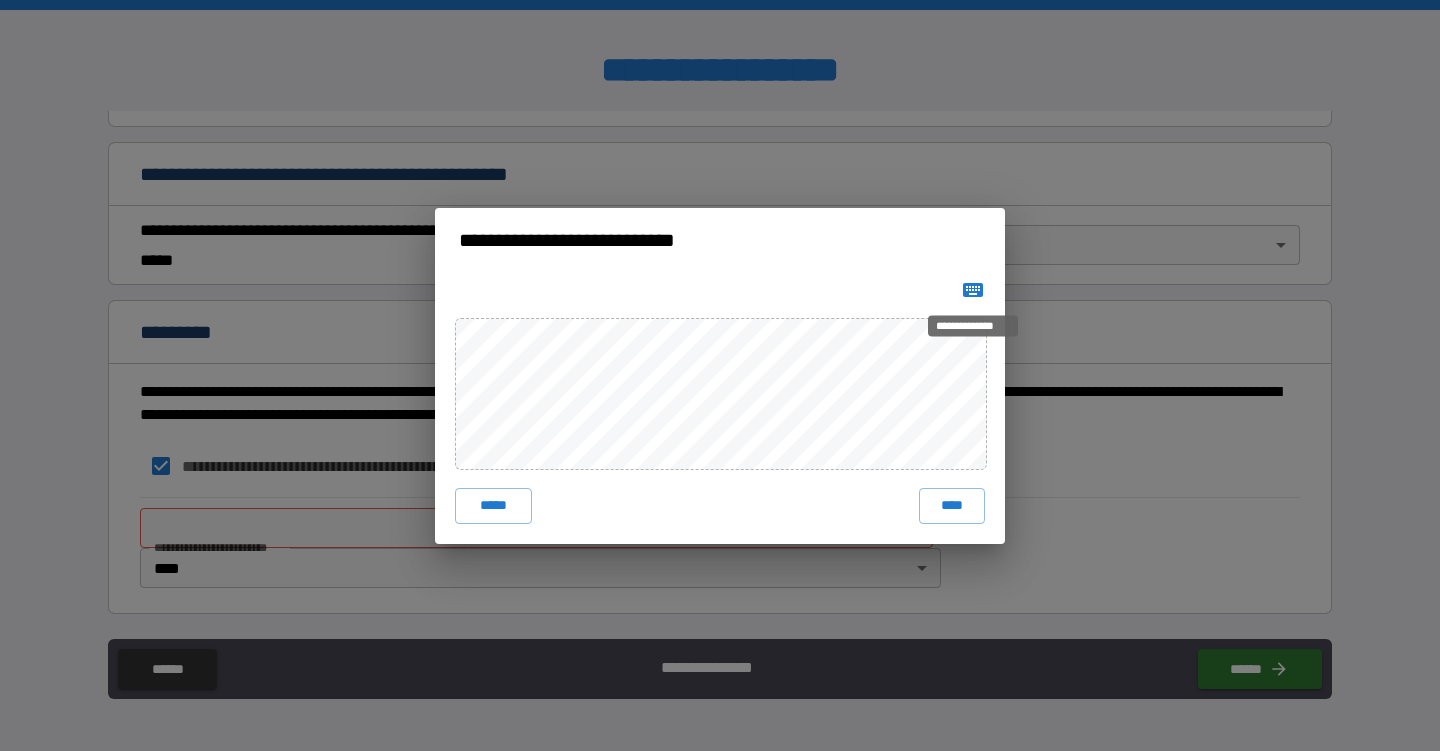 click 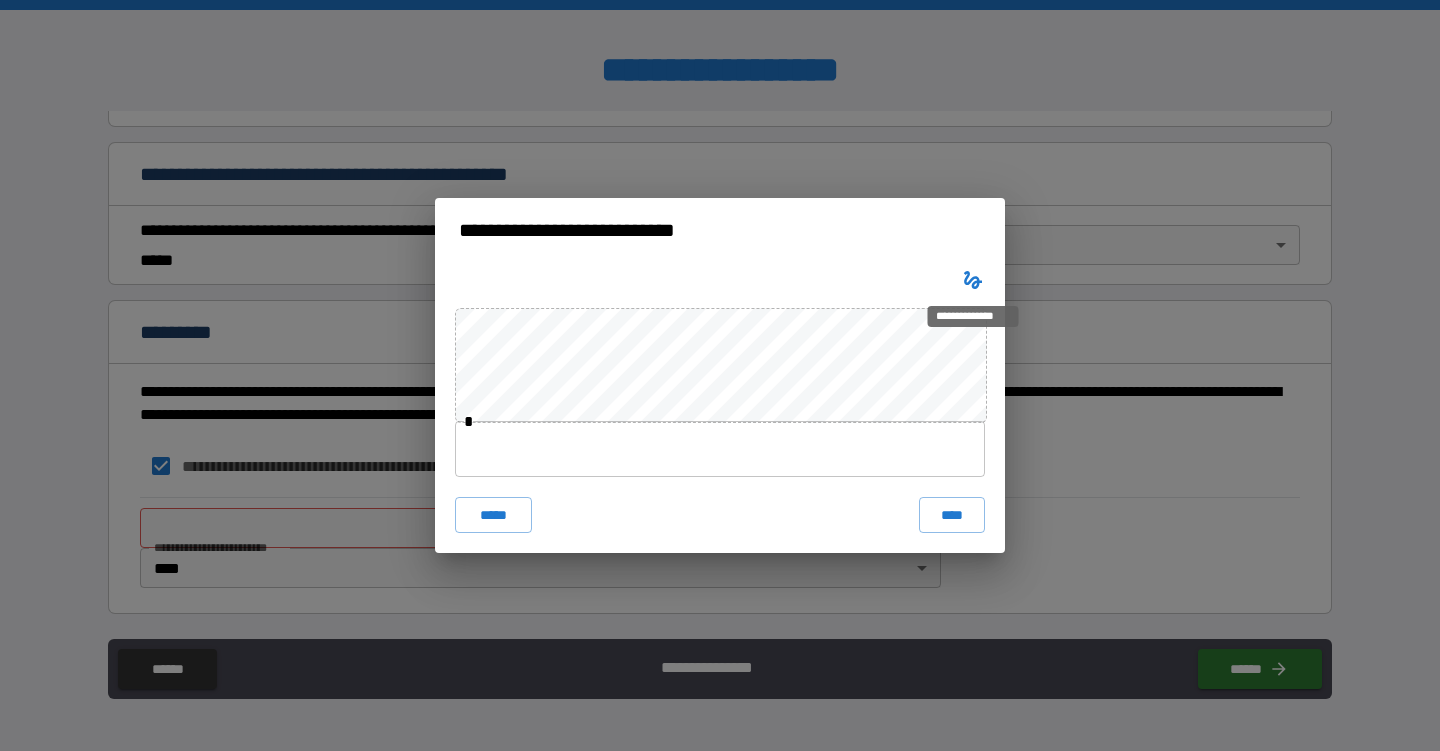 type 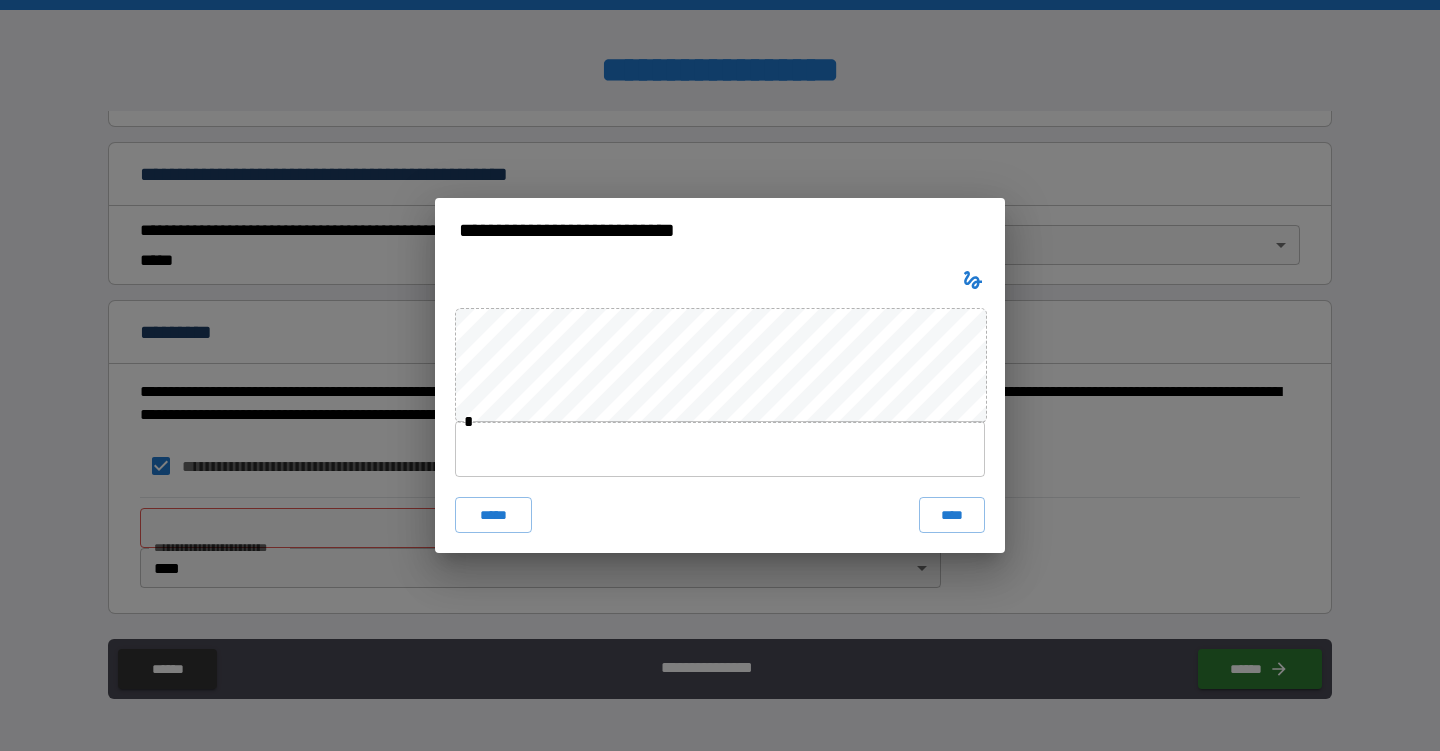 click at bounding box center (720, 449) 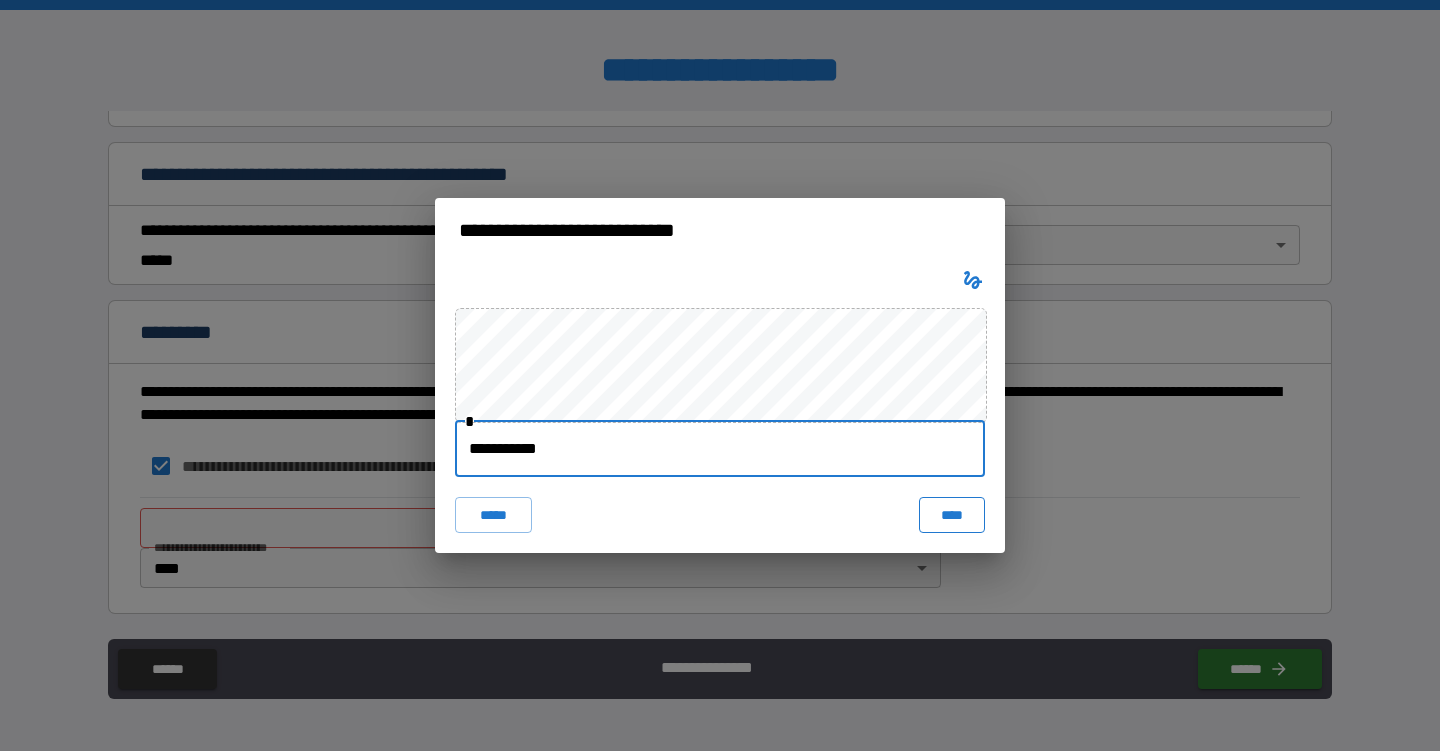 type on "**********" 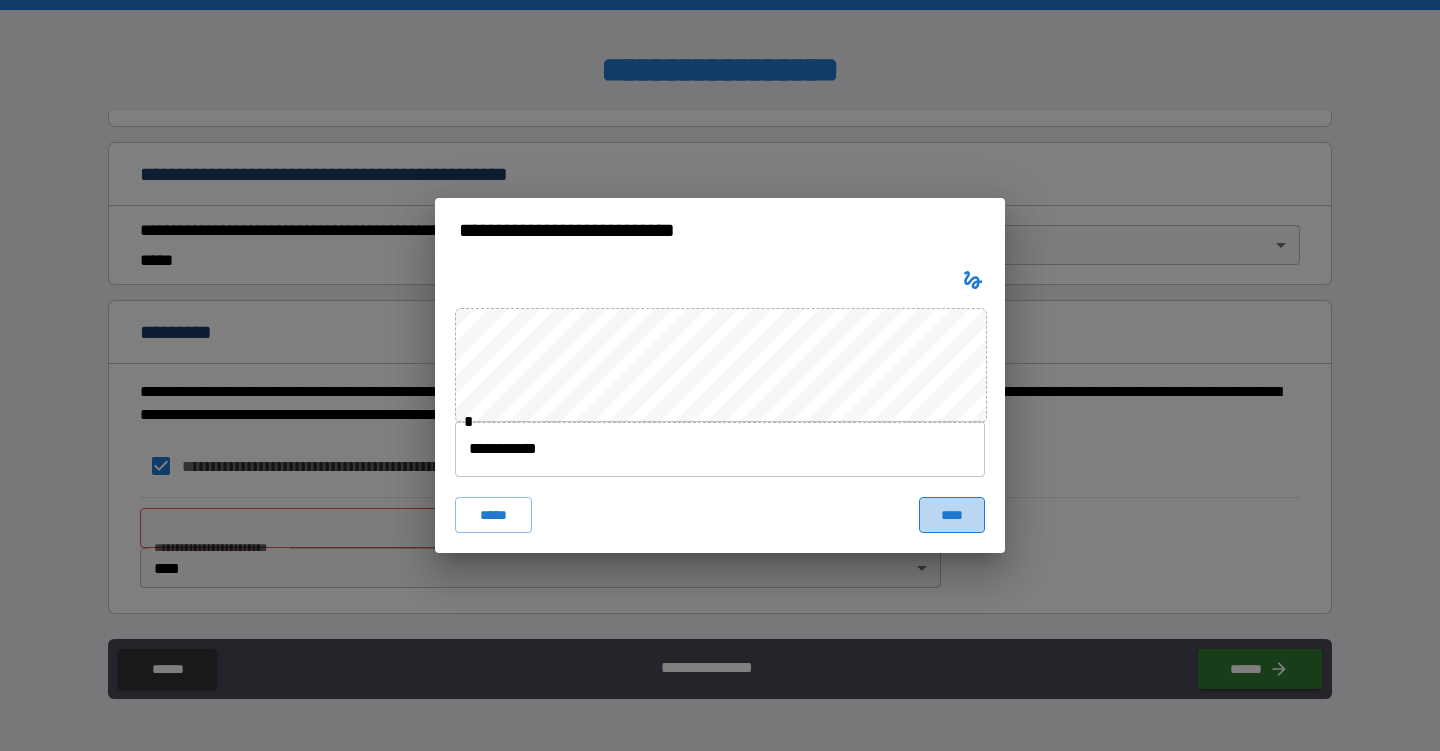 click on "****" at bounding box center [952, 515] 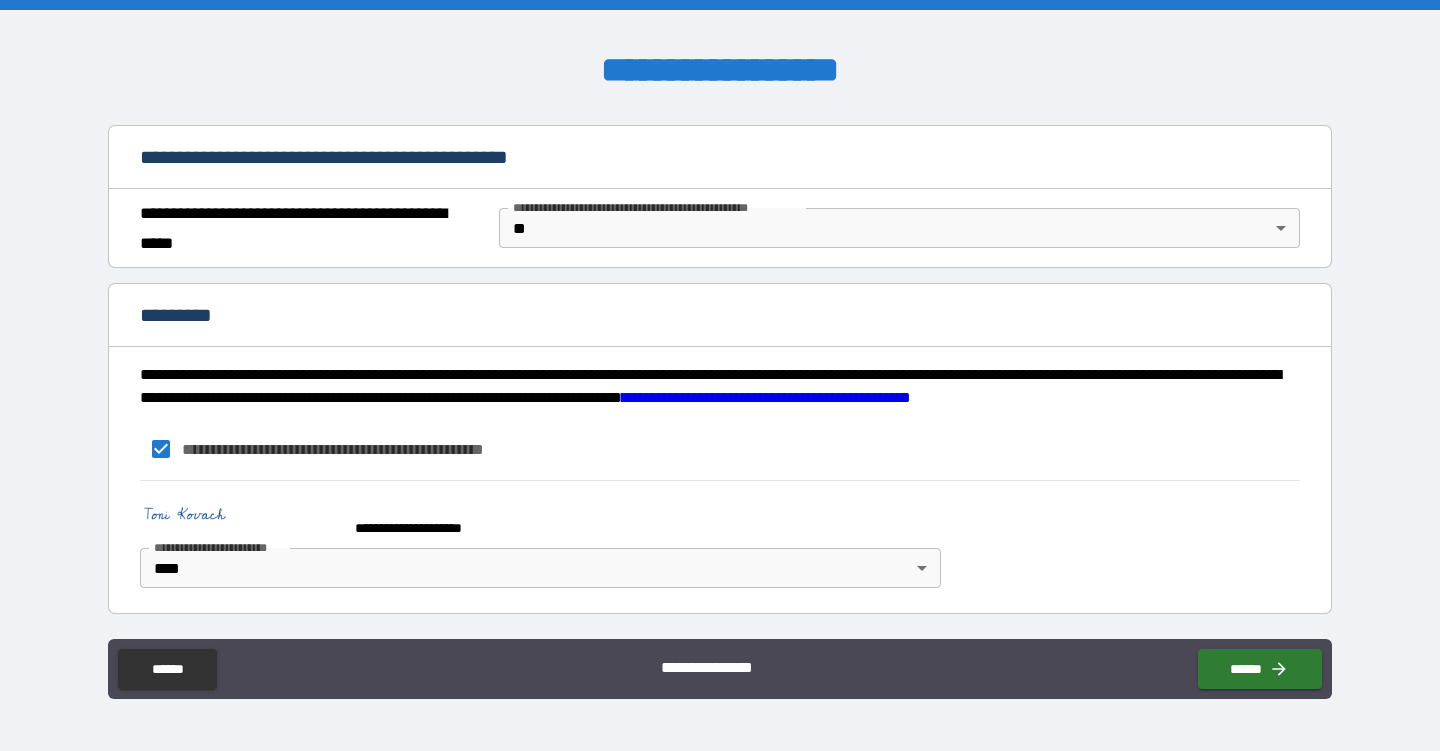scroll, scrollTop: 1491, scrollLeft: 0, axis: vertical 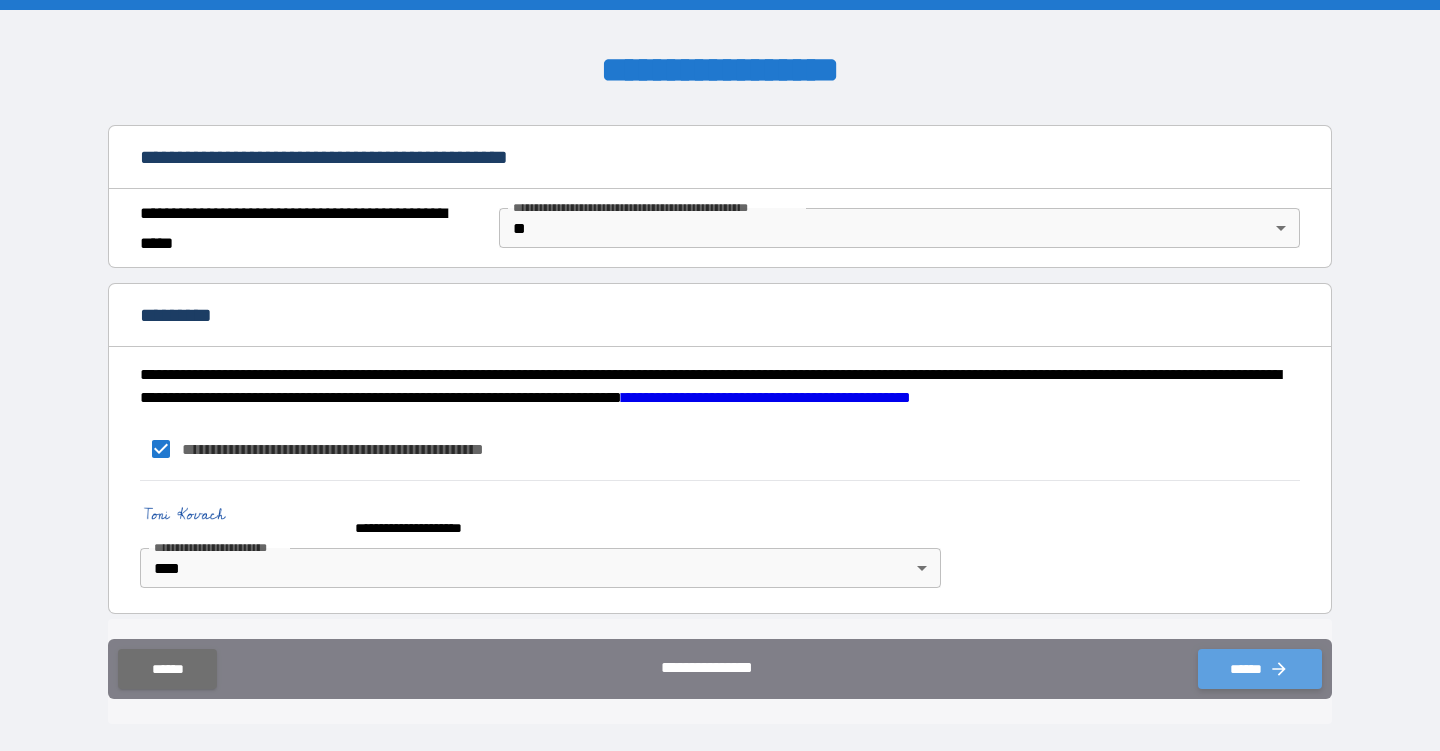 click on "******" at bounding box center [1260, 669] 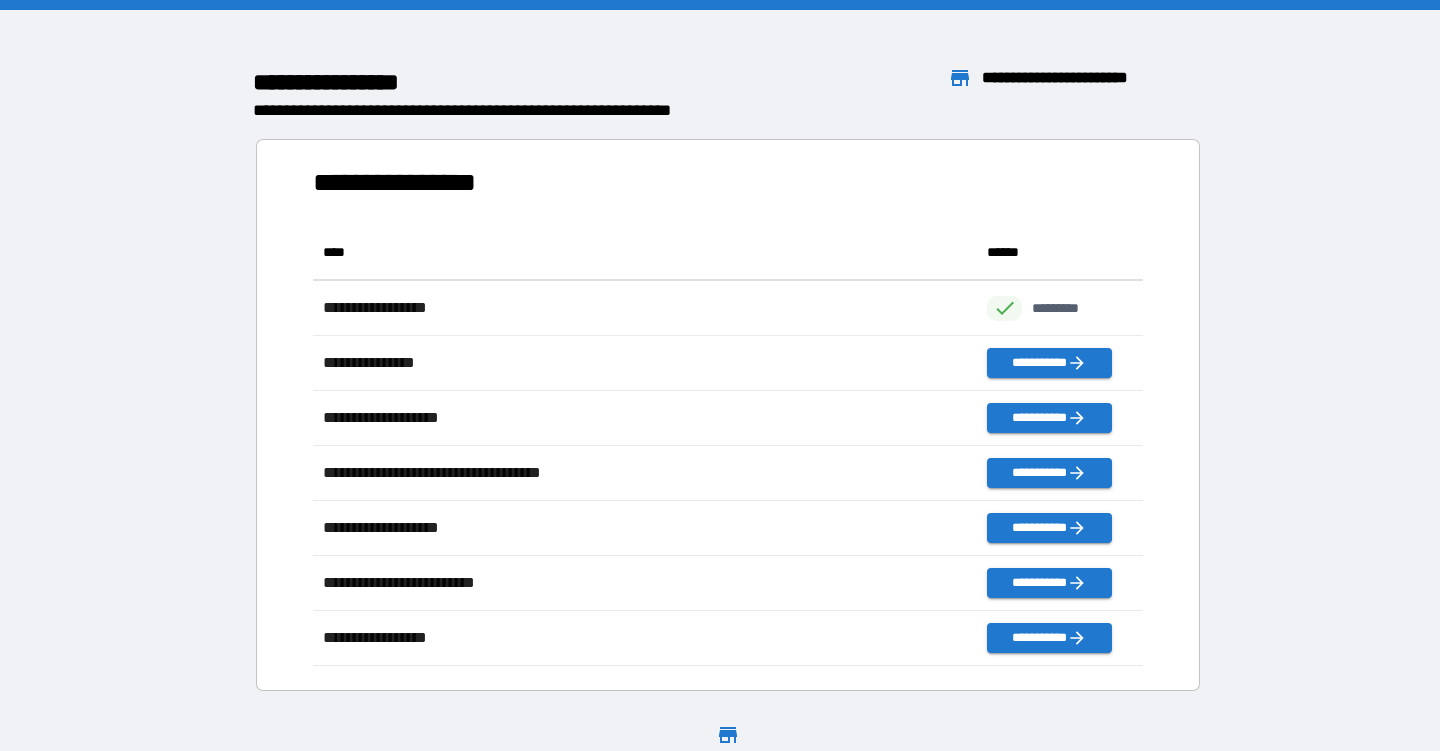 scroll, scrollTop: 1, scrollLeft: 1, axis: both 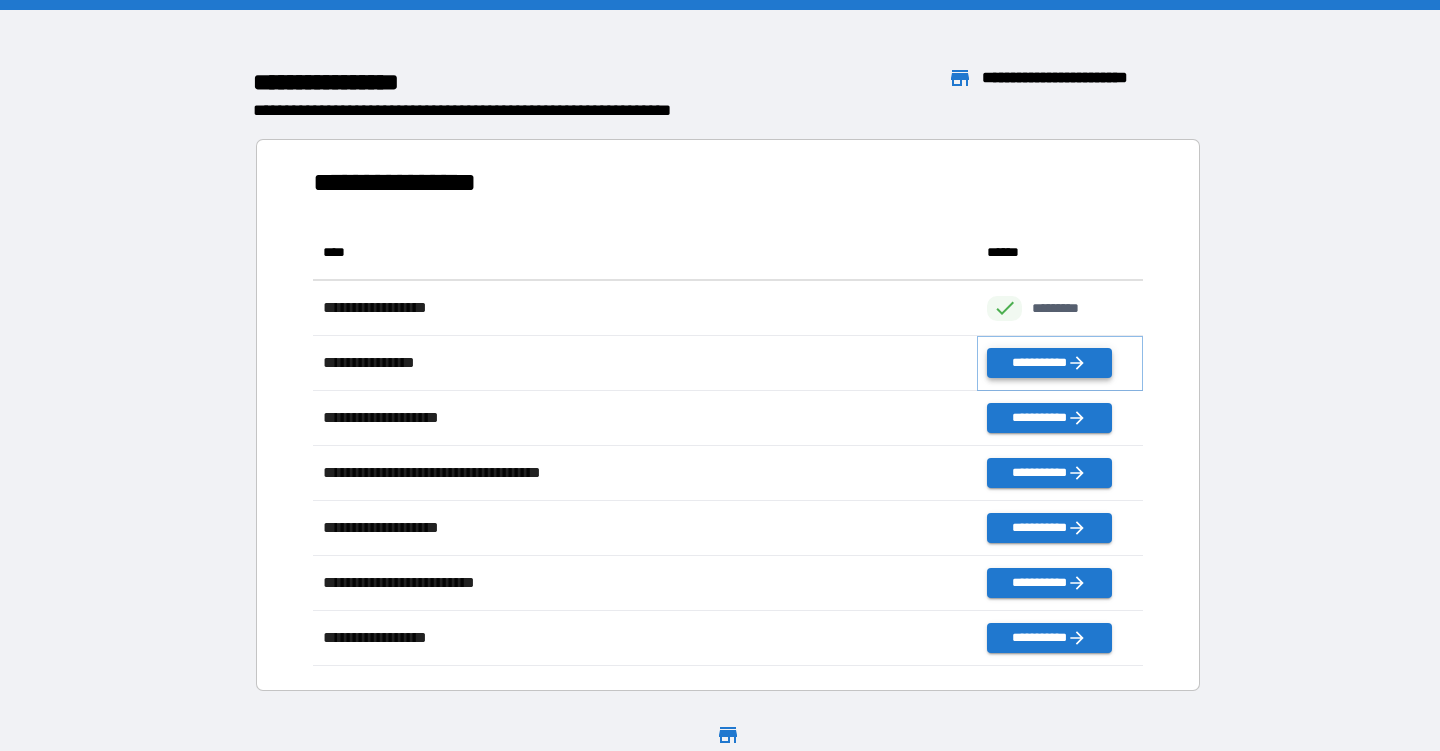 click on "**********" at bounding box center [1049, 363] 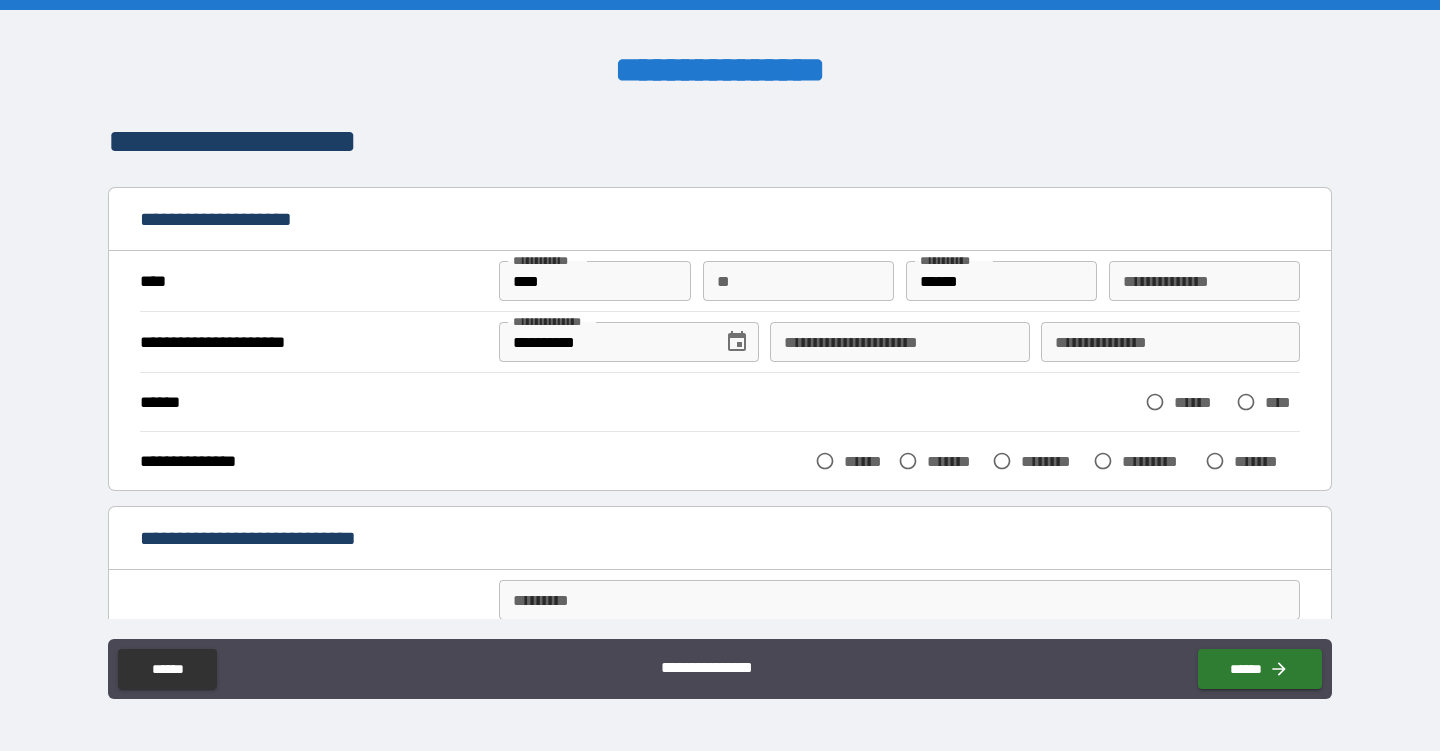 click on "**********" at bounding box center [899, 342] 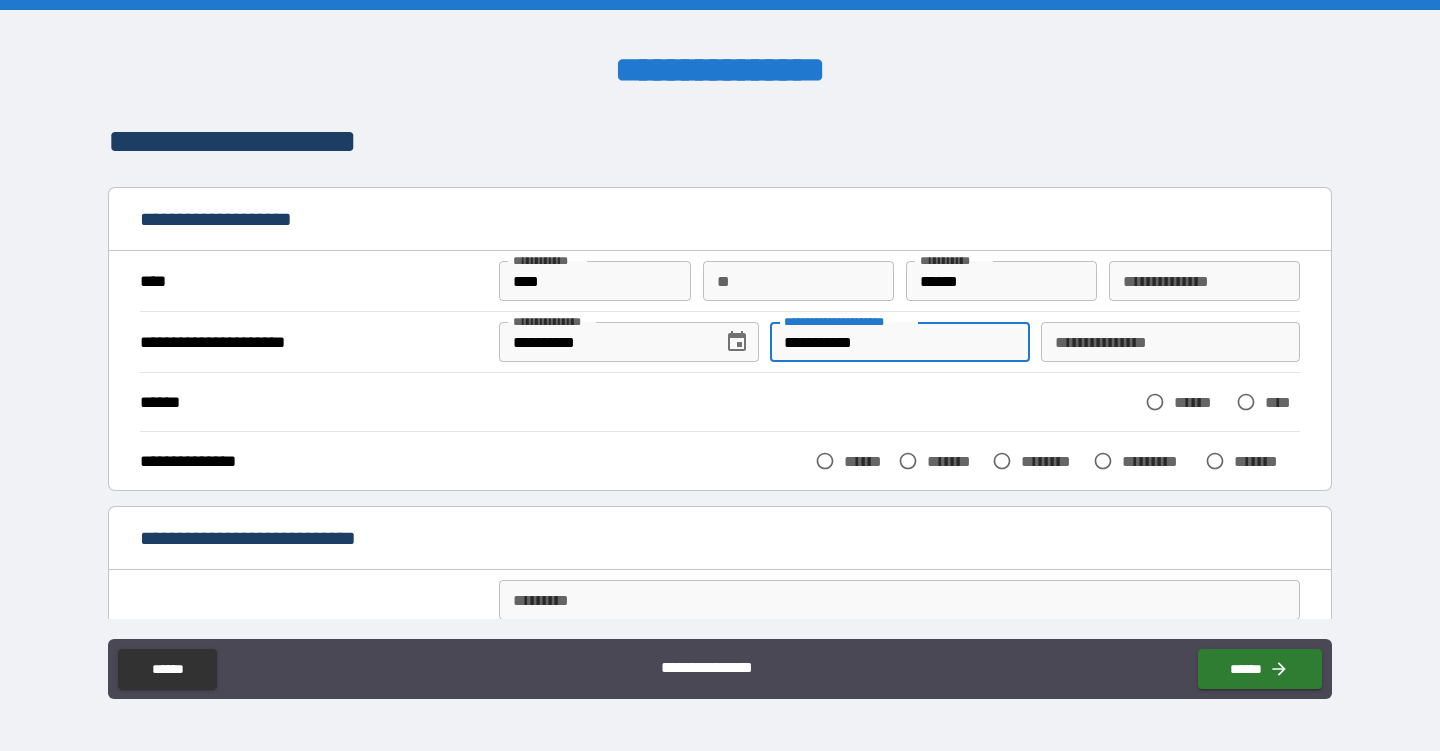 type on "**********" 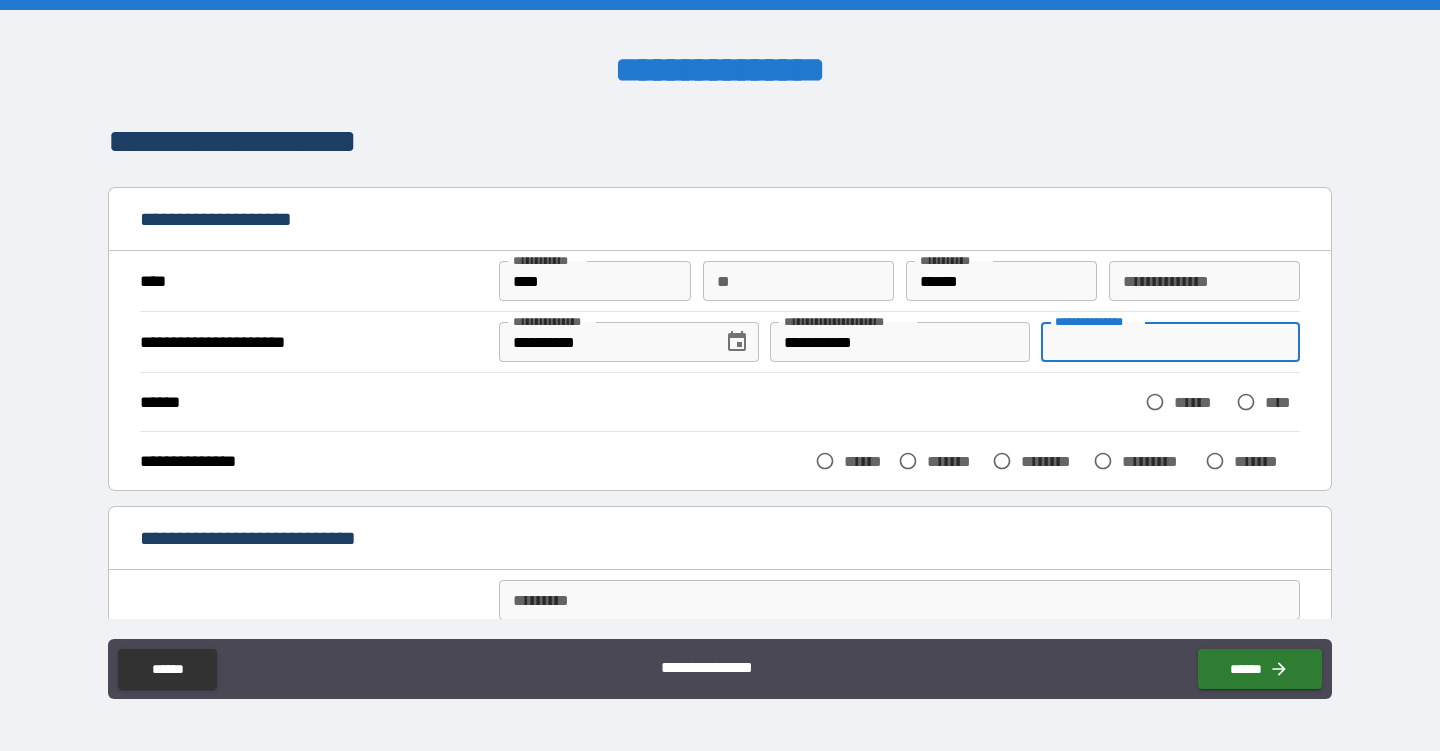 click on "**********" at bounding box center (1170, 342) 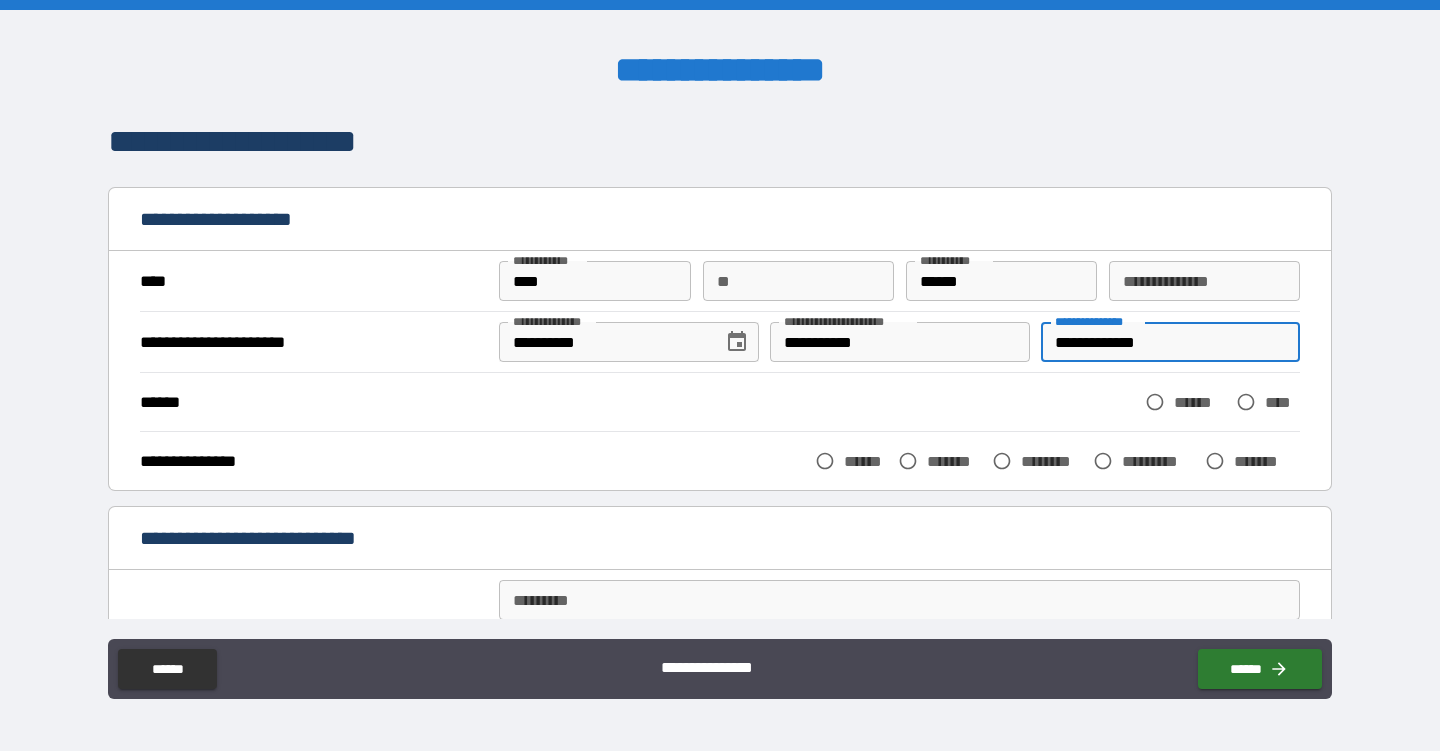 type on "**********" 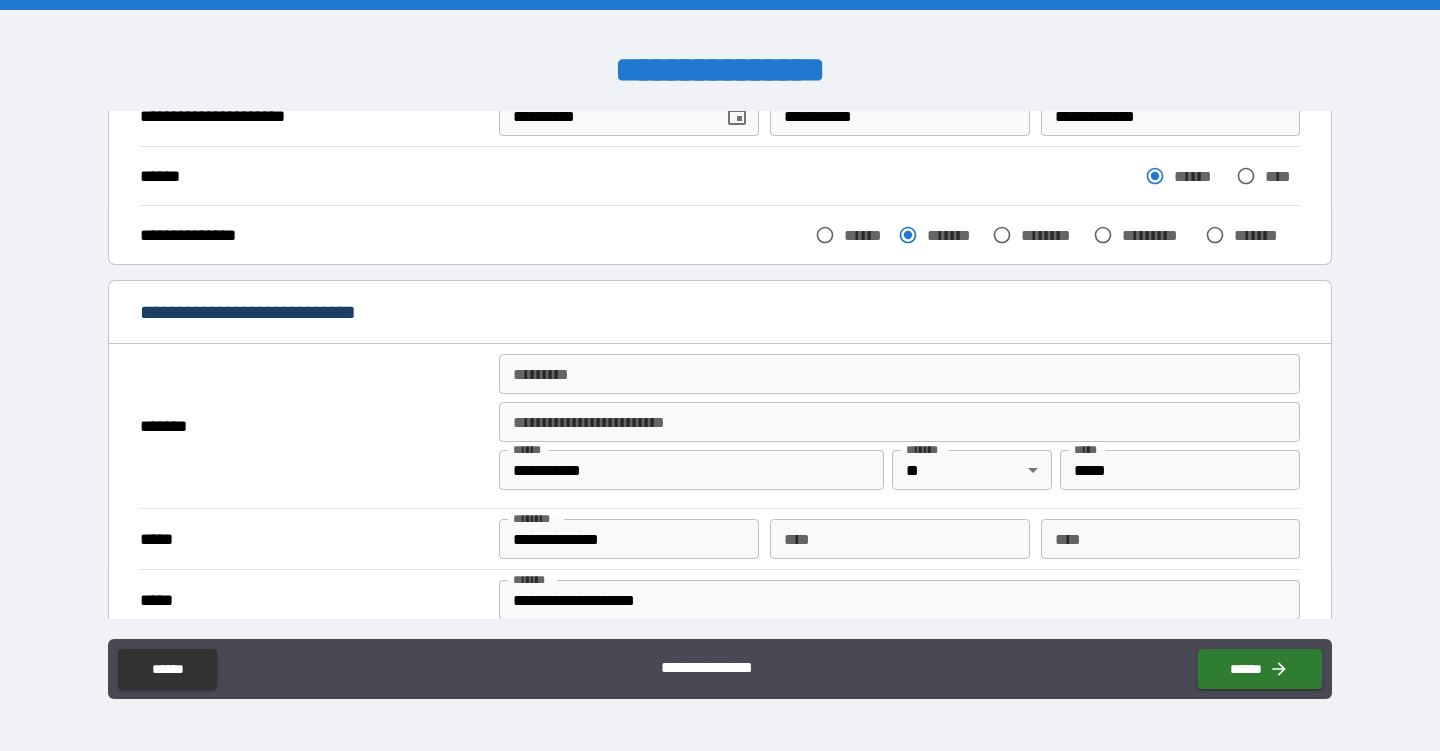 scroll, scrollTop: 229, scrollLeft: 0, axis: vertical 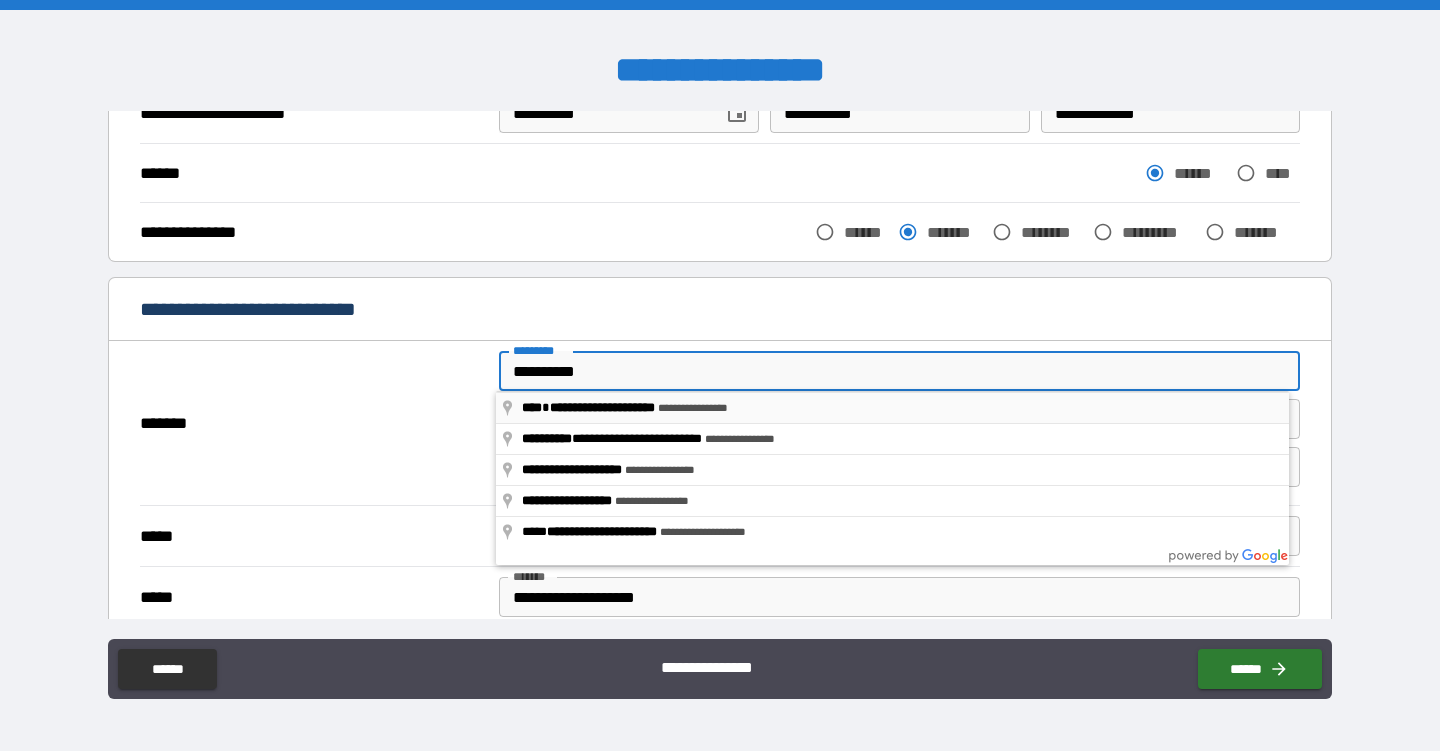 type on "**********" 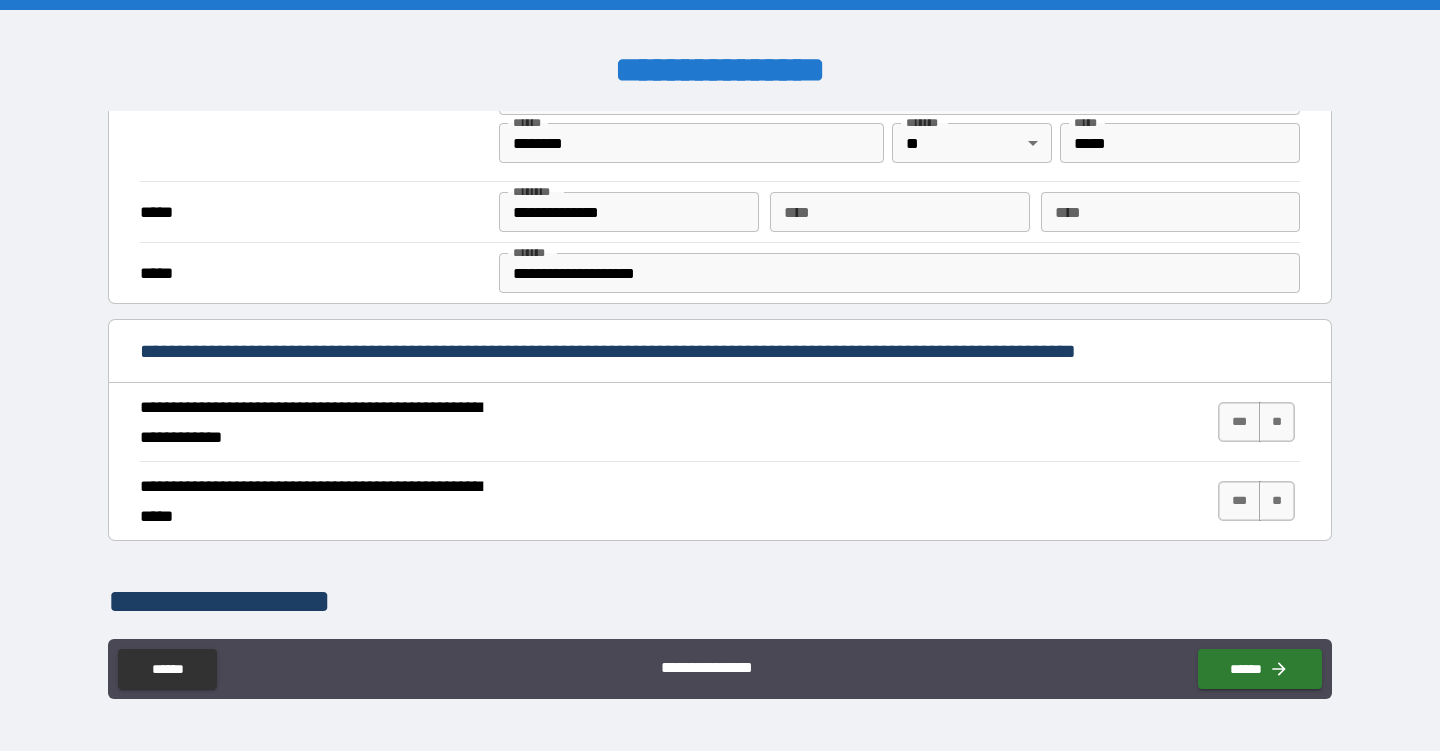 scroll, scrollTop: 555, scrollLeft: 0, axis: vertical 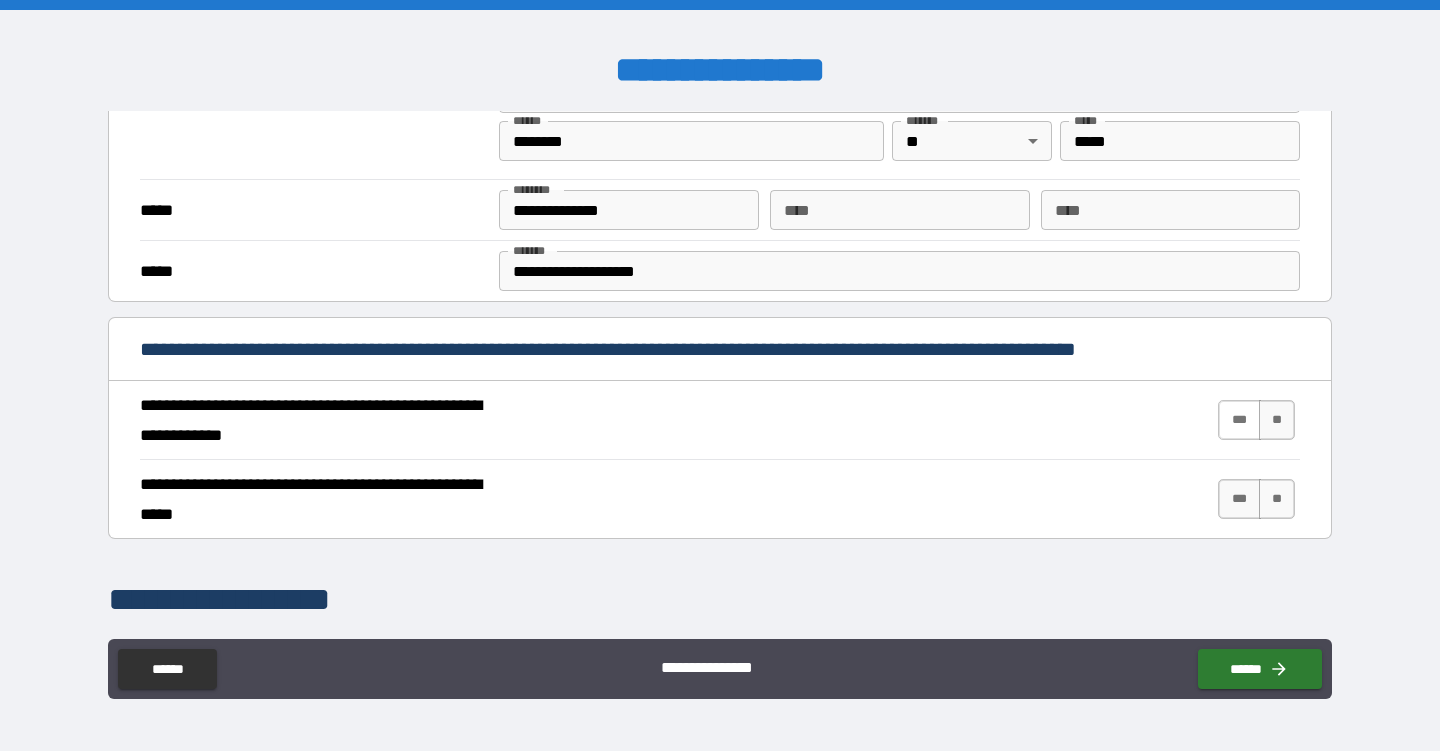 click on "***" at bounding box center (1239, 420) 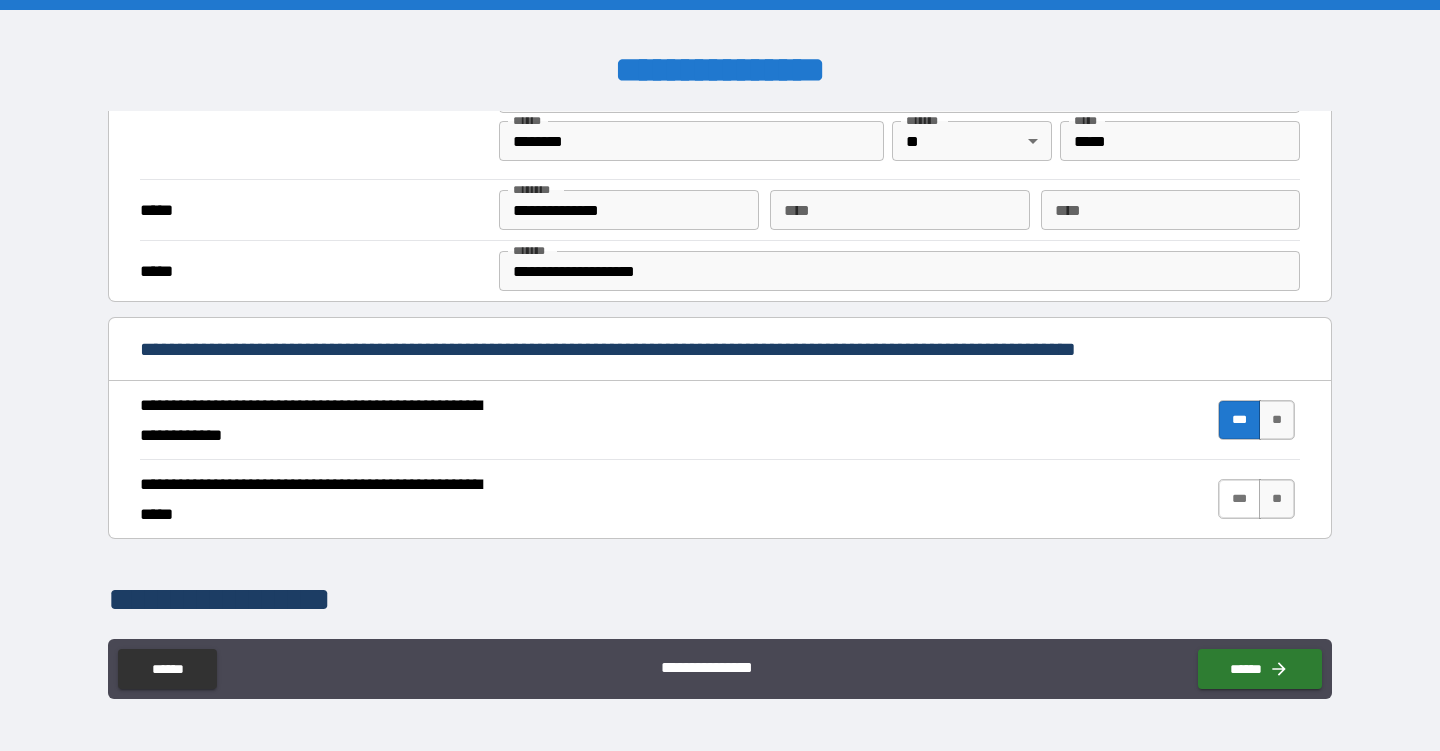 click on "***" at bounding box center (1239, 499) 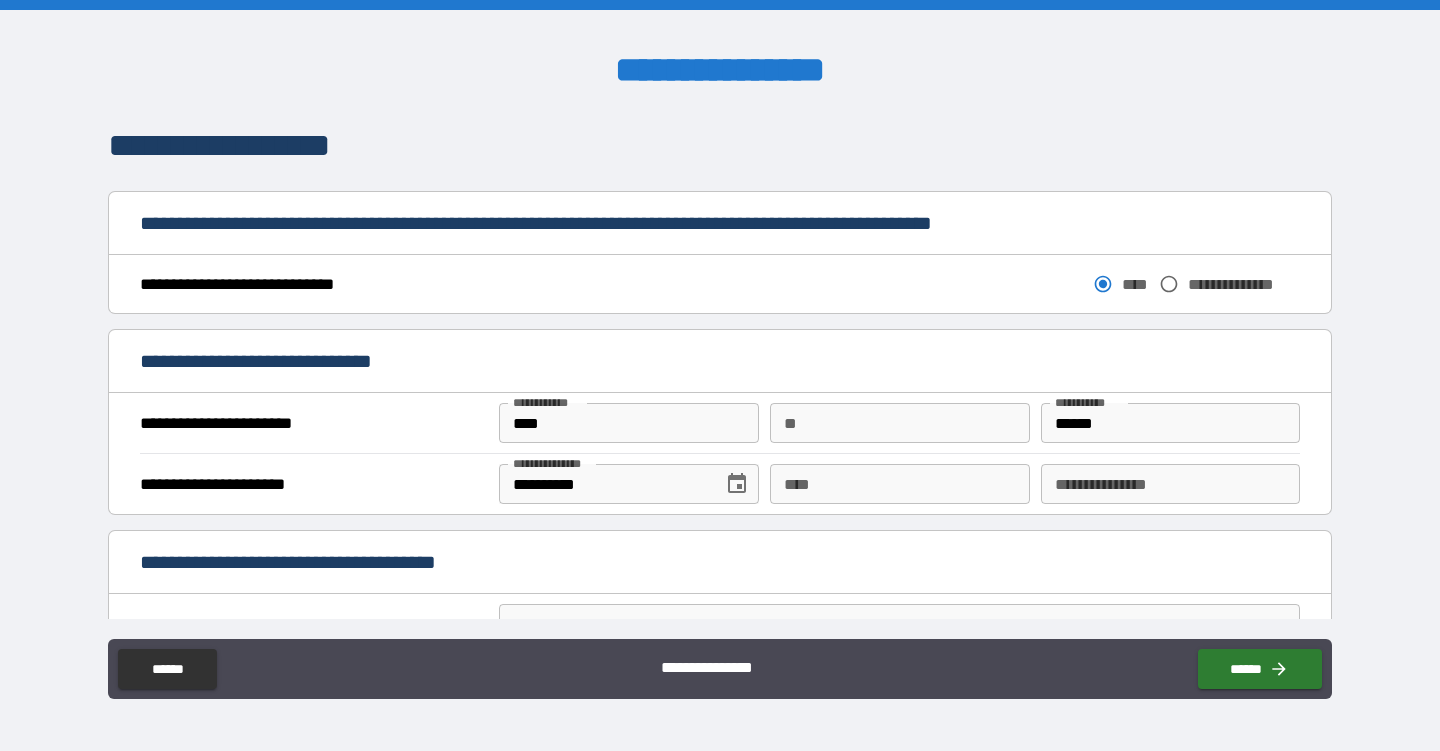 scroll, scrollTop: 1008, scrollLeft: 0, axis: vertical 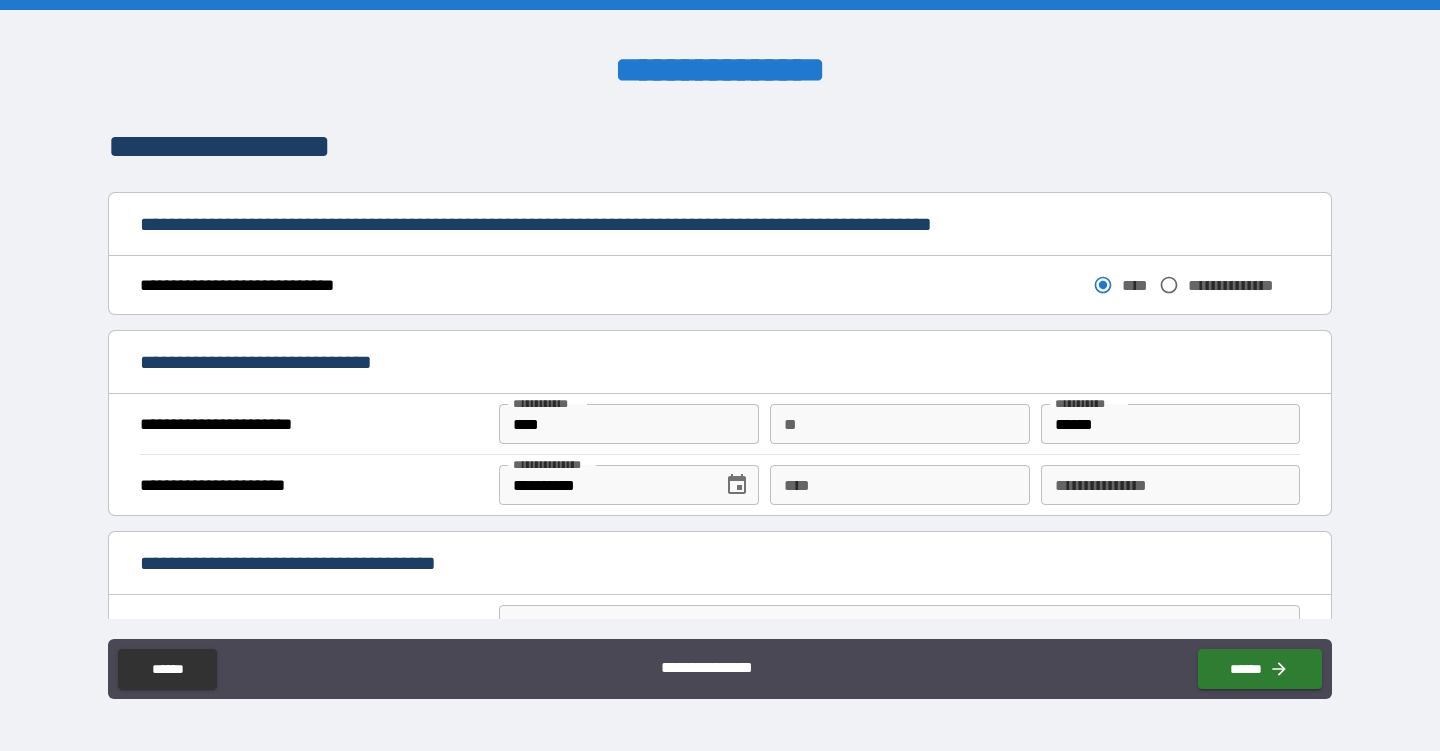 click on "****" at bounding box center (899, 485) 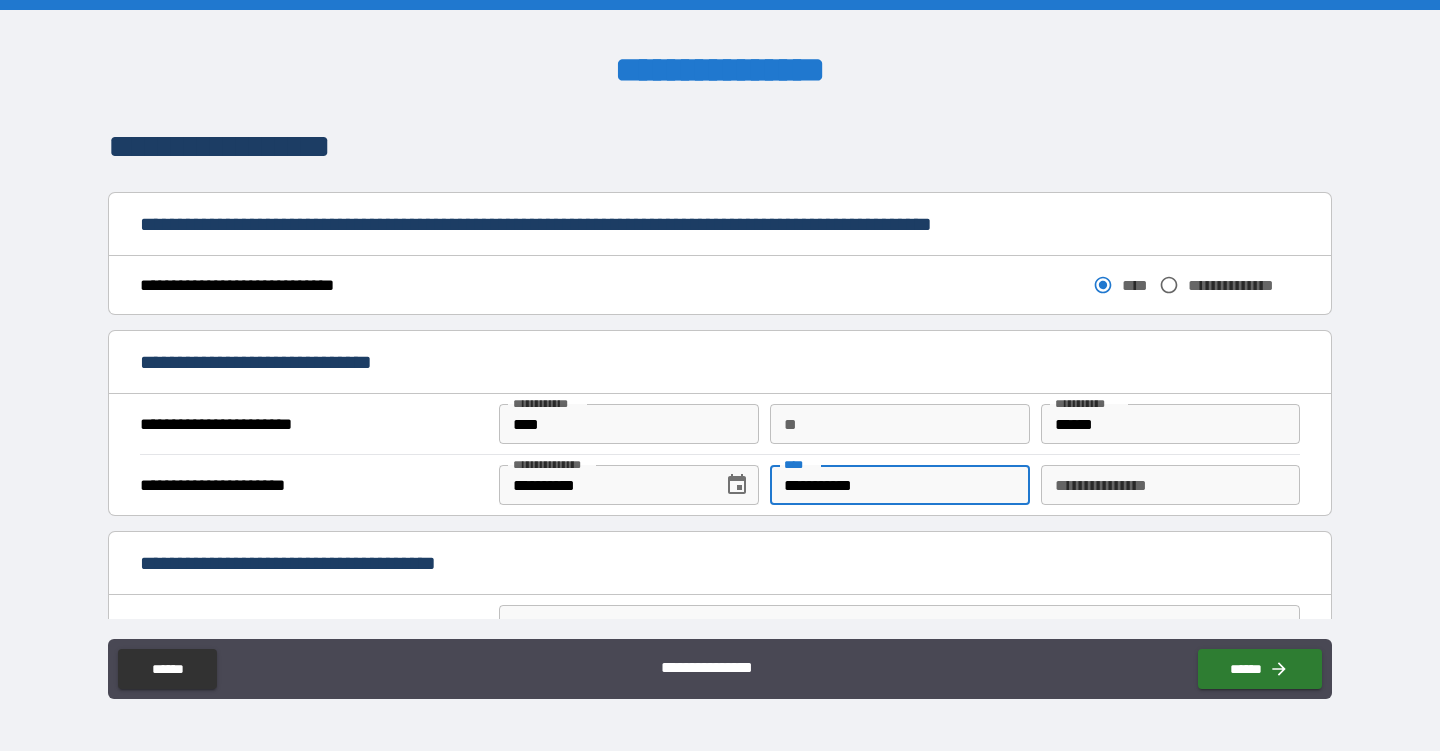 type on "**********" 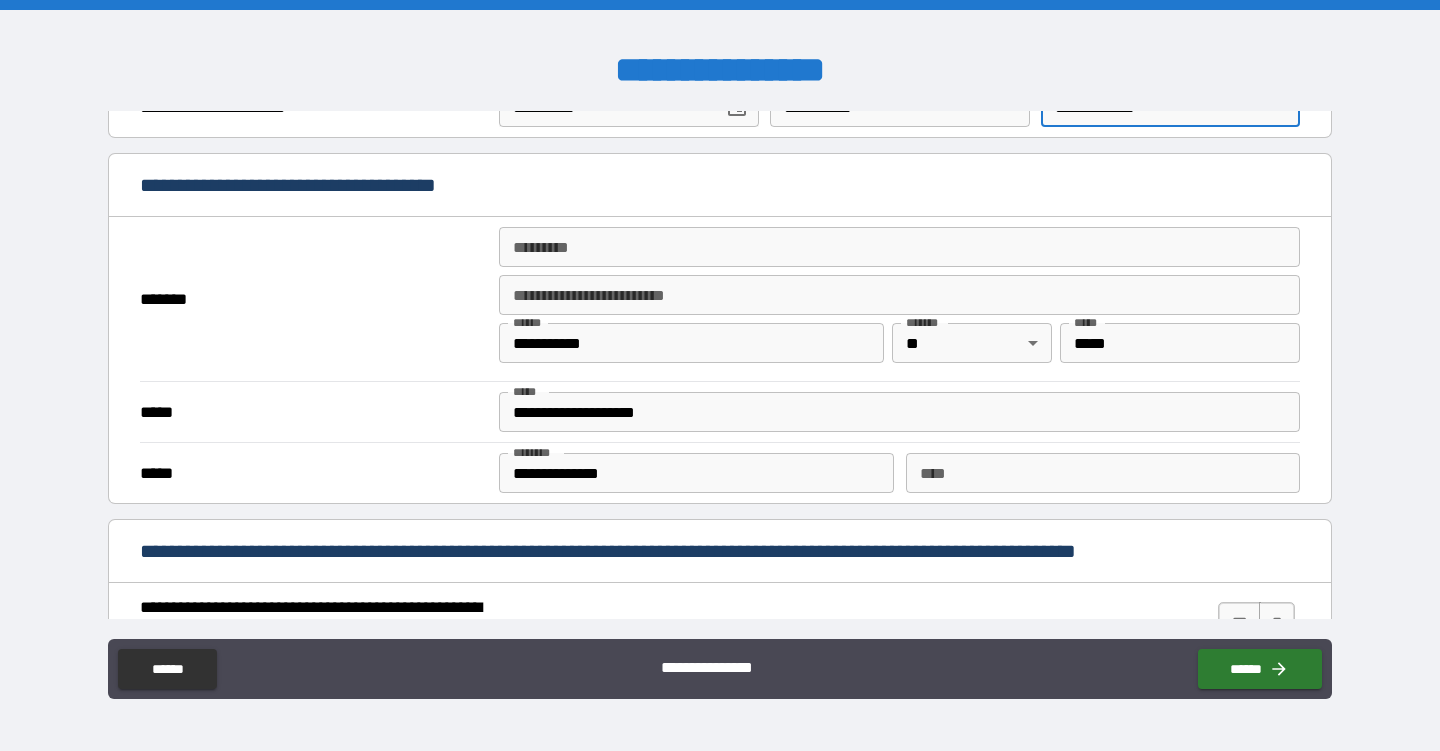 scroll, scrollTop: 1387, scrollLeft: 0, axis: vertical 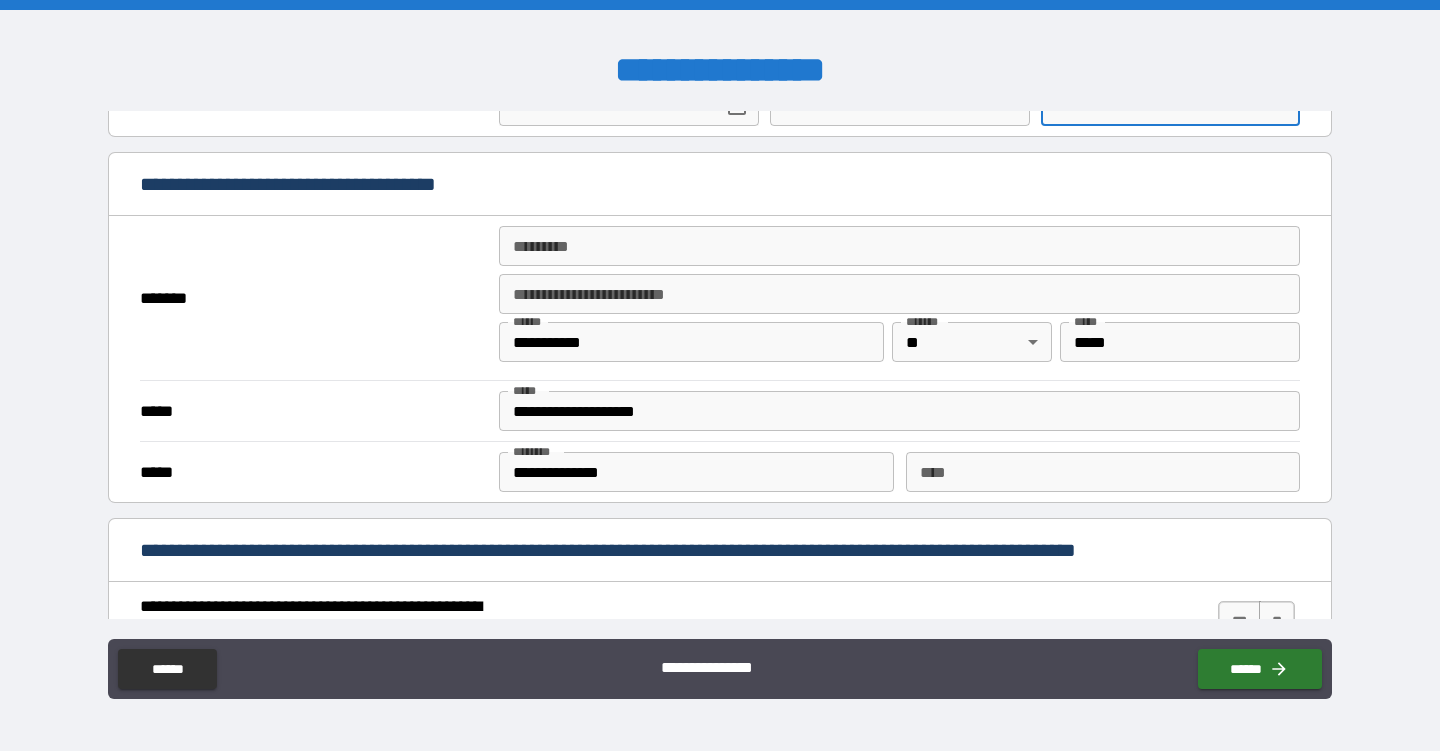 type on "**********" 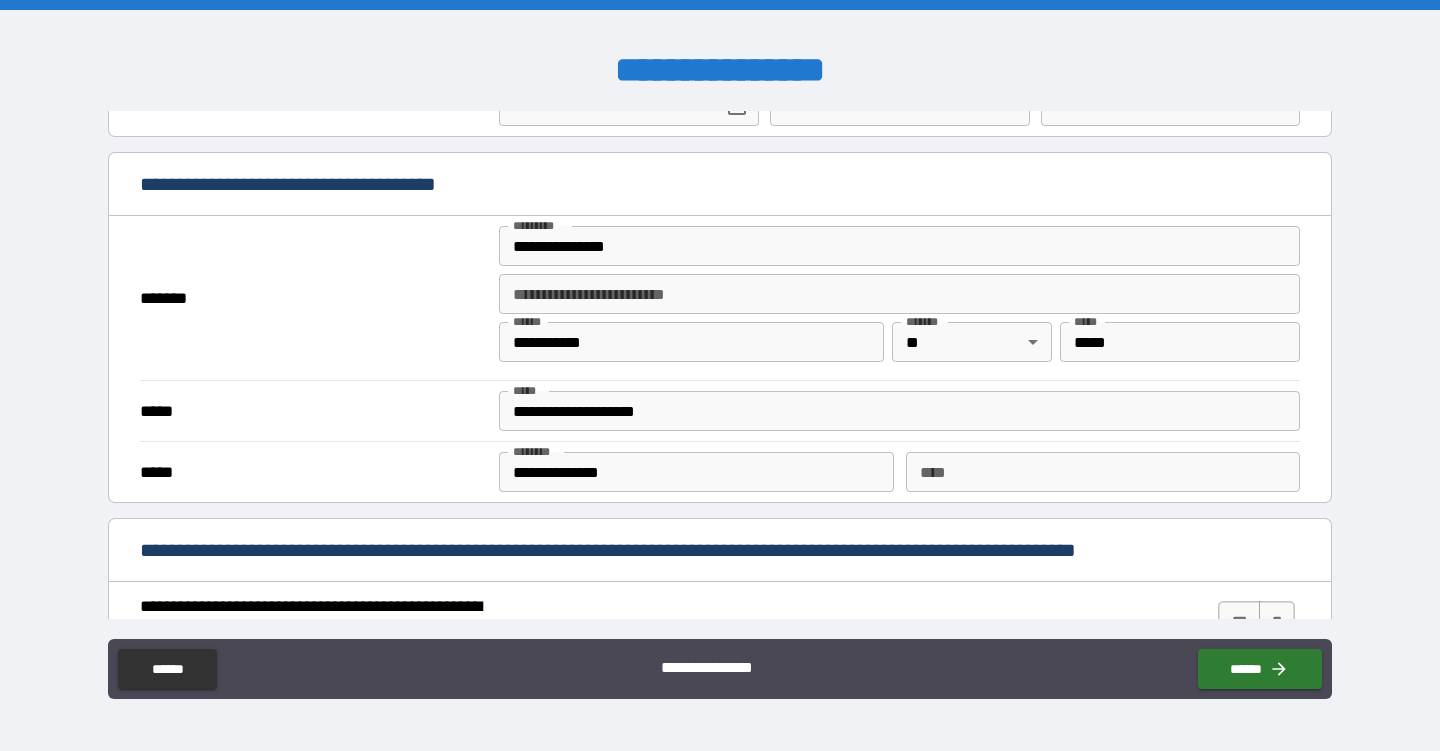 type on "**********" 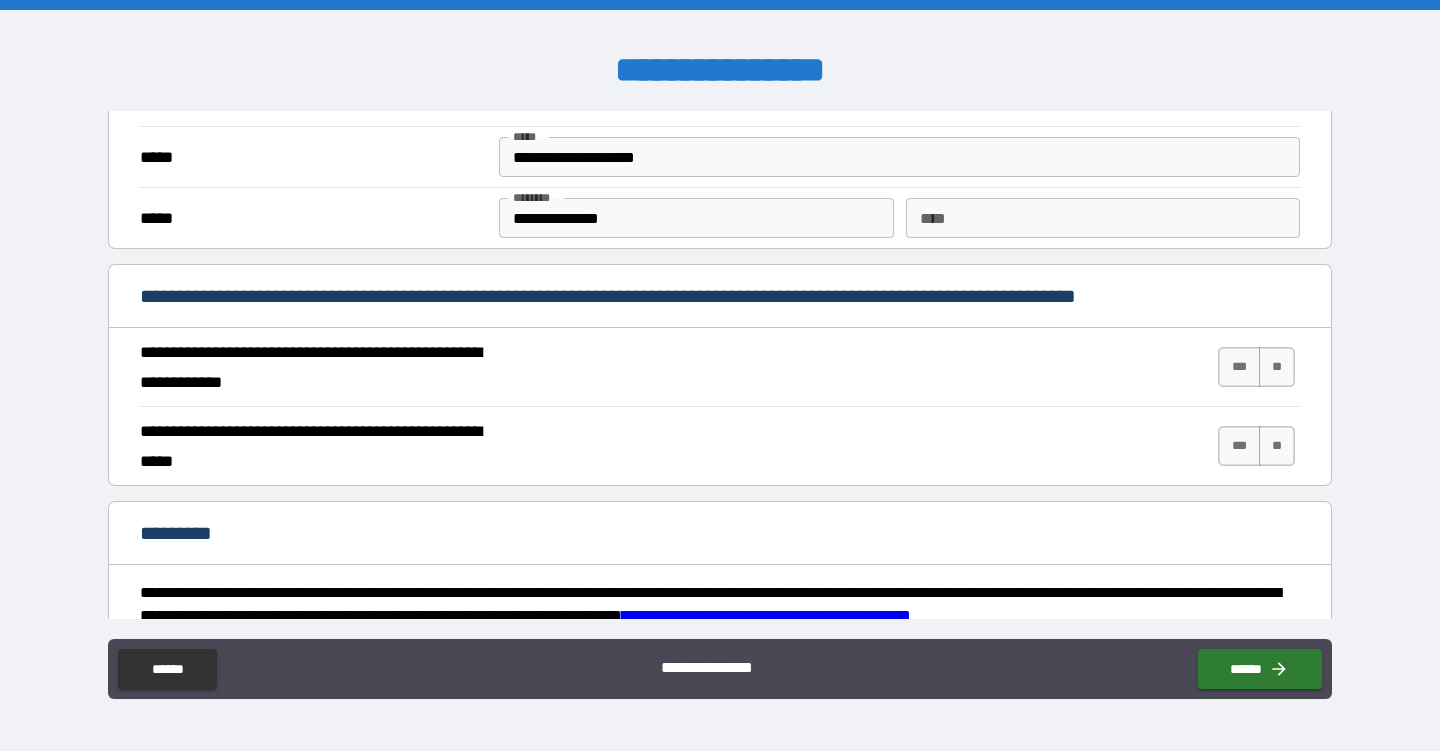 scroll, scrollTop: 1642, scrollLeft: 0, axis: vertical 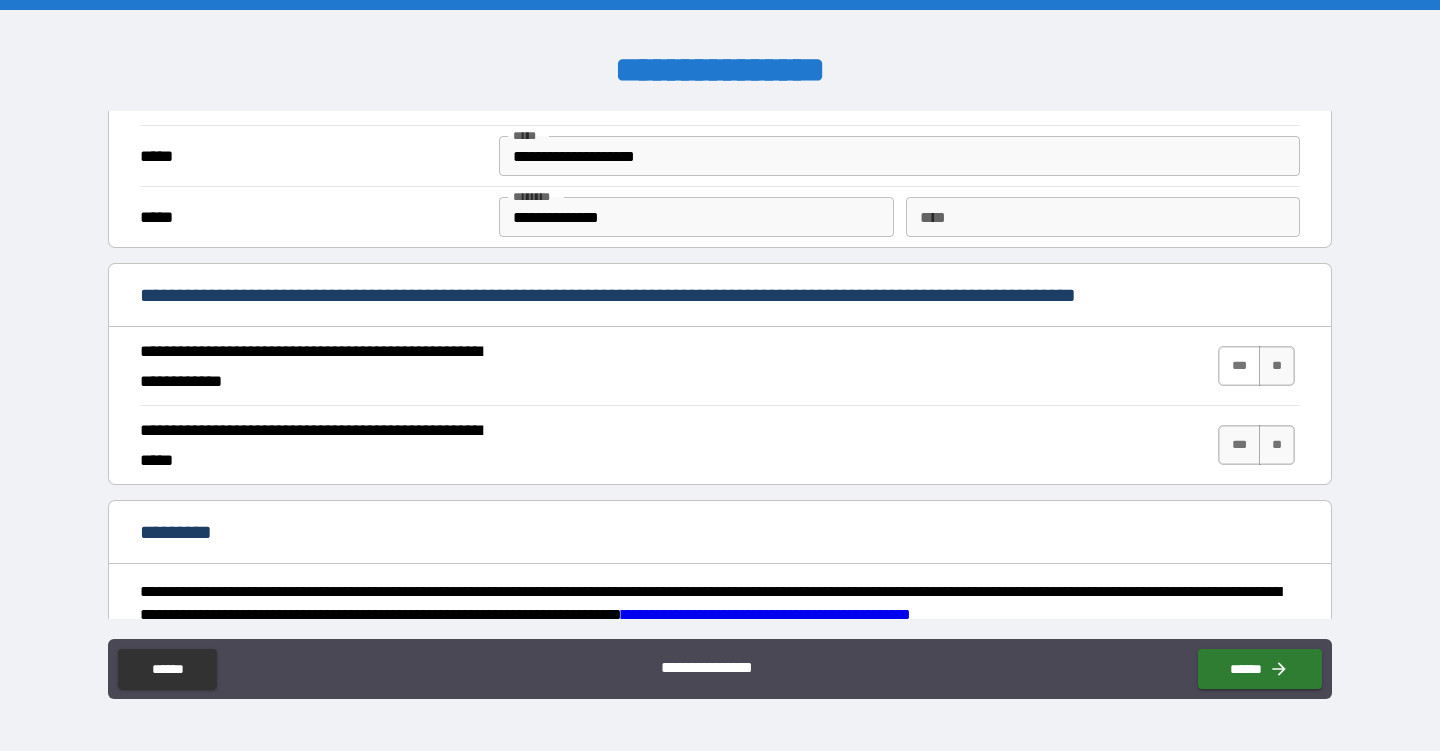 click on "***" at bounding box center [1239, 366] 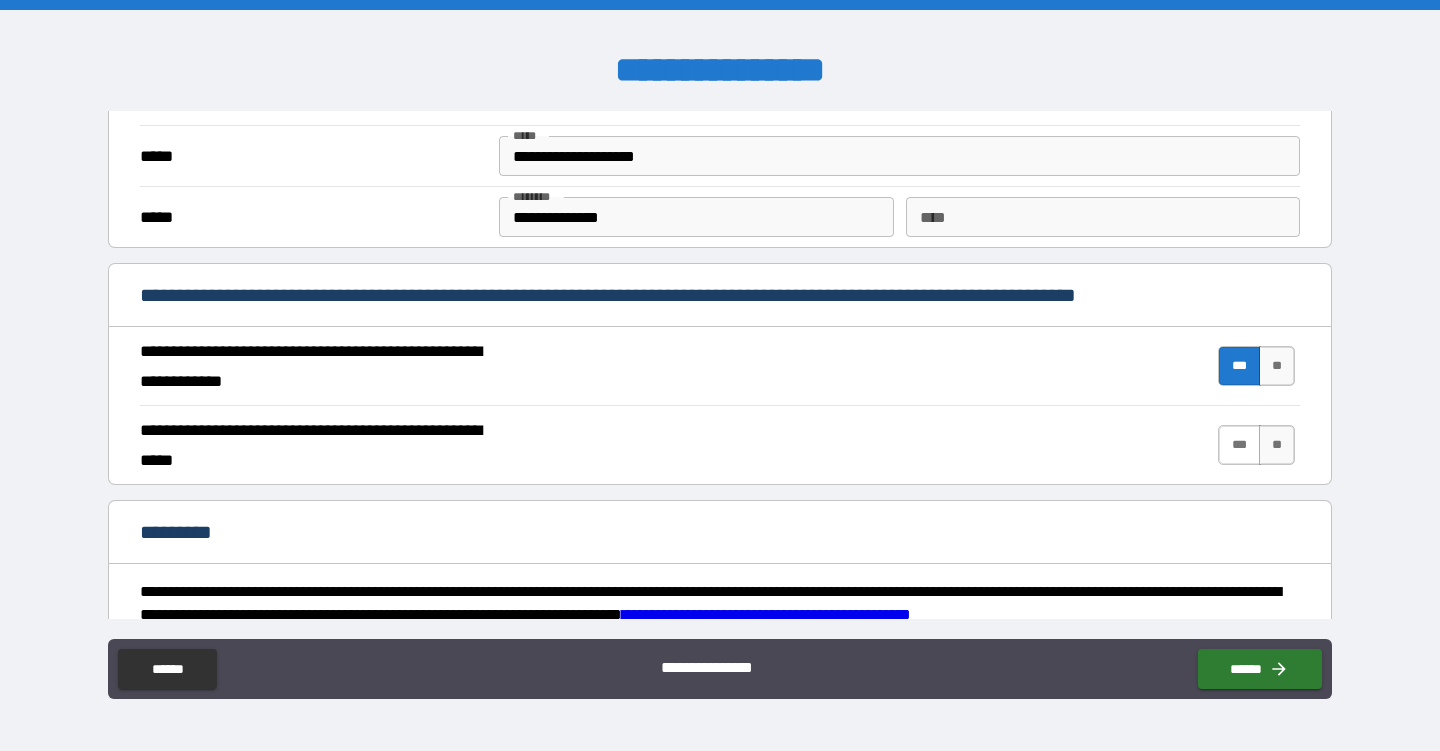 click on "***" at bounding box center [1239, 445] 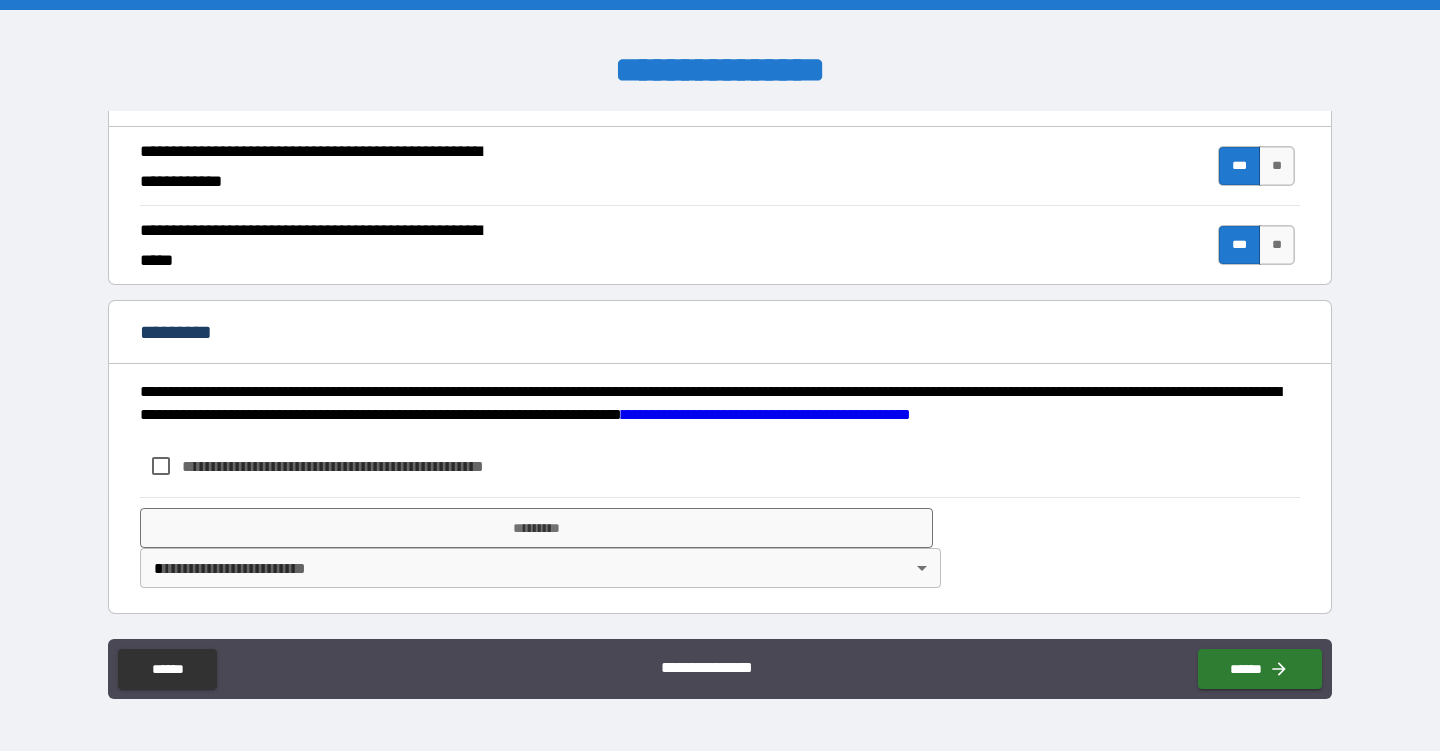scroll, scrollTop: 1842, scrollLeft: 0, axis: vertical 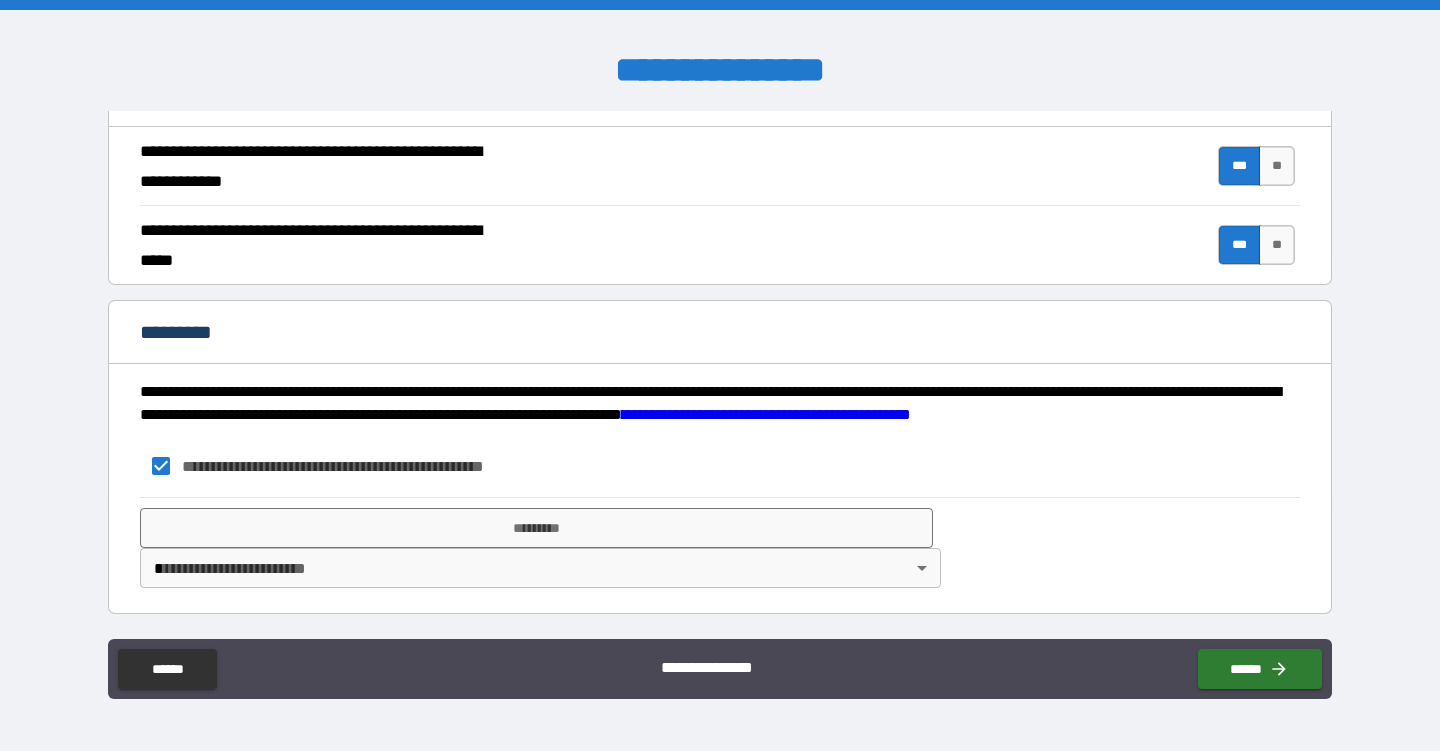 click on "**********" at bounding box center (720, 375) 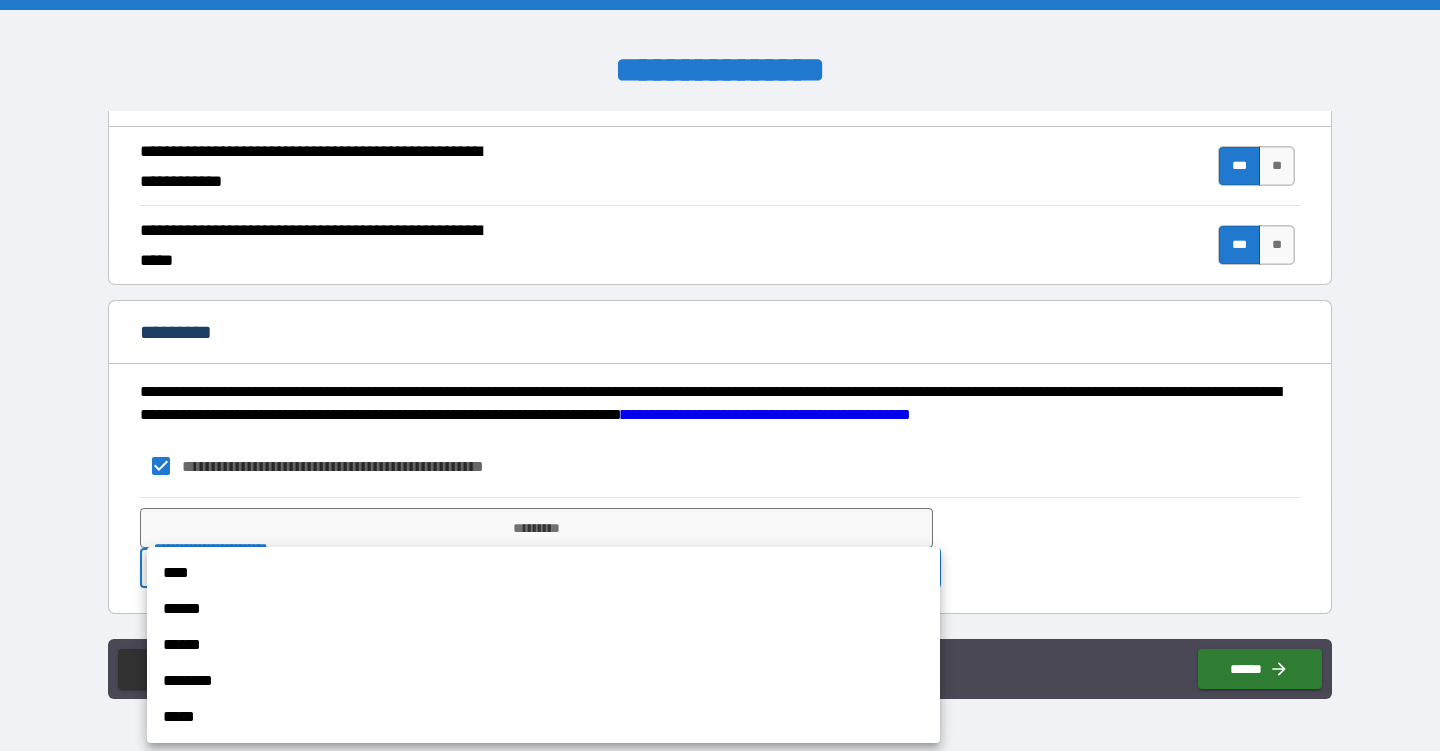 click on "****" at bounding box center (543, 573) 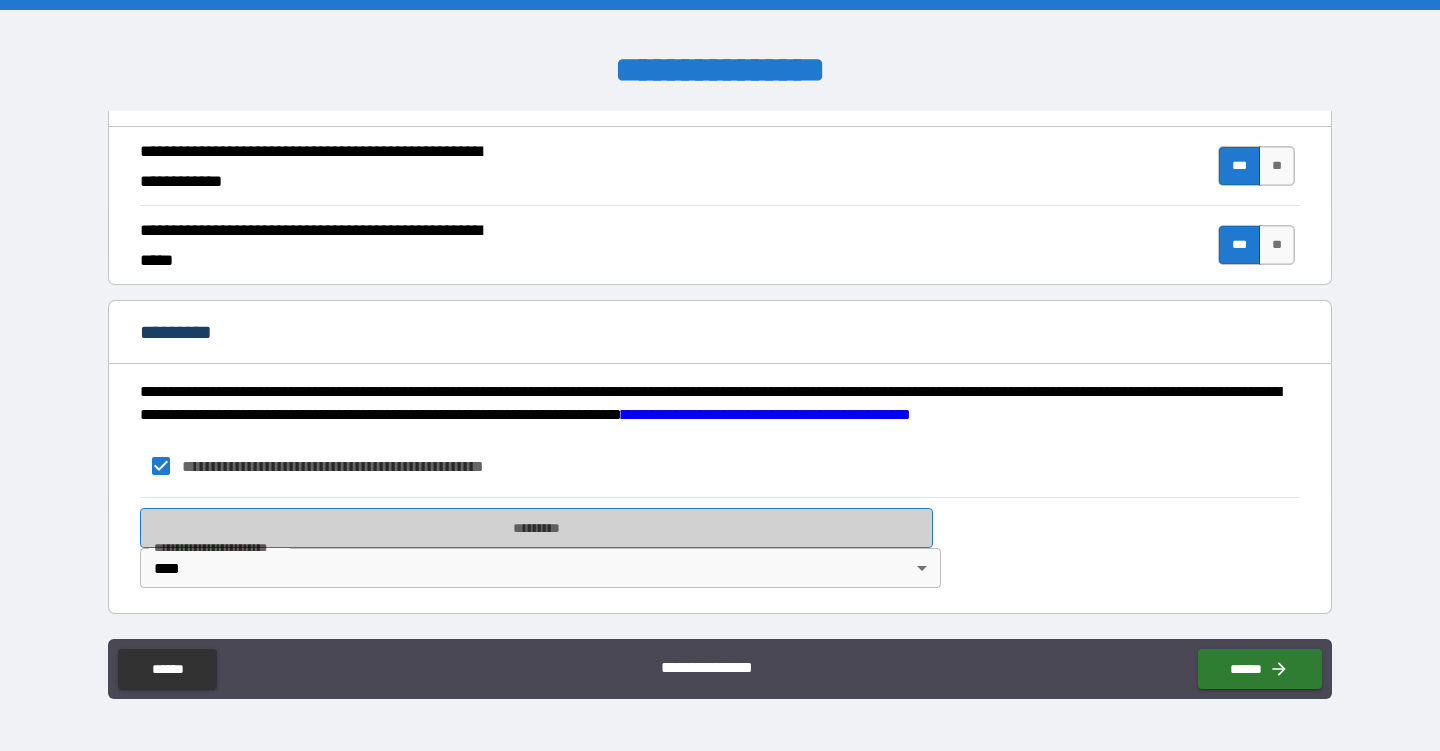 click on "*********" at bounding box center (536, 528) 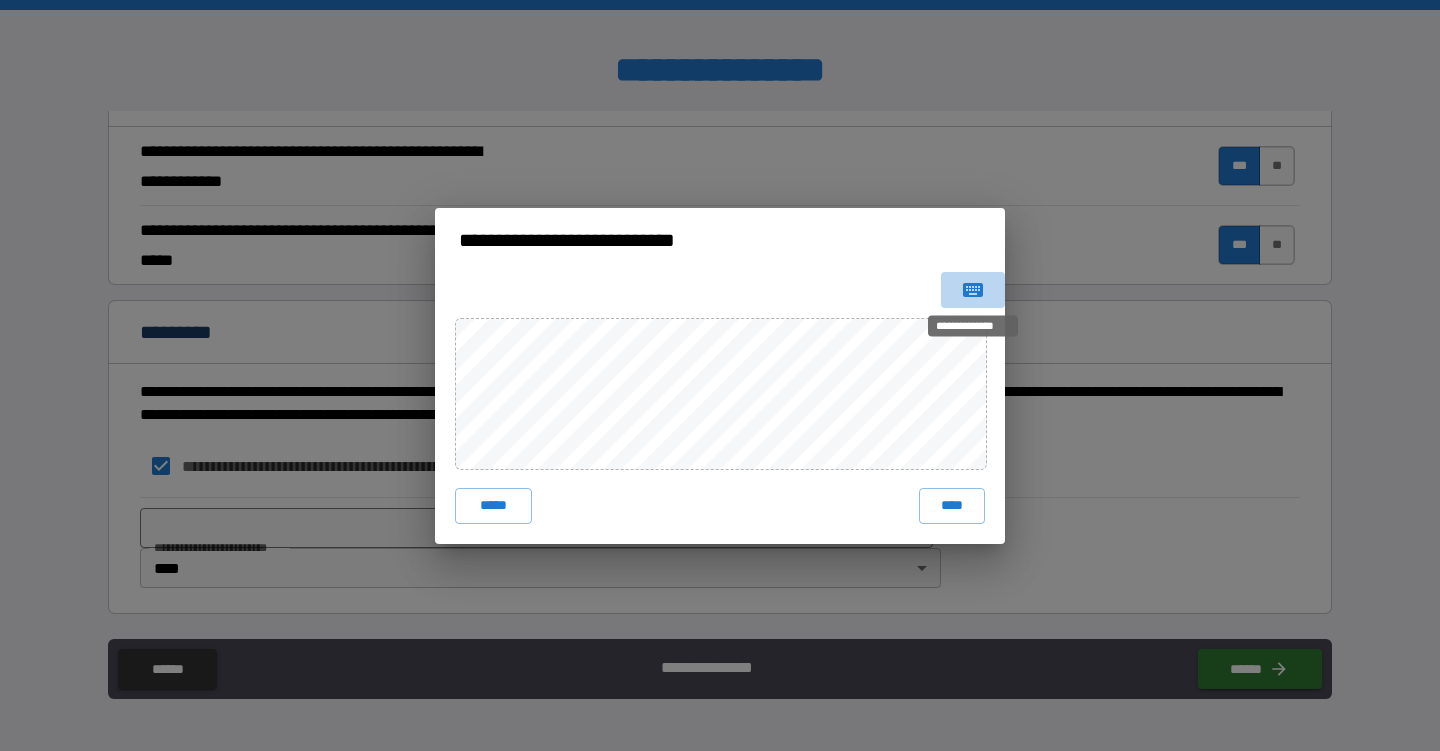 click 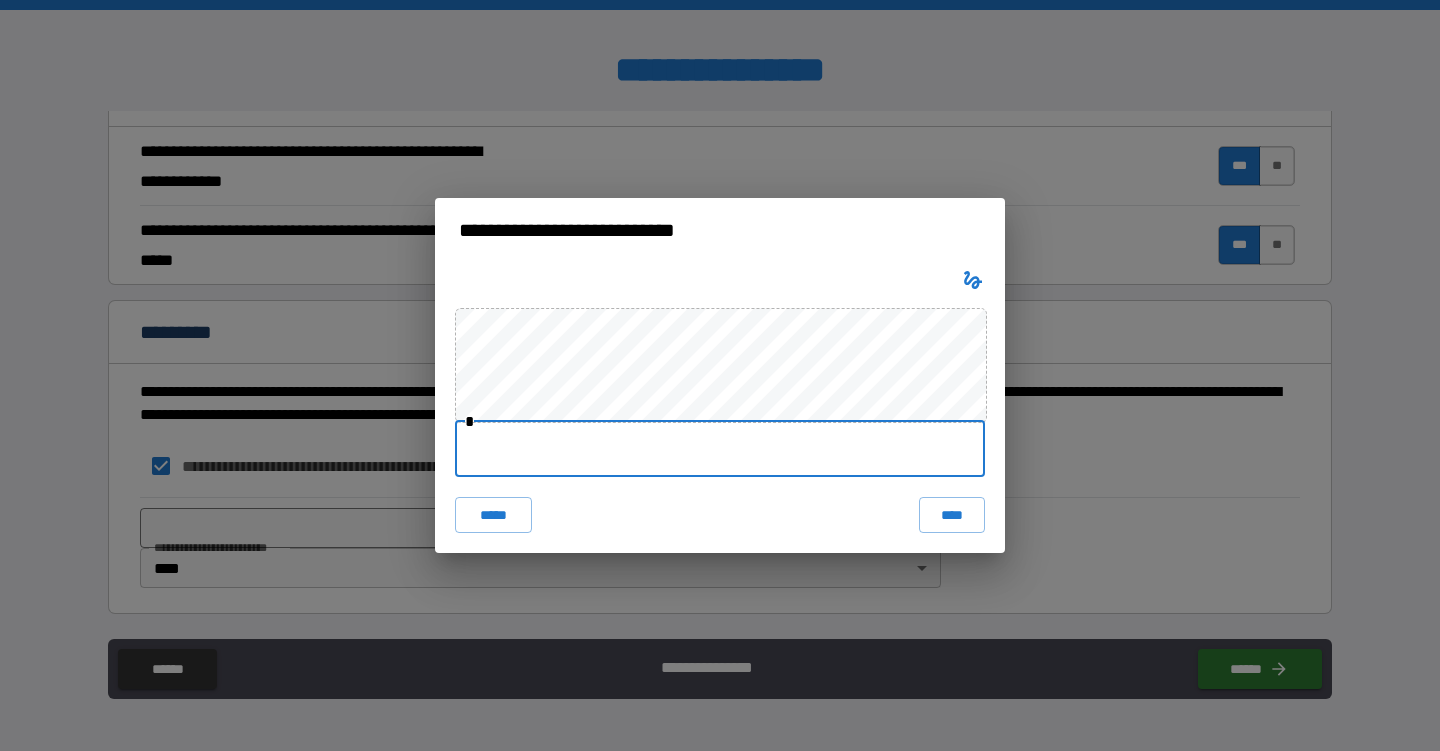 click at bounding box center (720, 449) 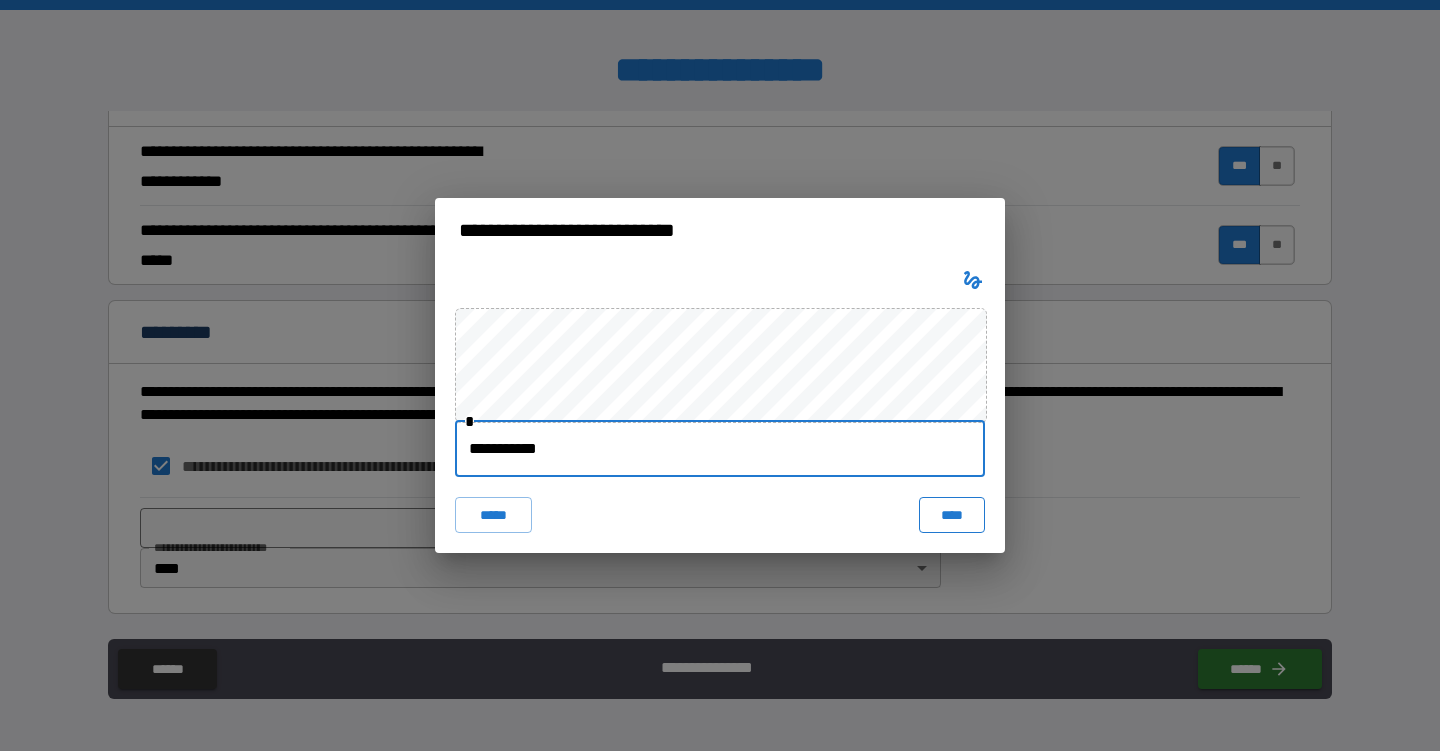 type on "**********" 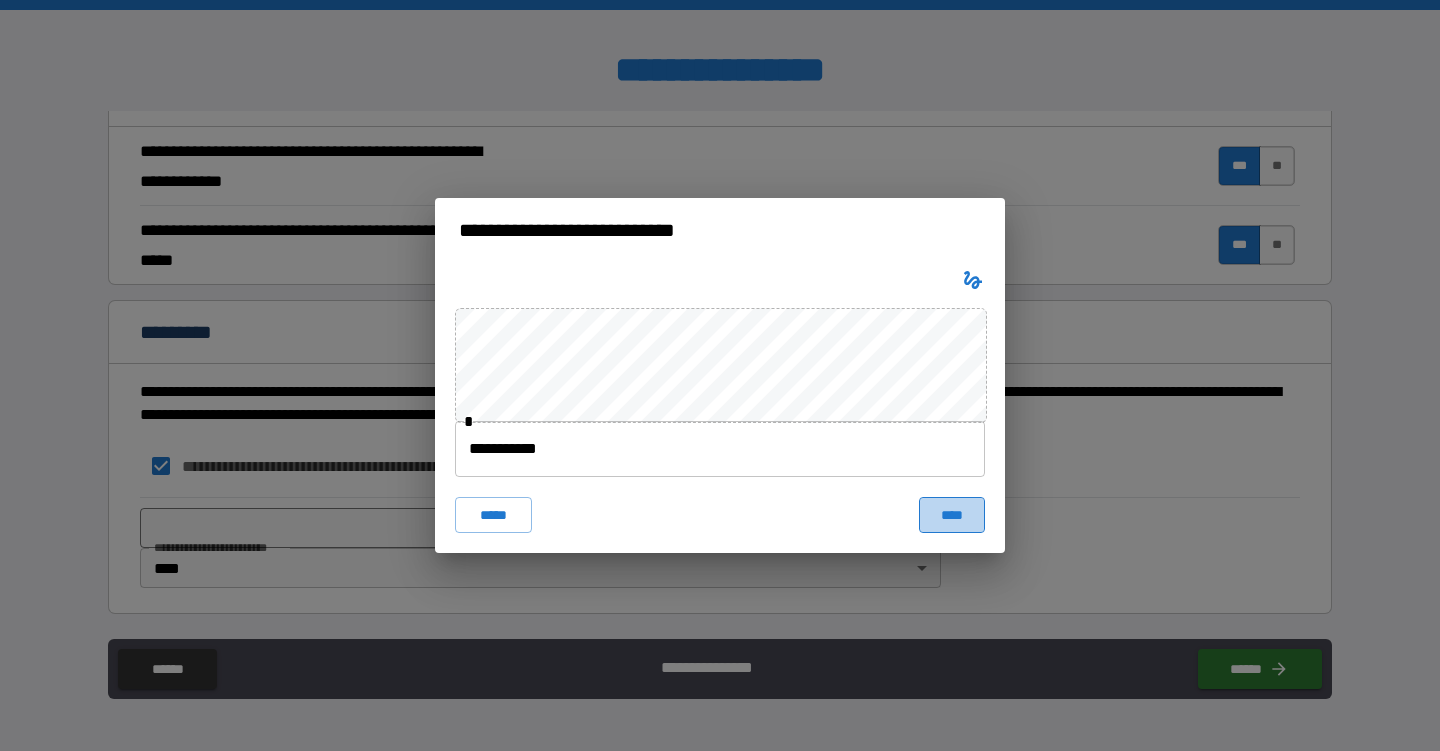 click on "****" at bounding box center (952, 515) 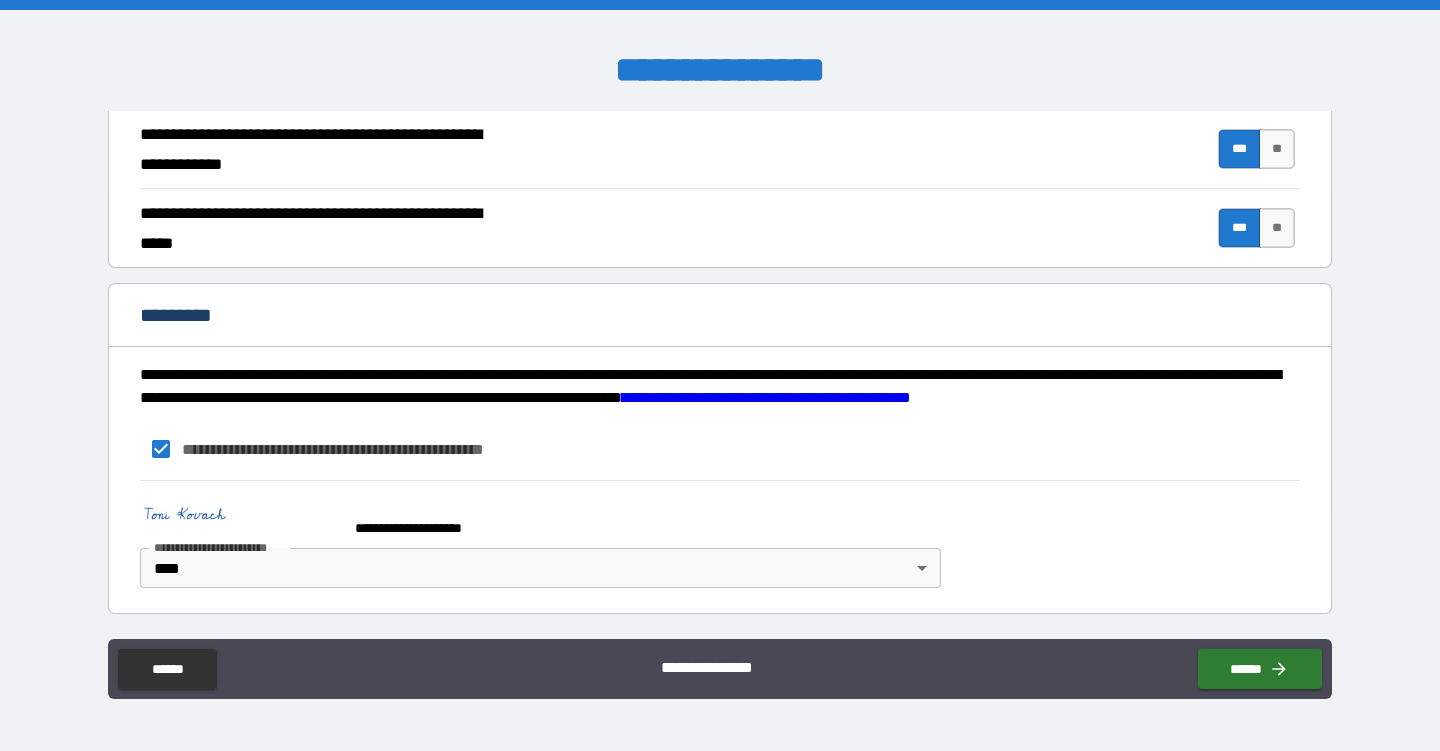 scroll, scrollTop: 1859, scrollLeft: 0, axis: vertical 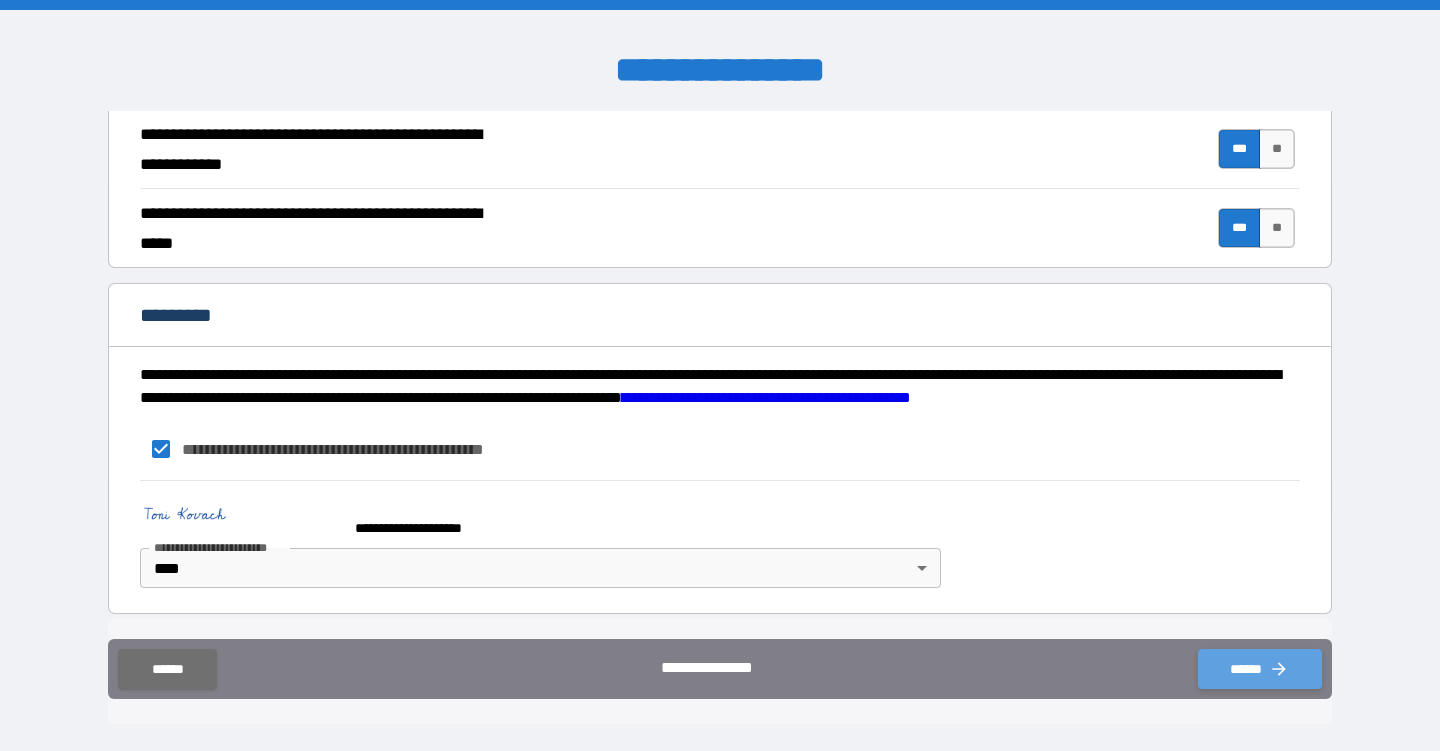 click on "******" at bounding box center (1260, 669) 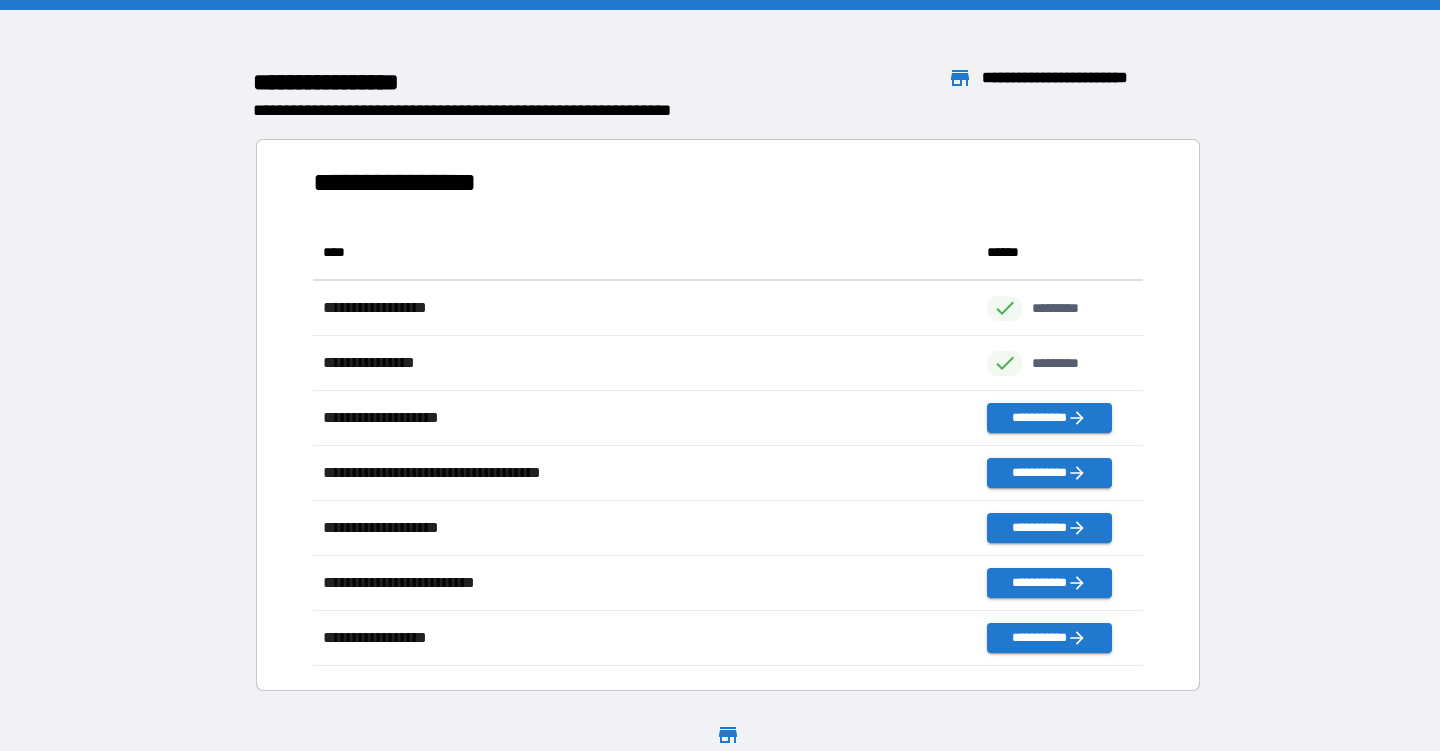 scroll, scrollTop: 1, scrollLeft: 1, axis: both 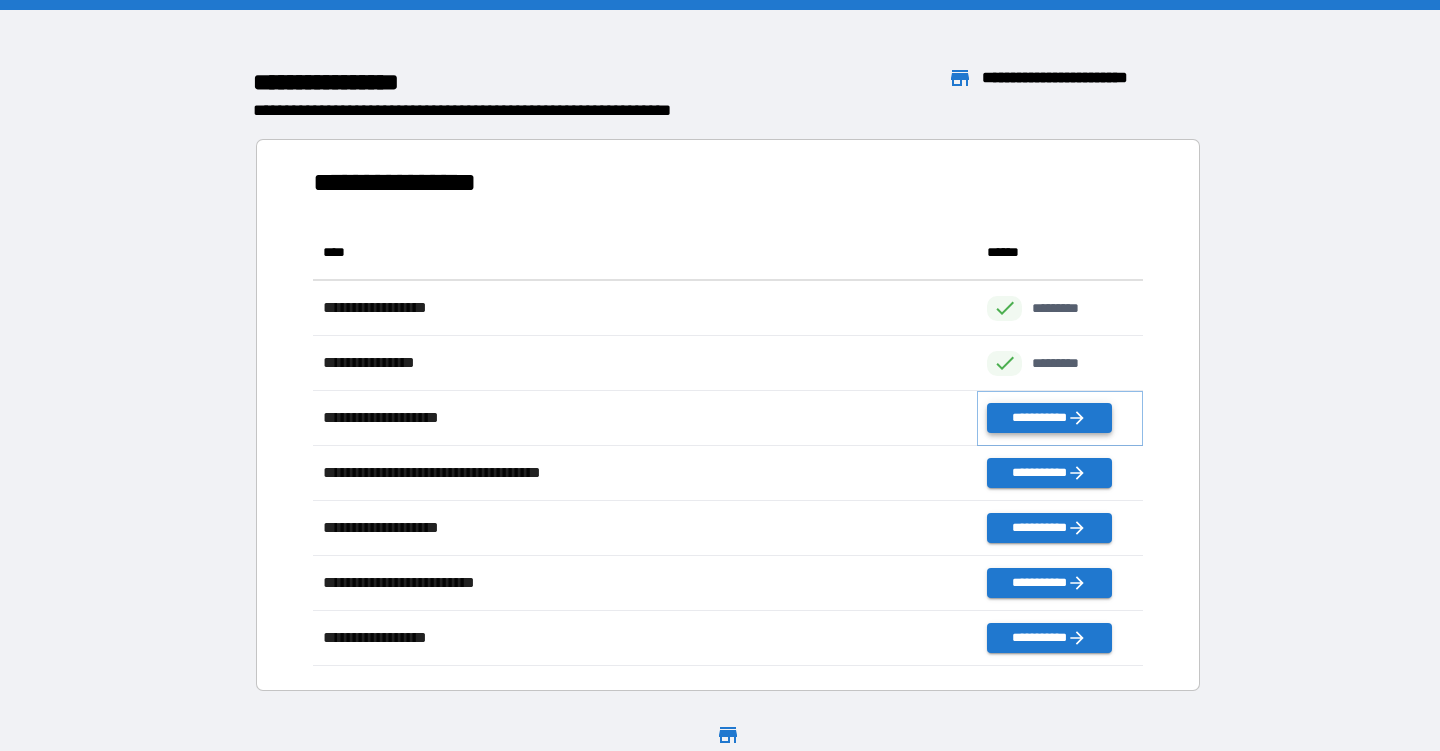 click on "**********" at bounding box center (1049, 418) 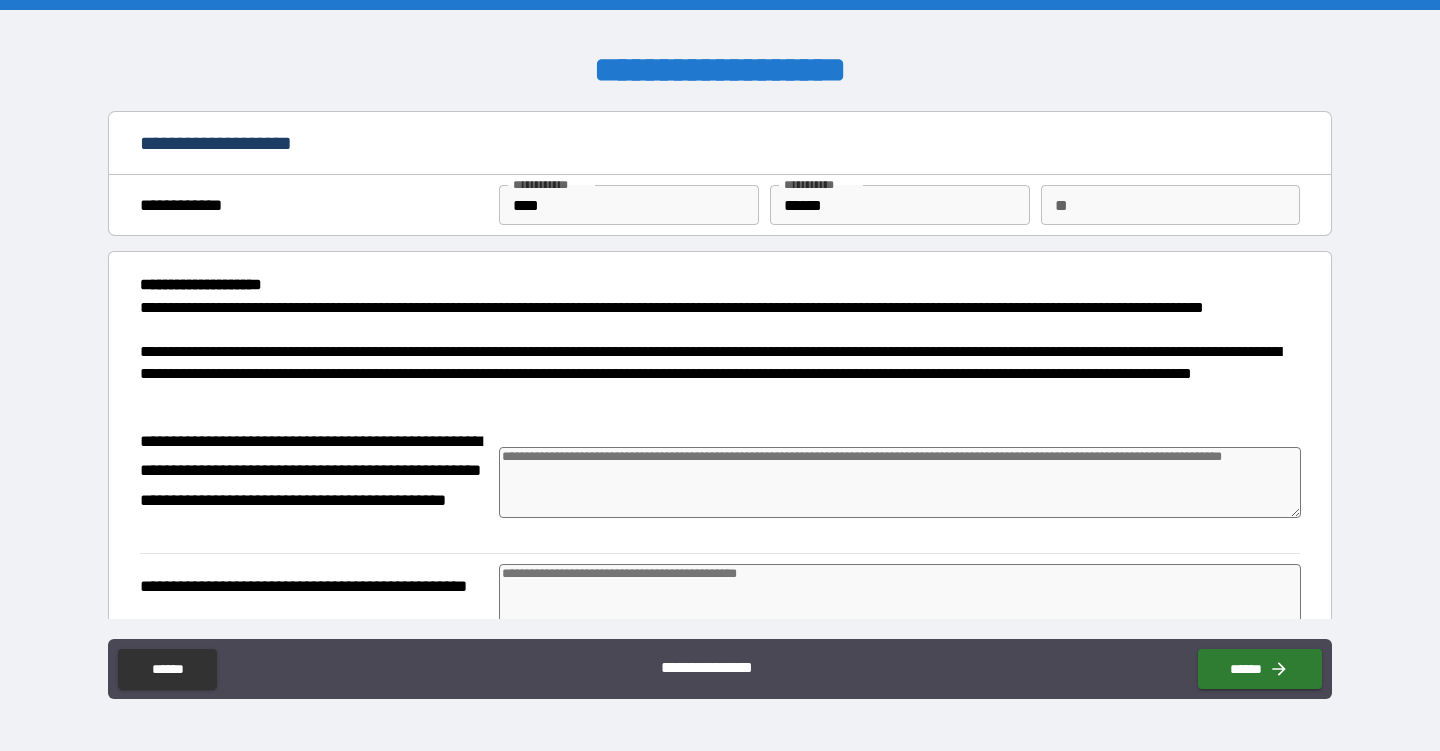 type on "*" 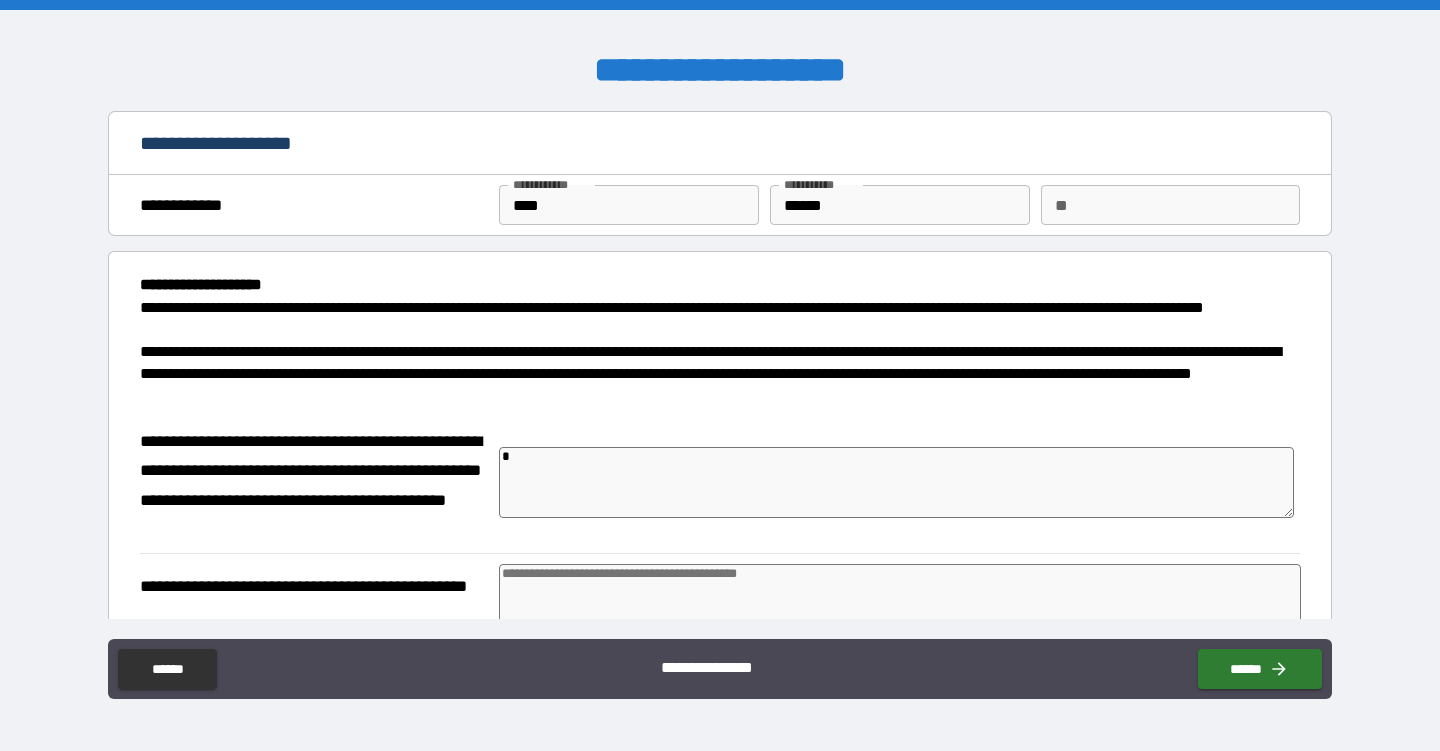 type on "*" 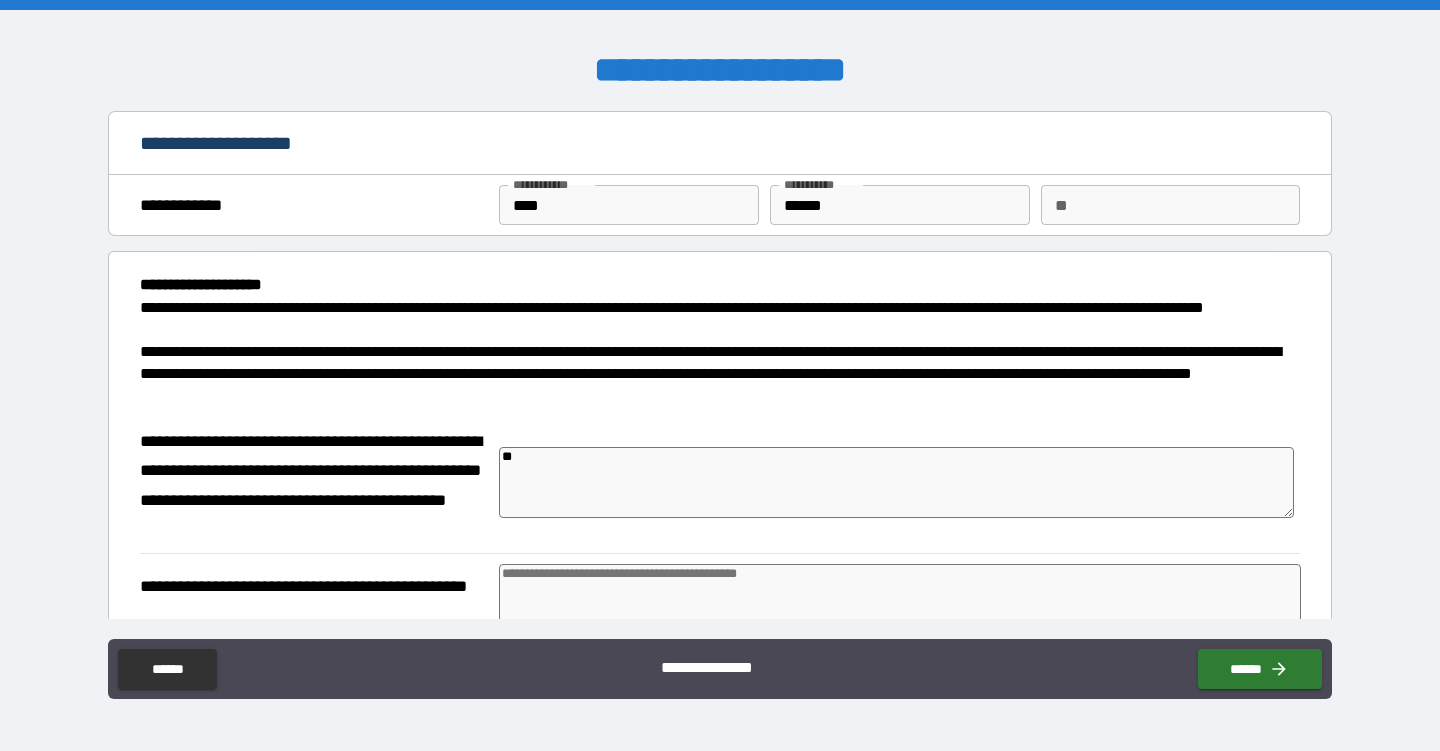 type on "*" 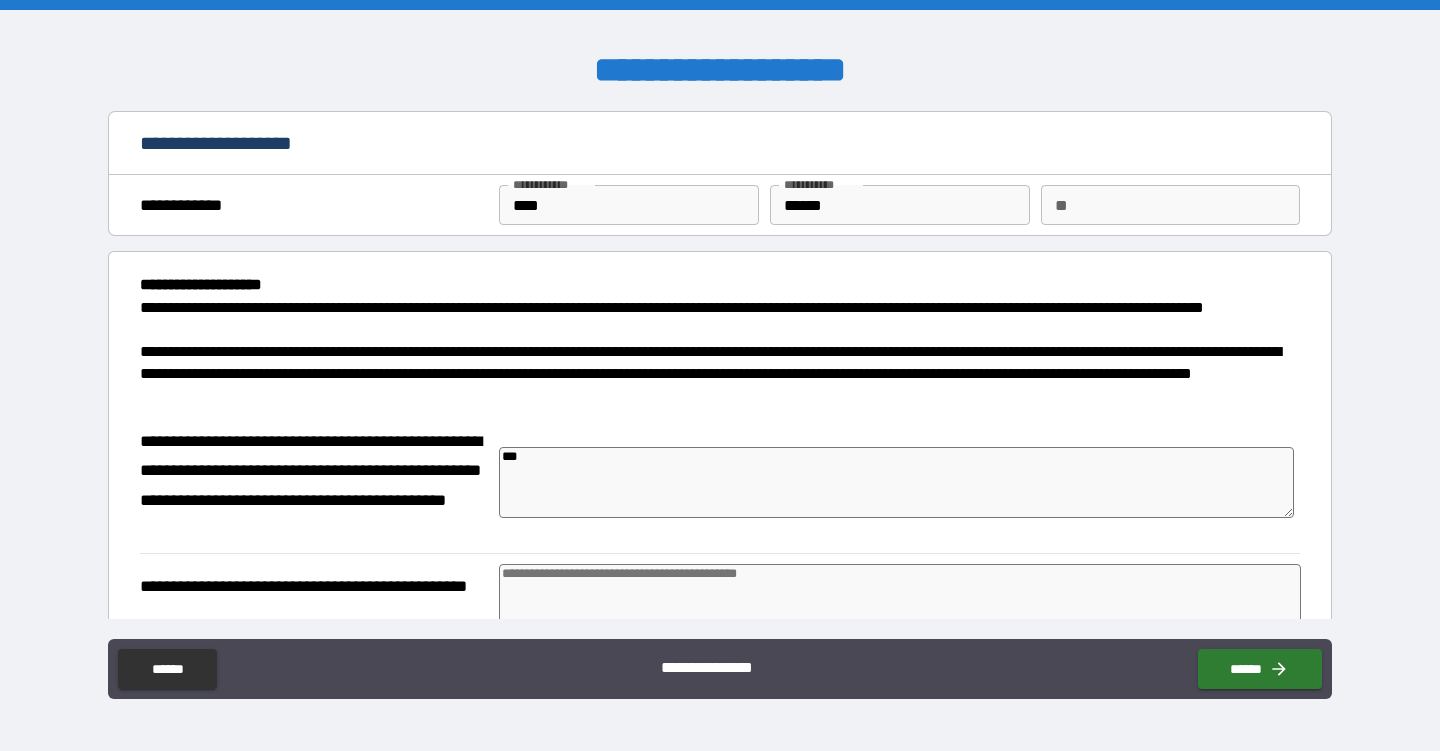 type on "*" 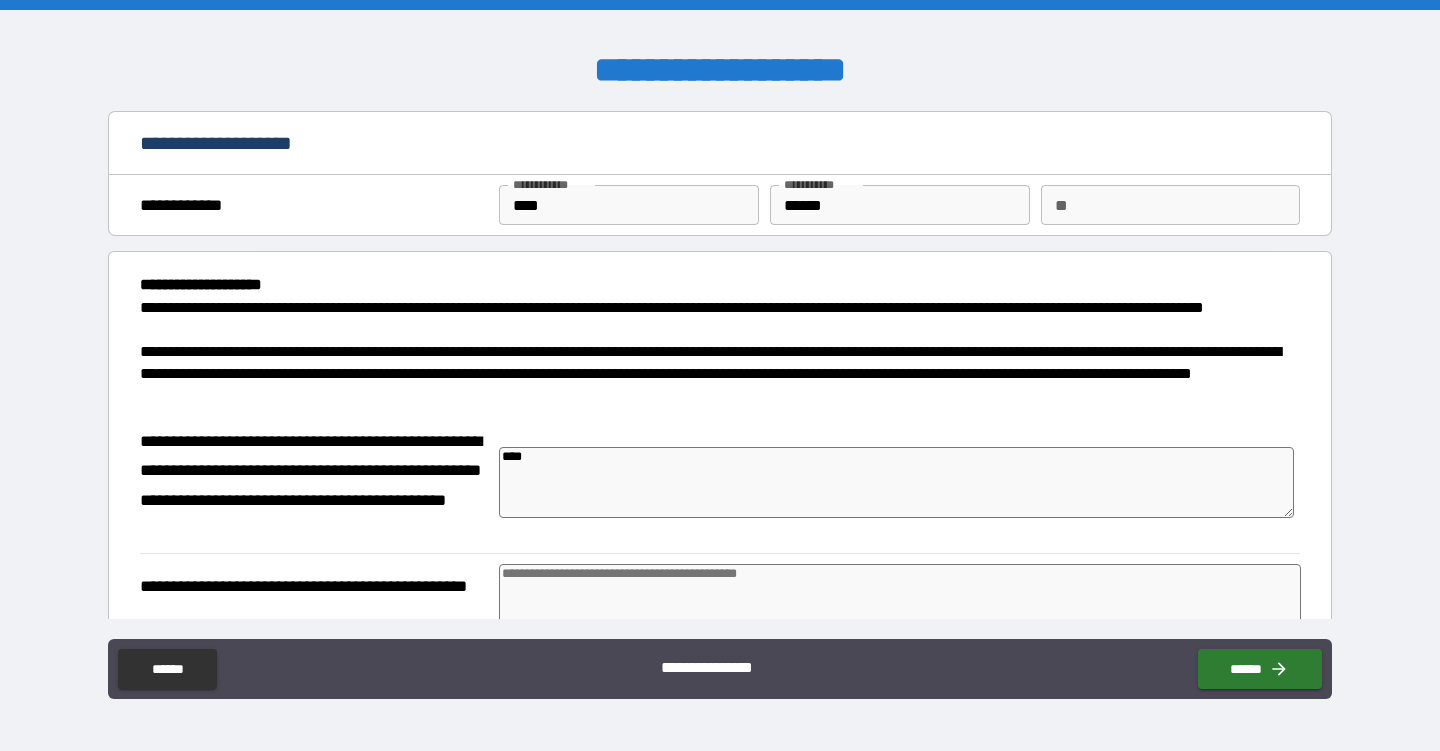type on "*" 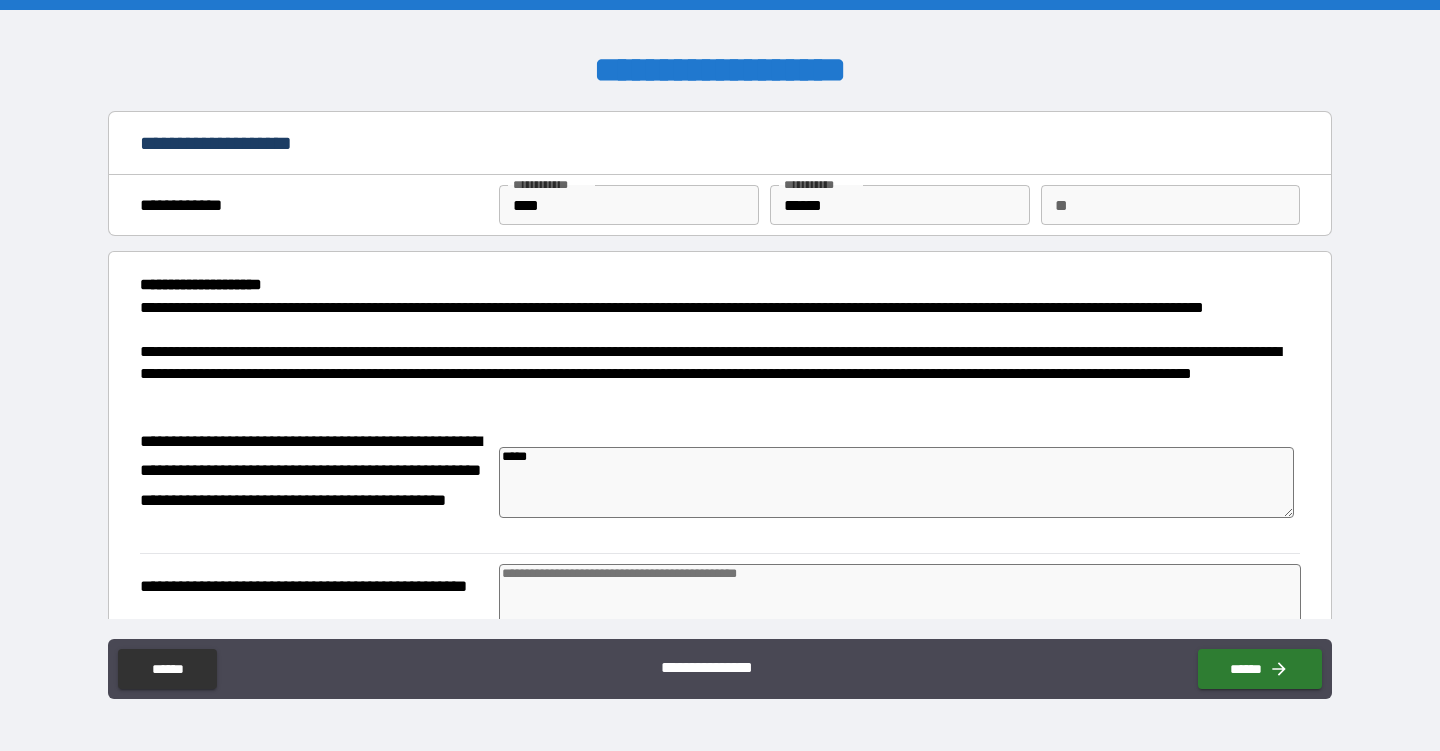 type on "*" 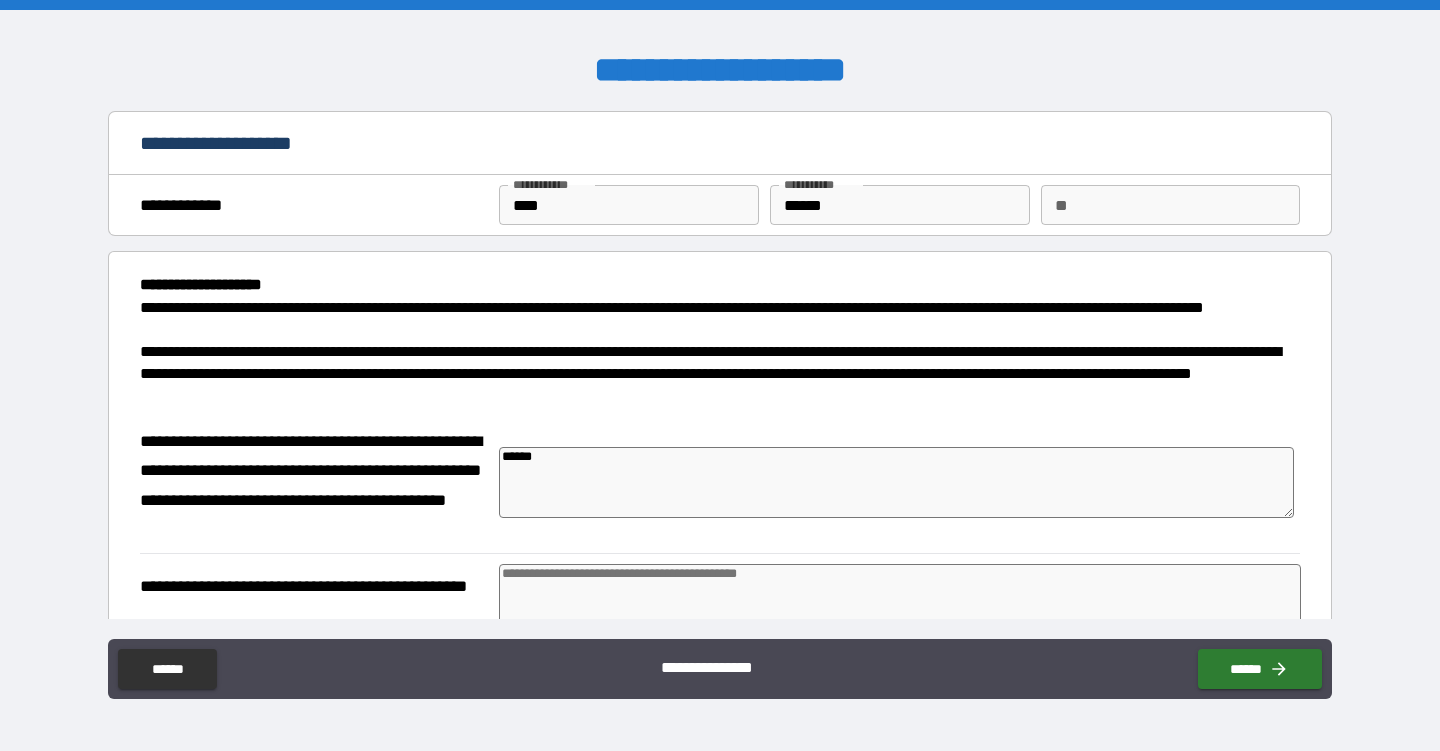 type on "*" 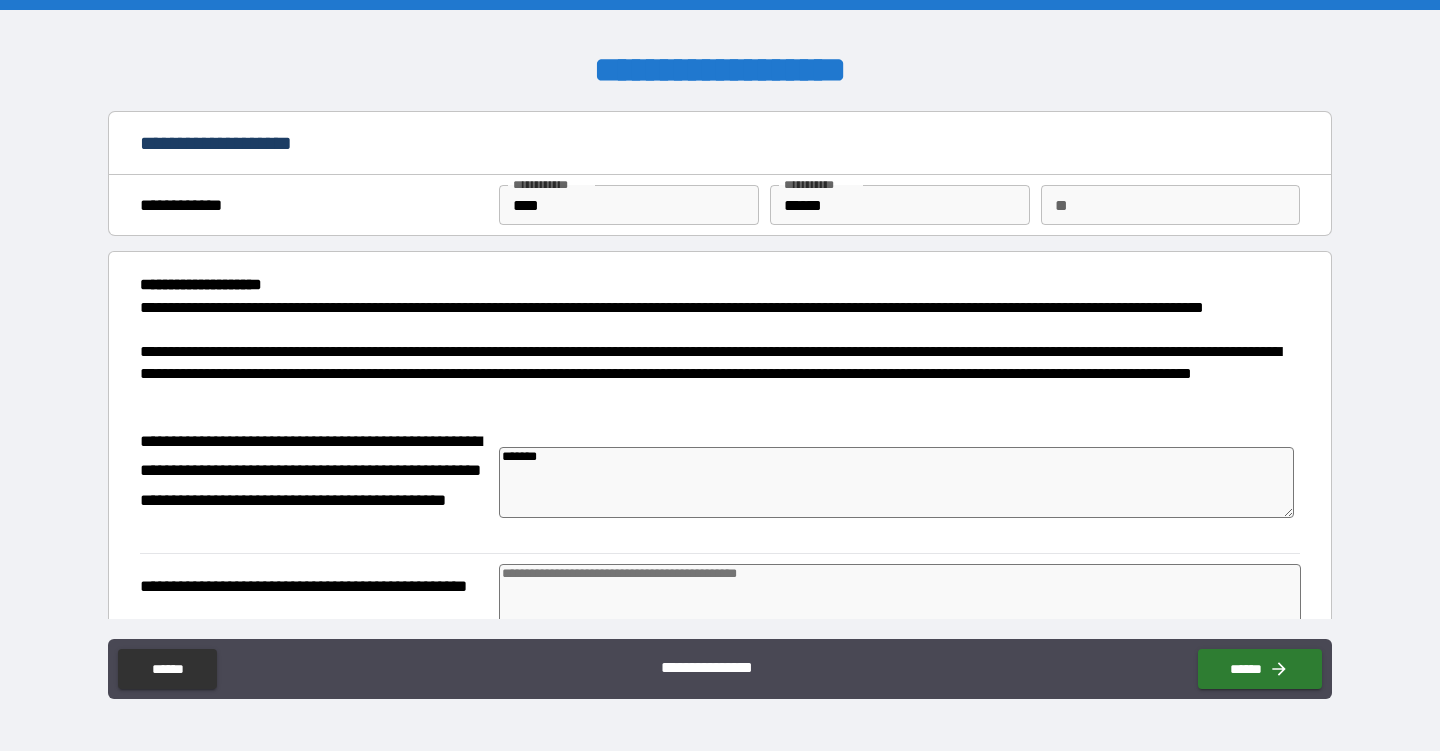 type on "*" 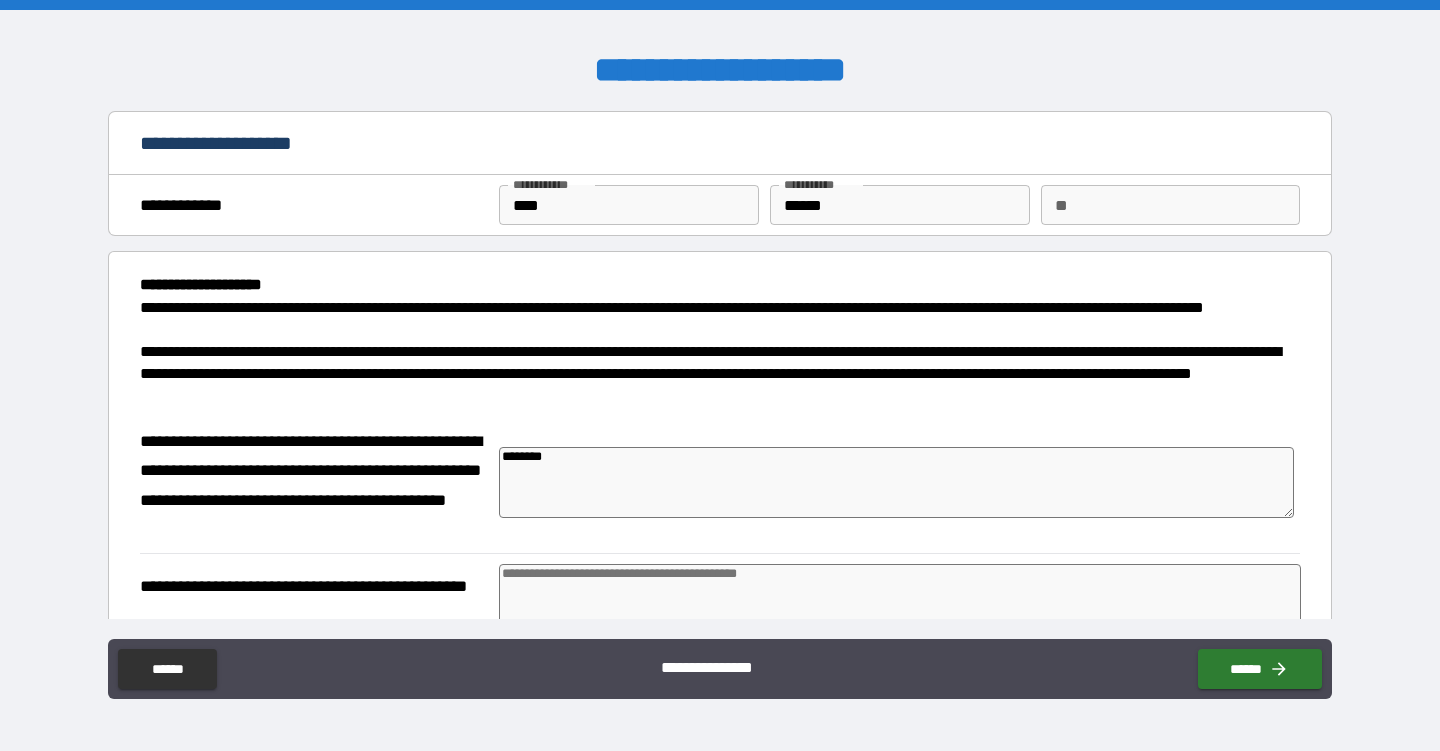 type on "*" 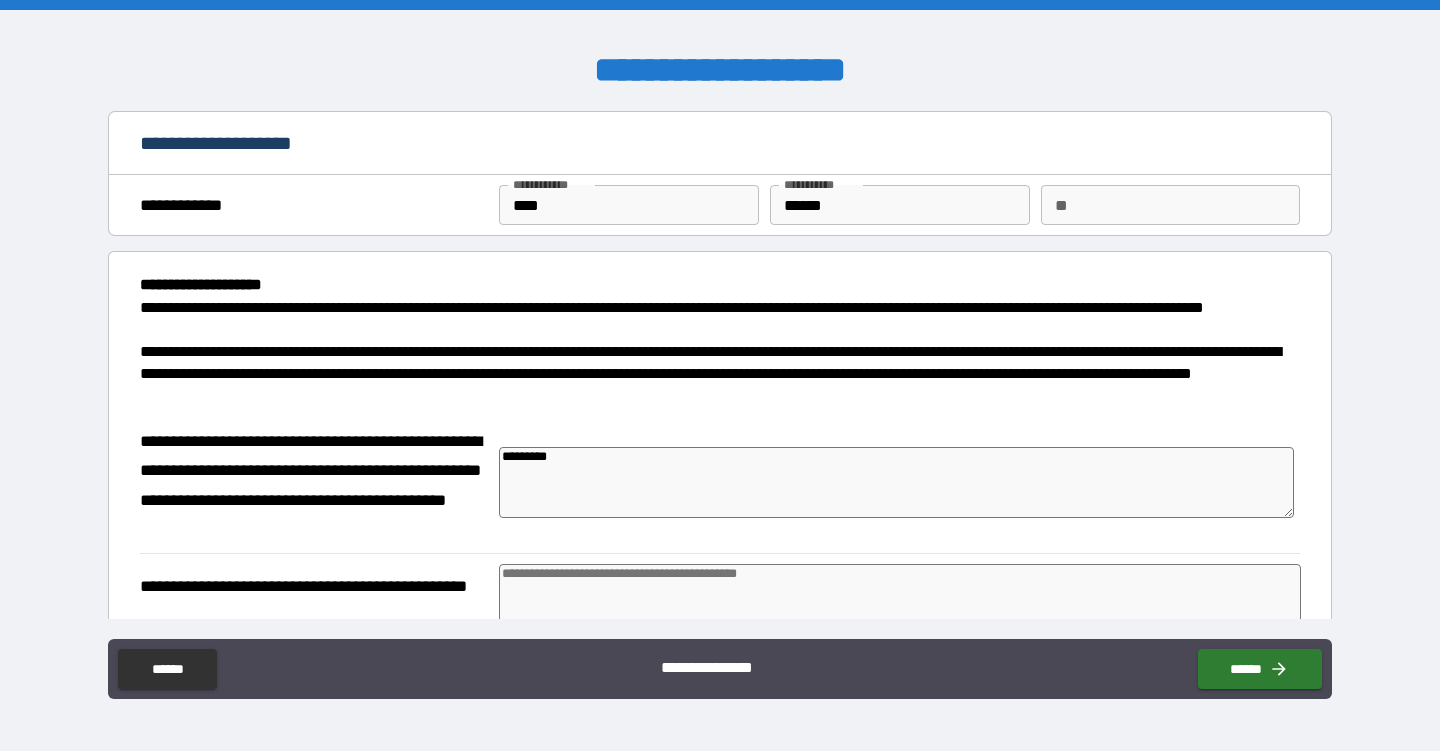 type on "*" 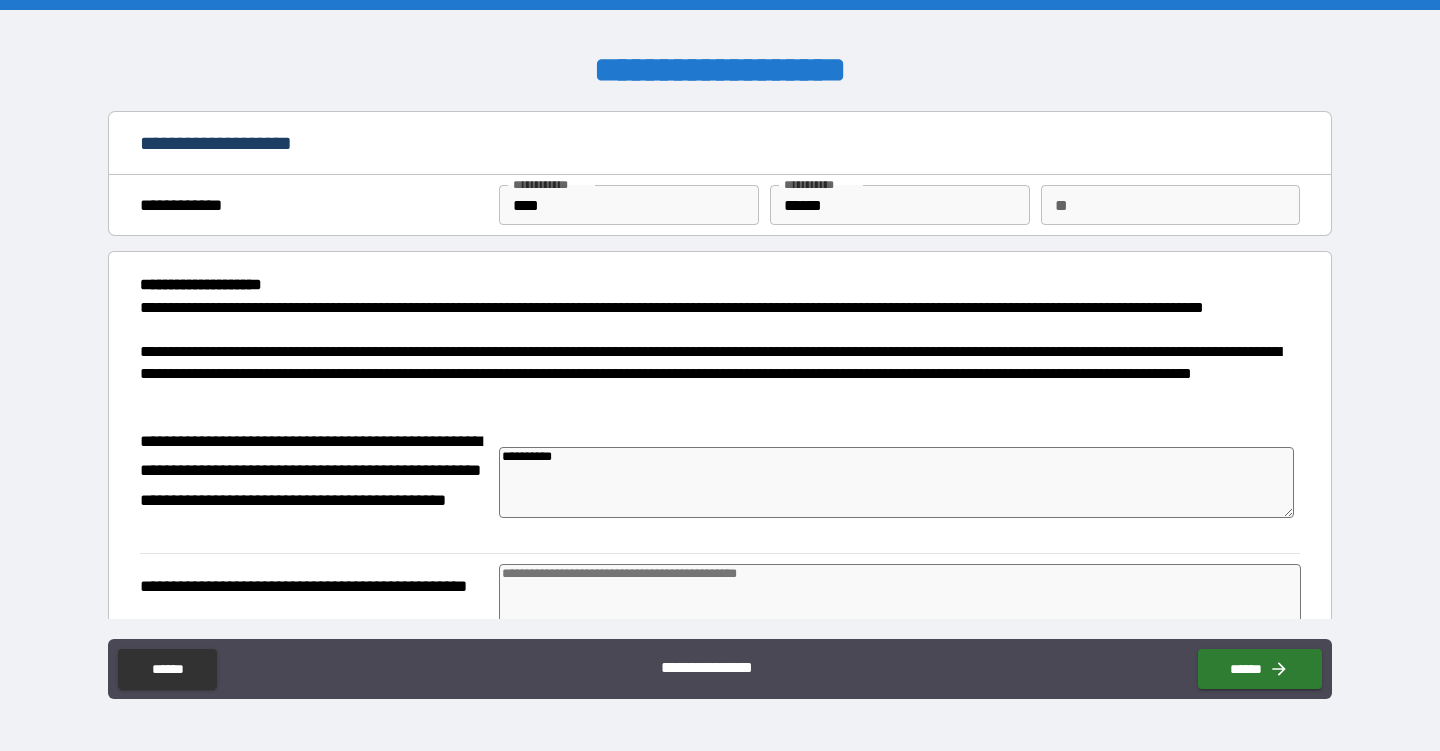 type on "*" 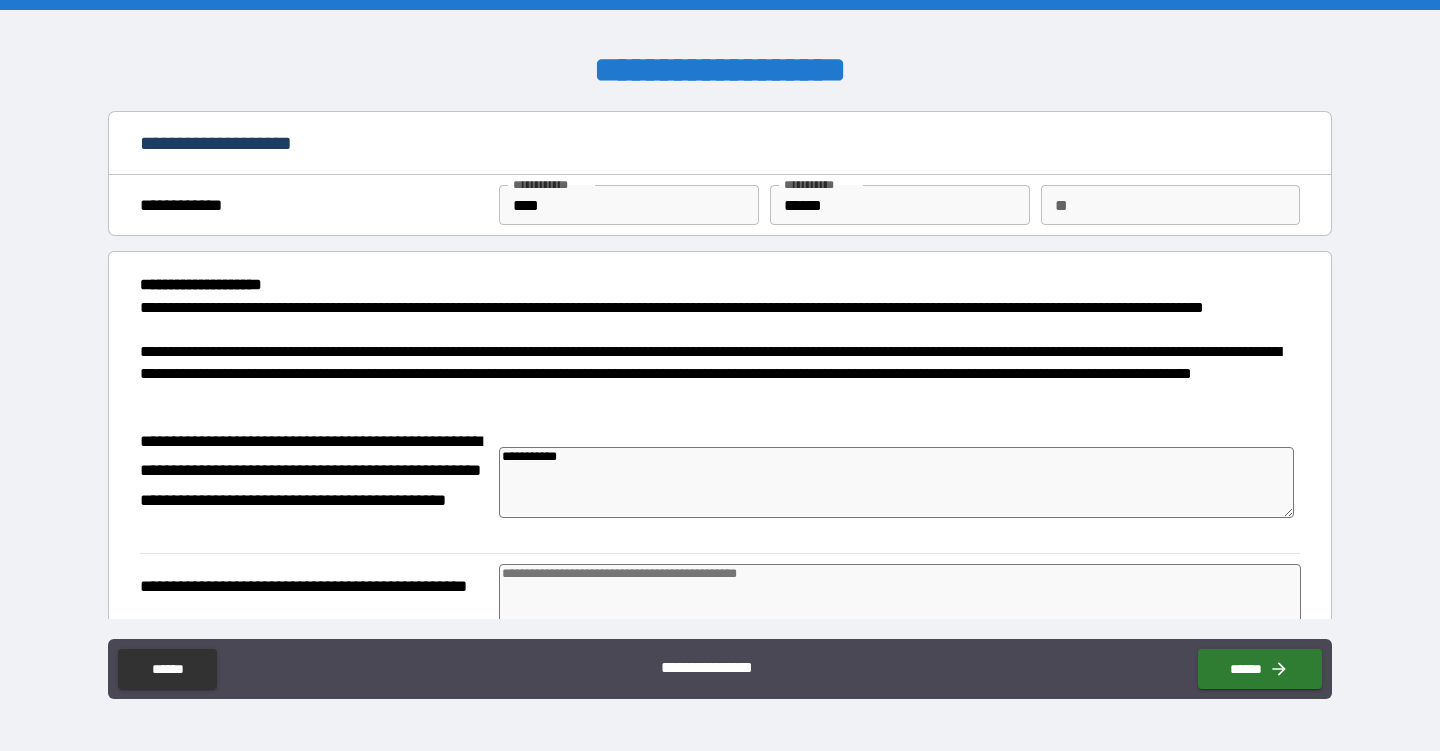 type on "*" 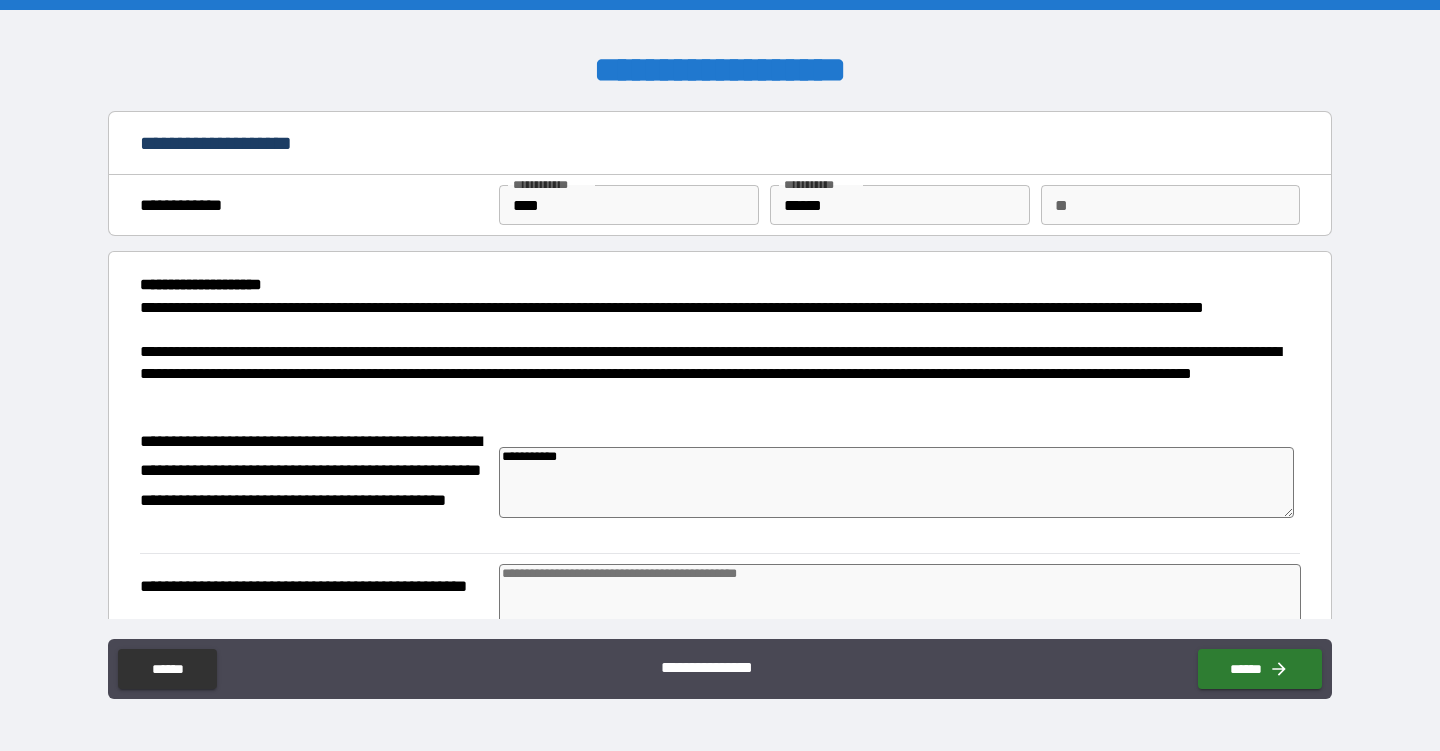 type on "**********" 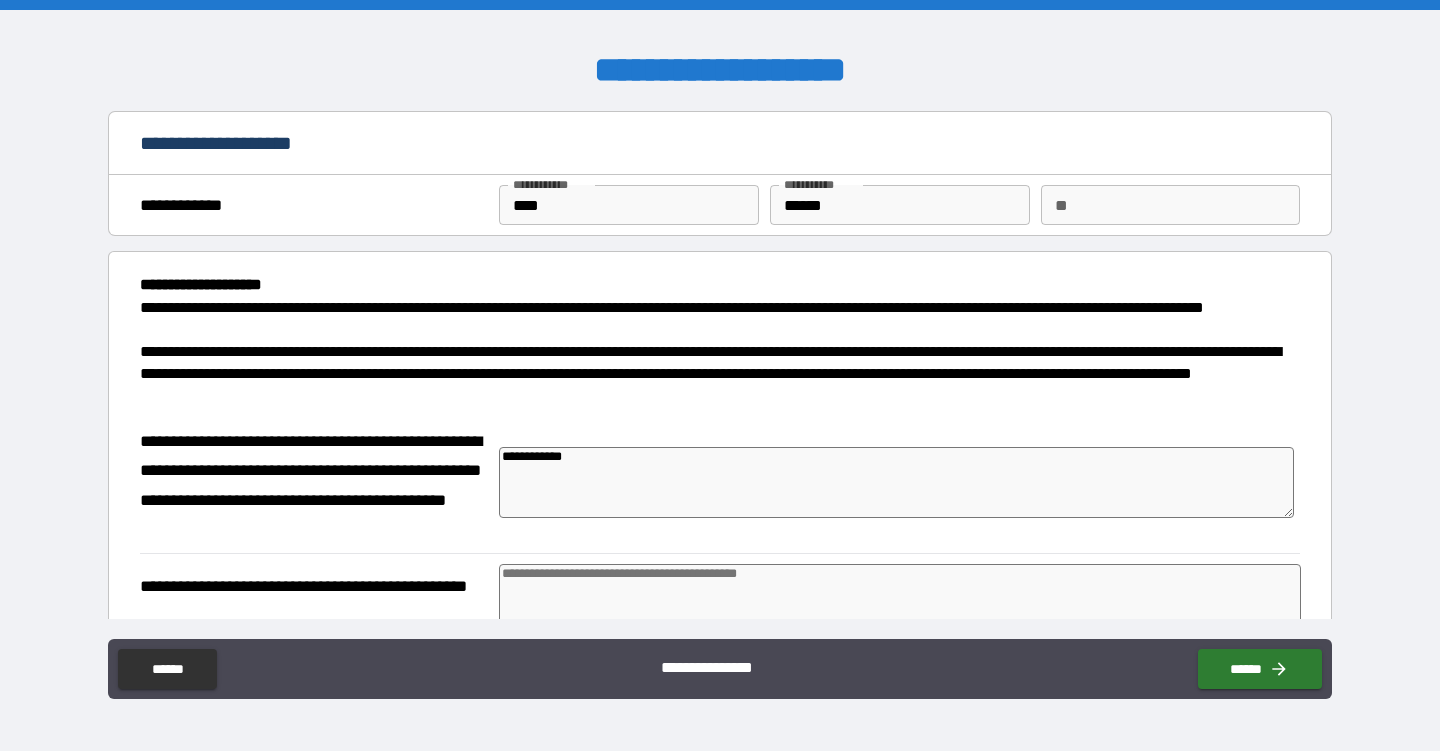 type on "*" 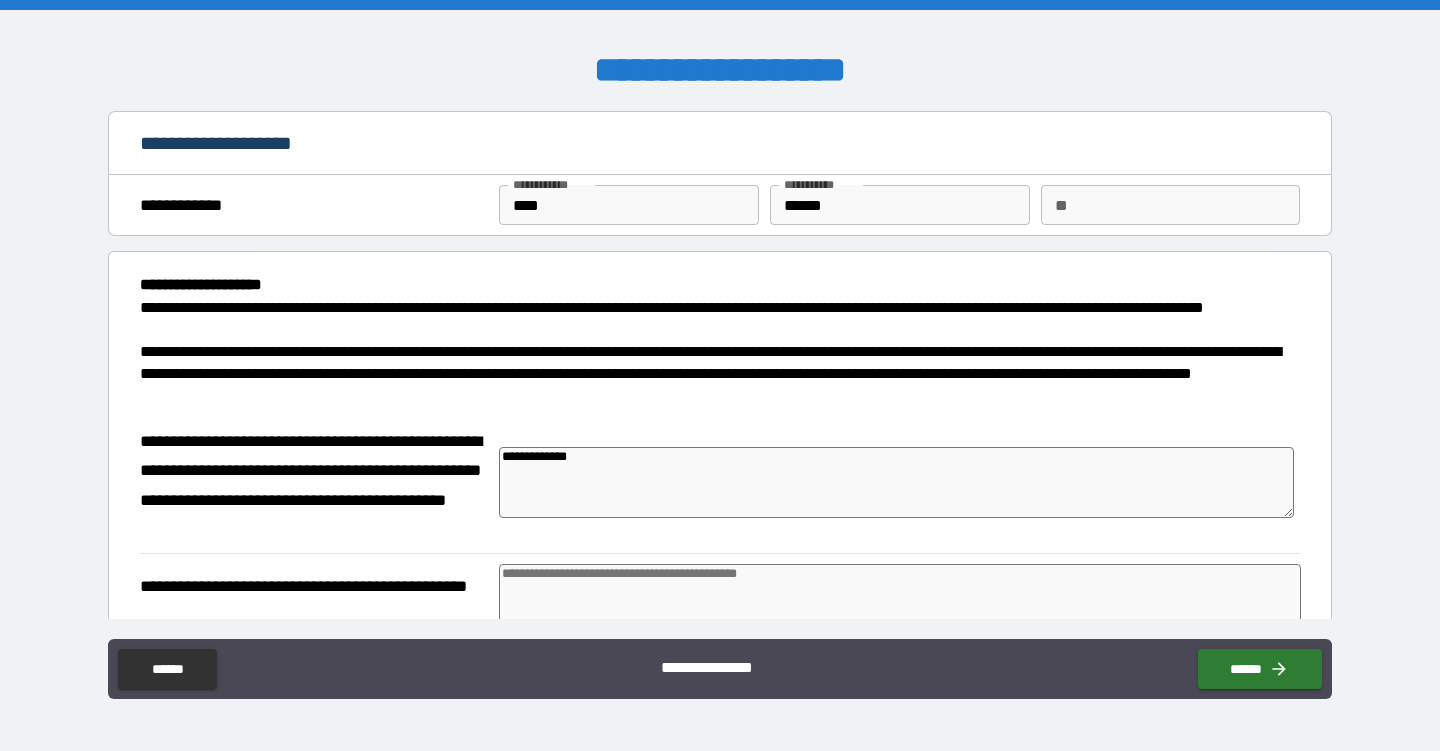 type on "**********" 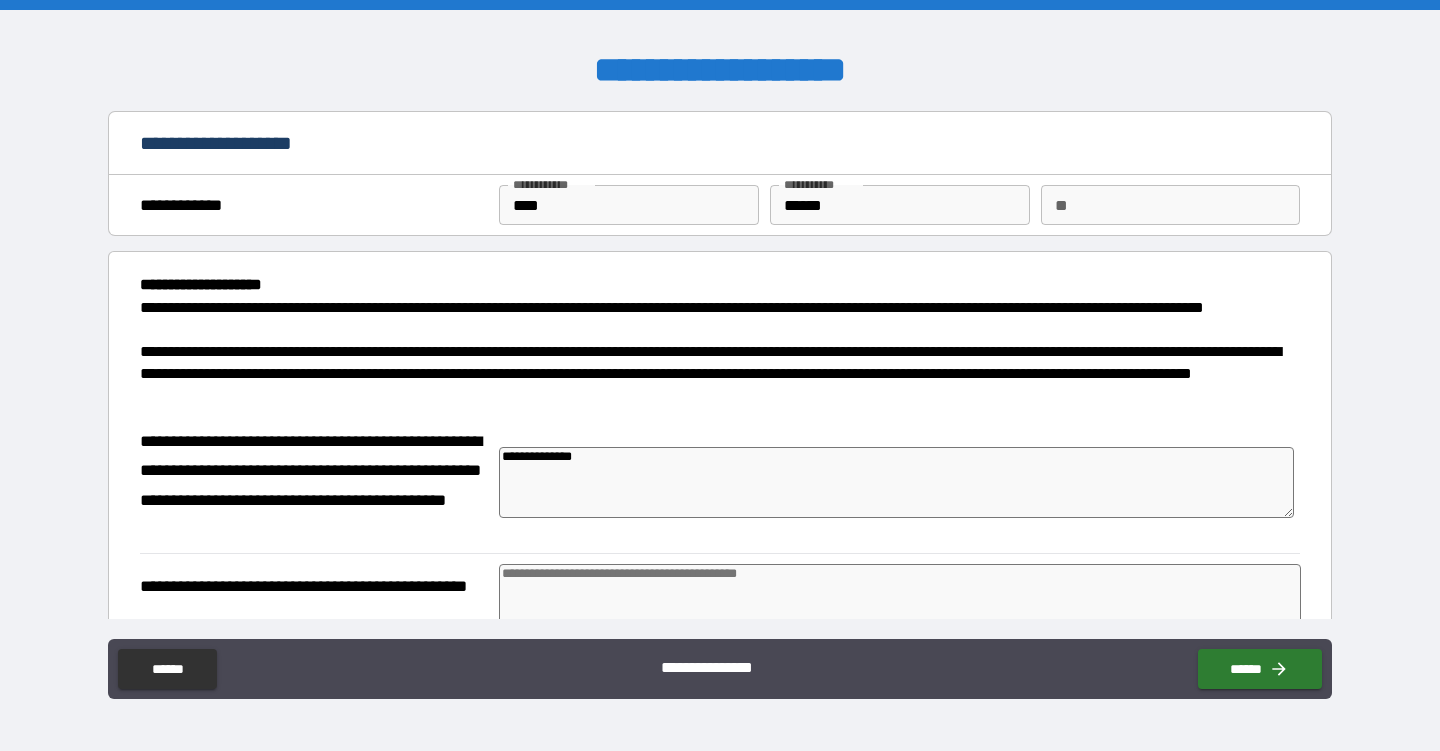 type on "*" 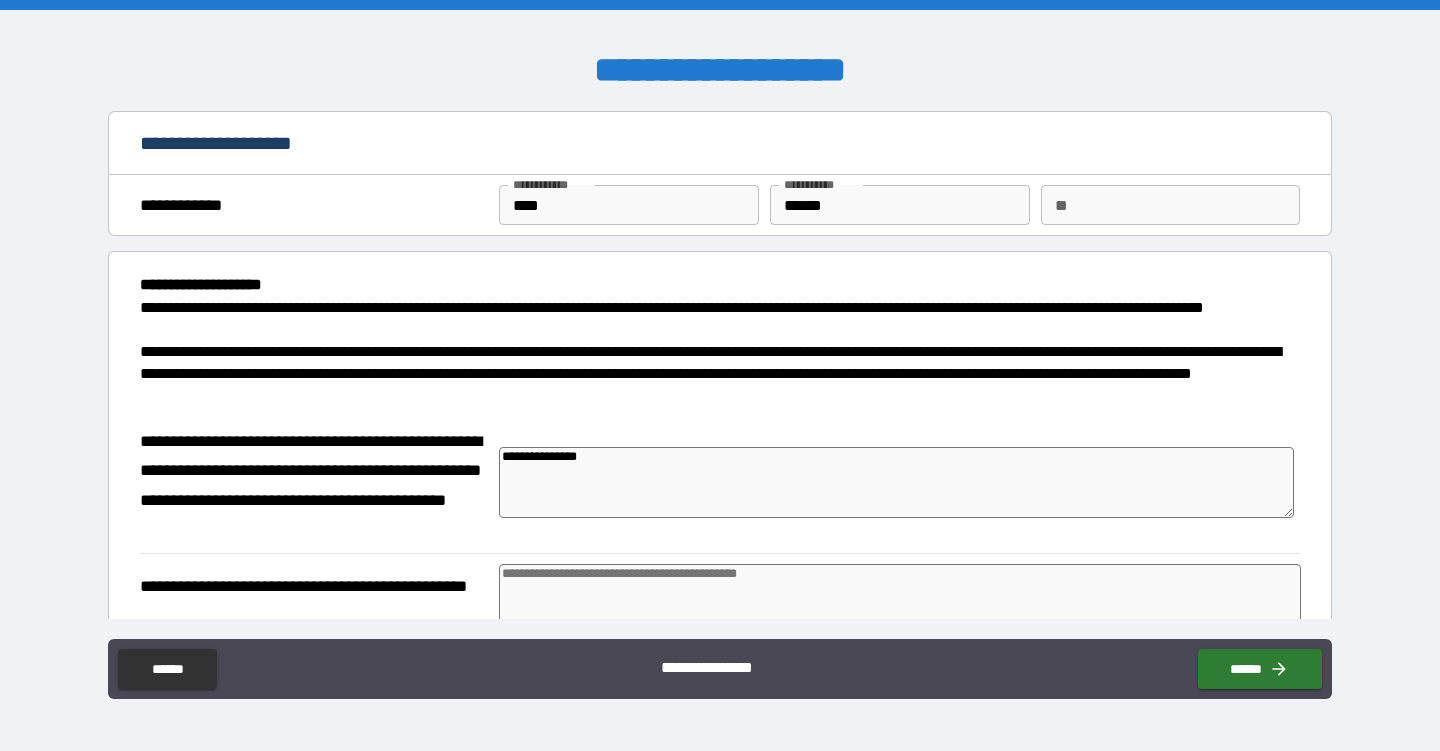 type on "*" 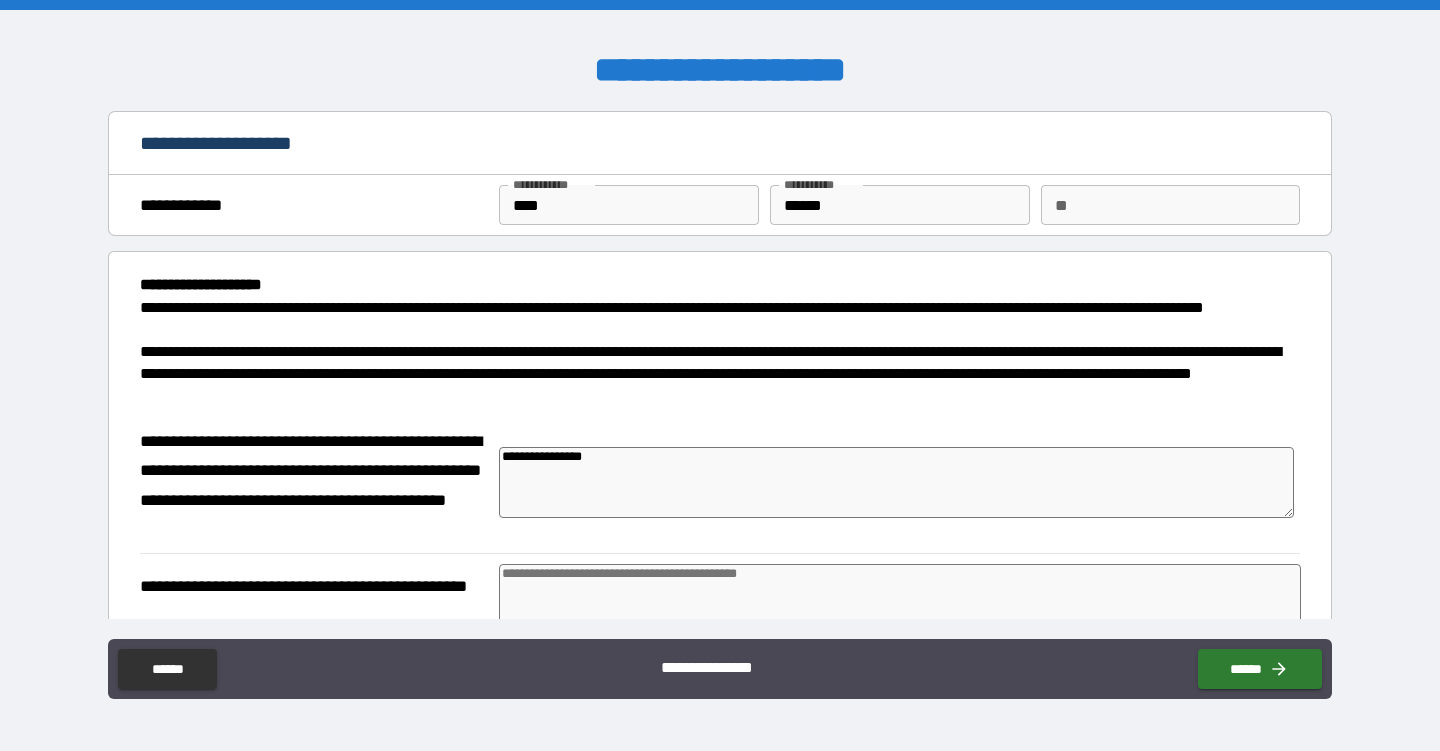 type on "*" 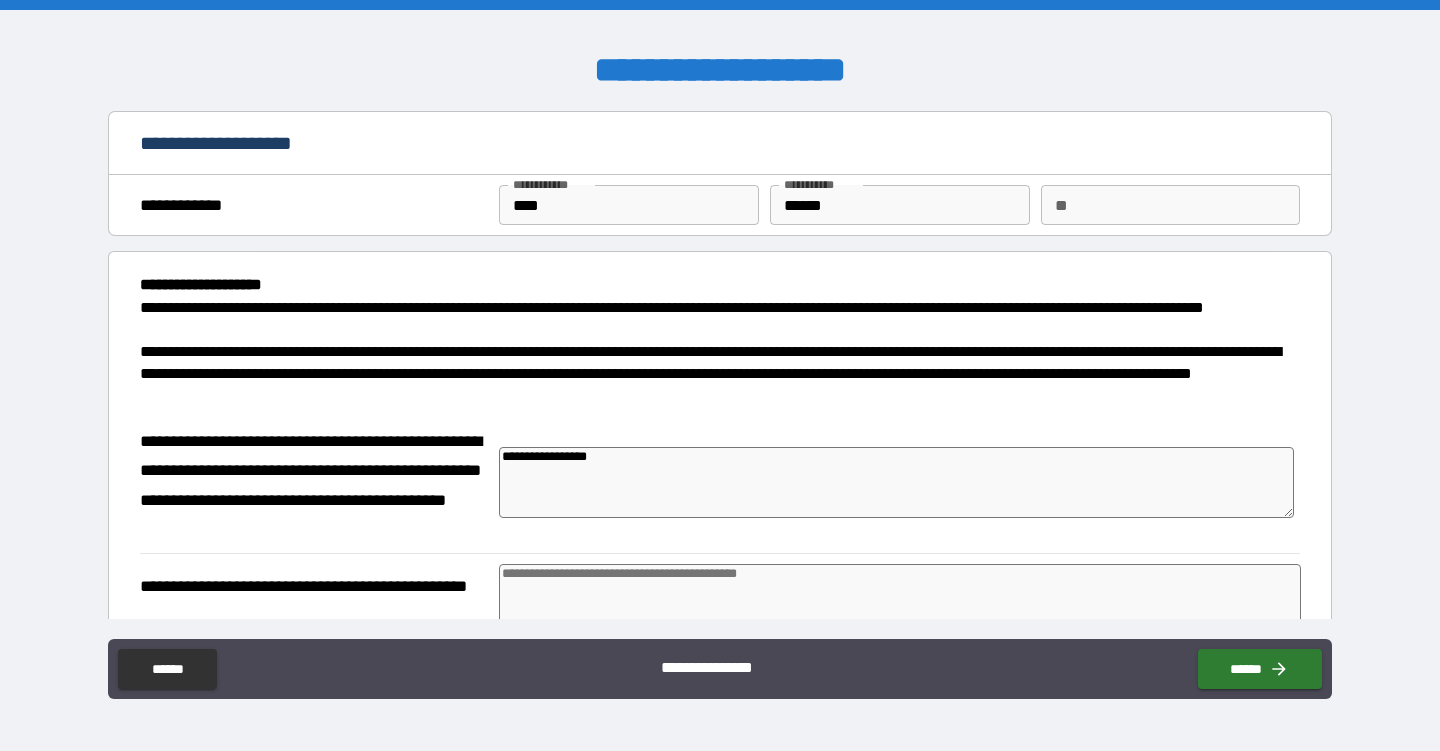 type on "*" 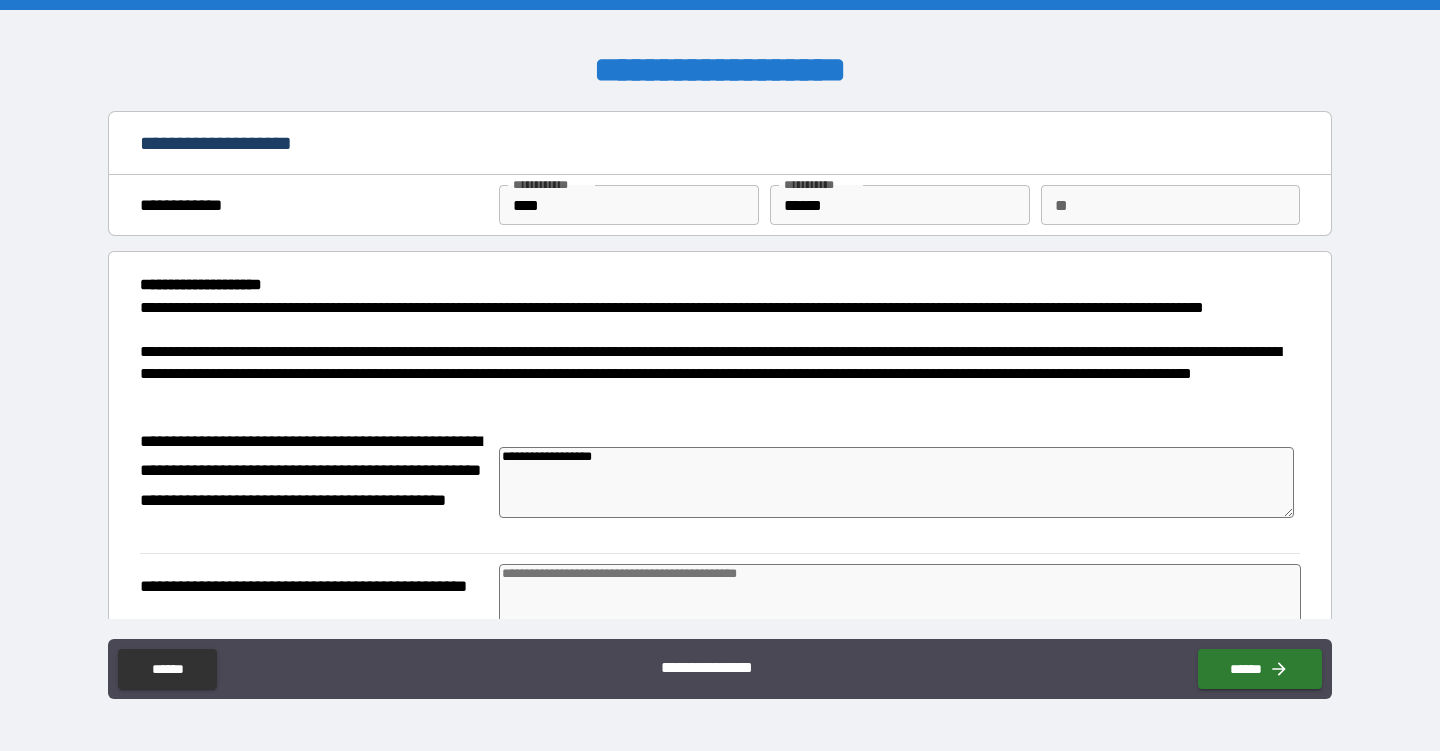 type on "*" 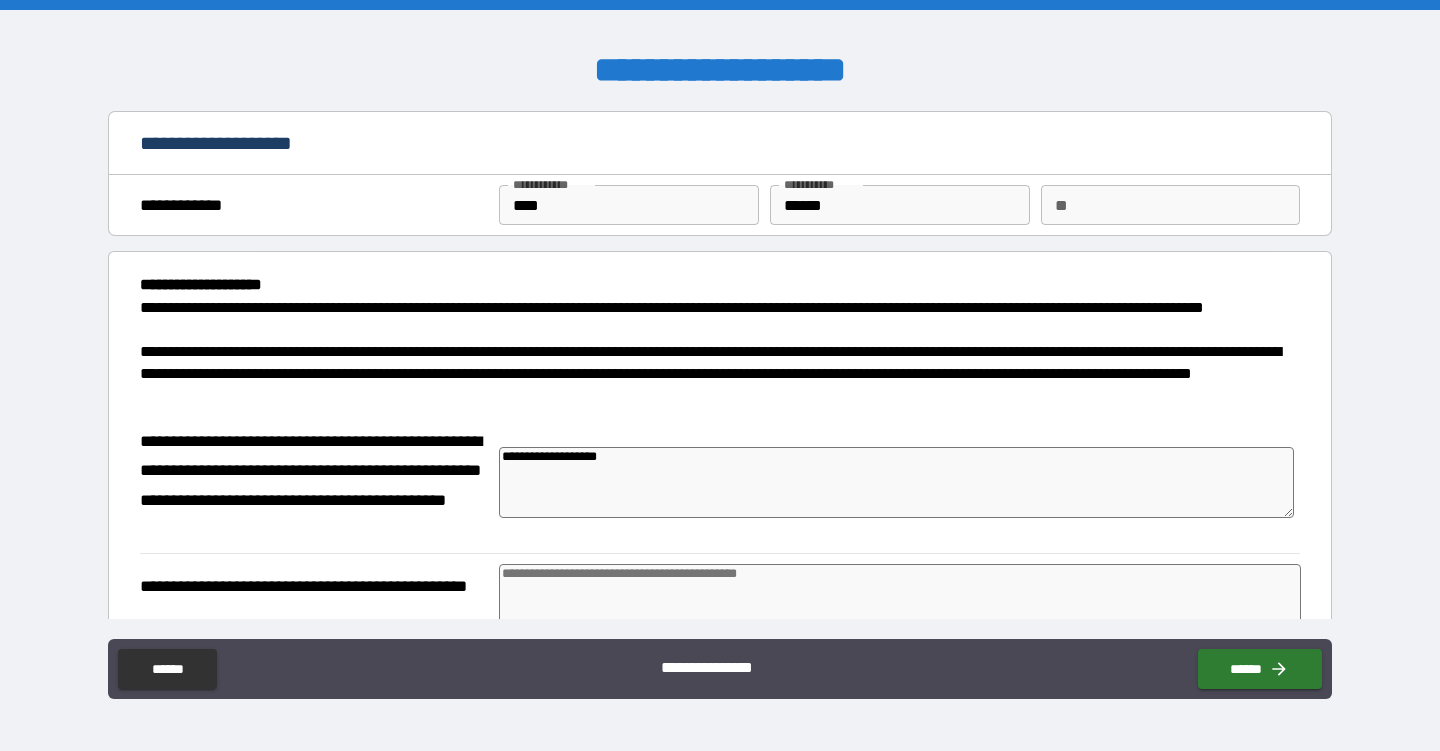 type on "*" 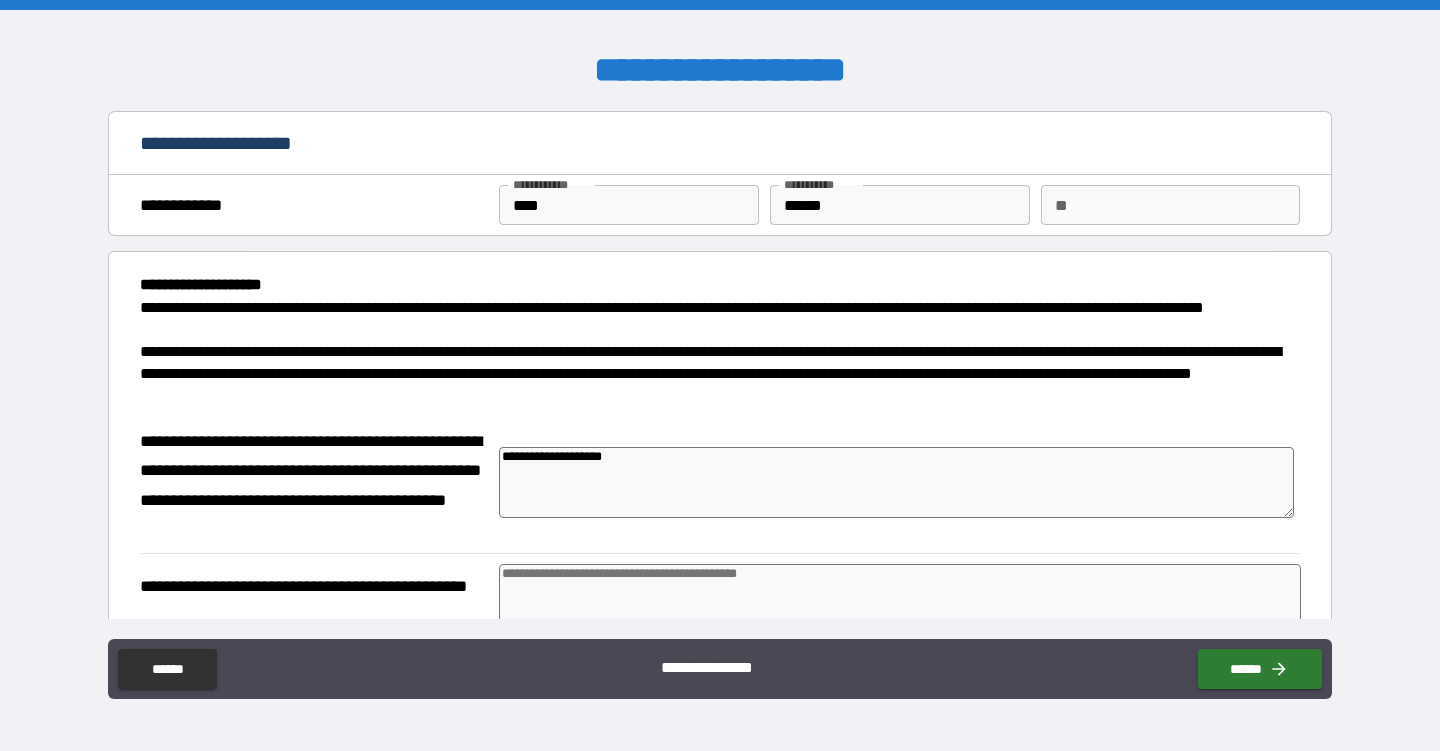 type on "*" 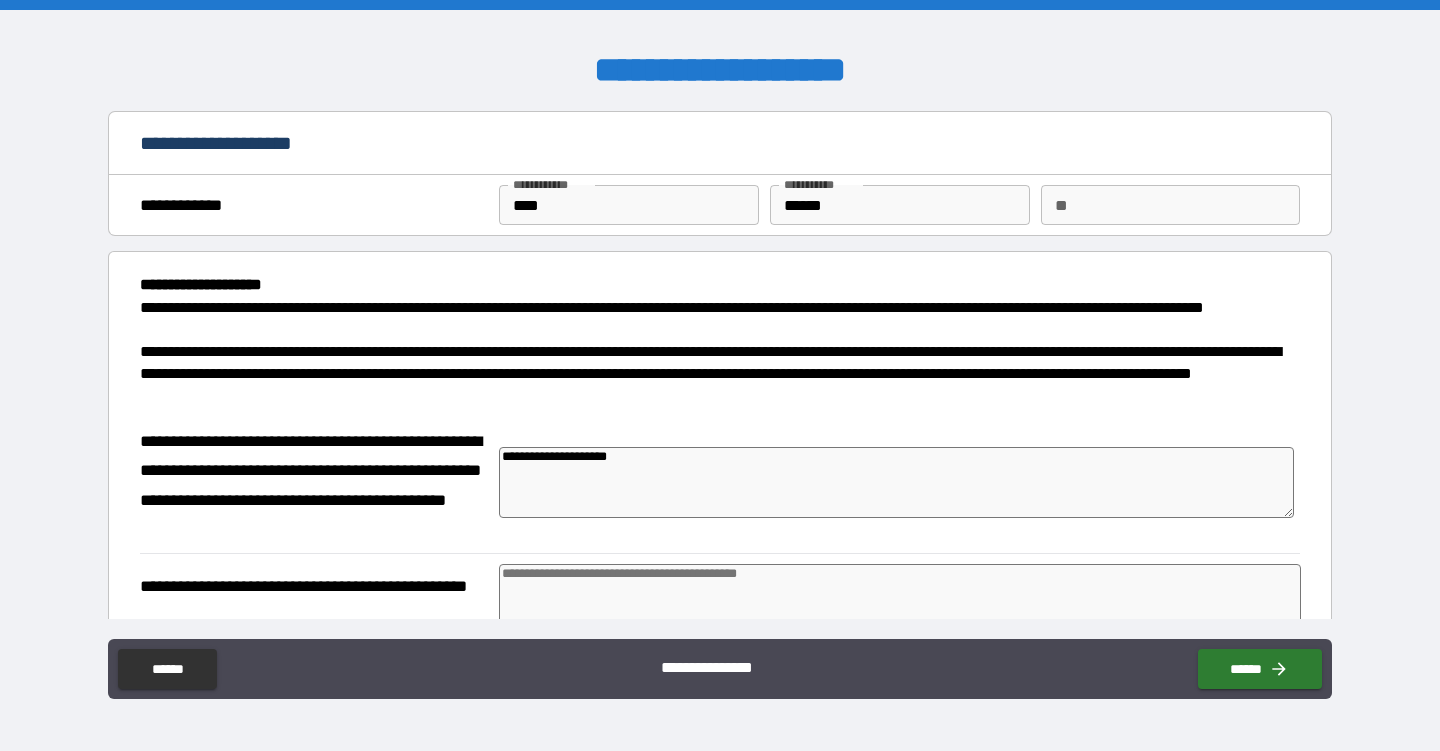type on "*" 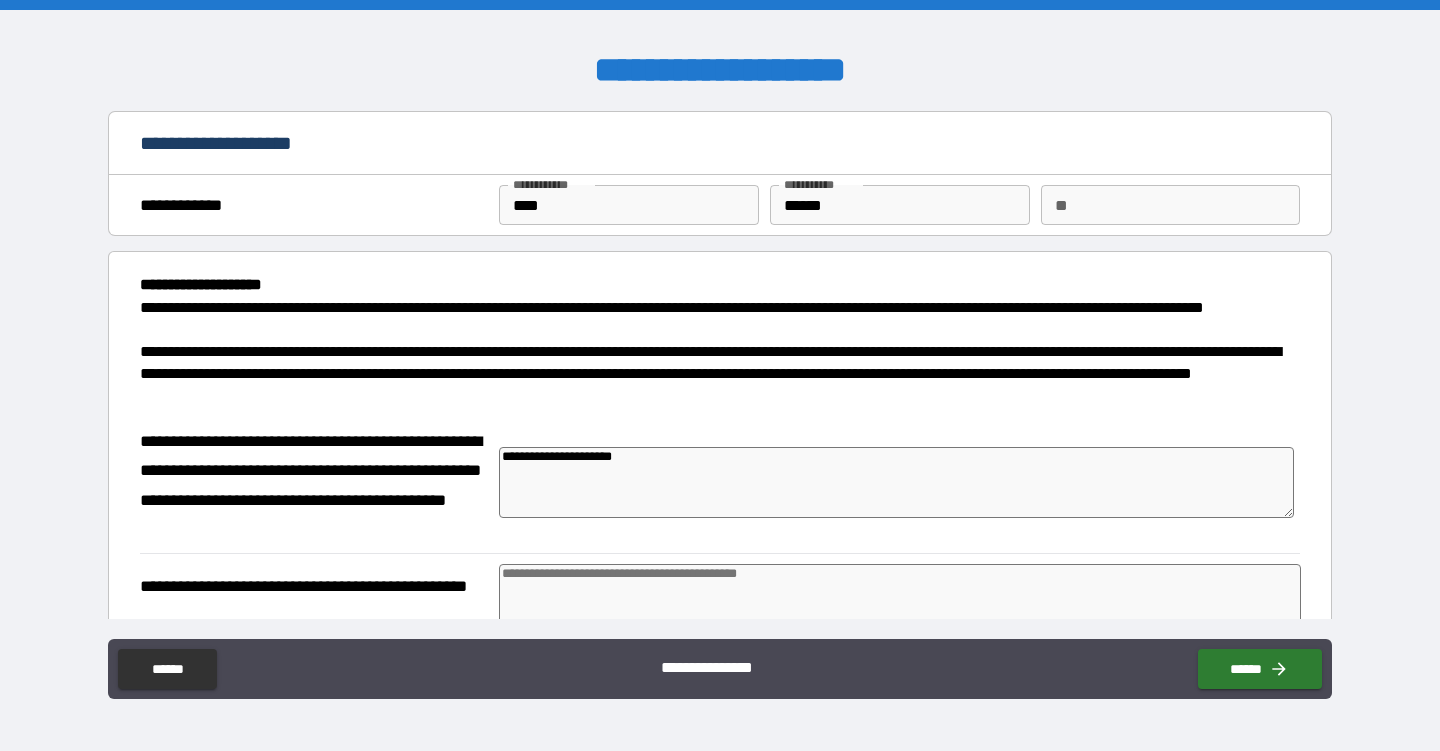 type on "*" 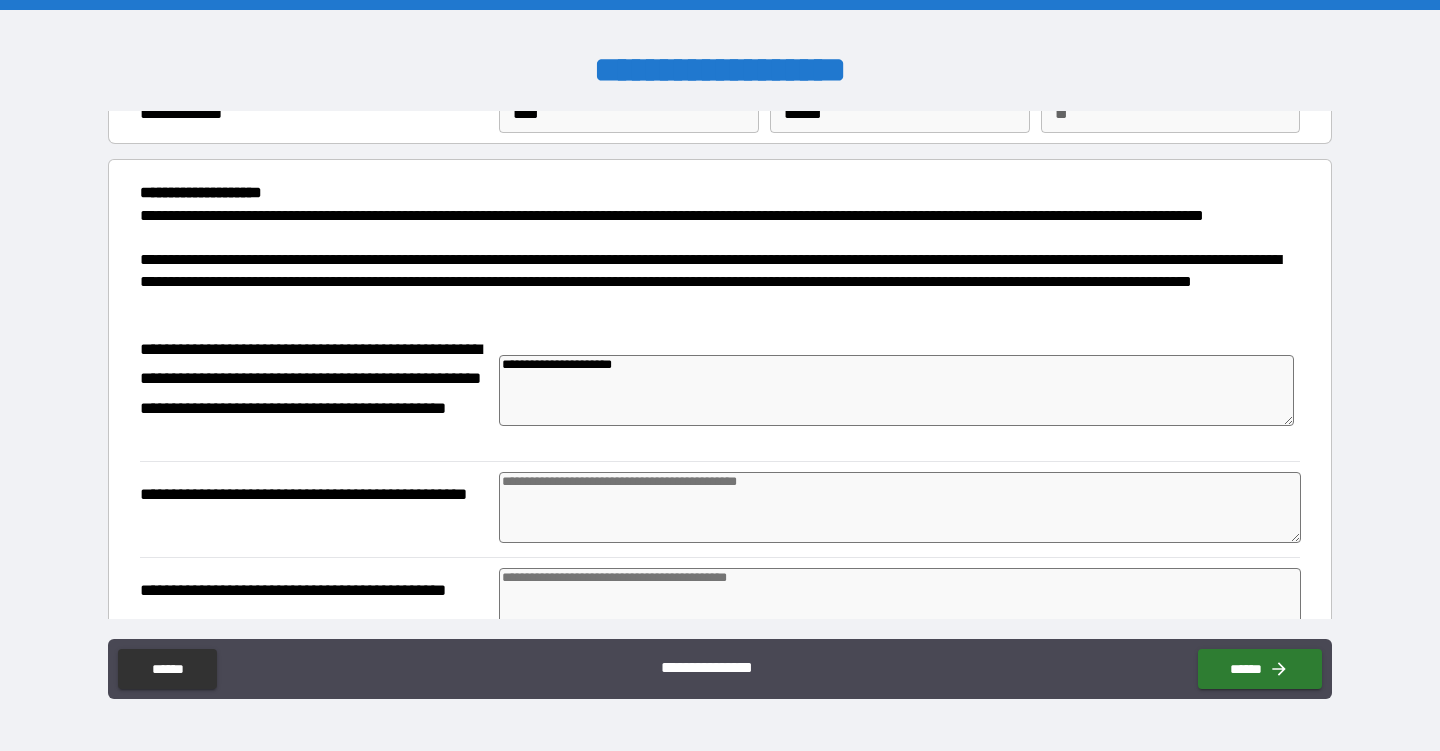 scroll, scrollTop: 94, scrollLeft: 0, axis: vertical 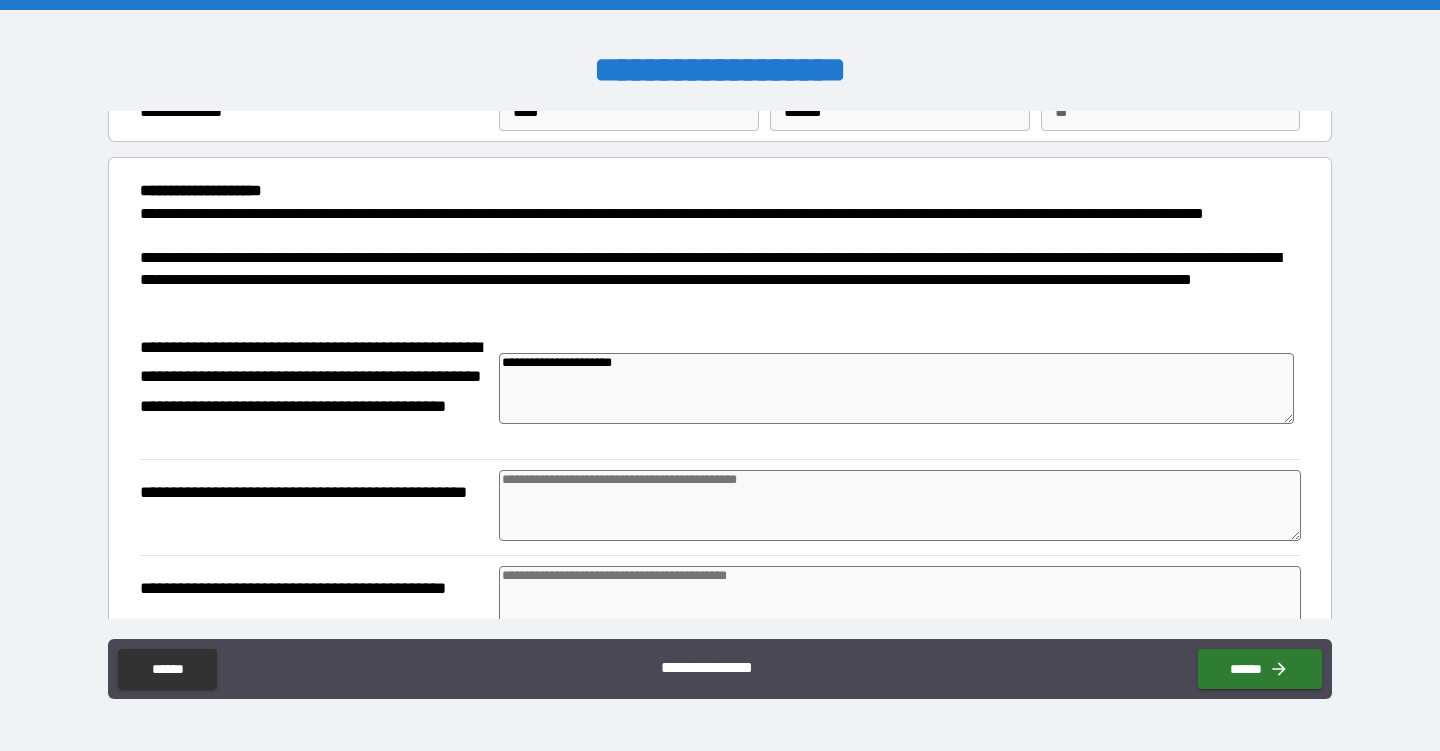 type on "**********" 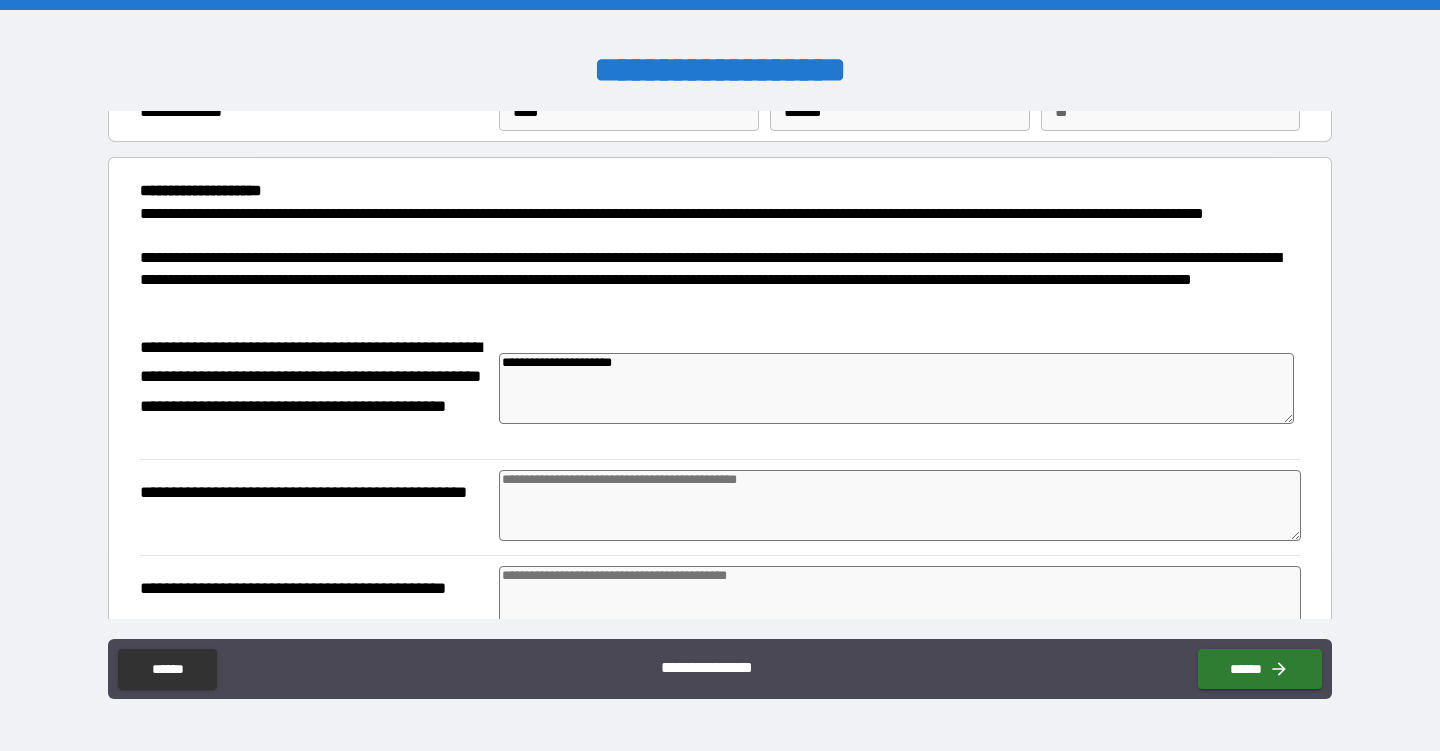 type on "*" 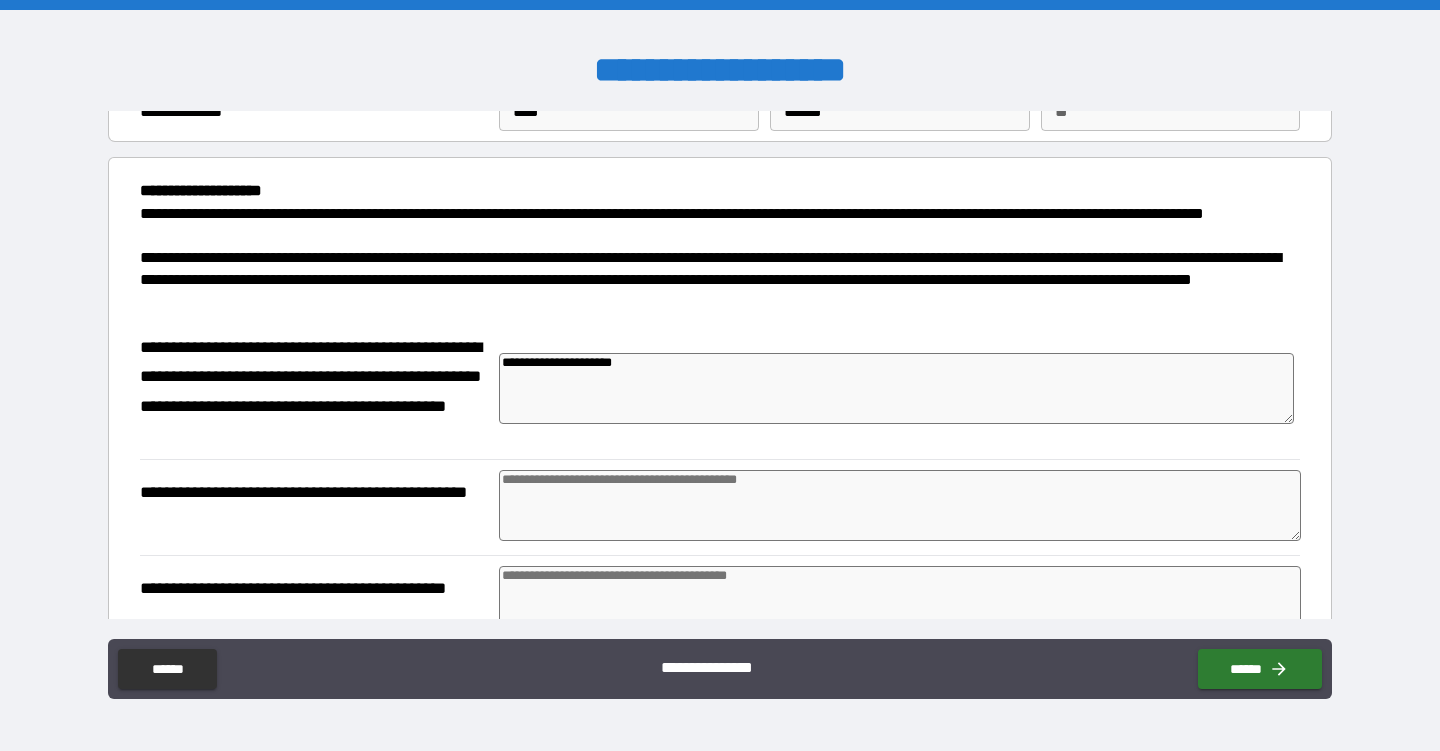 type on "*" 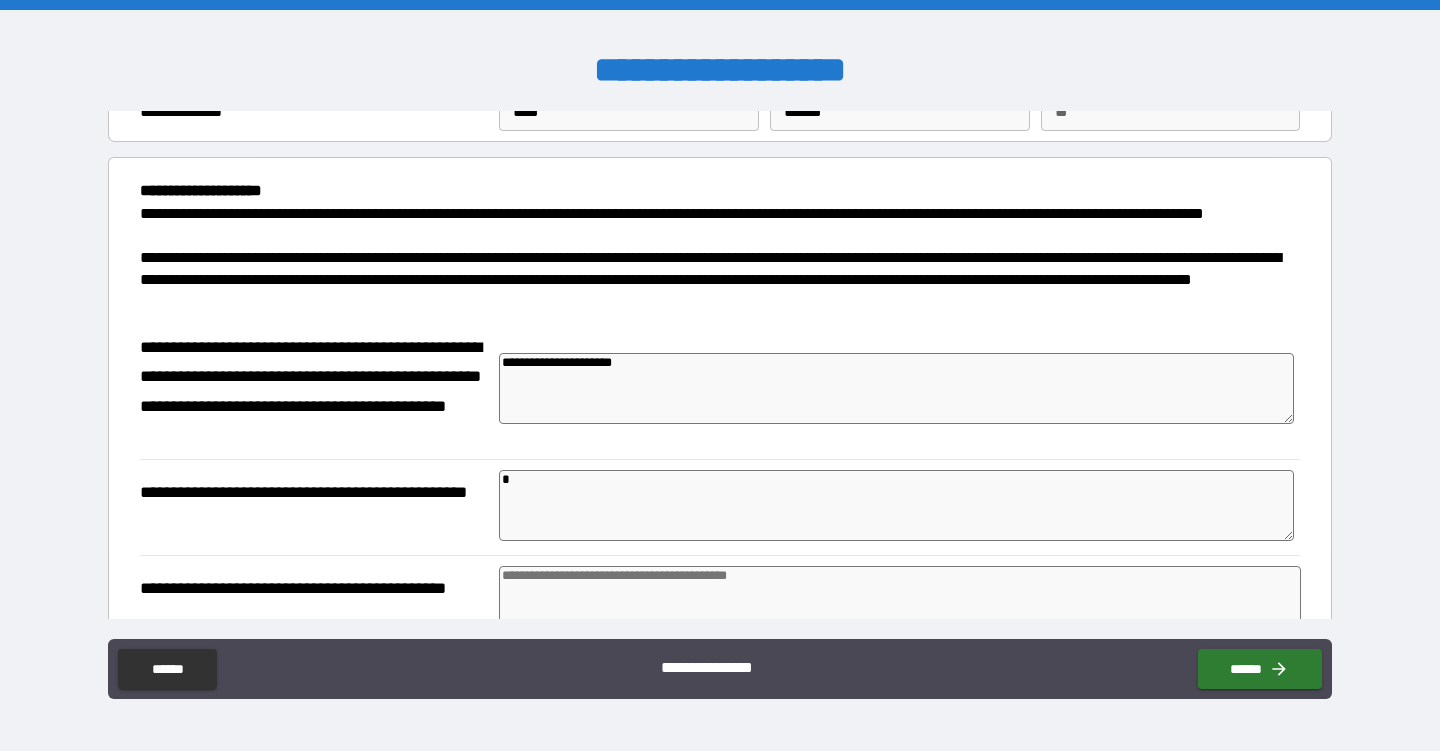 type on "*" 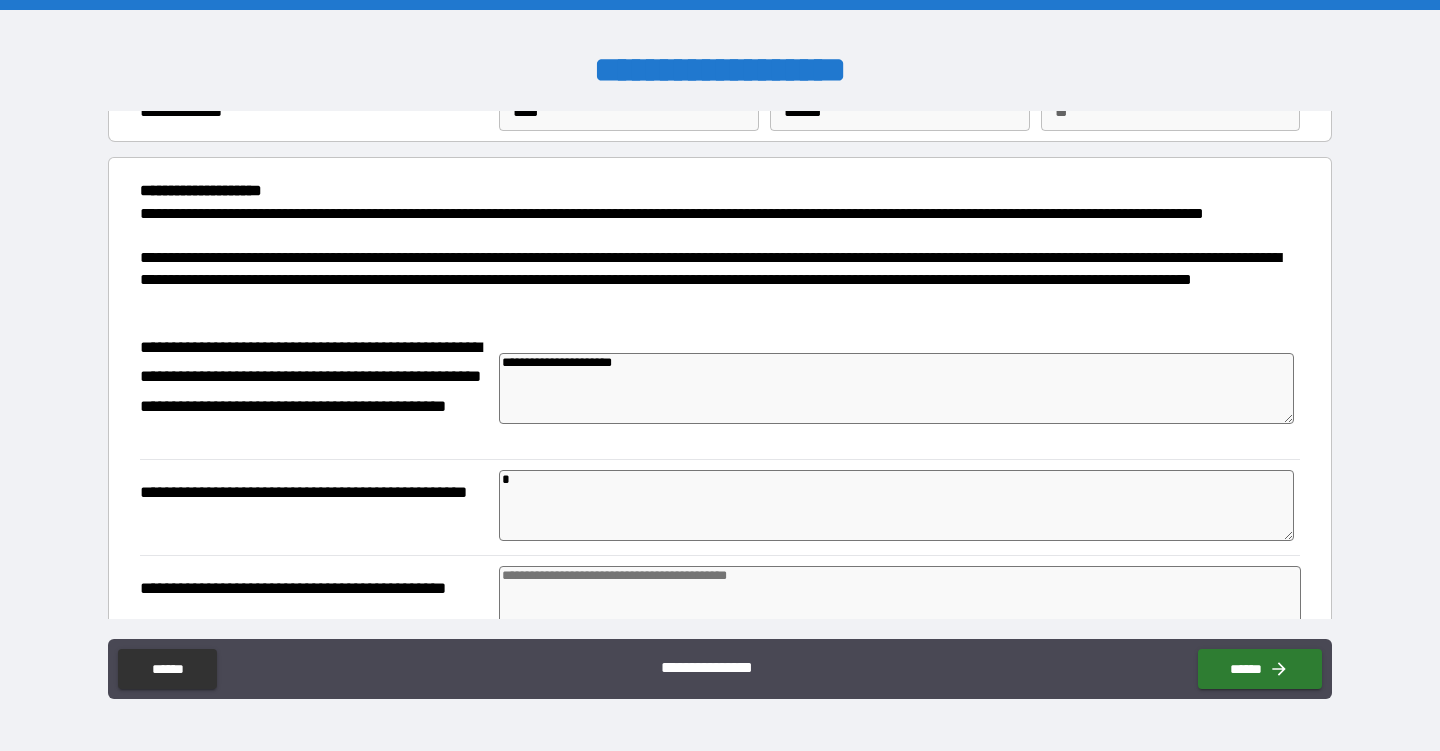 type on "*" 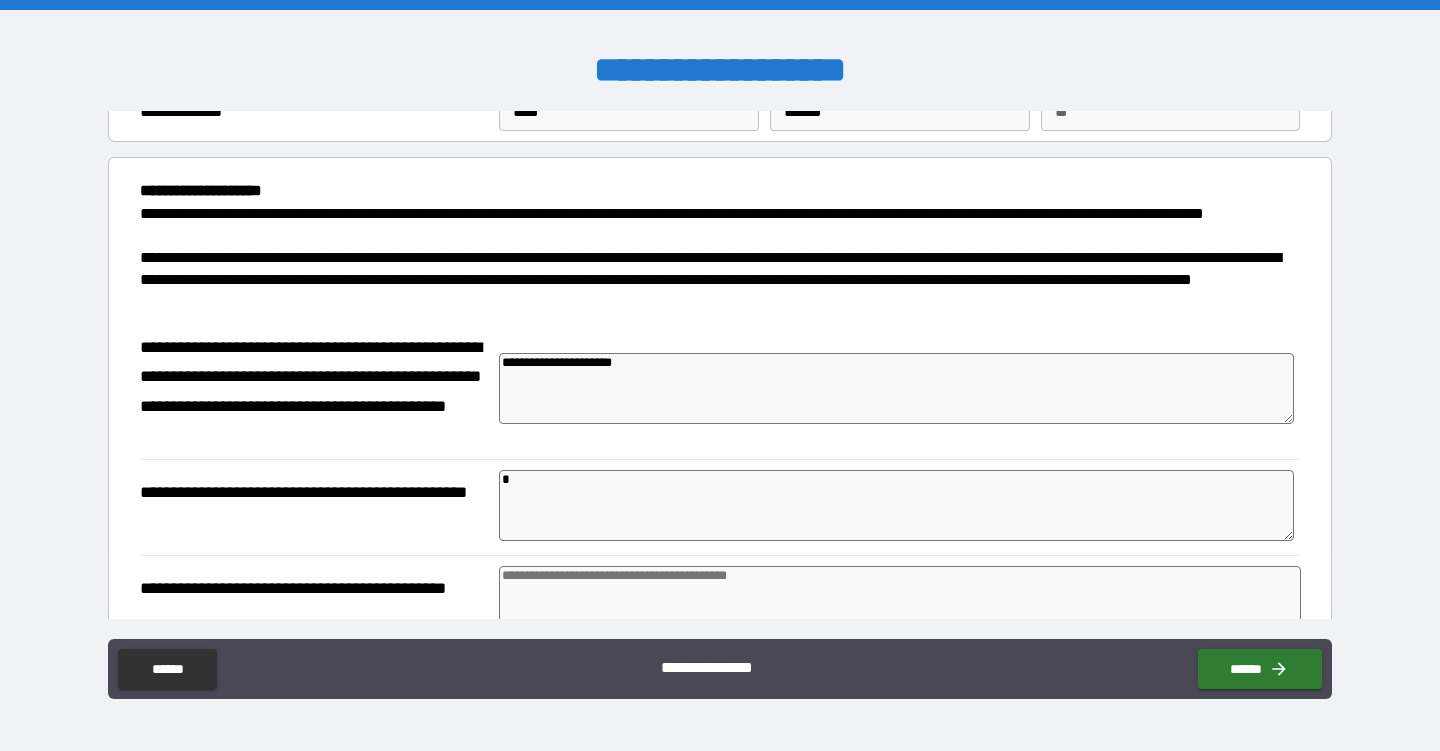 type on "*" 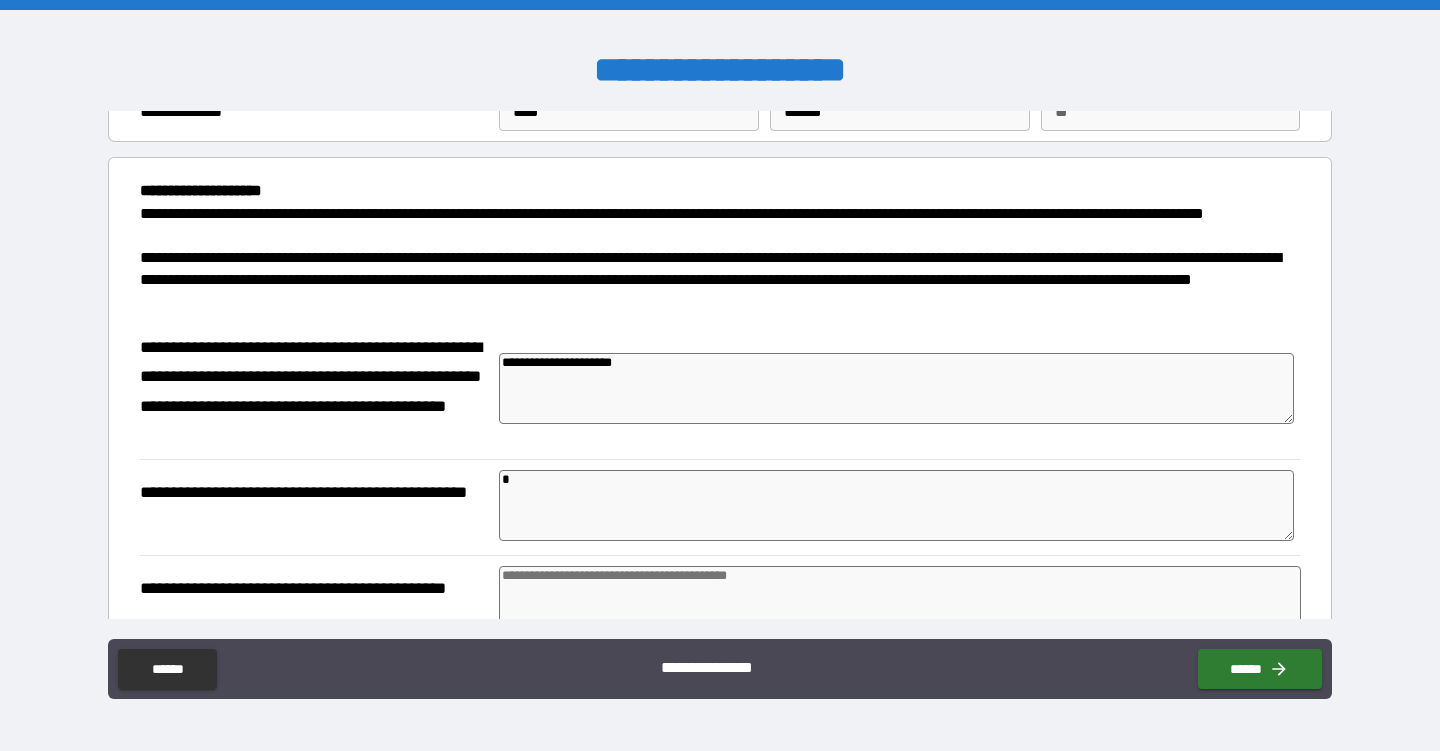 type 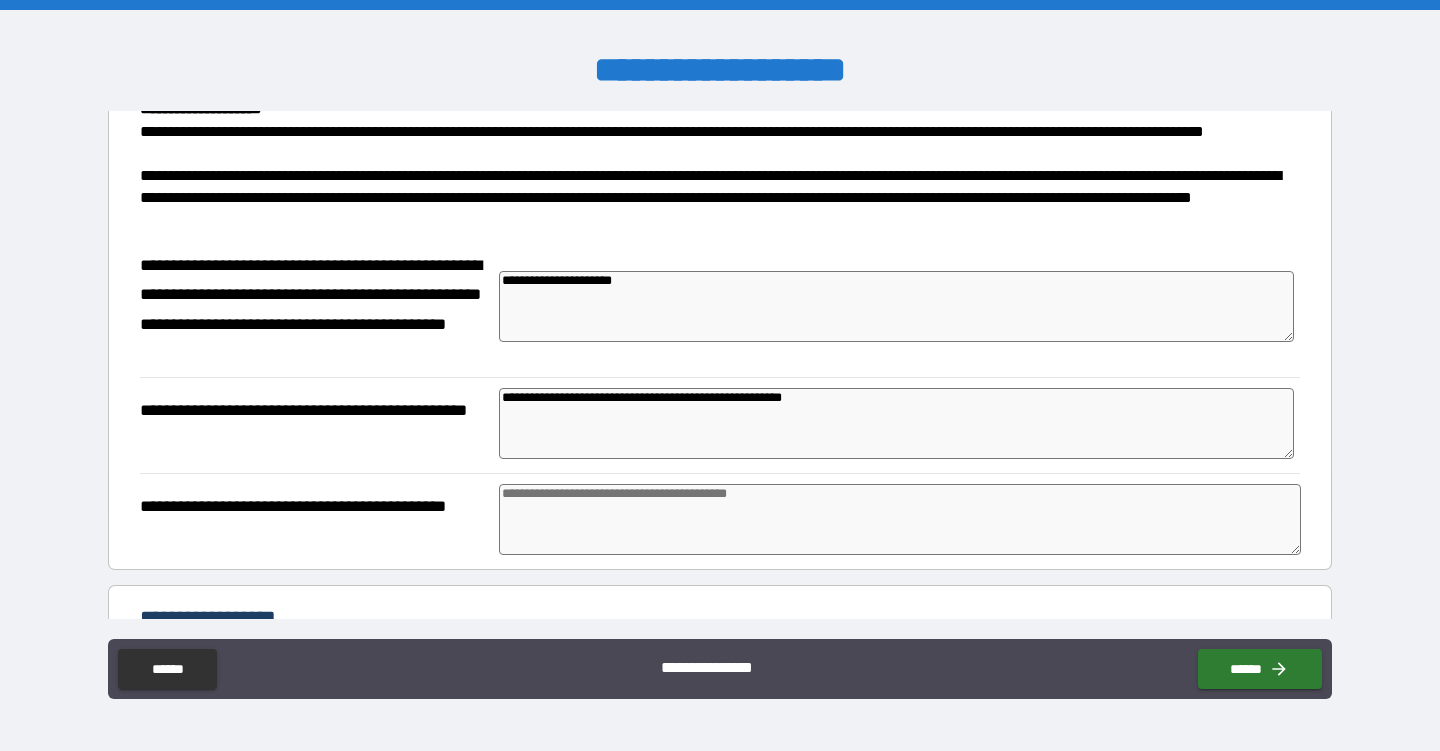 scroll, scrollTop: 177, scrollLeft: 0, axis: vertical 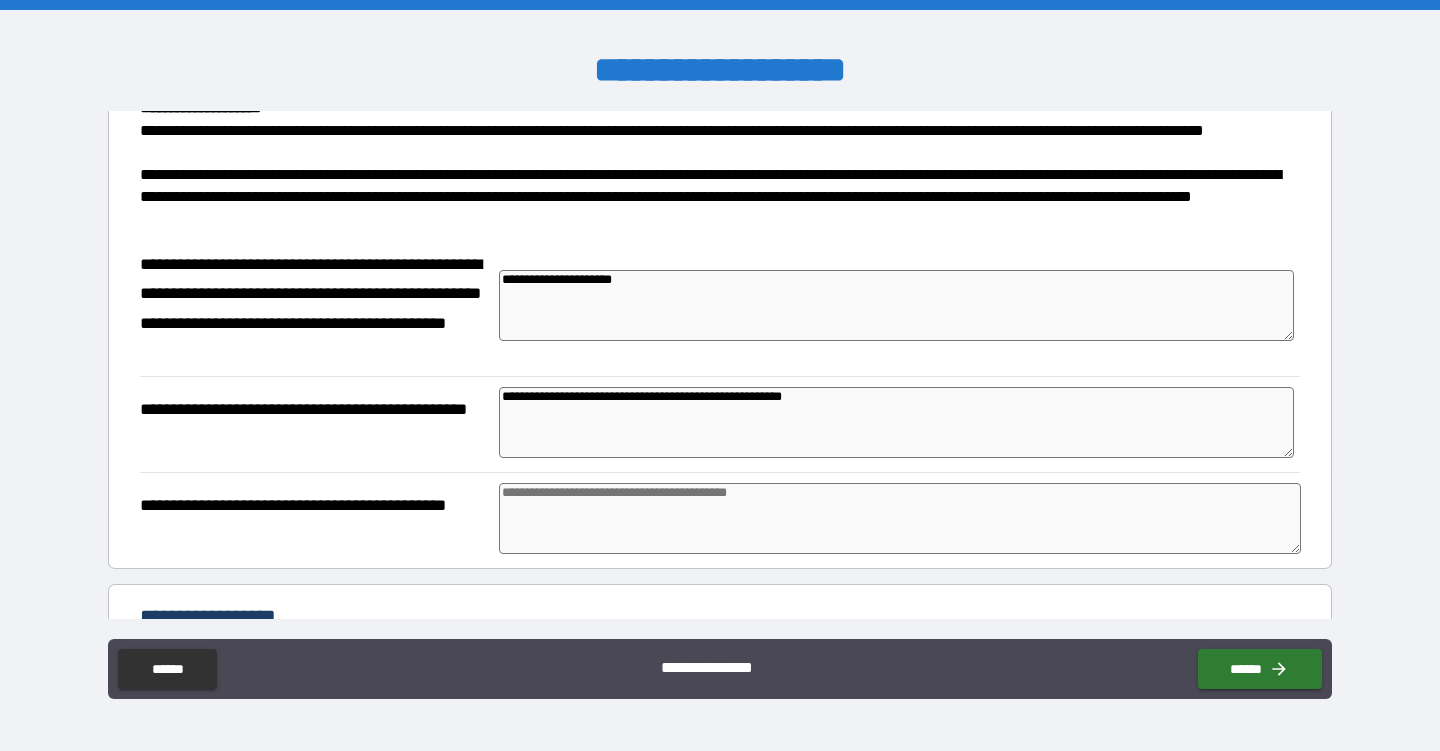 click at bounding box center (900, 518) 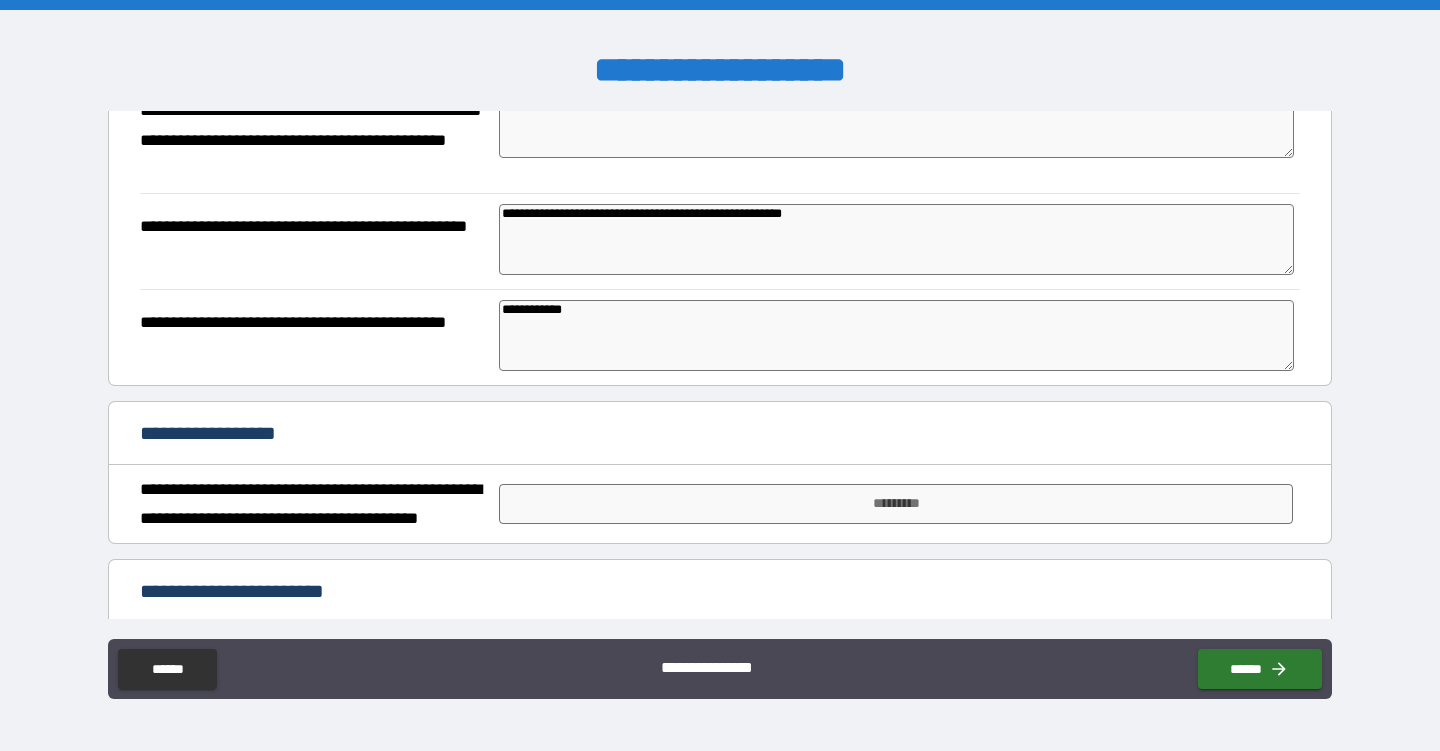 scroll, scrollTop: 357, scrollLeft: 0, axis: vertical 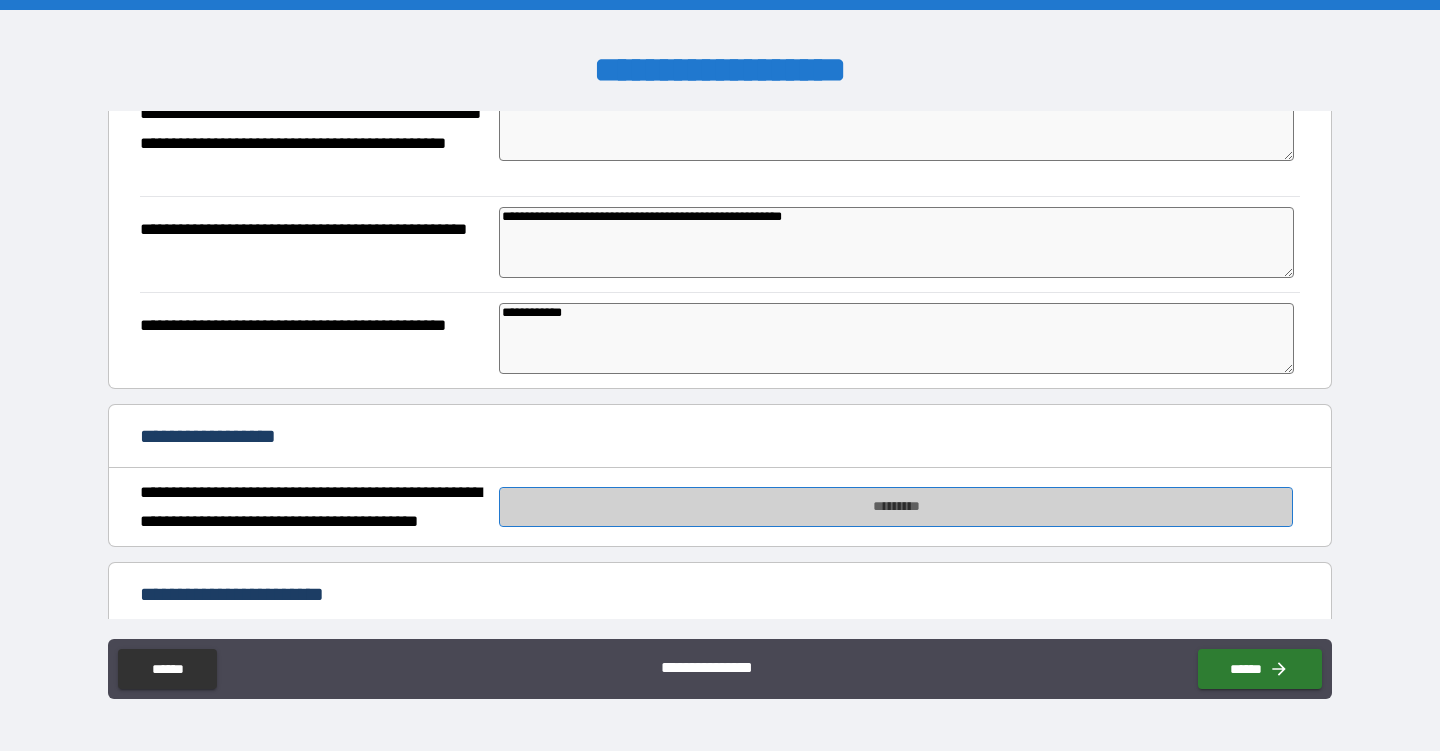 click on "*********" at bounding box center [895, 507] 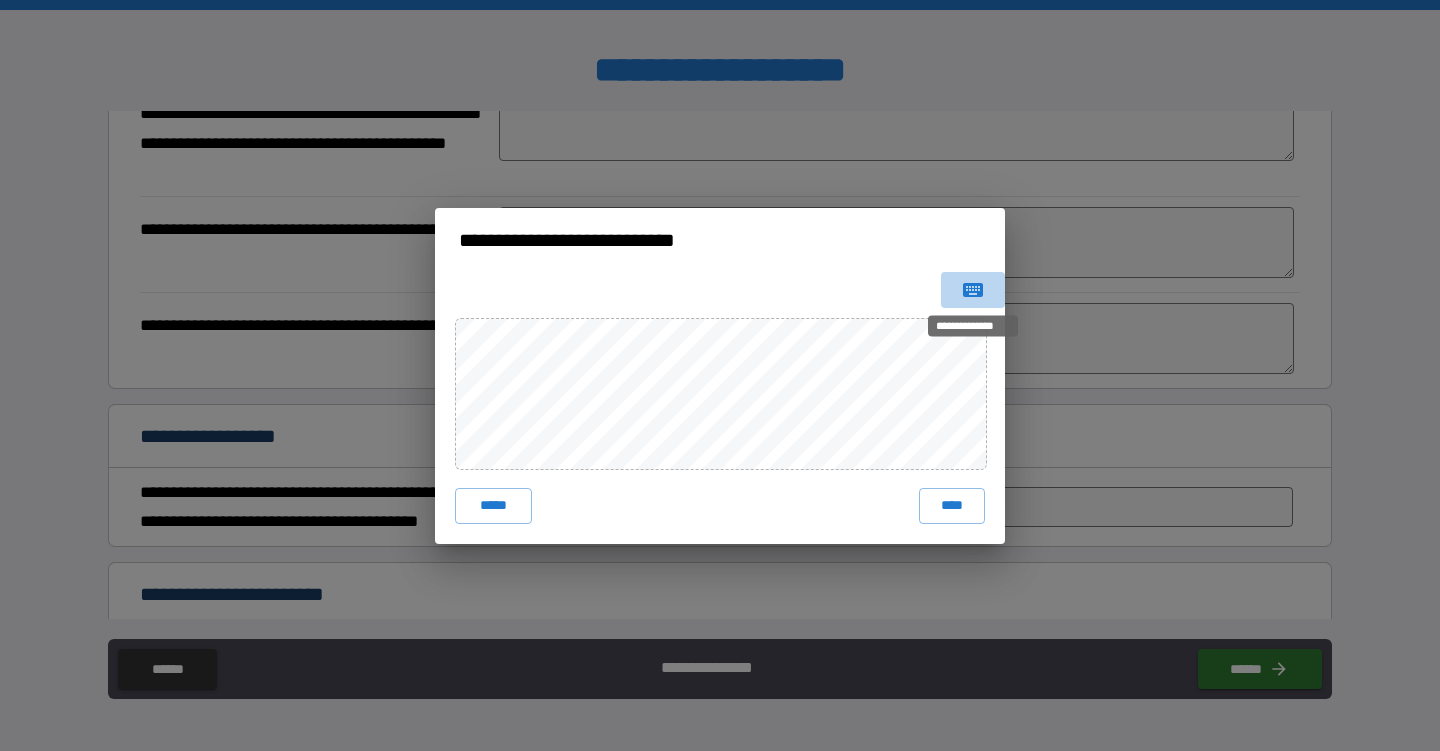 click 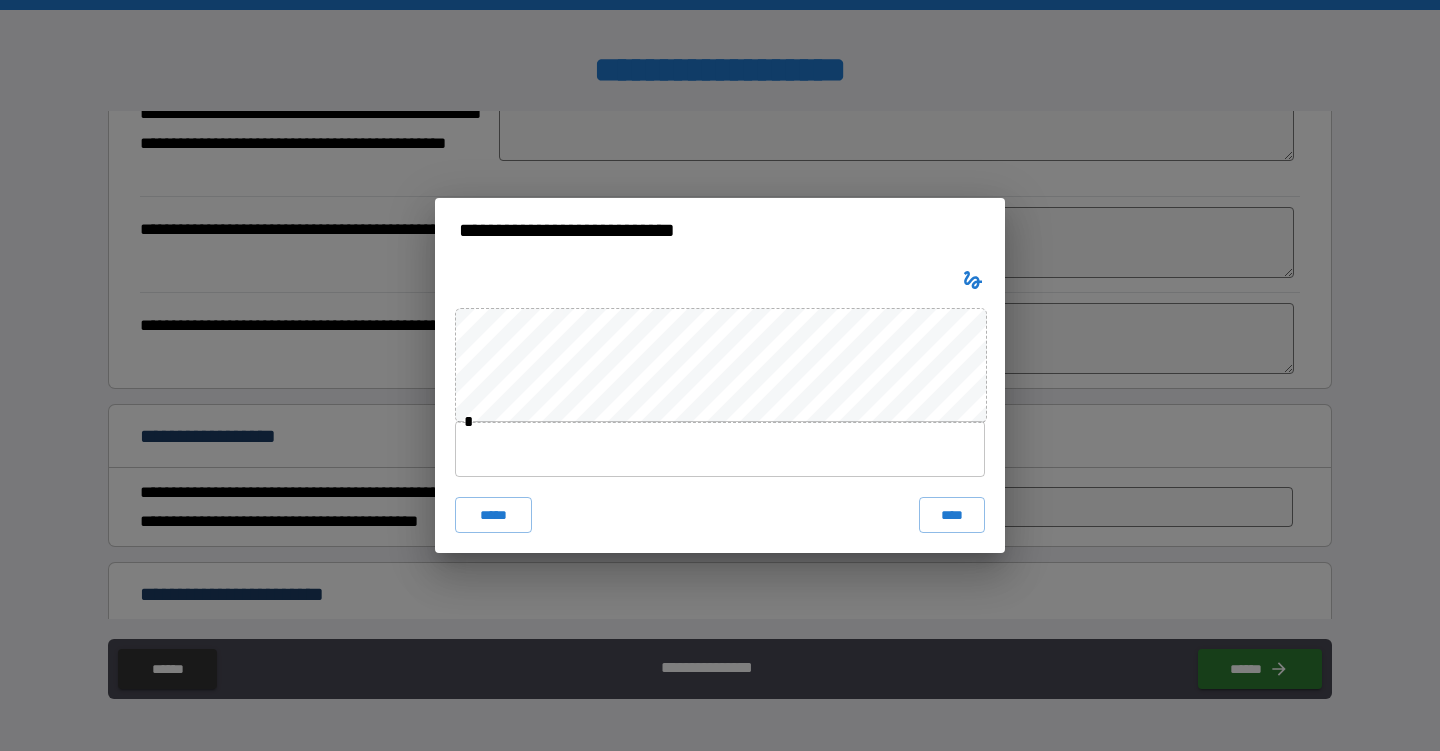 click at bounding box center [720, 449] 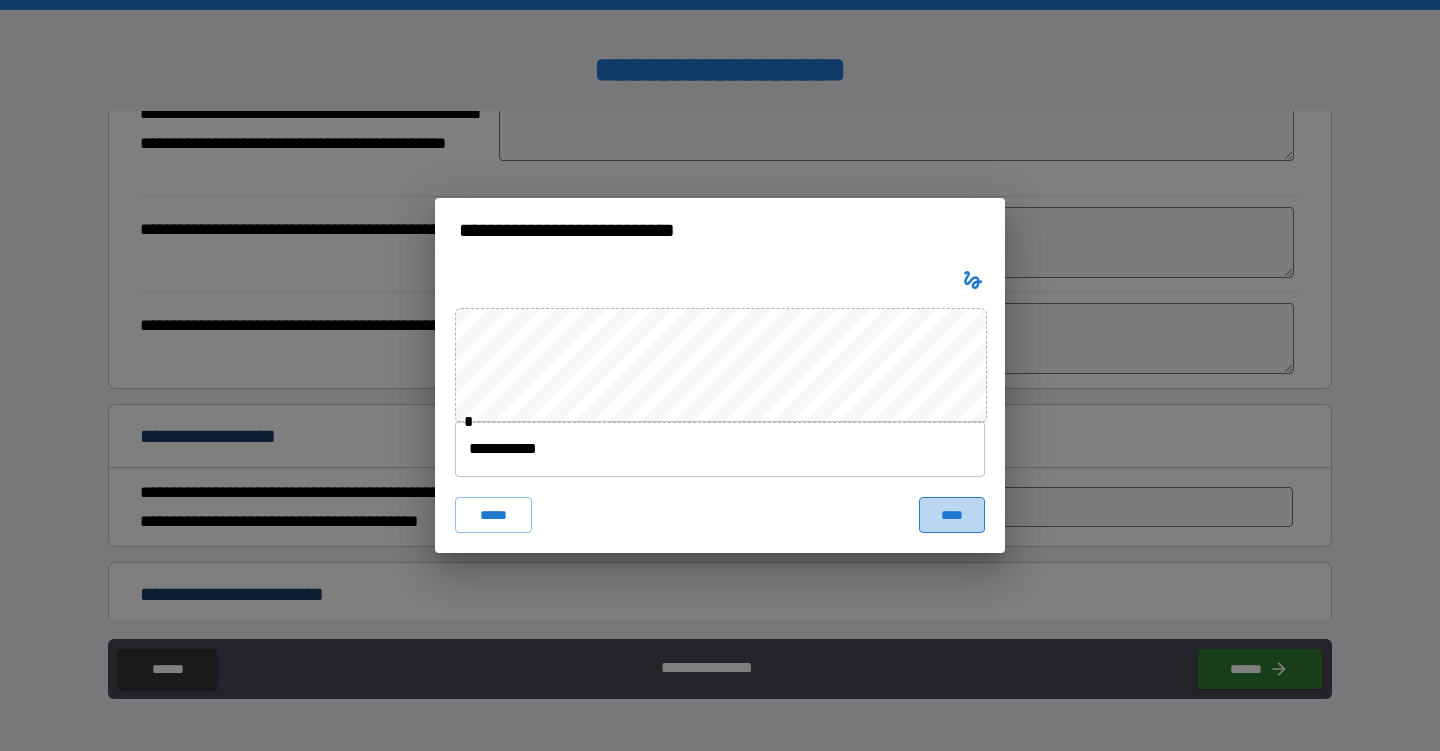 click on "****" at bounding box center (952, 515) 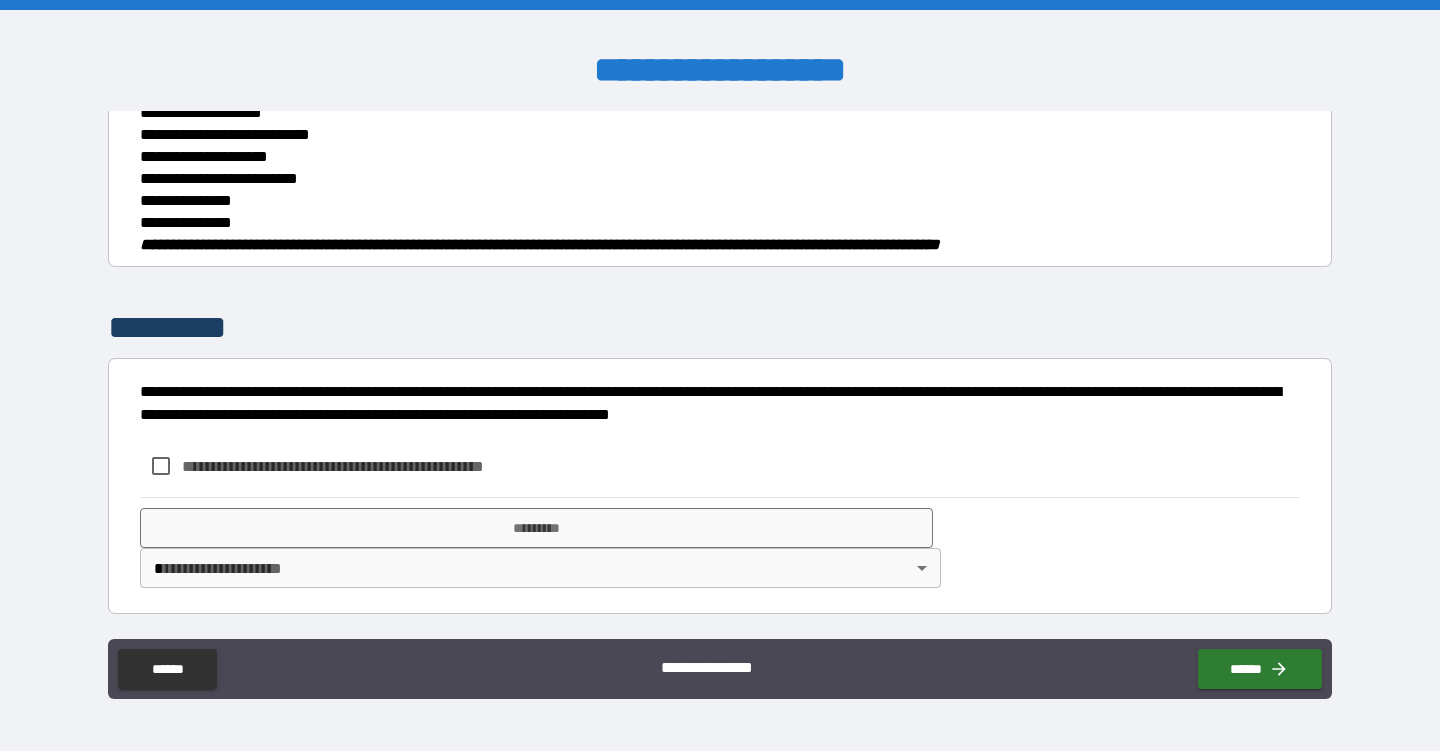scroll, scrollTop: 897, scrollLeft: 0, axis: vertical 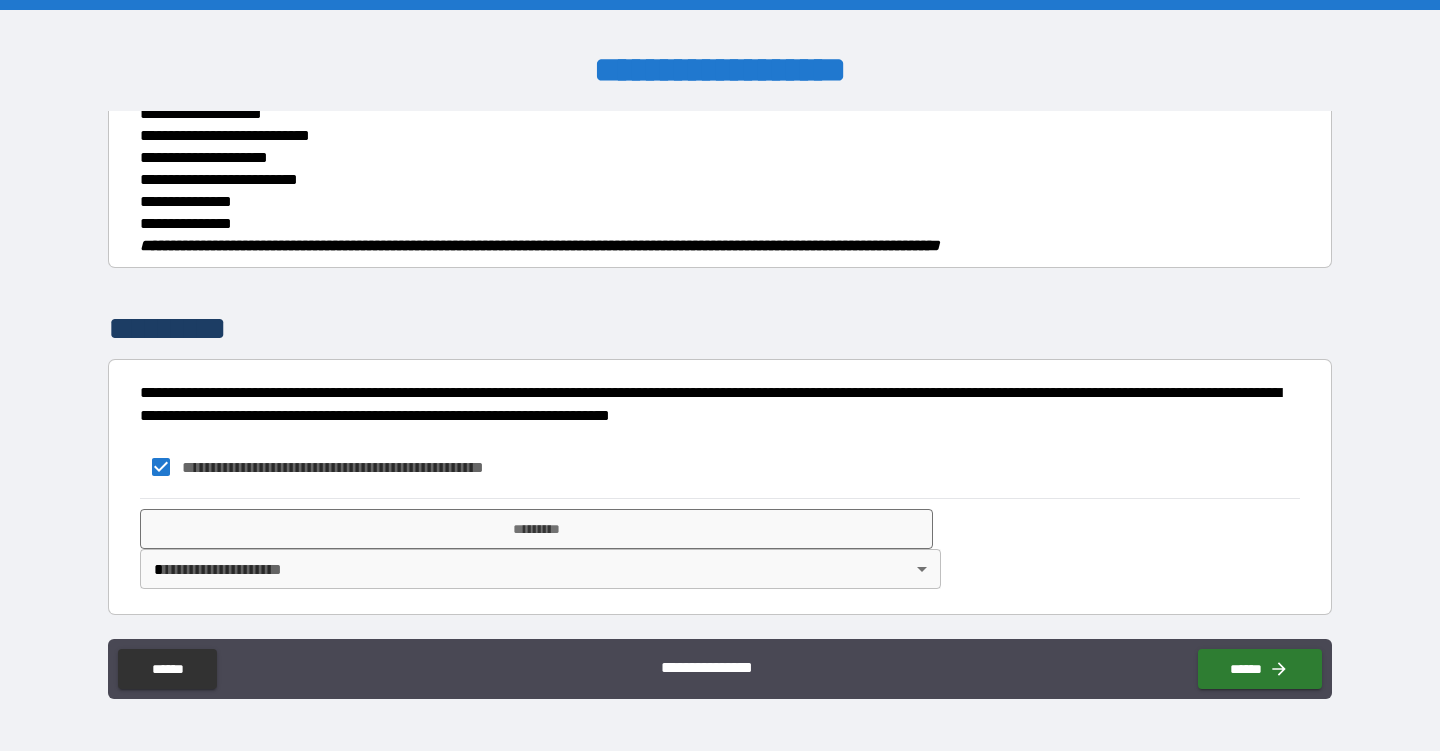 click on "**********" at bounding box center [720, 375] 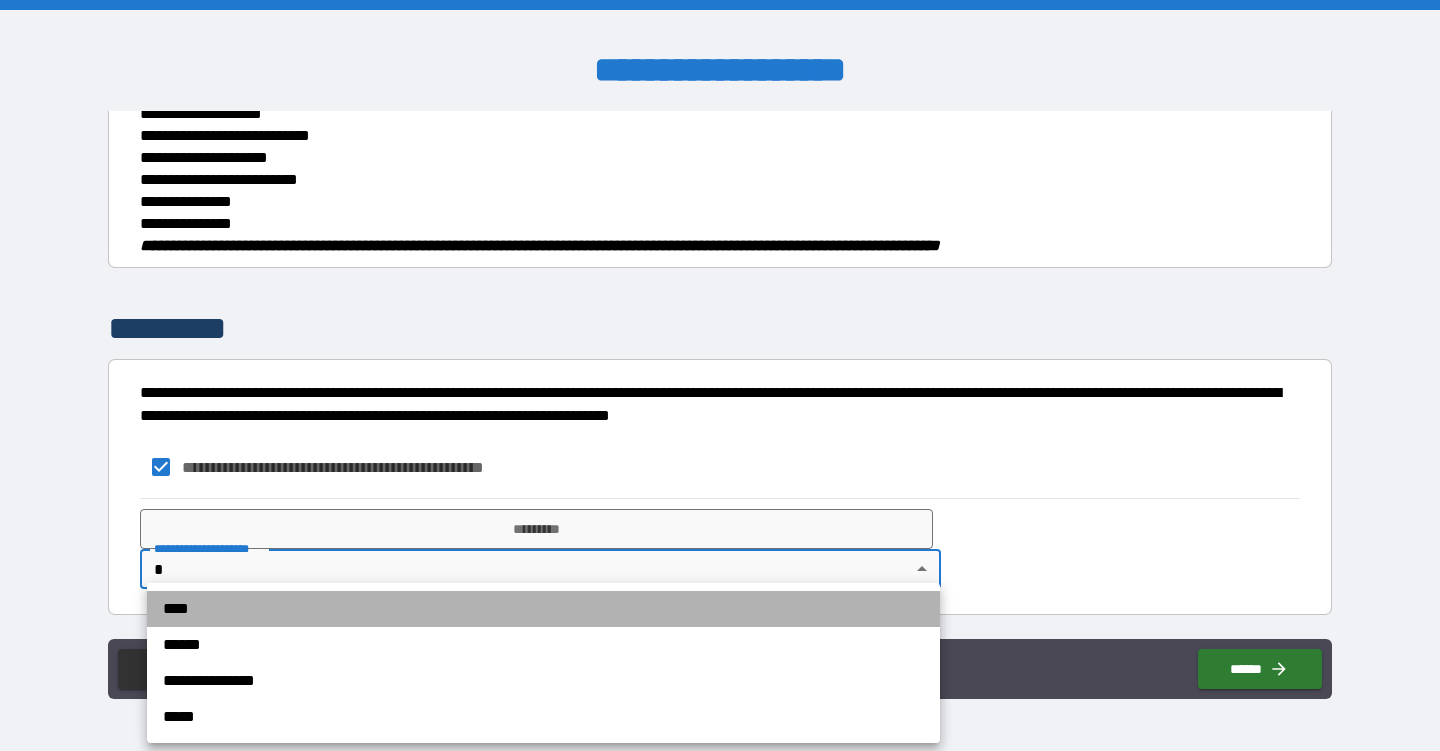click on "****" at bounding box center (543, 609) 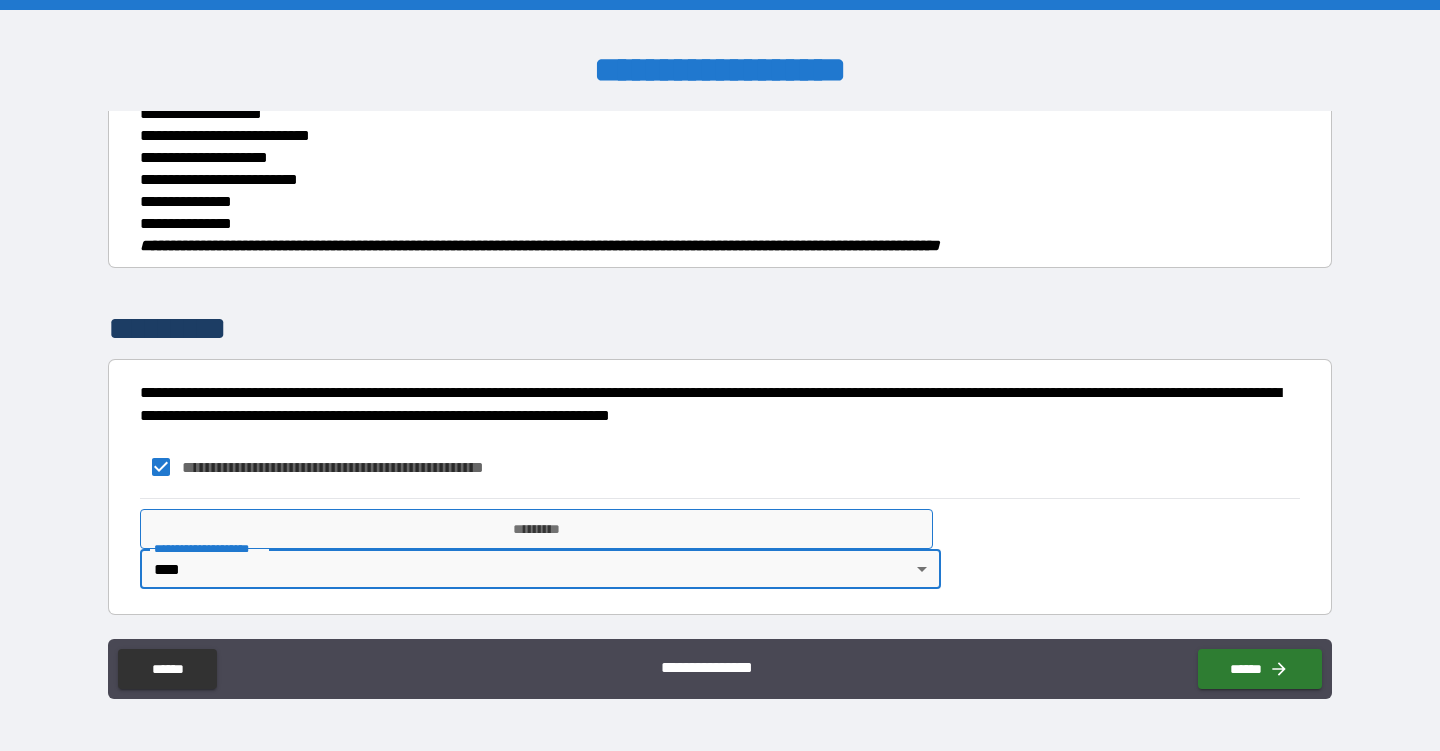 click on "*********" at bounding box center [536, 529] 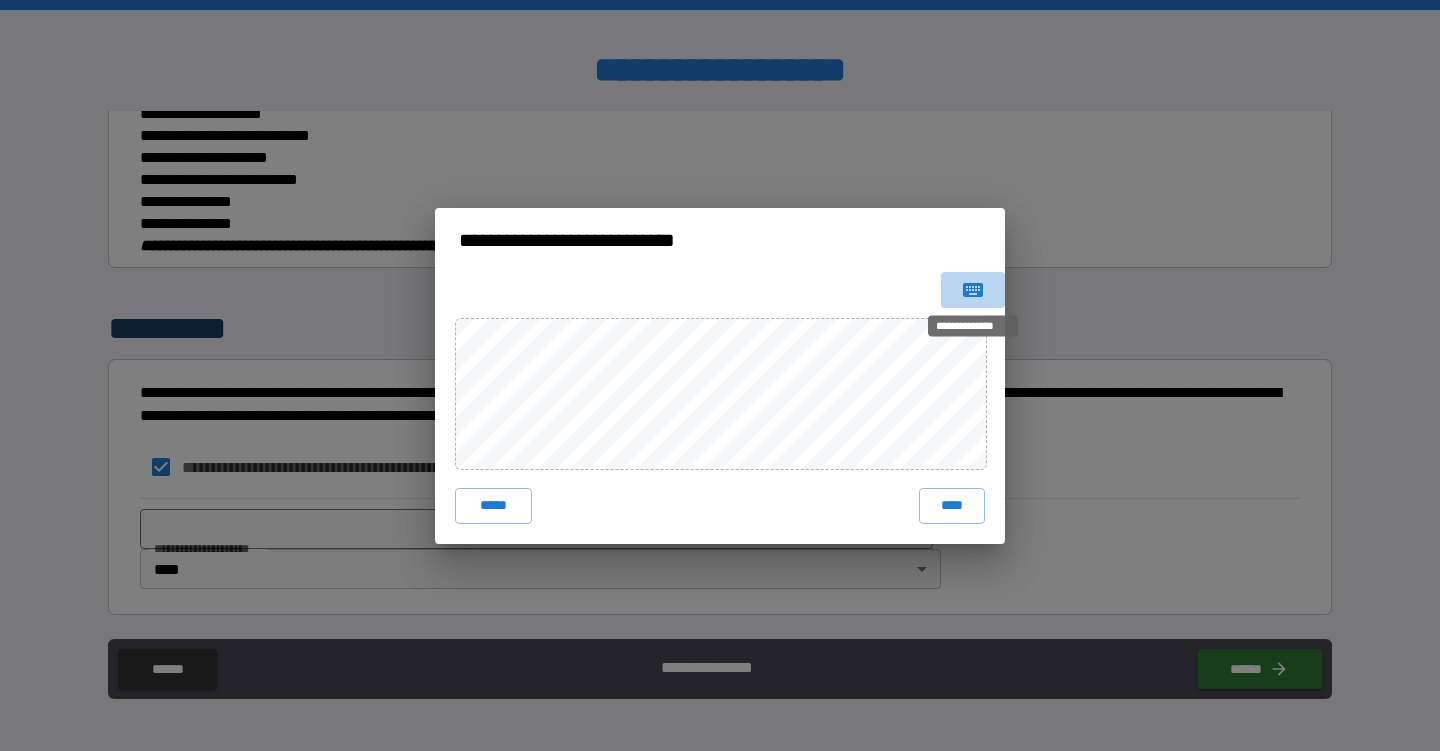 click 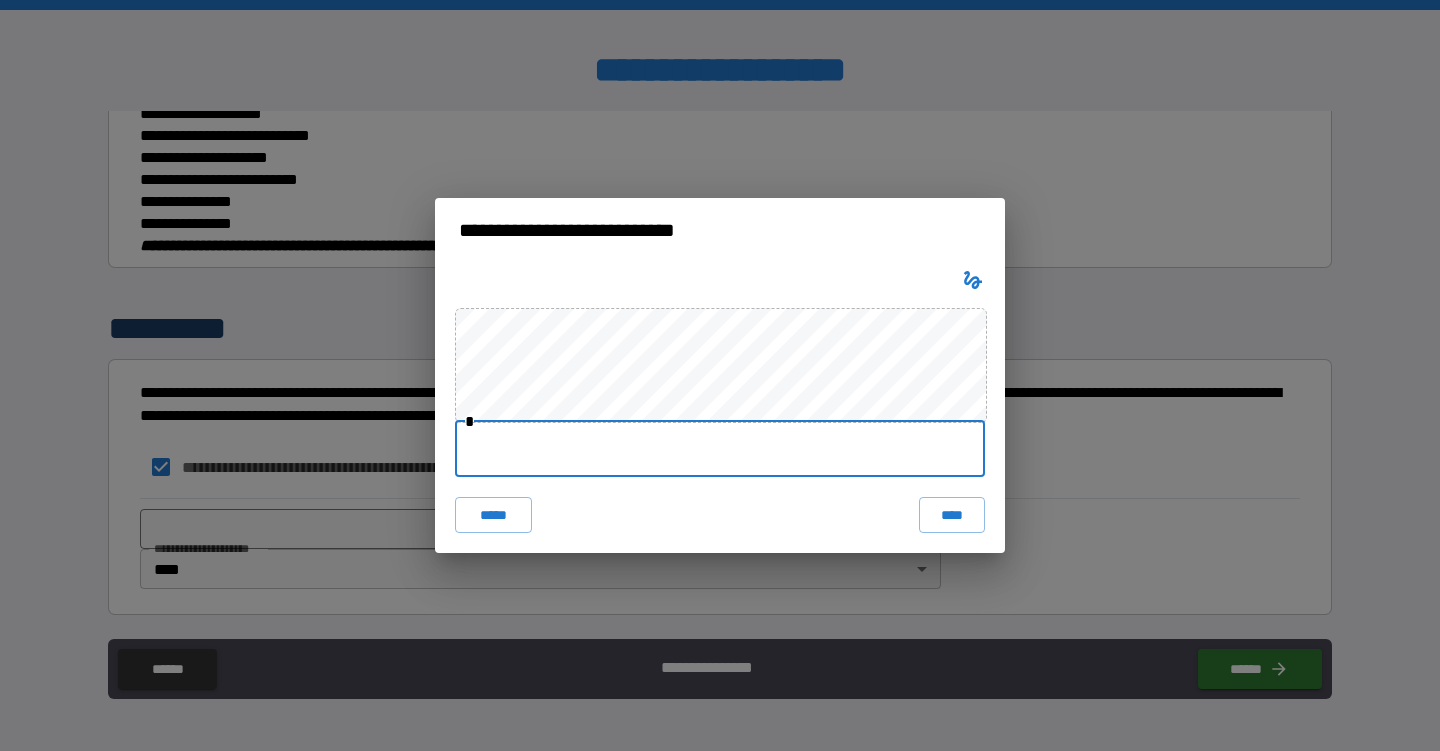 click at bounding box center (720, 449) 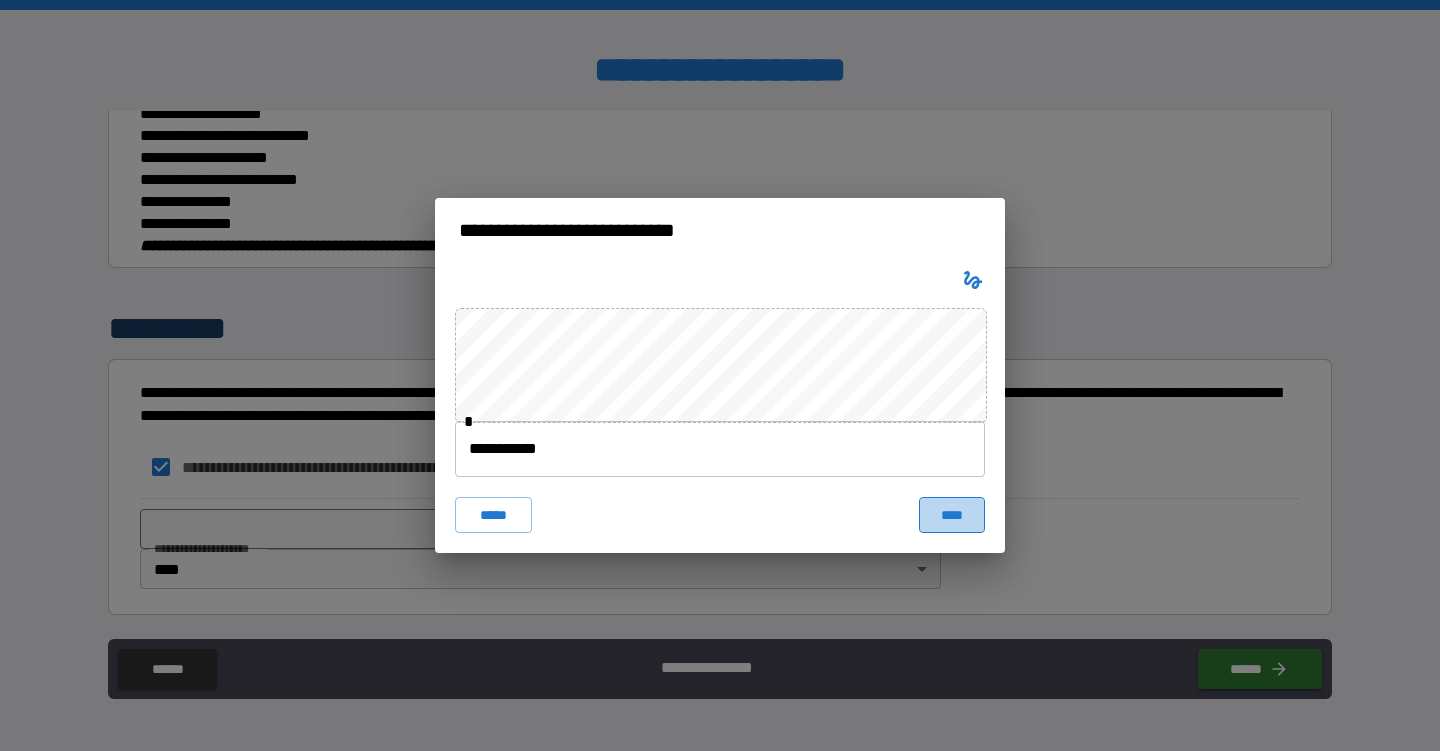 click on "****" at bounding box center [952, 515] 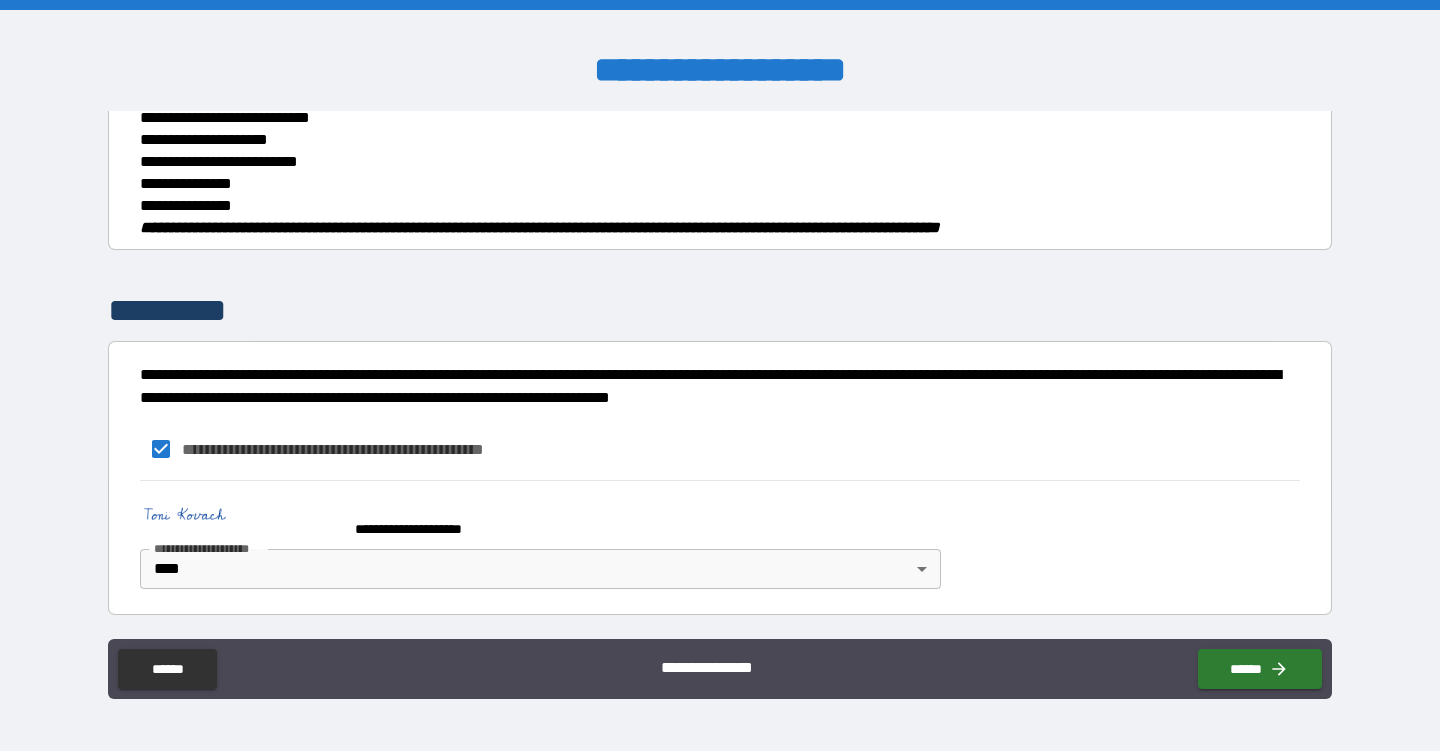 scroll, scrollTop: 914, scrollLeft: 0, axis: vertical 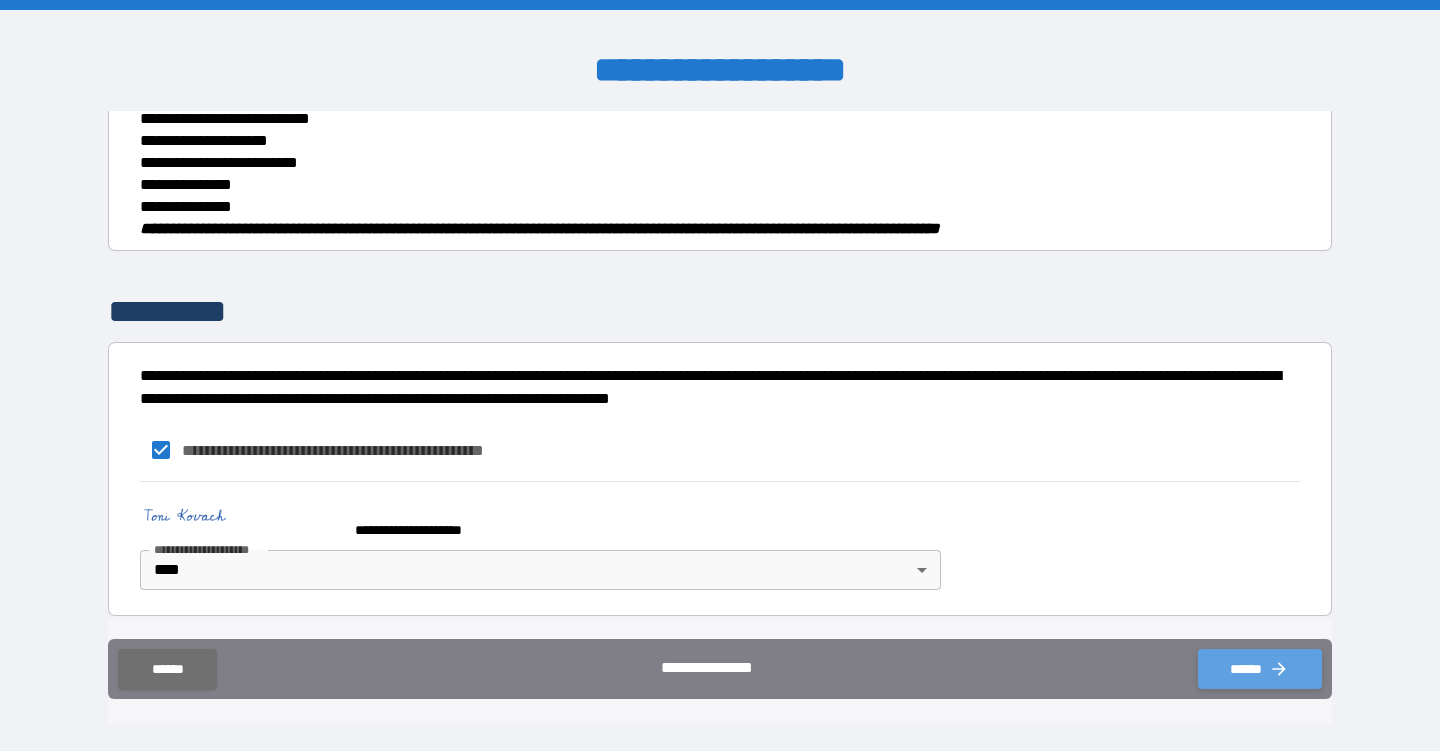 click on "******" at bounding box center [1260, 669] 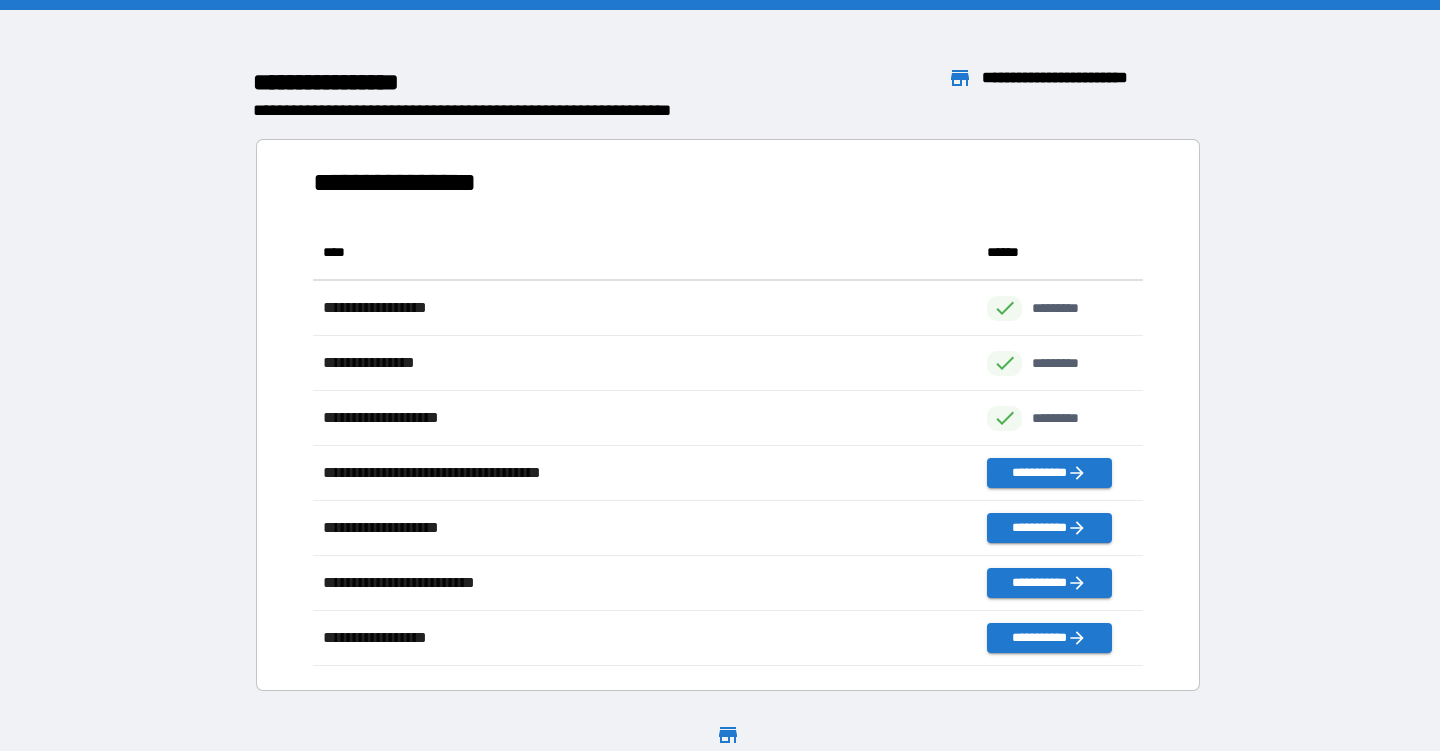 scroll, scrollTop: 1, scrollLeft: 1, axis: both 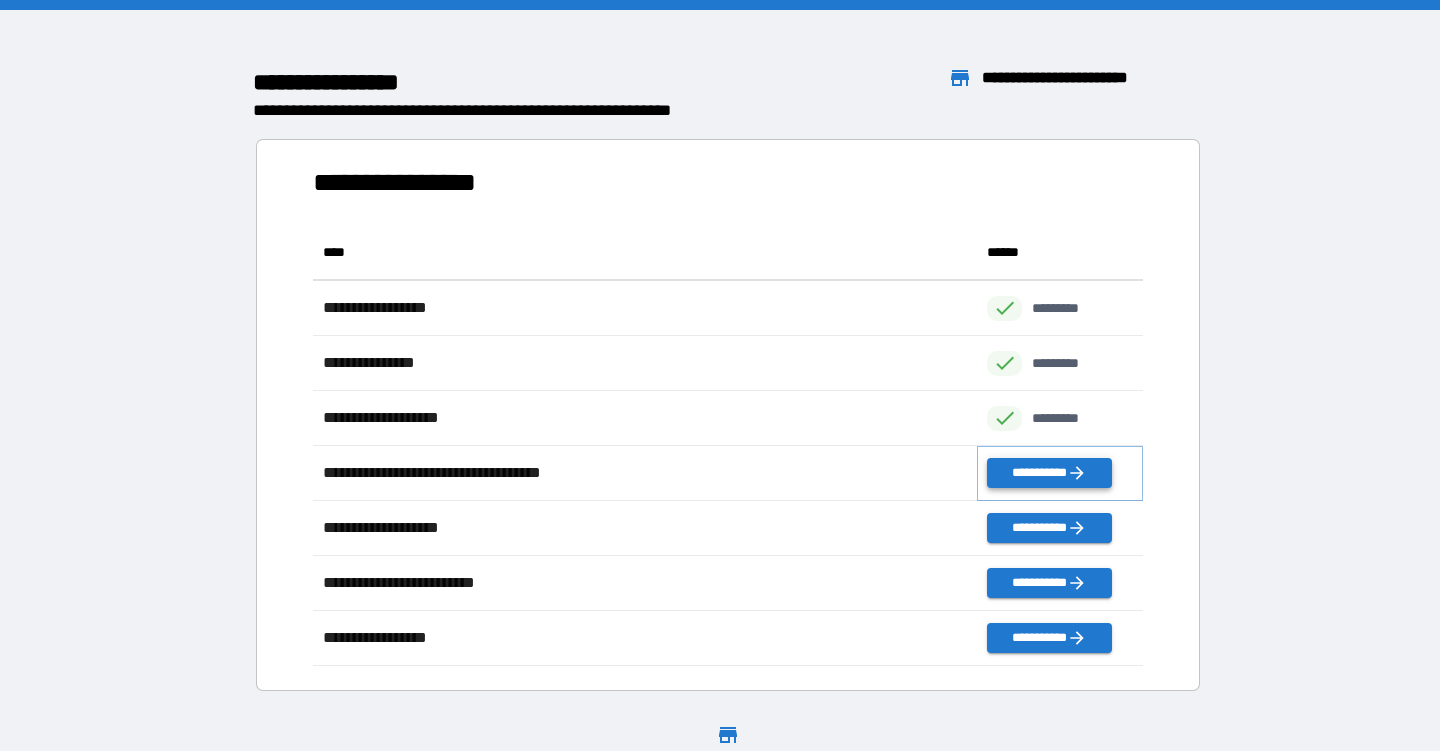 click on "**********" at bounding box center [1049, 473] 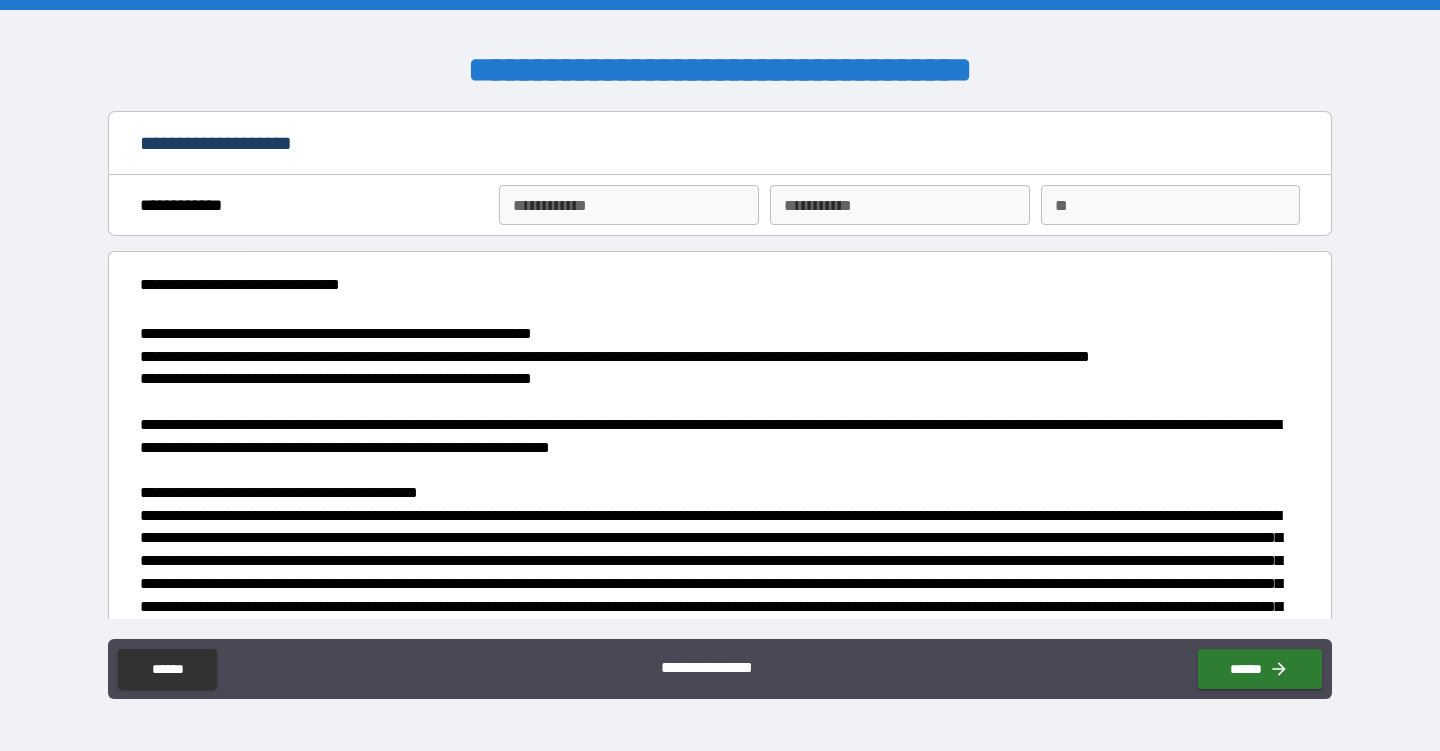 click on "**********" at bounding box center [628, 205] 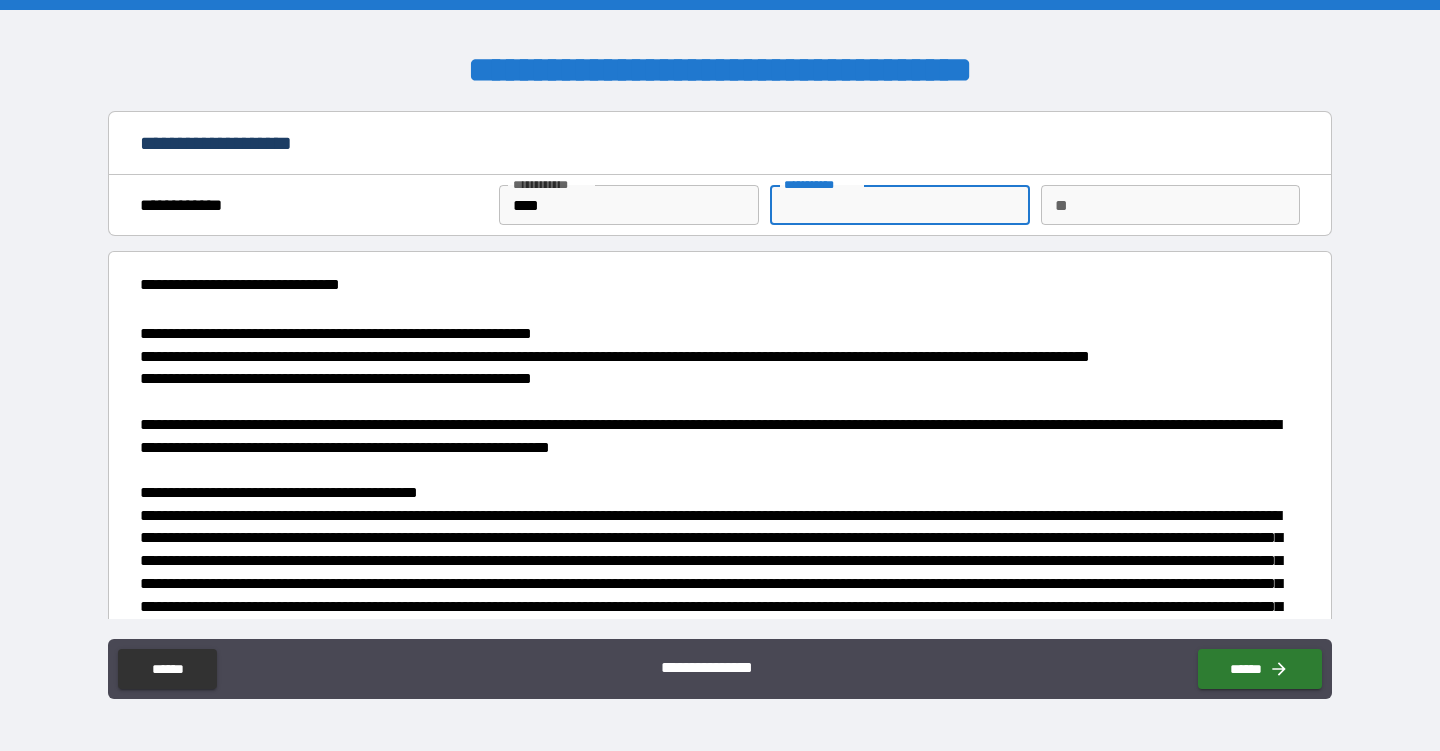 click on "*********   *" at bounding box center [899, 205] 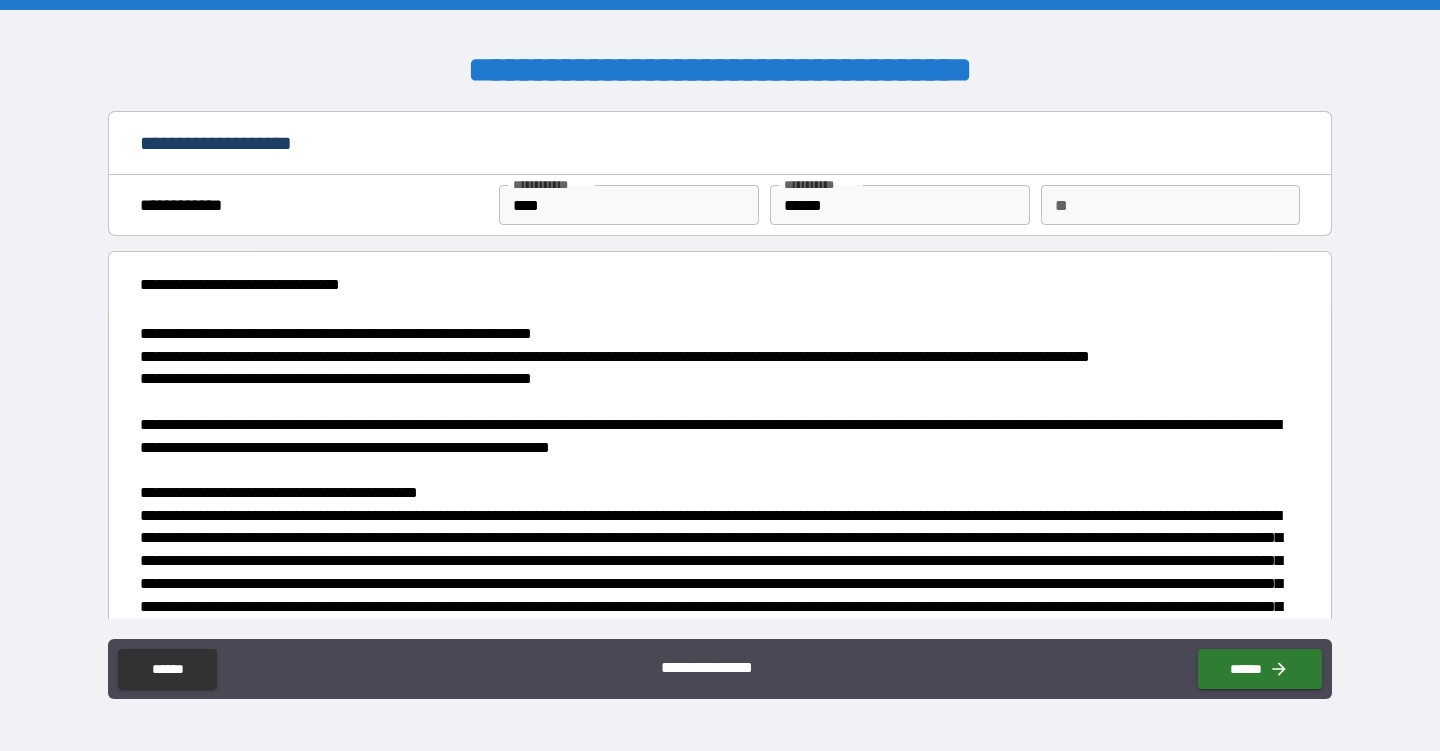 click on "**********" at bounding box center [720, 378] 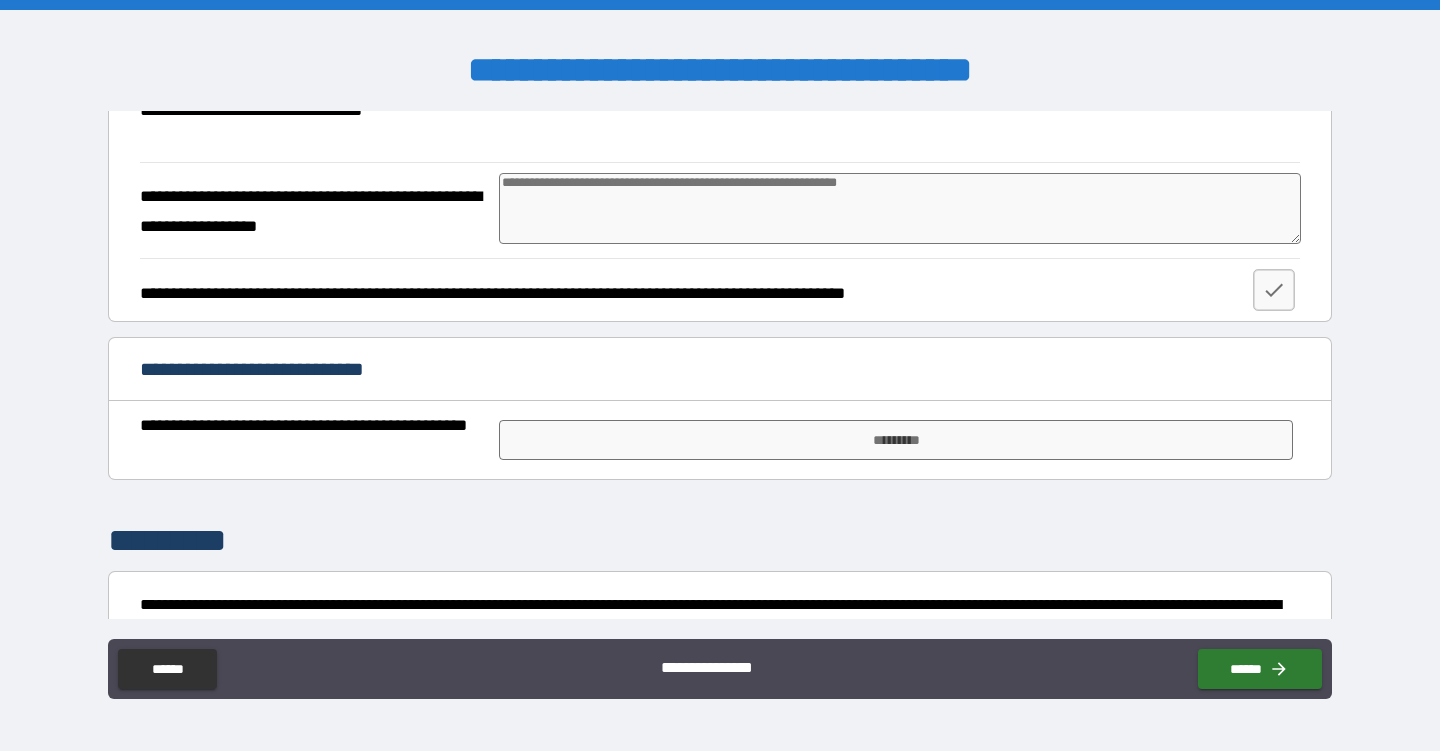 scroll, scrollTop: 2548, scrollLeft: 0, axis: vertical 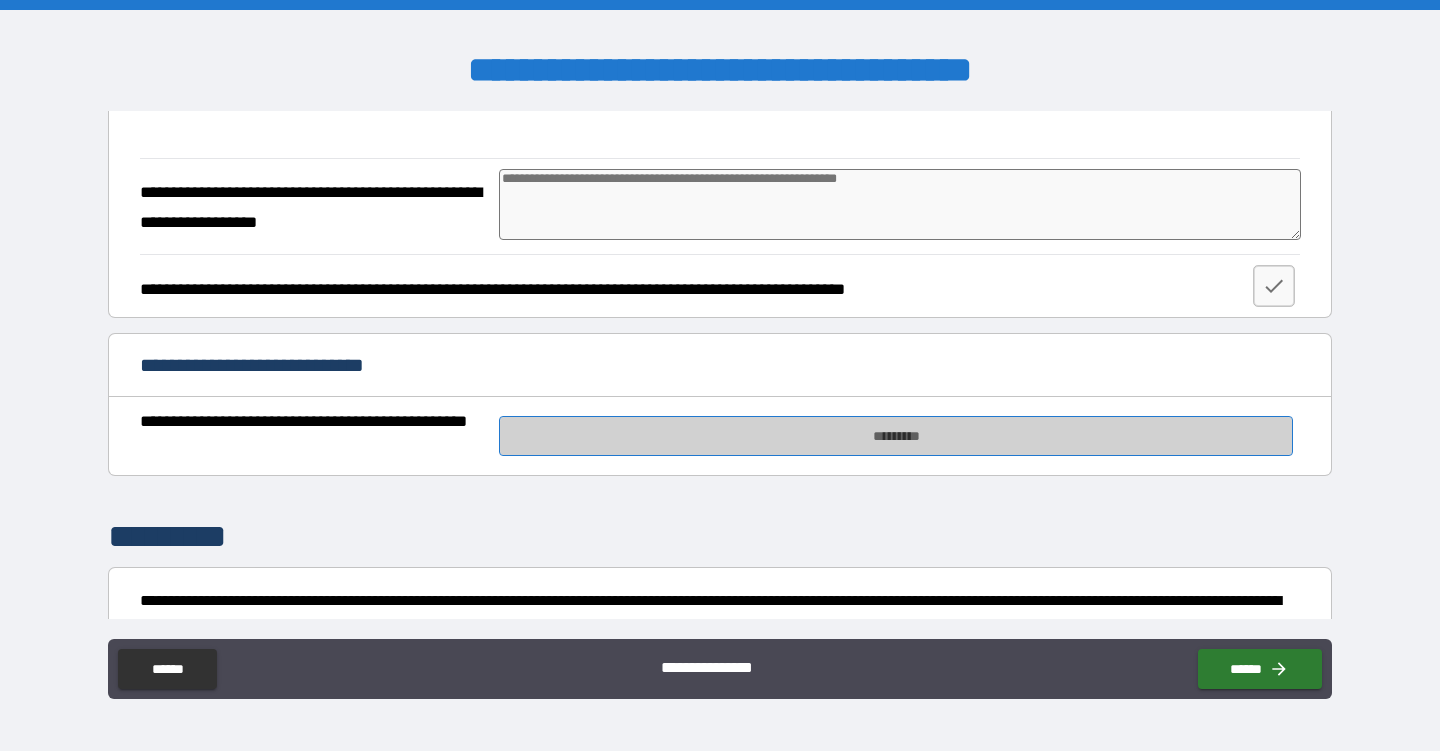 click on "*********" at bounding box center [895, 436] 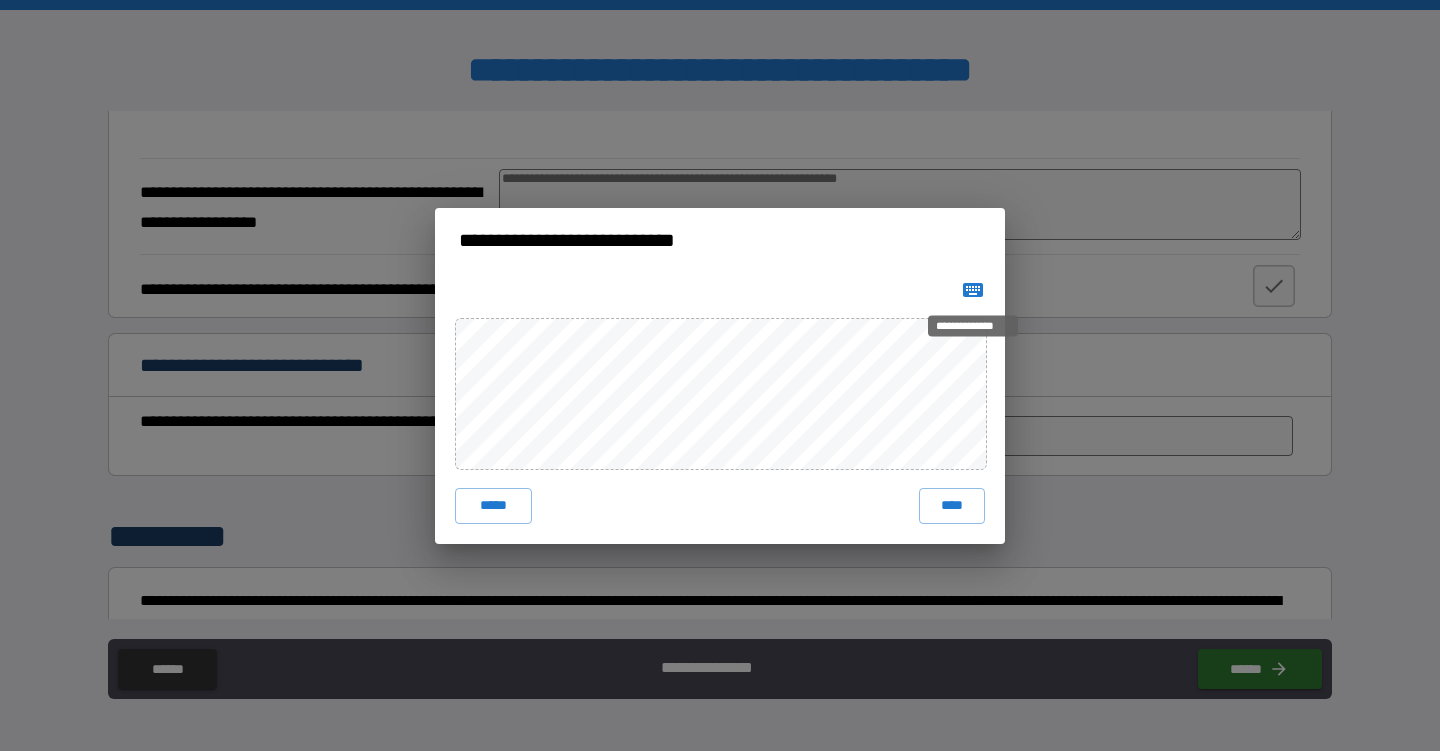 click 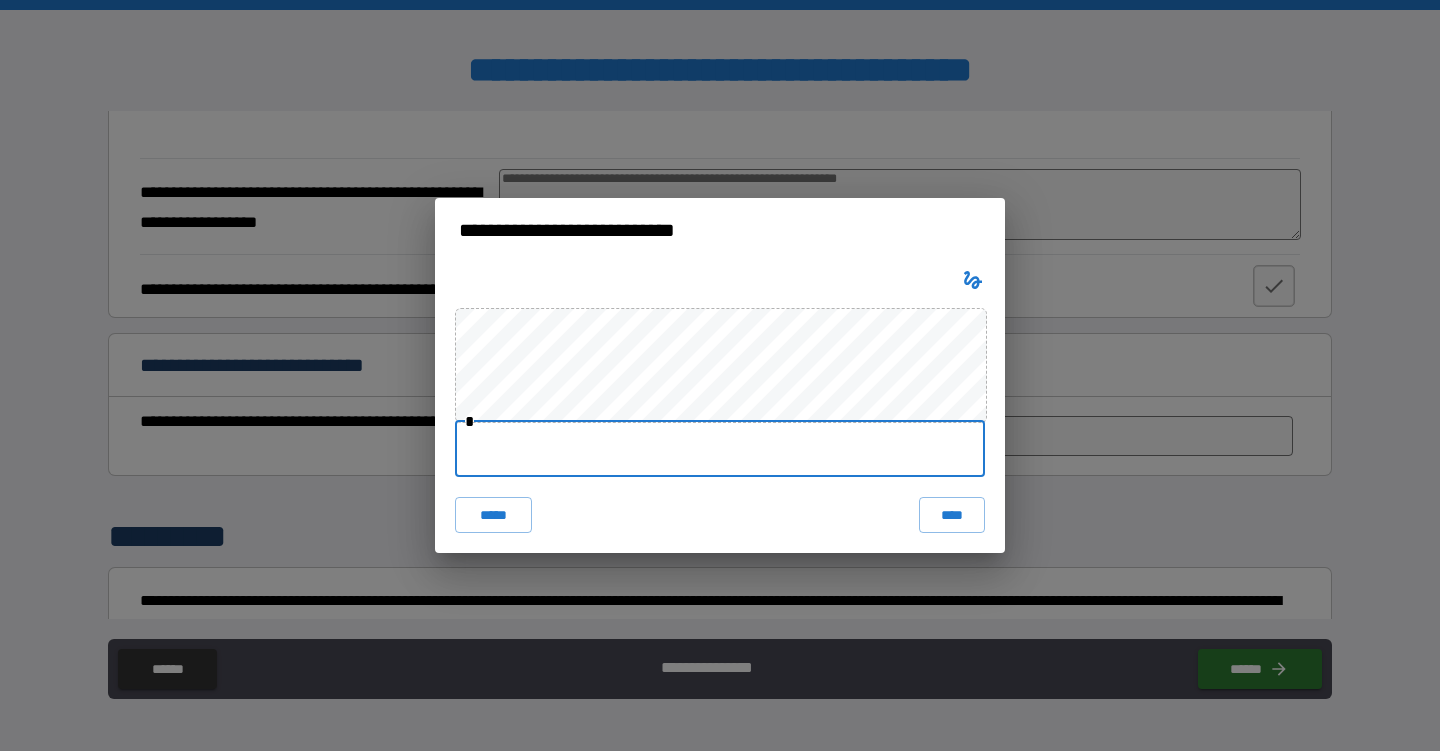 click at bounding box center [720, 449] 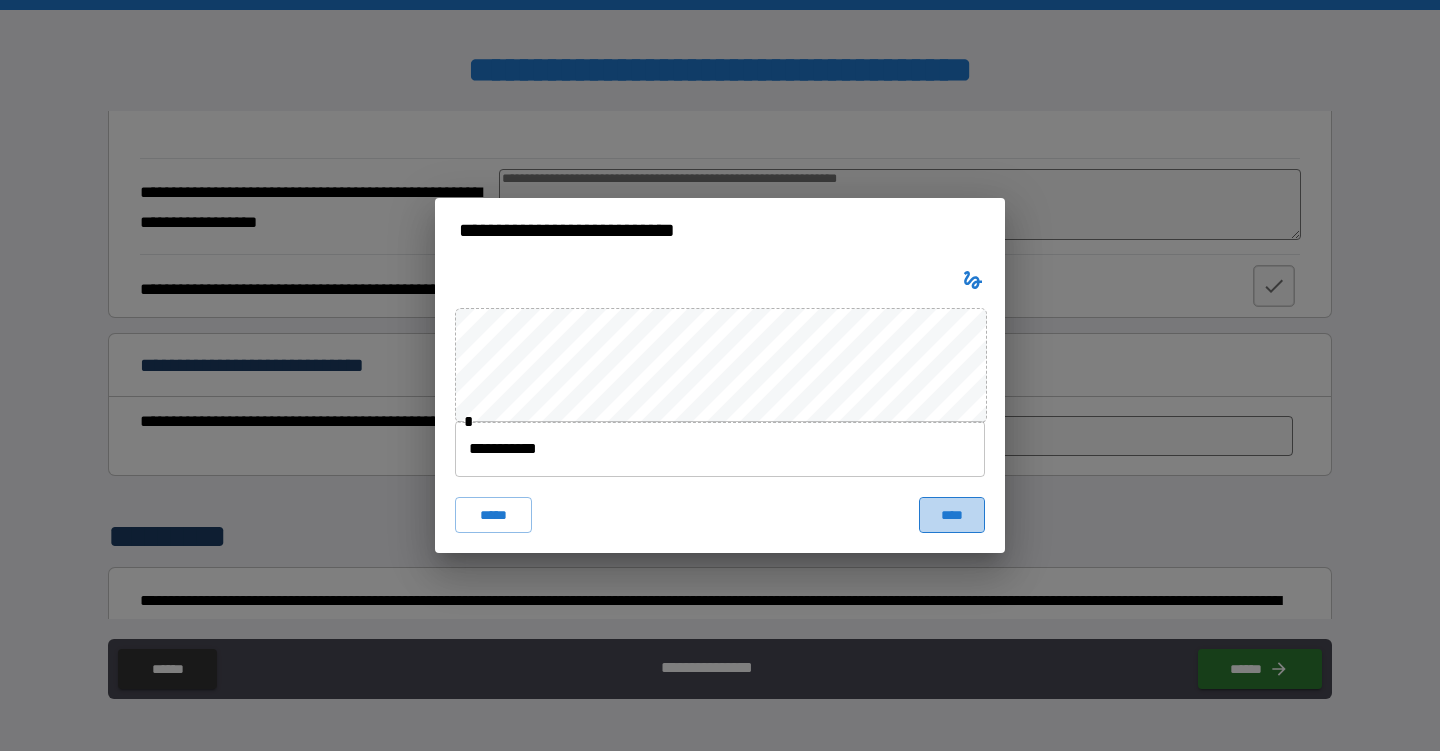 click on "****" at bounding box center (952, 515) 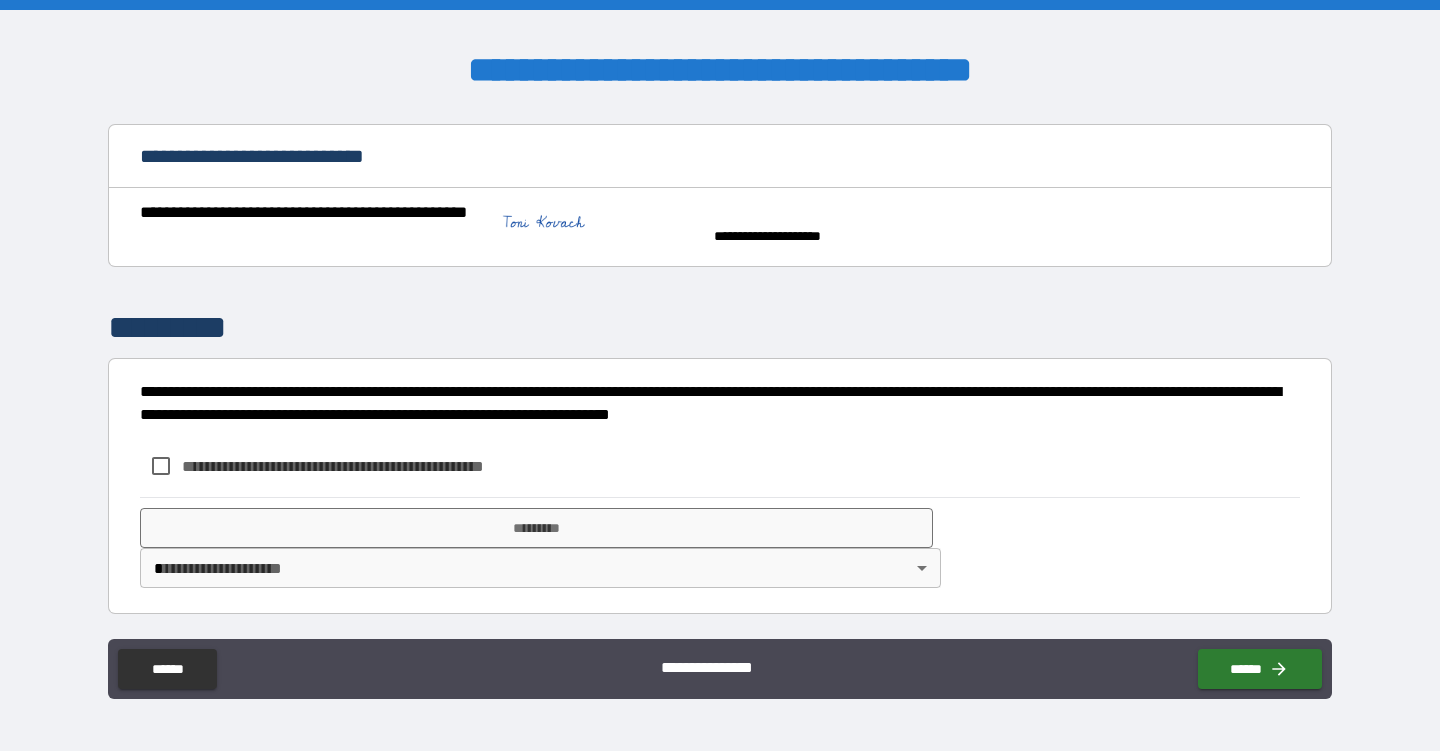 scroll, scrollTop: 2756, scrollLeft: 0, axis: vertical 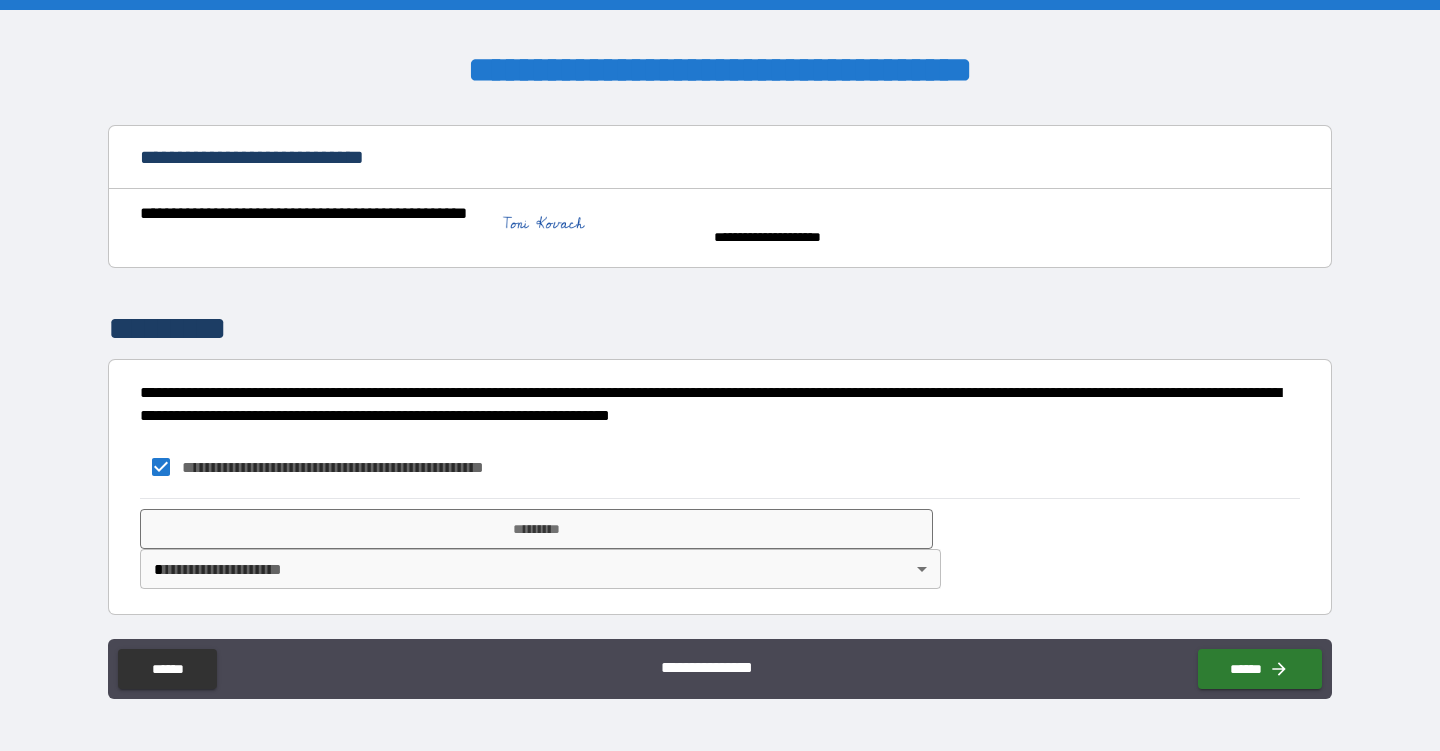 click on "**********" at bounding box center (720, 375) 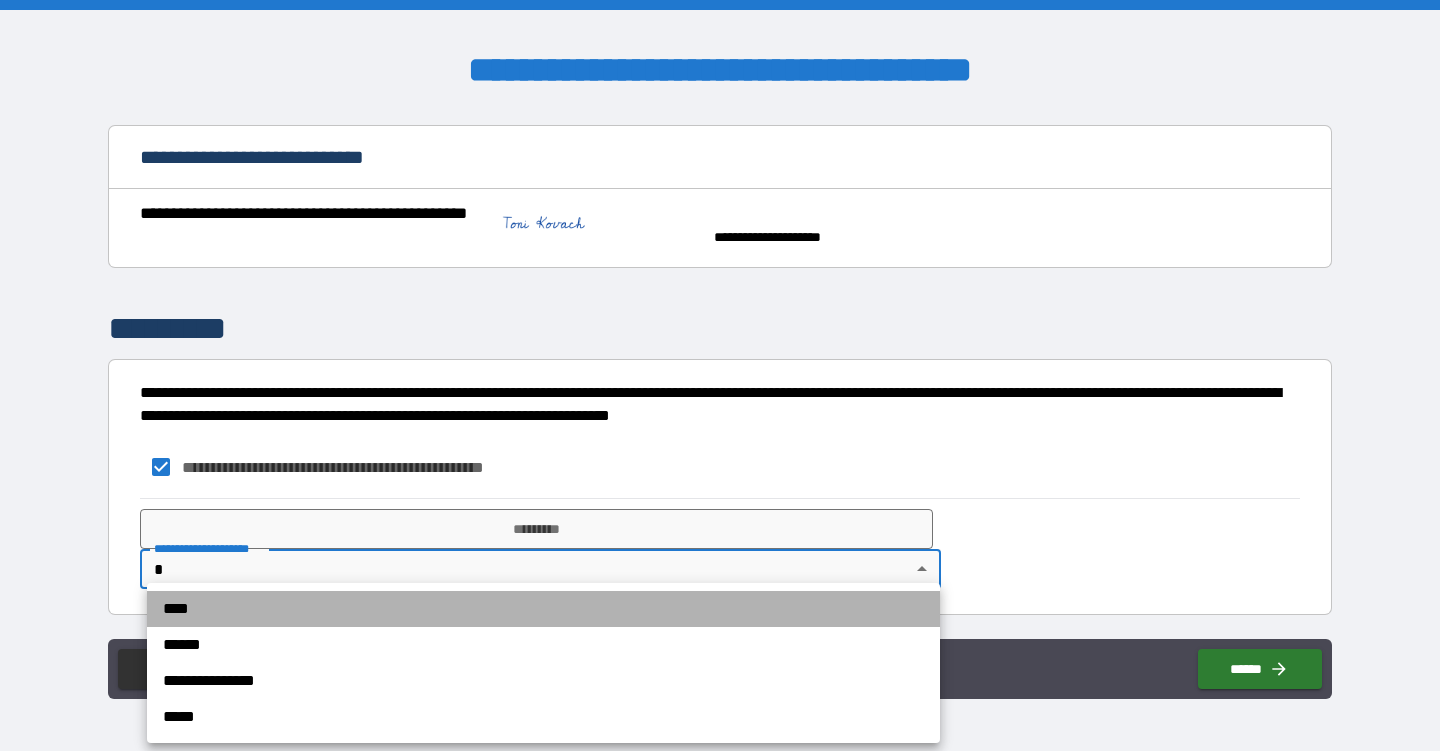 click on "****" at bounding box center (543, 609) 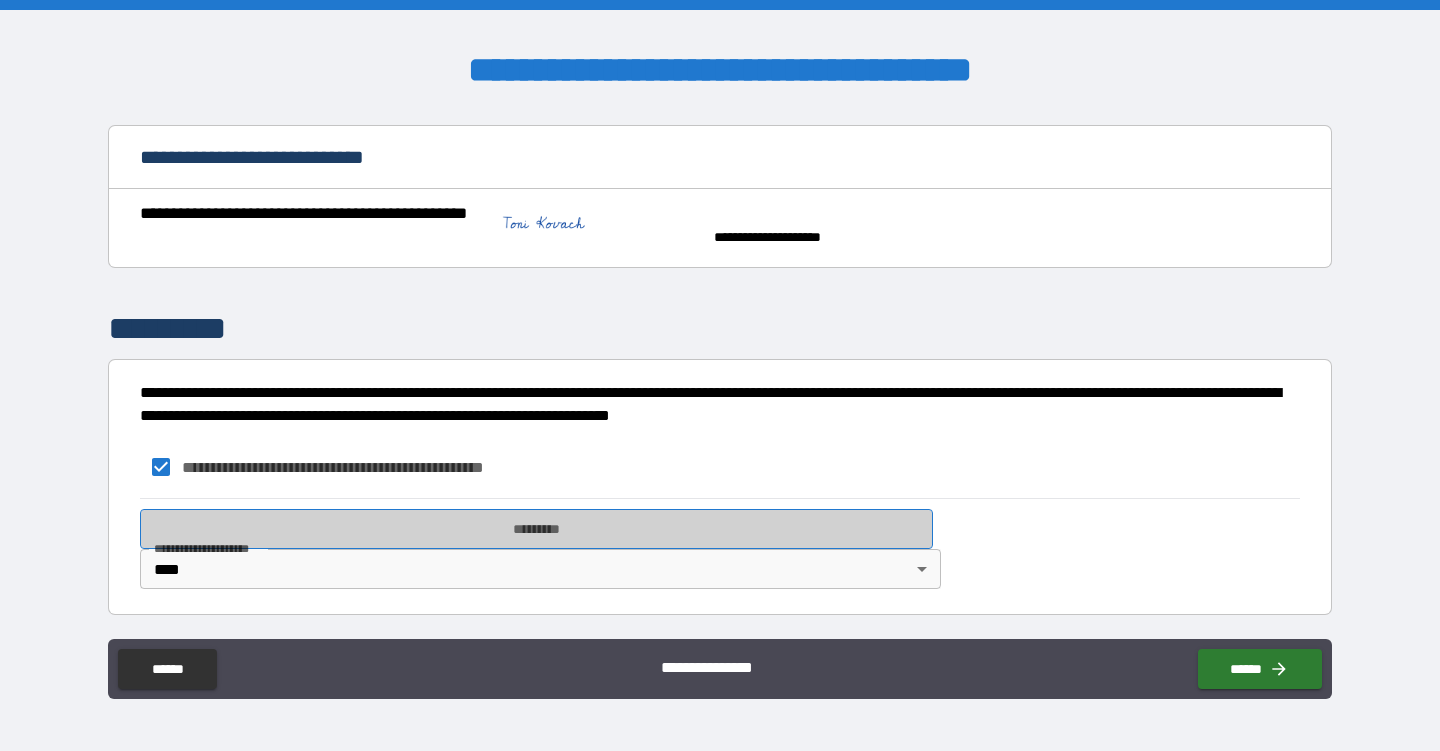 click on "*********" at bounding box center [536, 529] 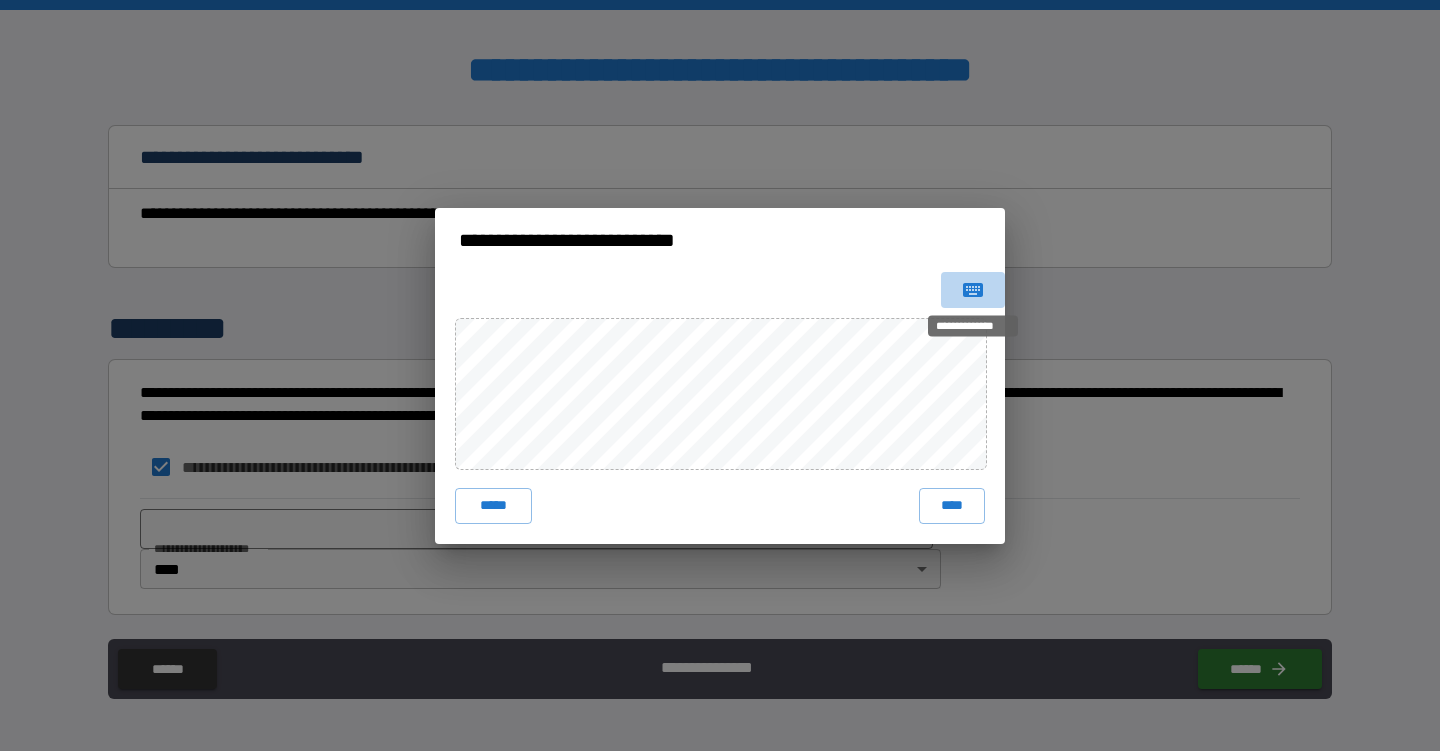 click 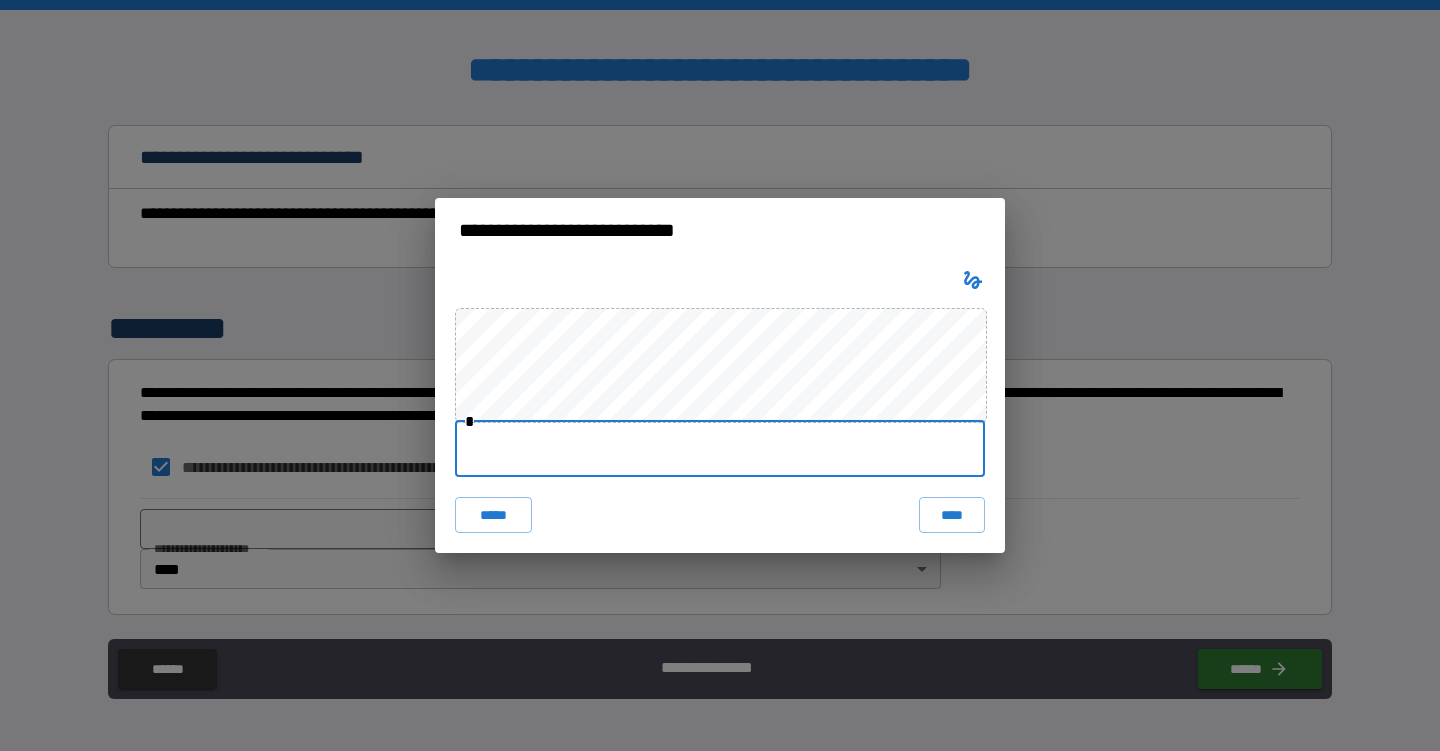 click at bounding box center [720, 449] 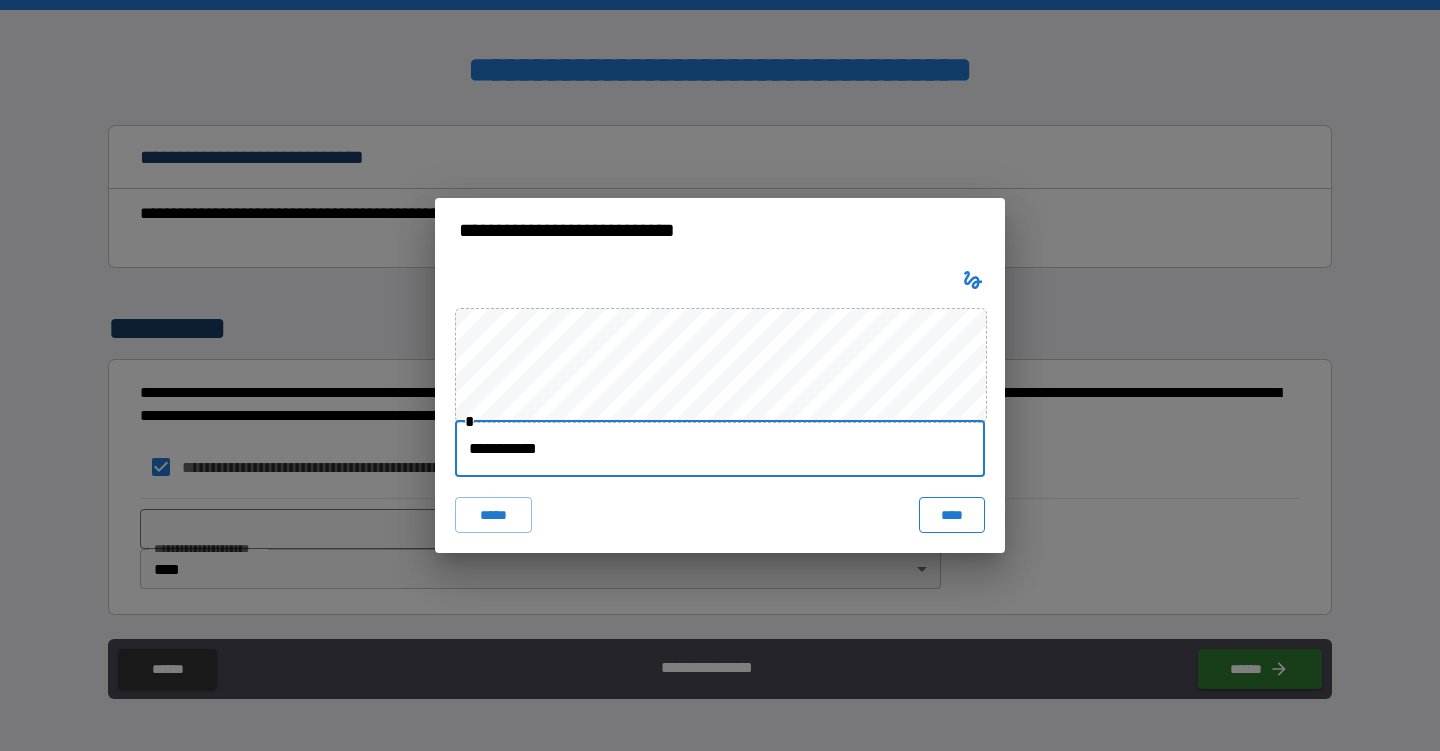 click on "****" at bounding box center [952, 515] 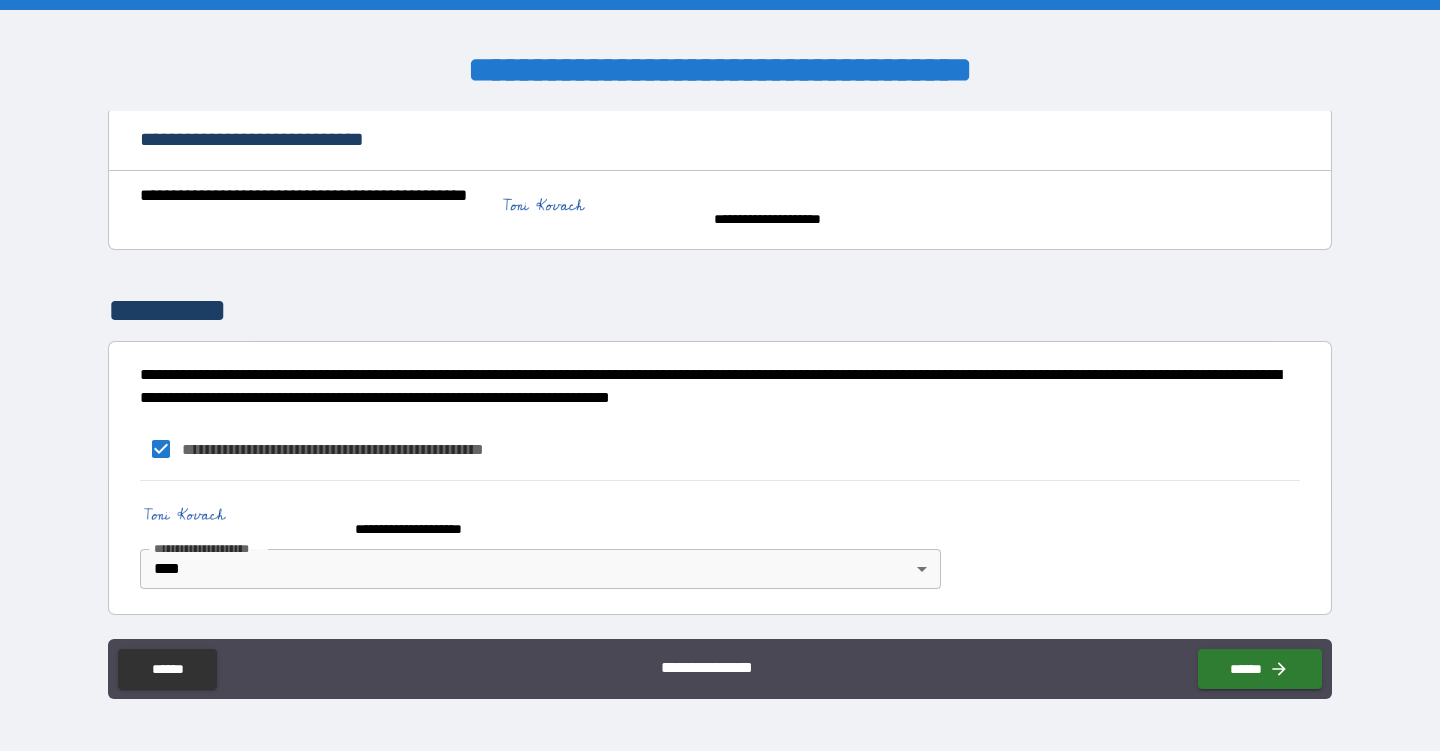 scroll, scrollTop: 2773, scrollLeft: 0, axis: vertical 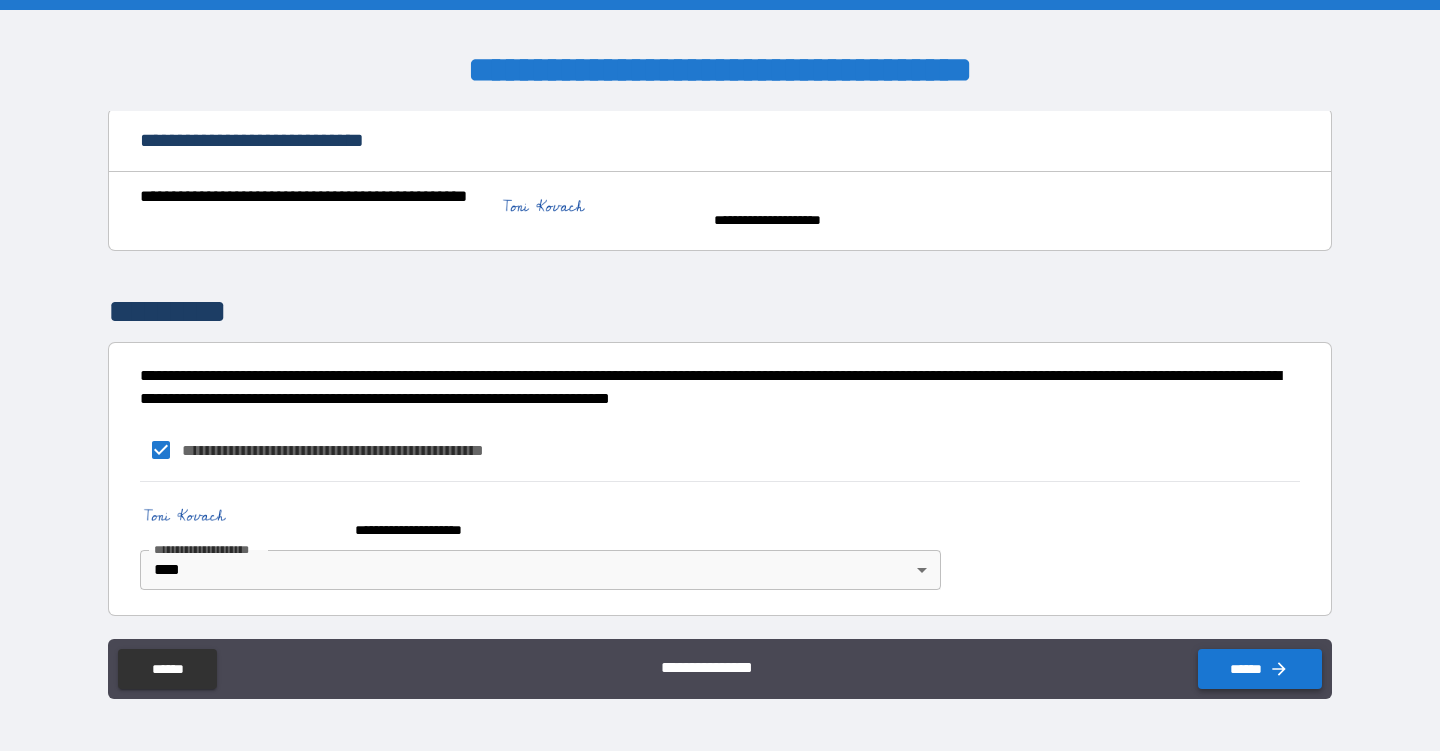 click on "******" at bounding box center (1260, 669) 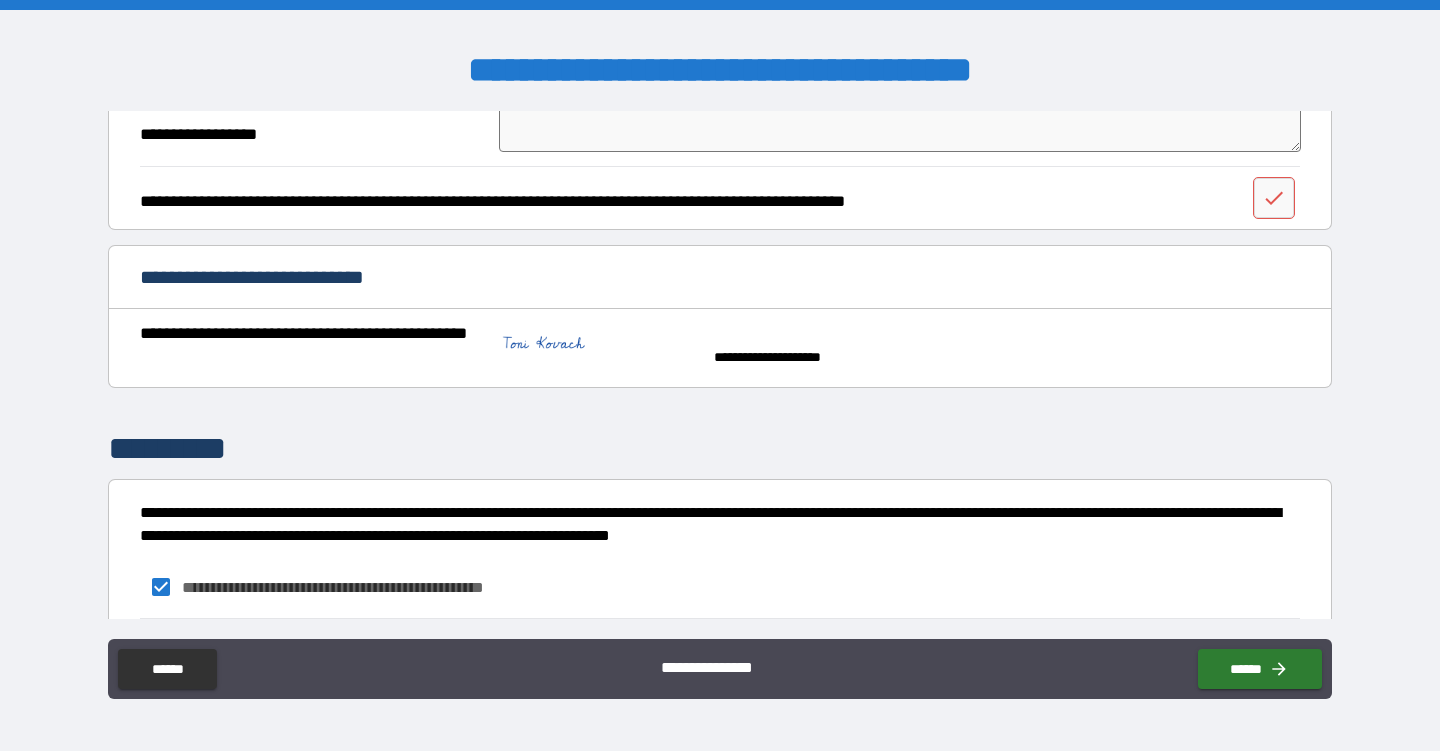 scroll, scrollTop: 2630, scrollLeft: 0, axis: vertical 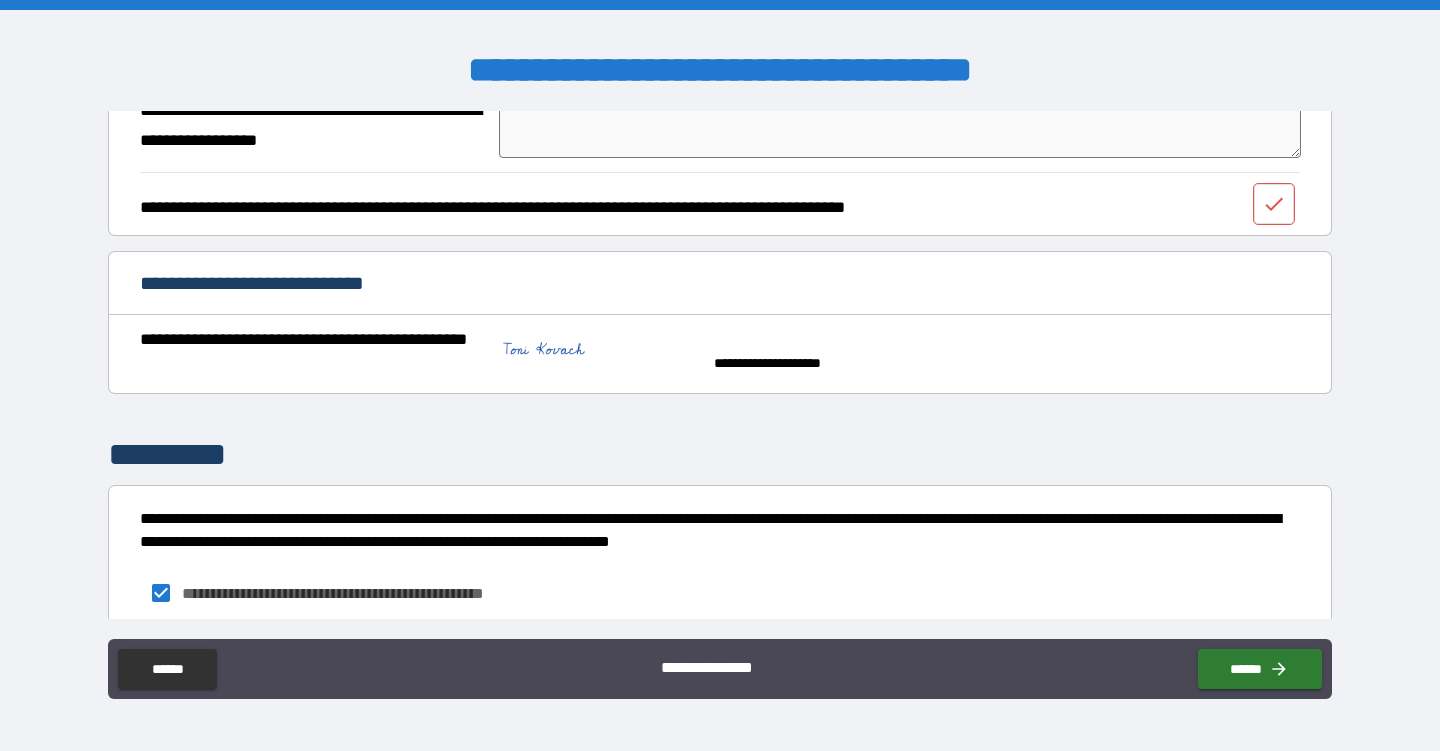 click 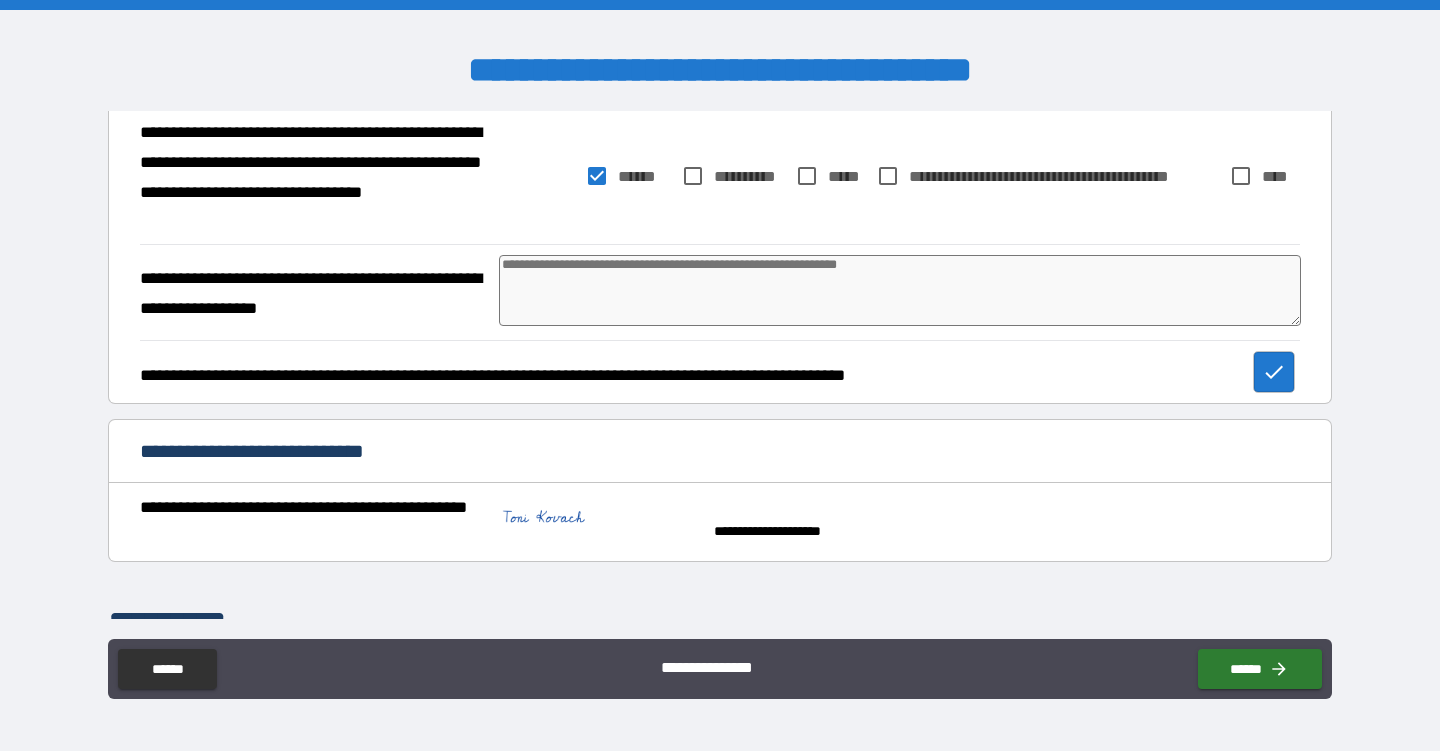 scroll, scrollTop: 2466, scrollLeft: 0, axis: vertical 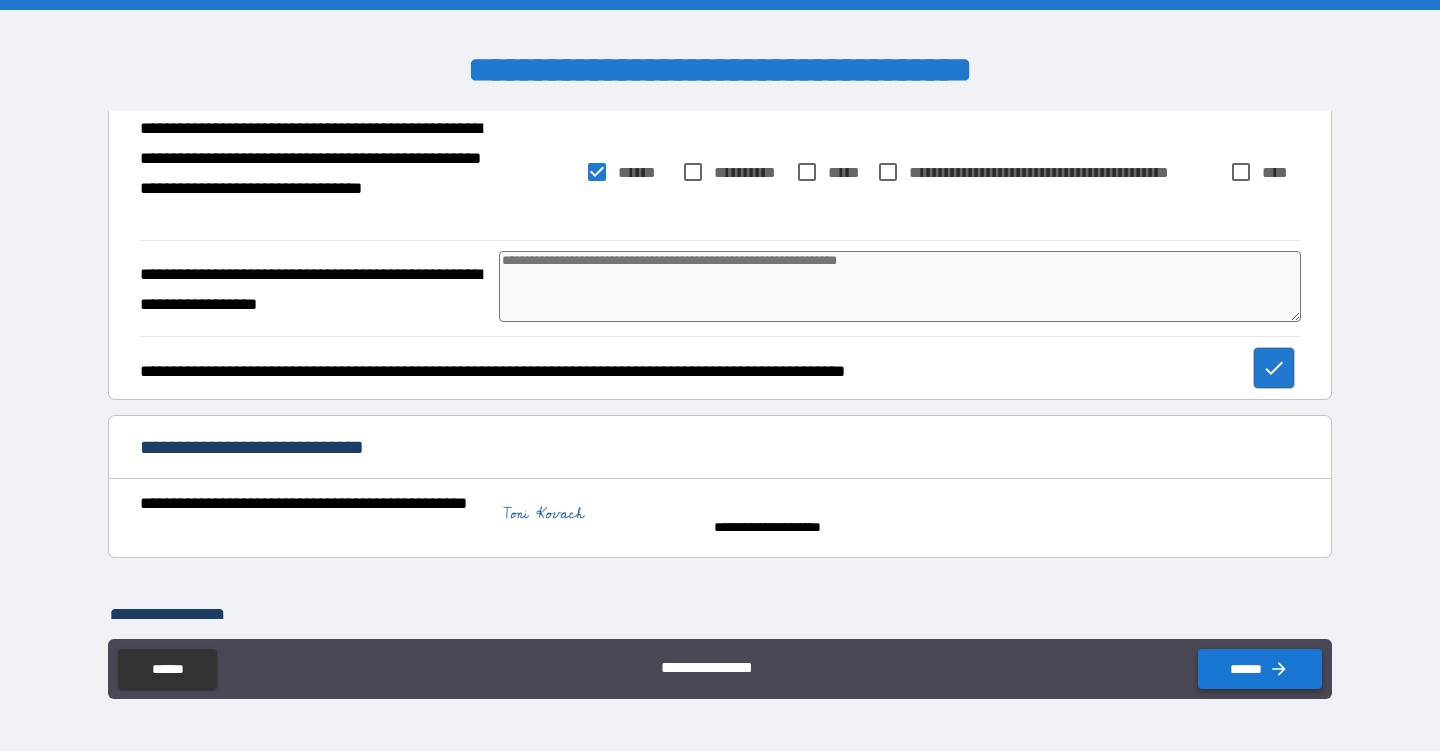 click on "******" at bounding box center [1260, 669] 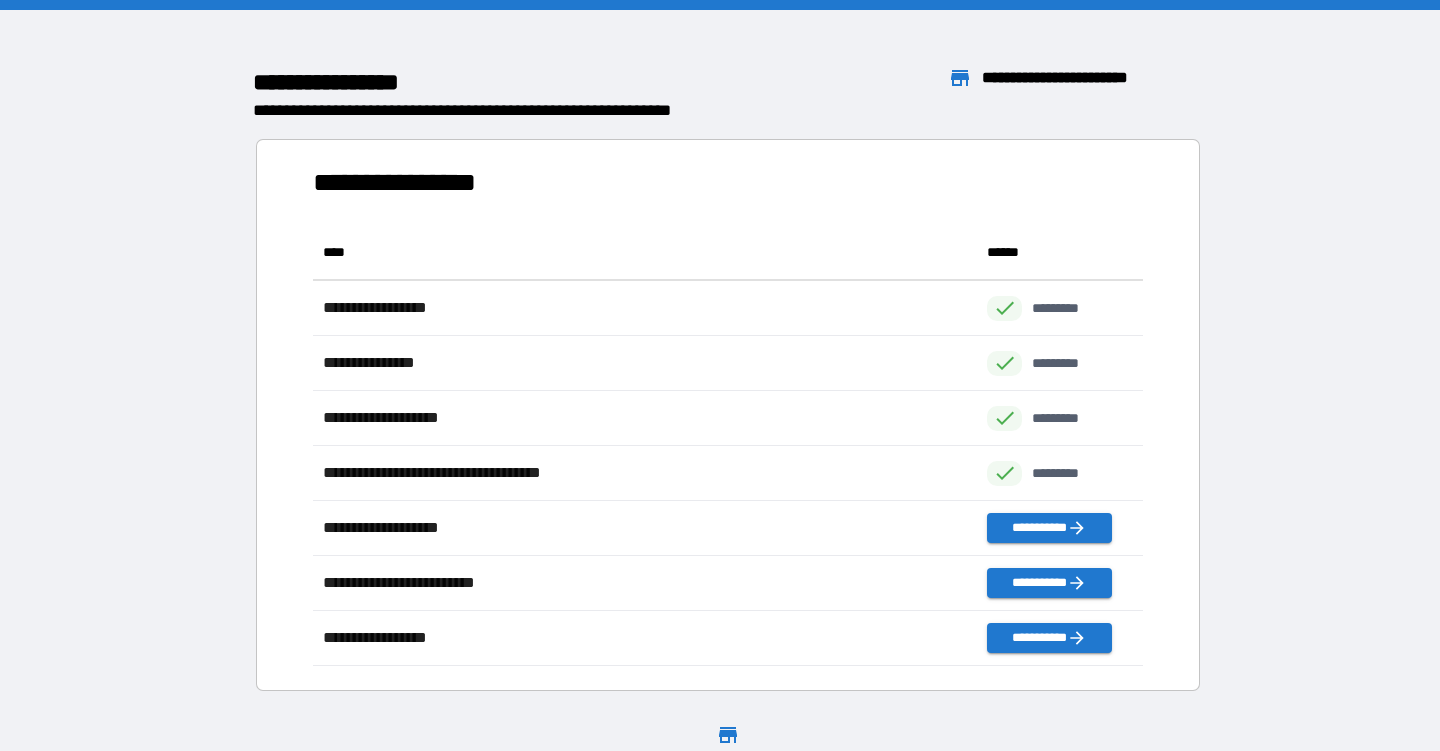 scroll, scrollTop: 1, scrollLeft: 1, axis: both 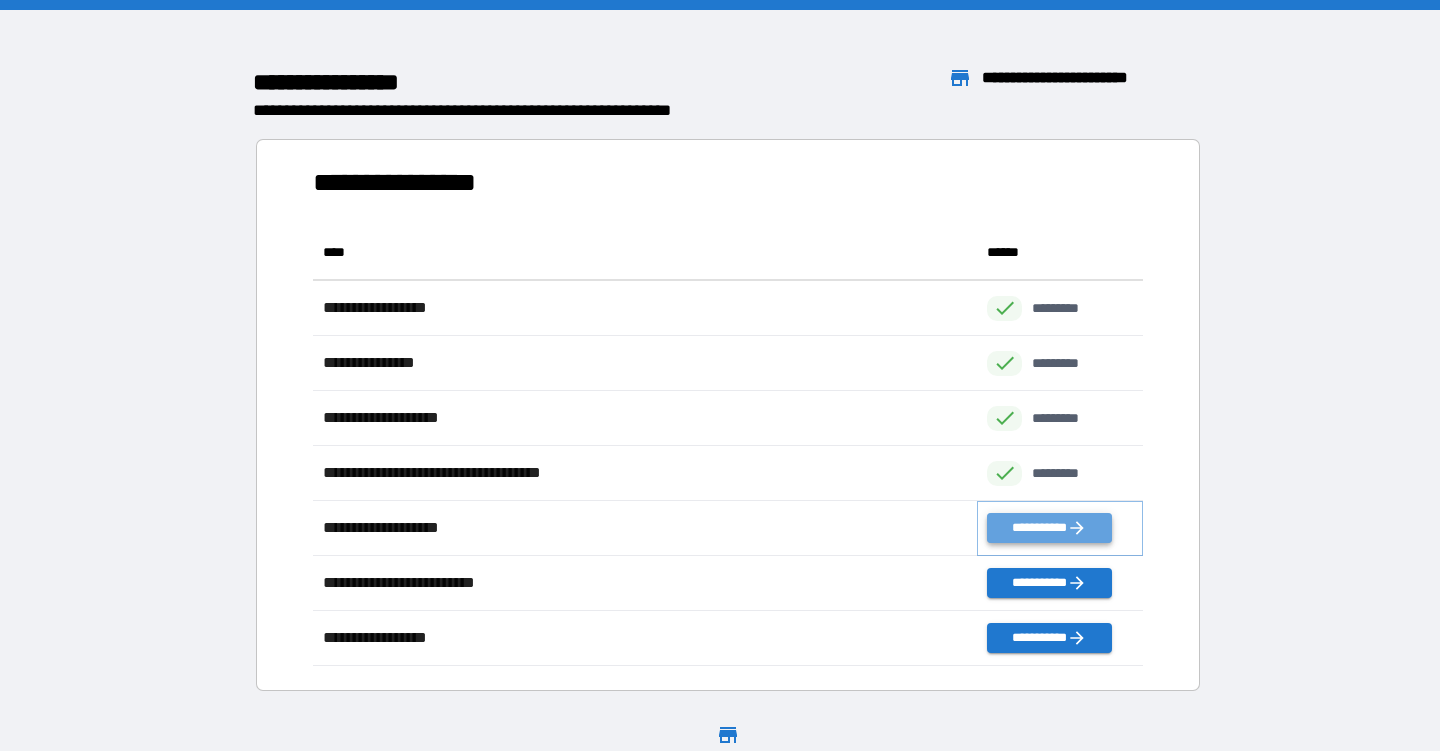 click on "**********" at bounding box center (1049, 528) 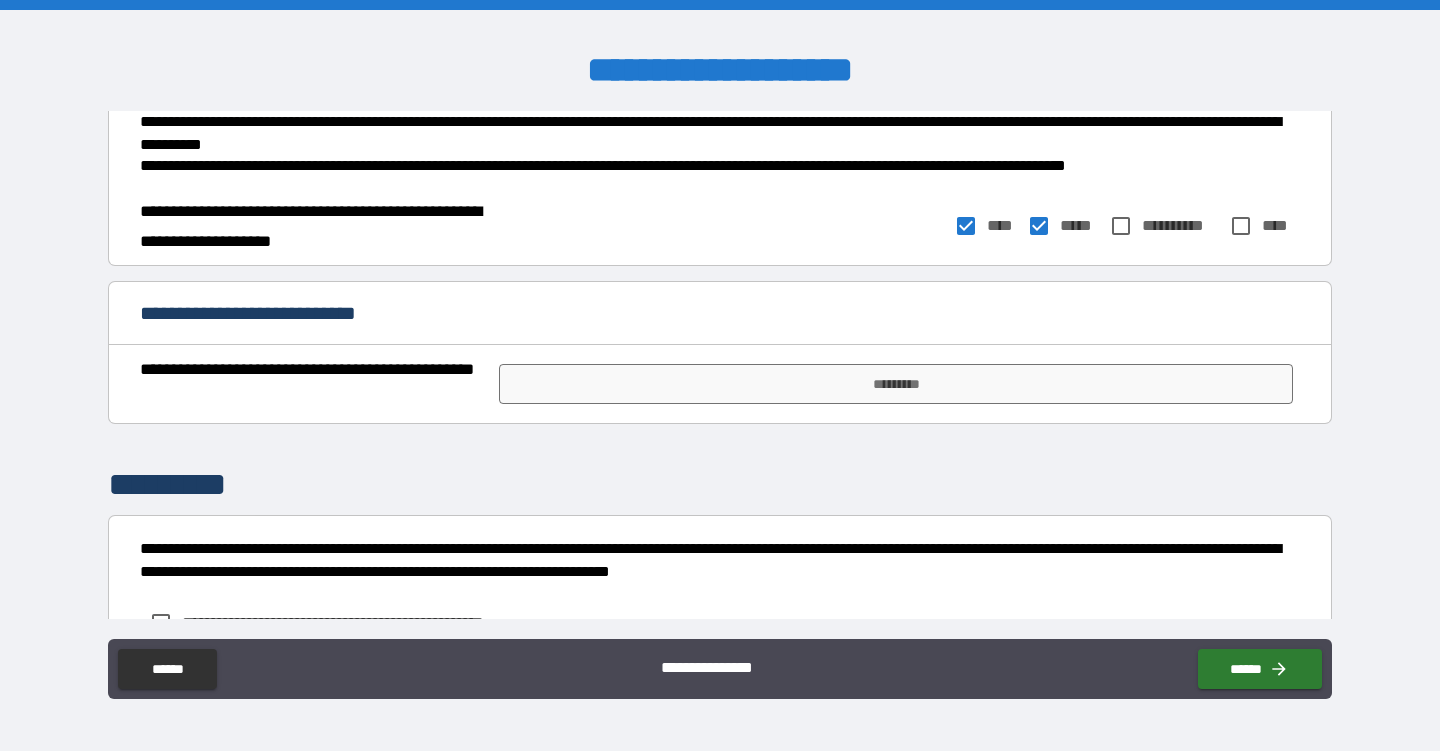 scroll, scrollTop: 764, scrollLeft: 0, axis: vertical 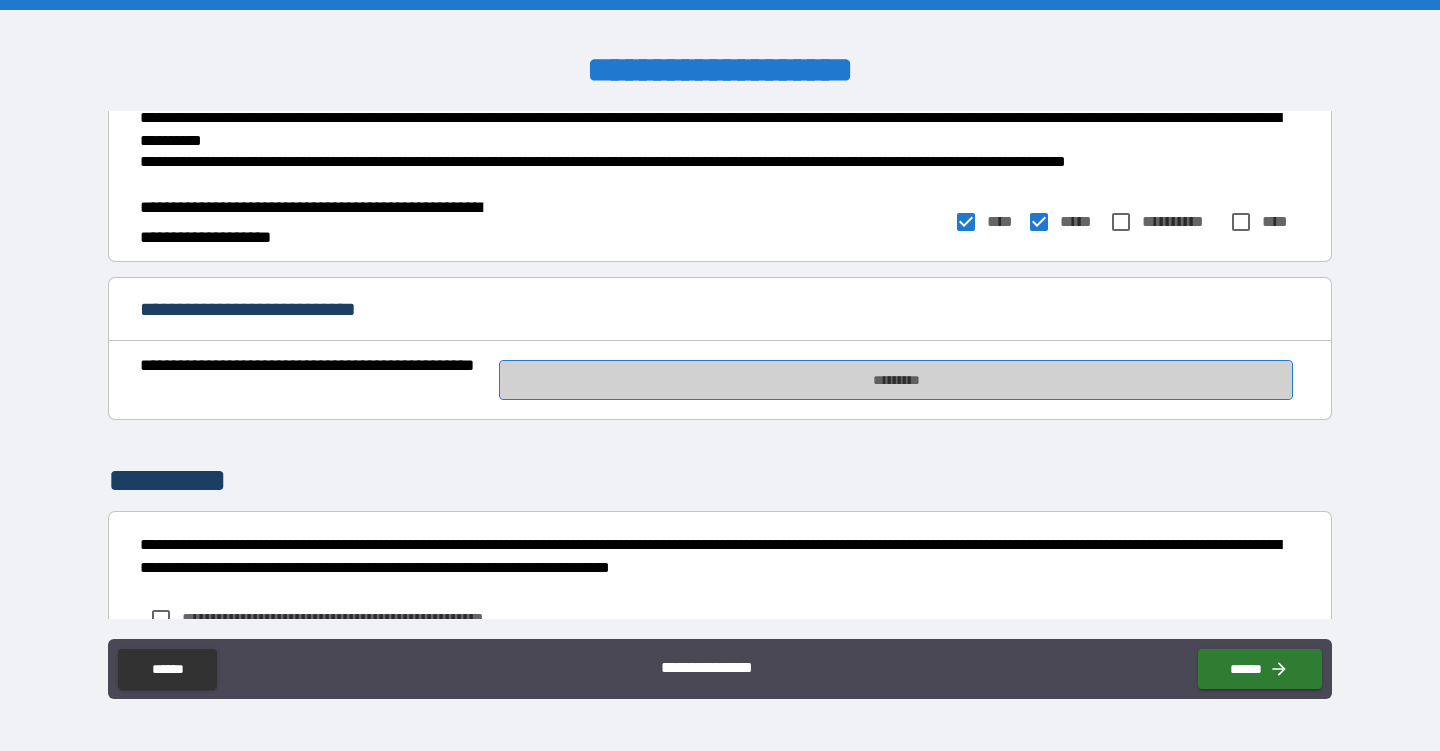 click on "*********" at bounding box center (895, 380) 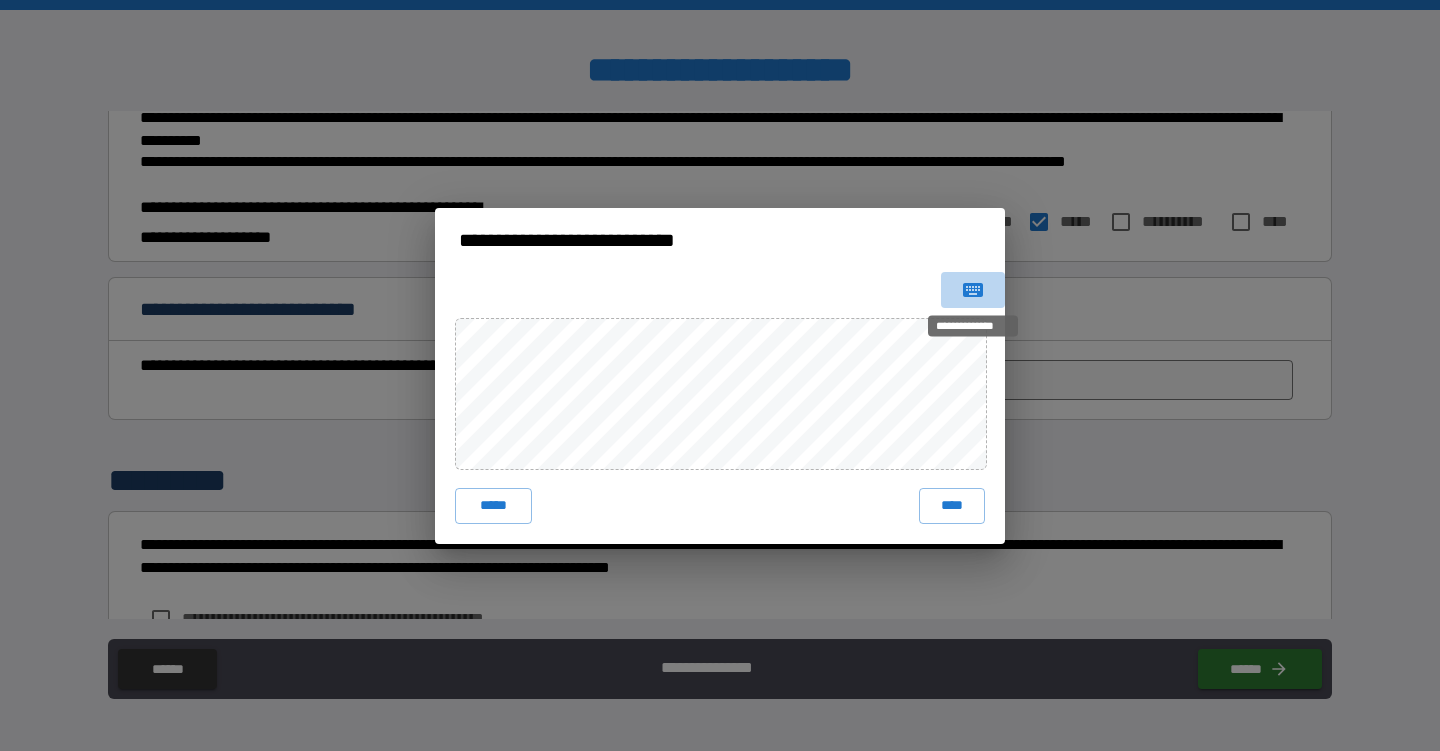 click 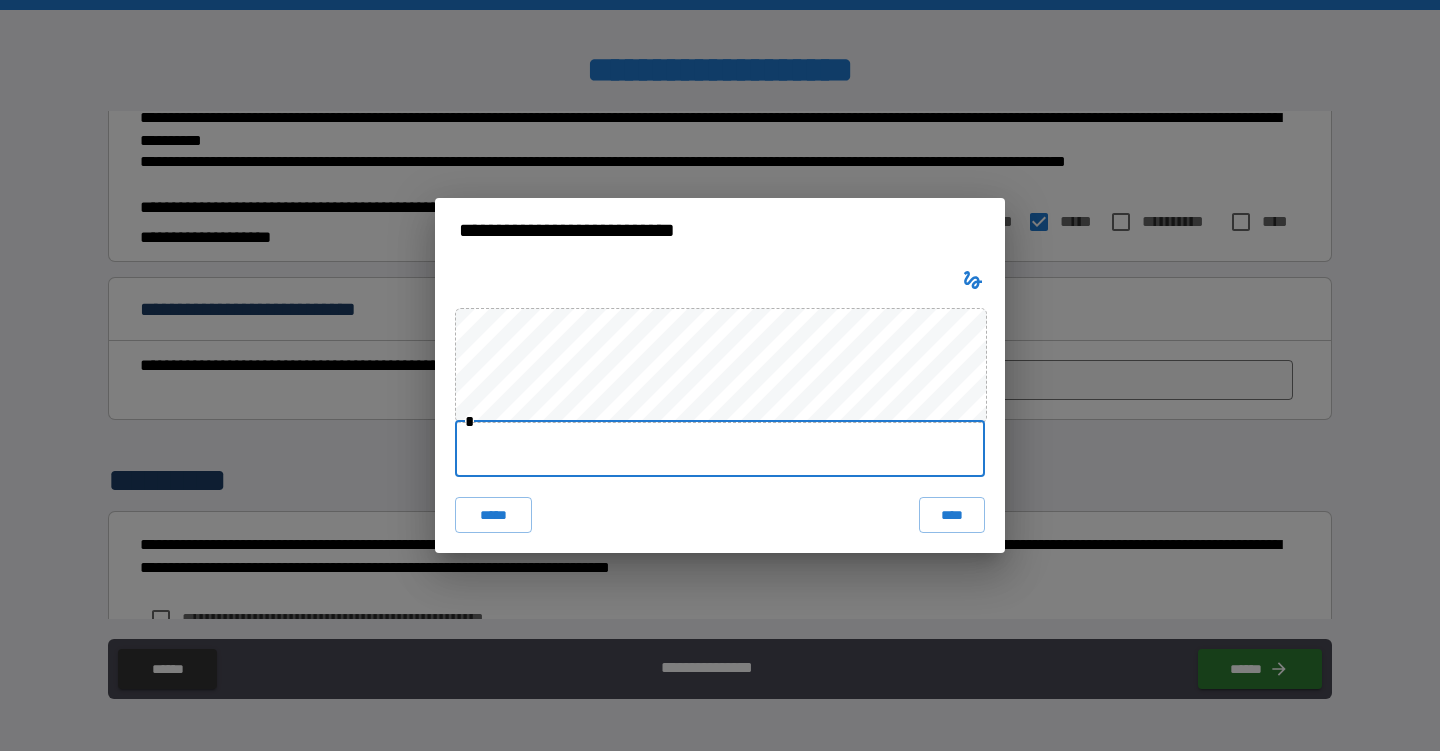 click at bounding box center [720, 449] 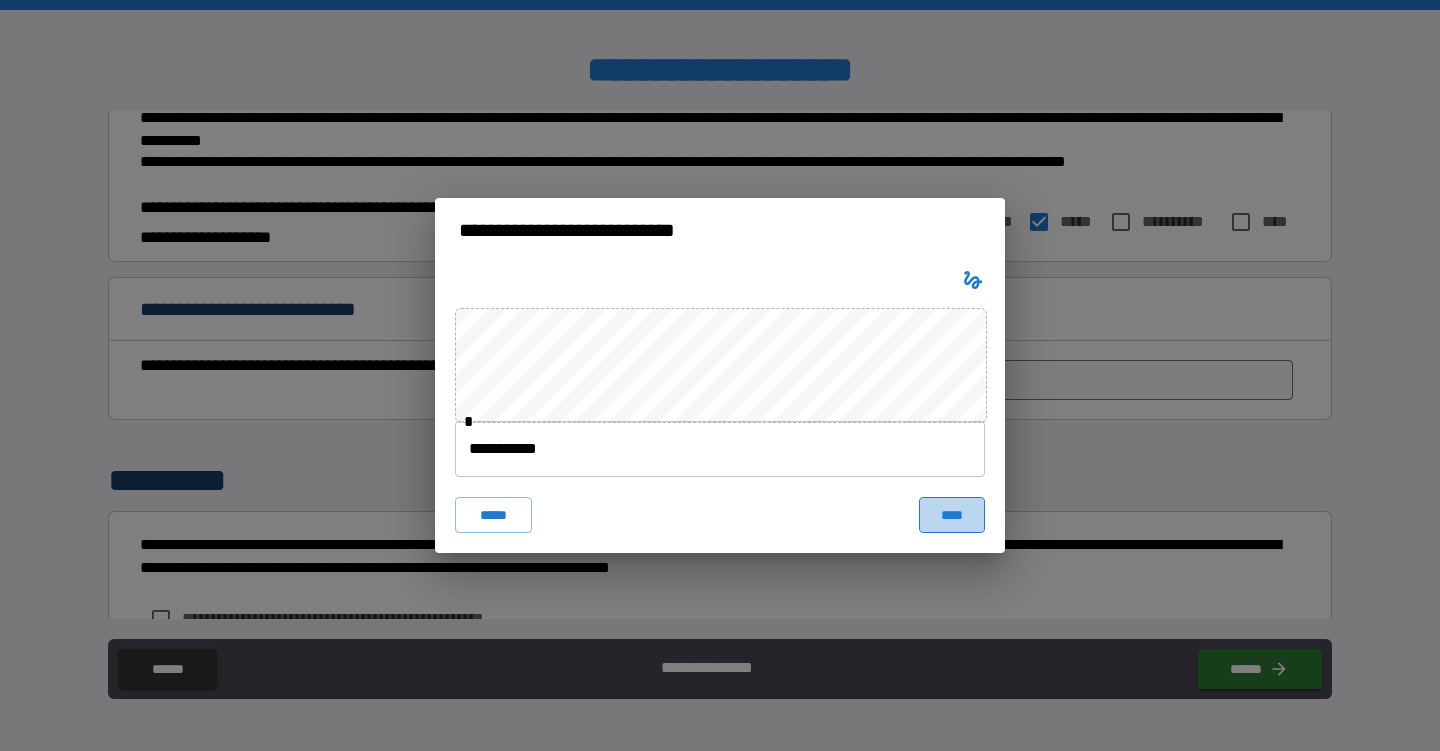 click on "****" at bounding box center (952, 515) 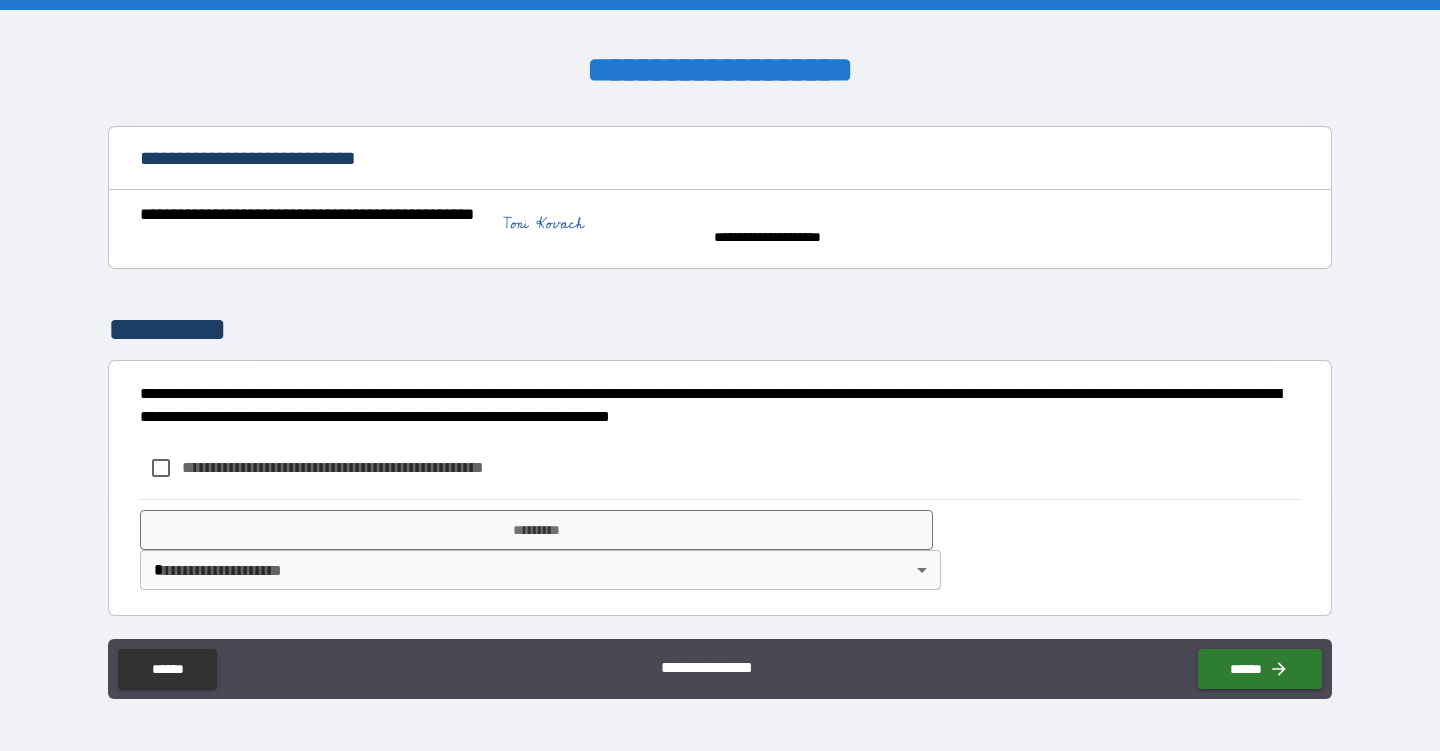 scroll, scrollTop: 914, scrollLeft: 0, axis: vertical 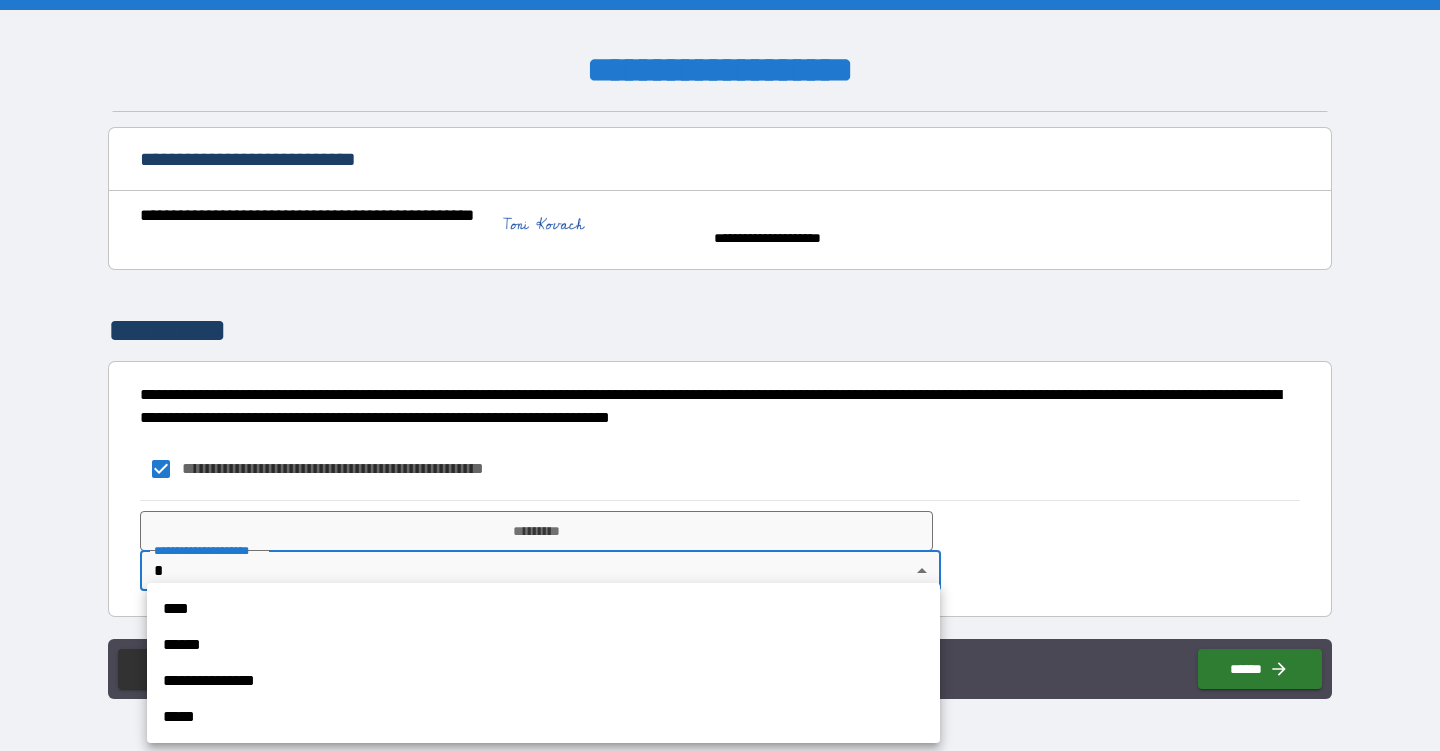 click on "**********" at bounding box center (720, 375) 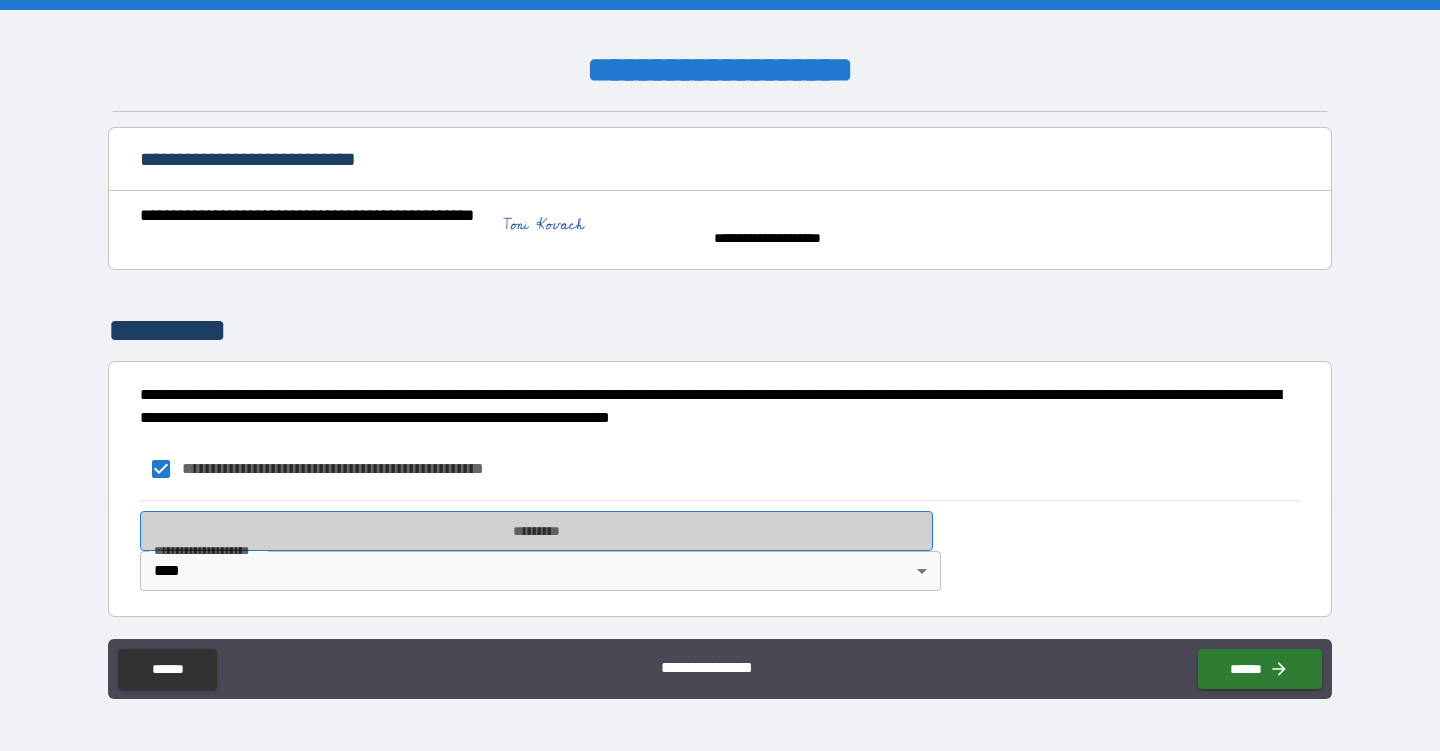 click on "*********" at bounding box center (536, 531) 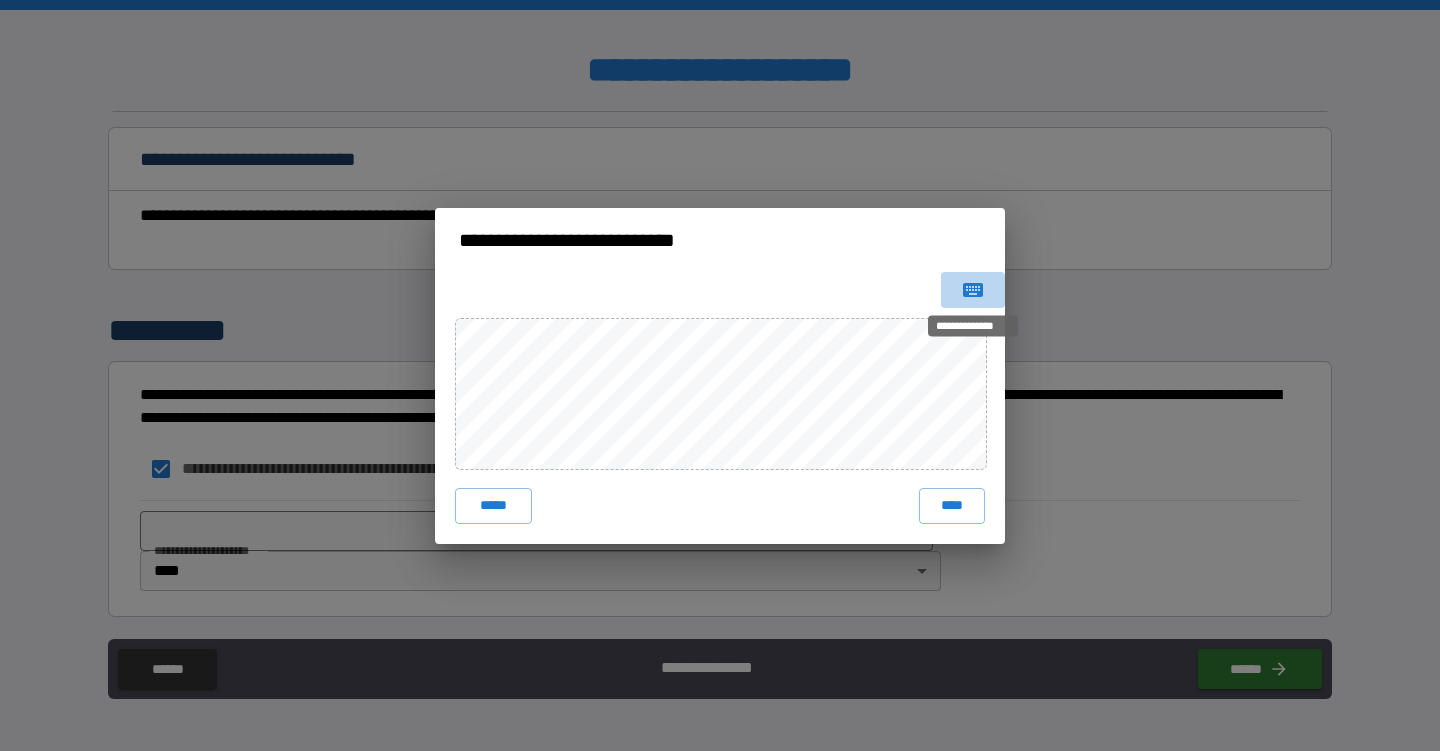 click 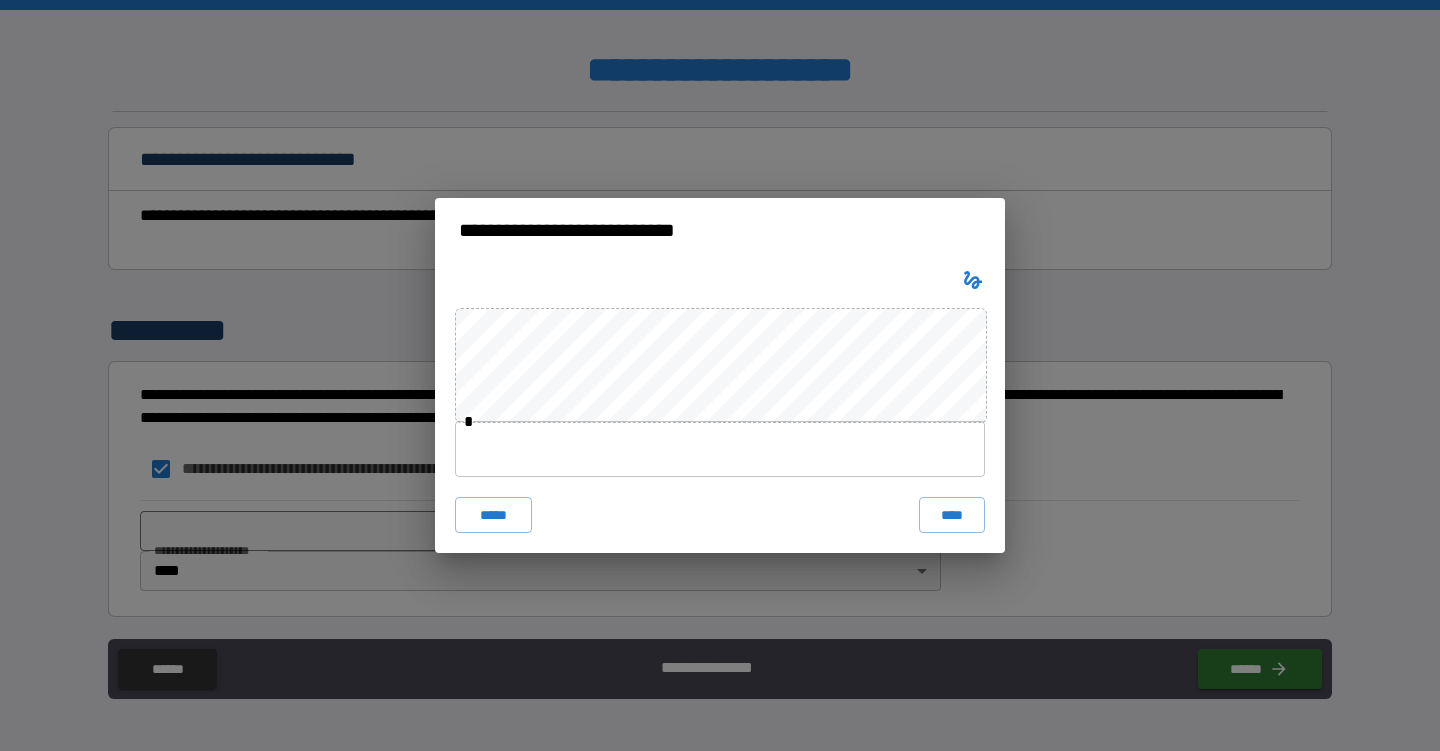 click at bounding box center [720, 449] 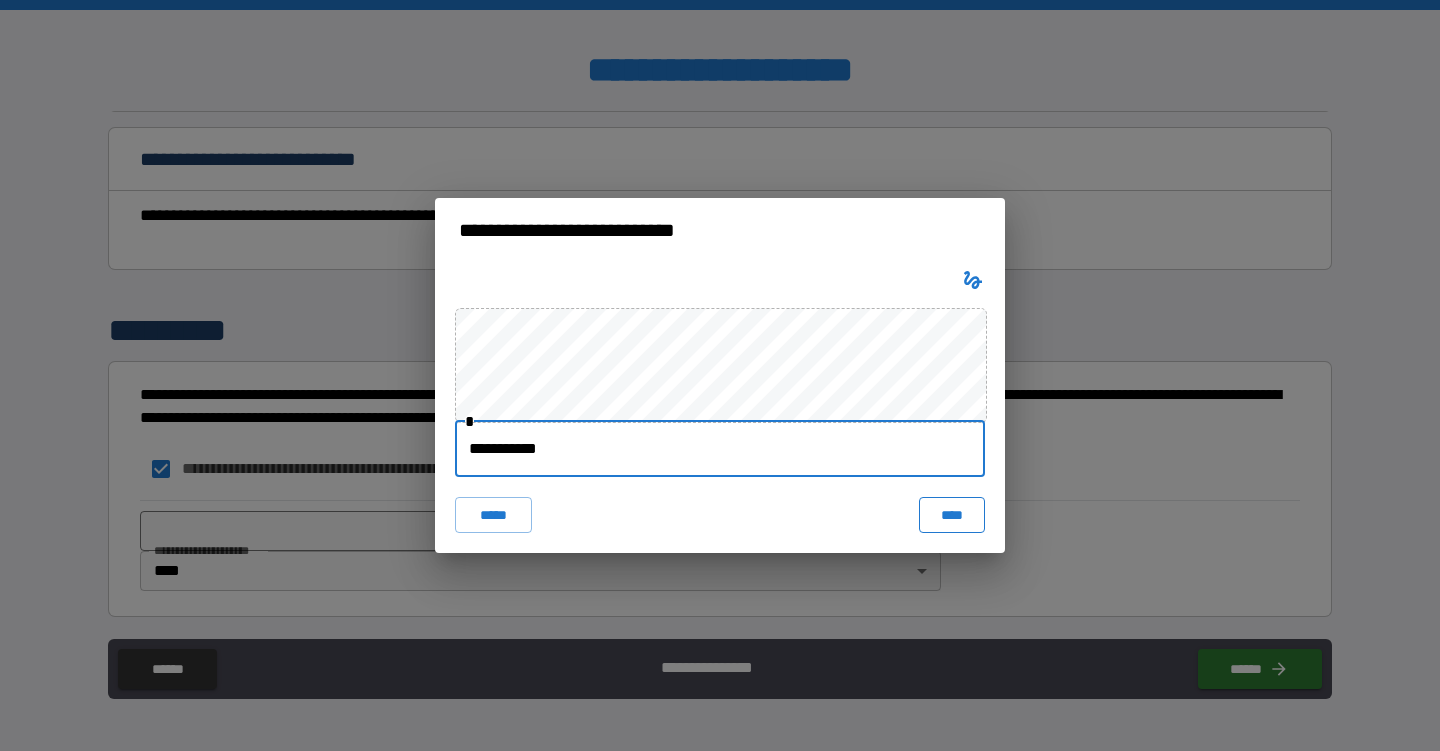 click on "****" at bounding box center (952, 515) 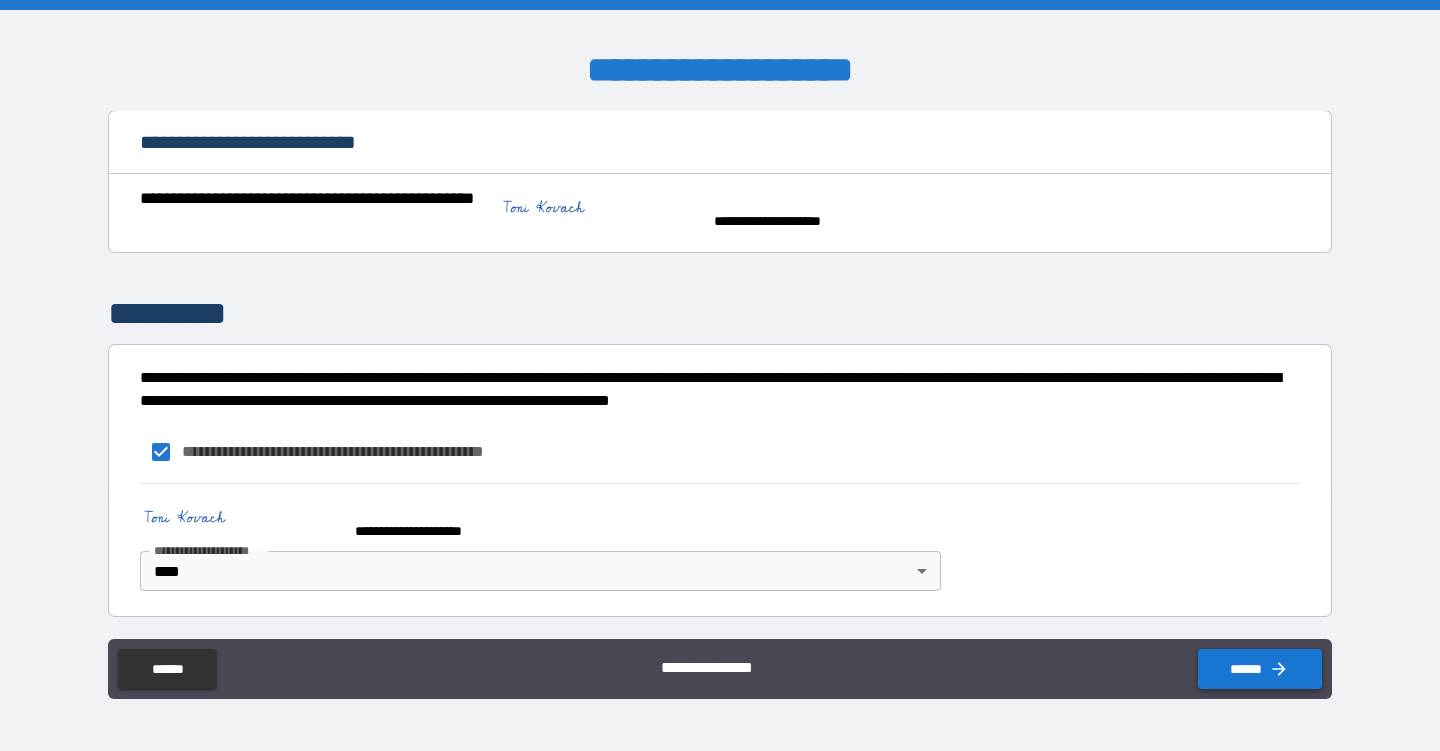 scroll, scrollTop: 931, scrollLeft: 0, axis: vertical 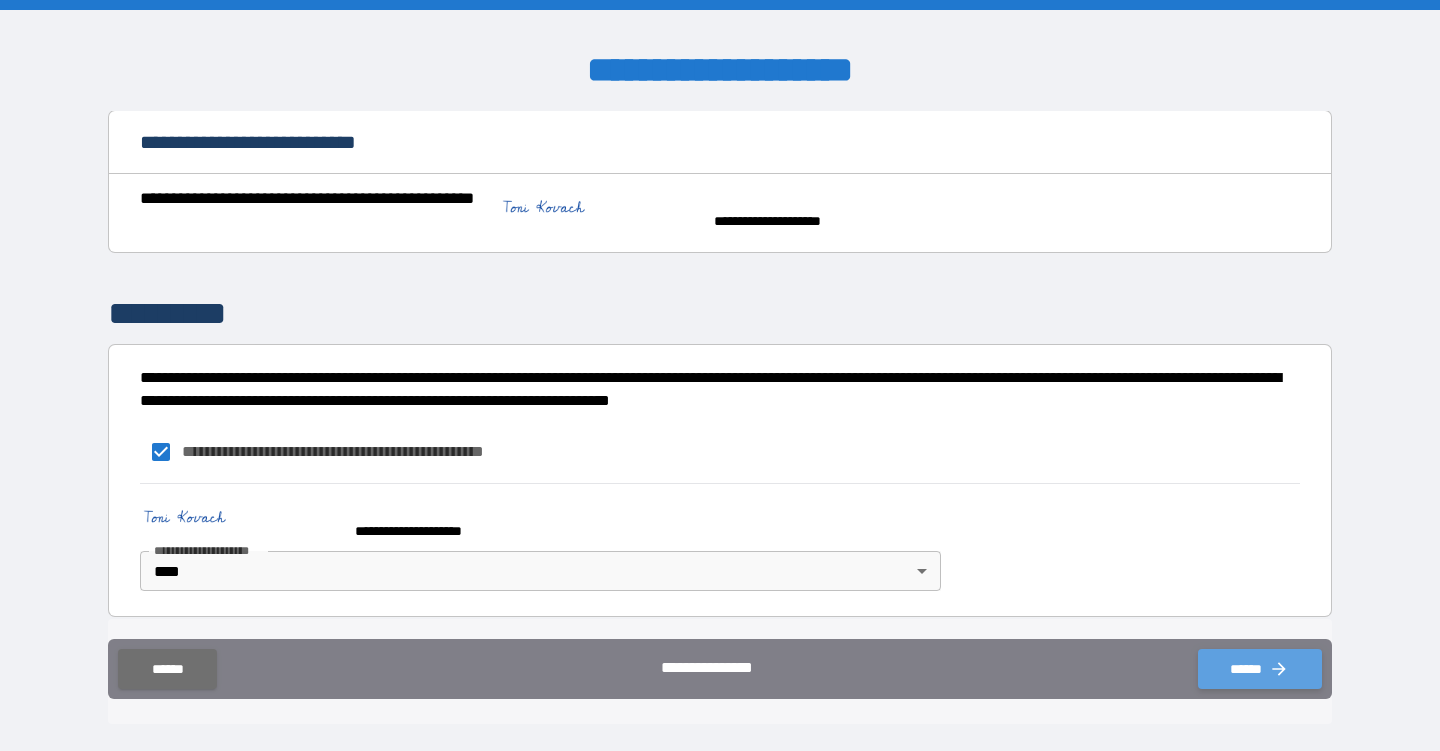 click on "******" at bounding box center [1260, 669] 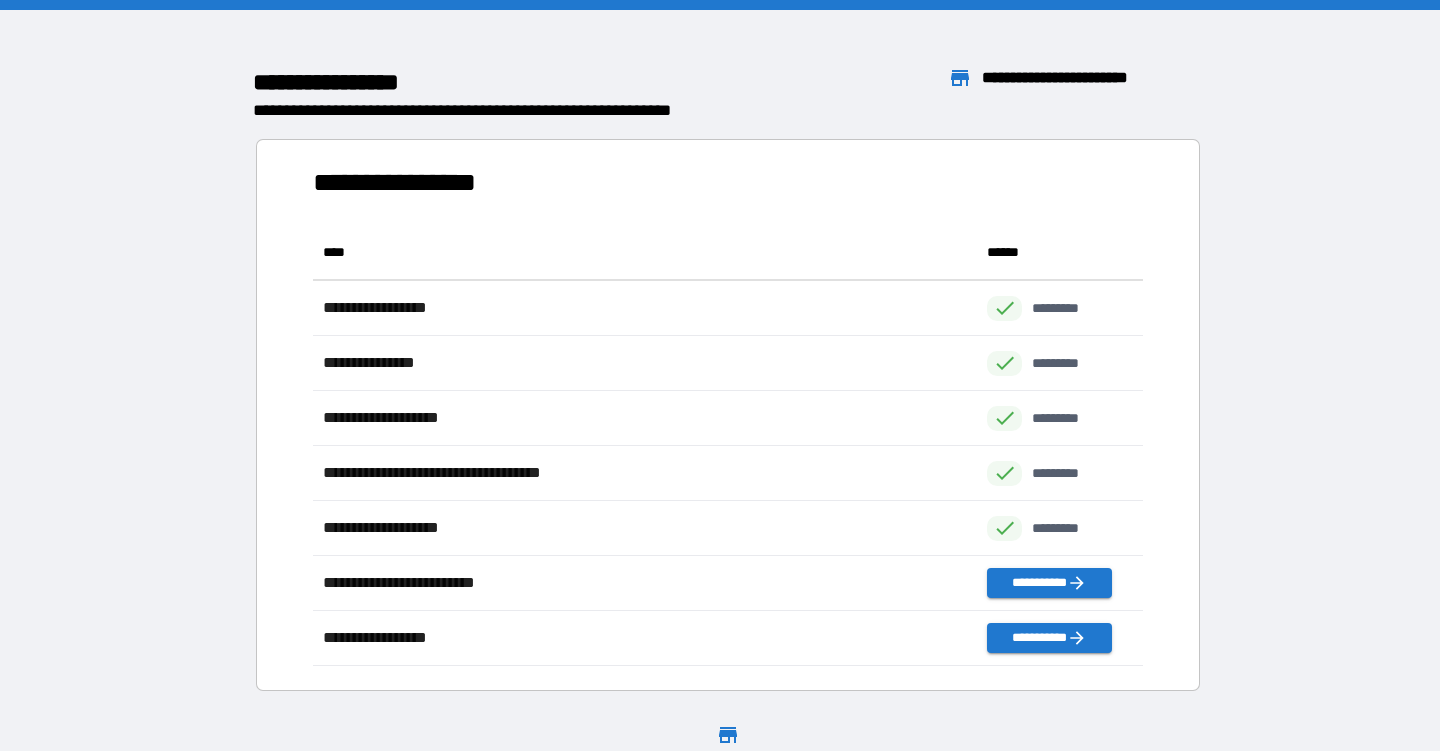 scroll, scrollTop: 441, scrollLeft: 830, axis: both 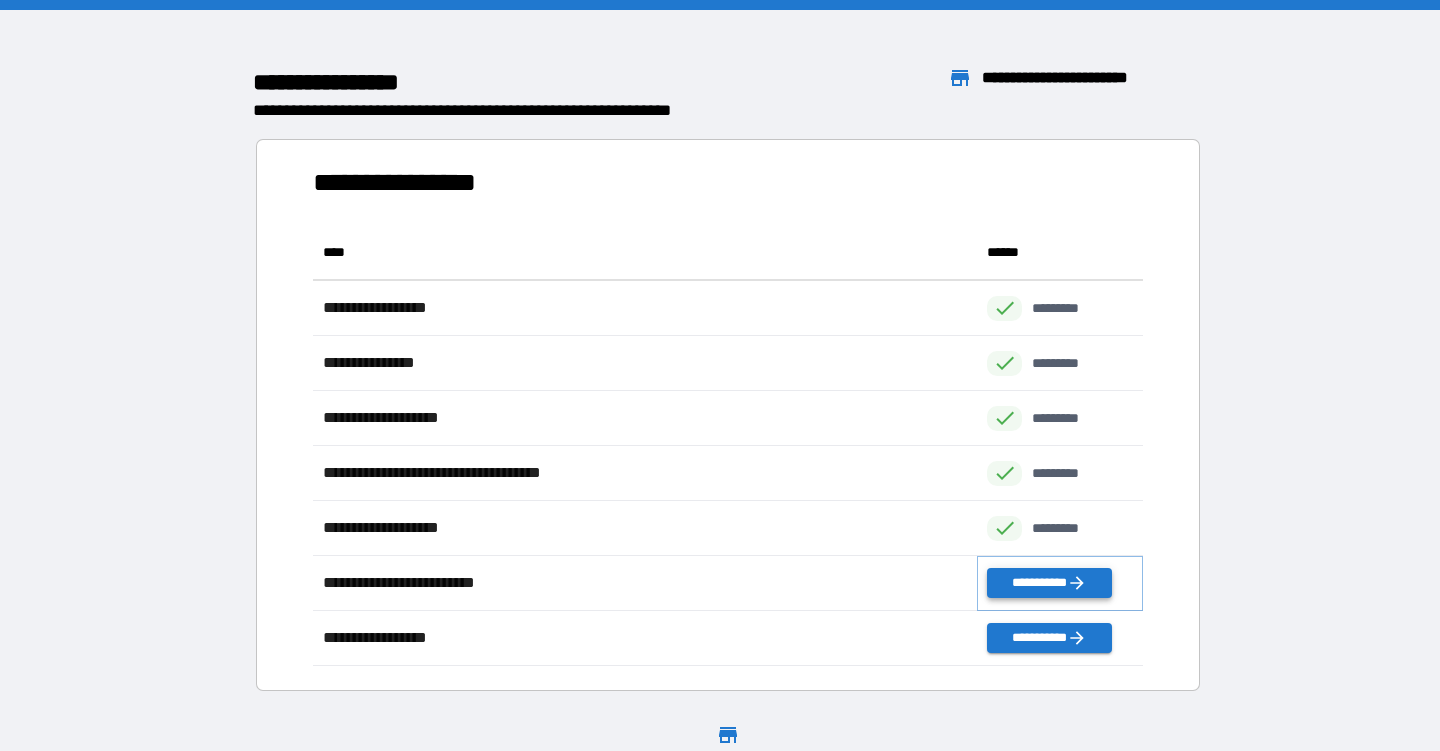 click on "**********" at bounding box center [1049, 583] 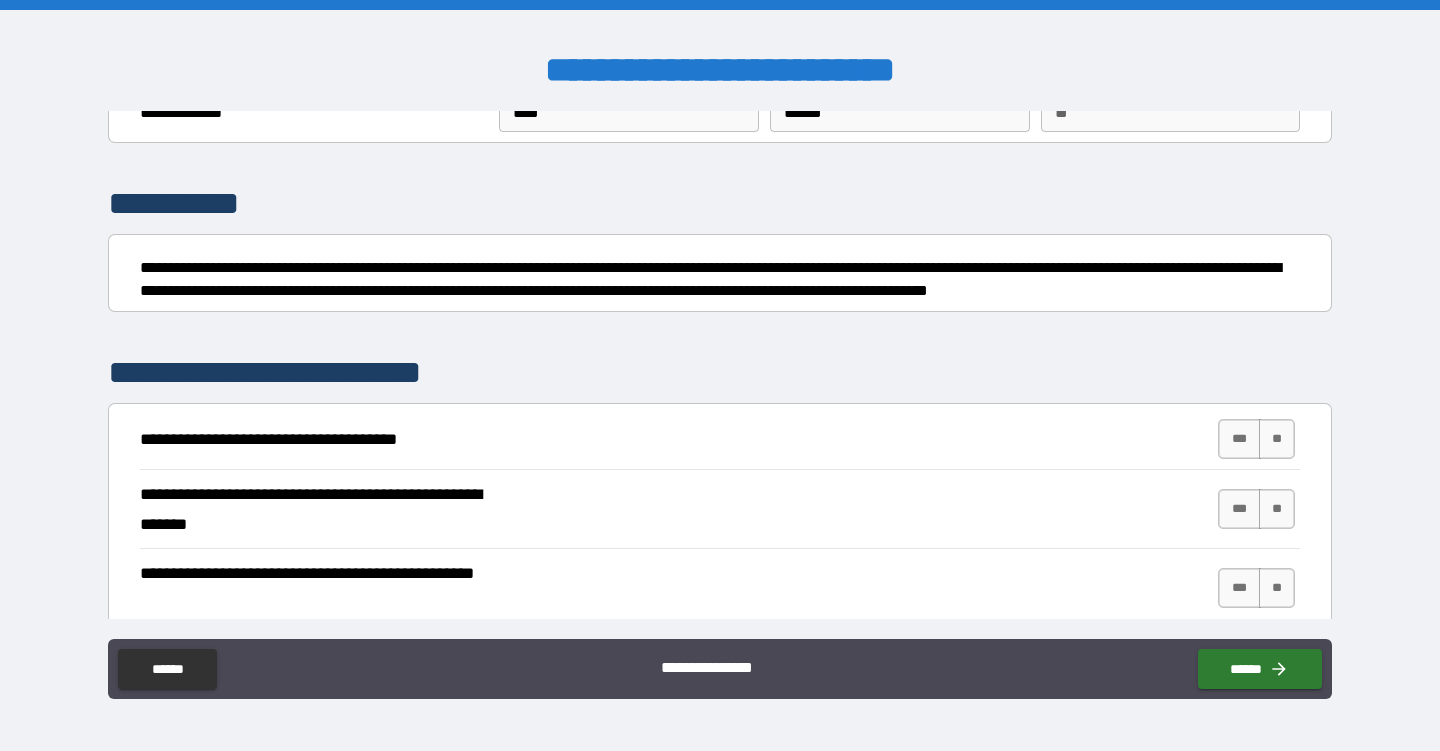 scroll, scrollTop: 97, scrollLeft: 0, axis: vertical 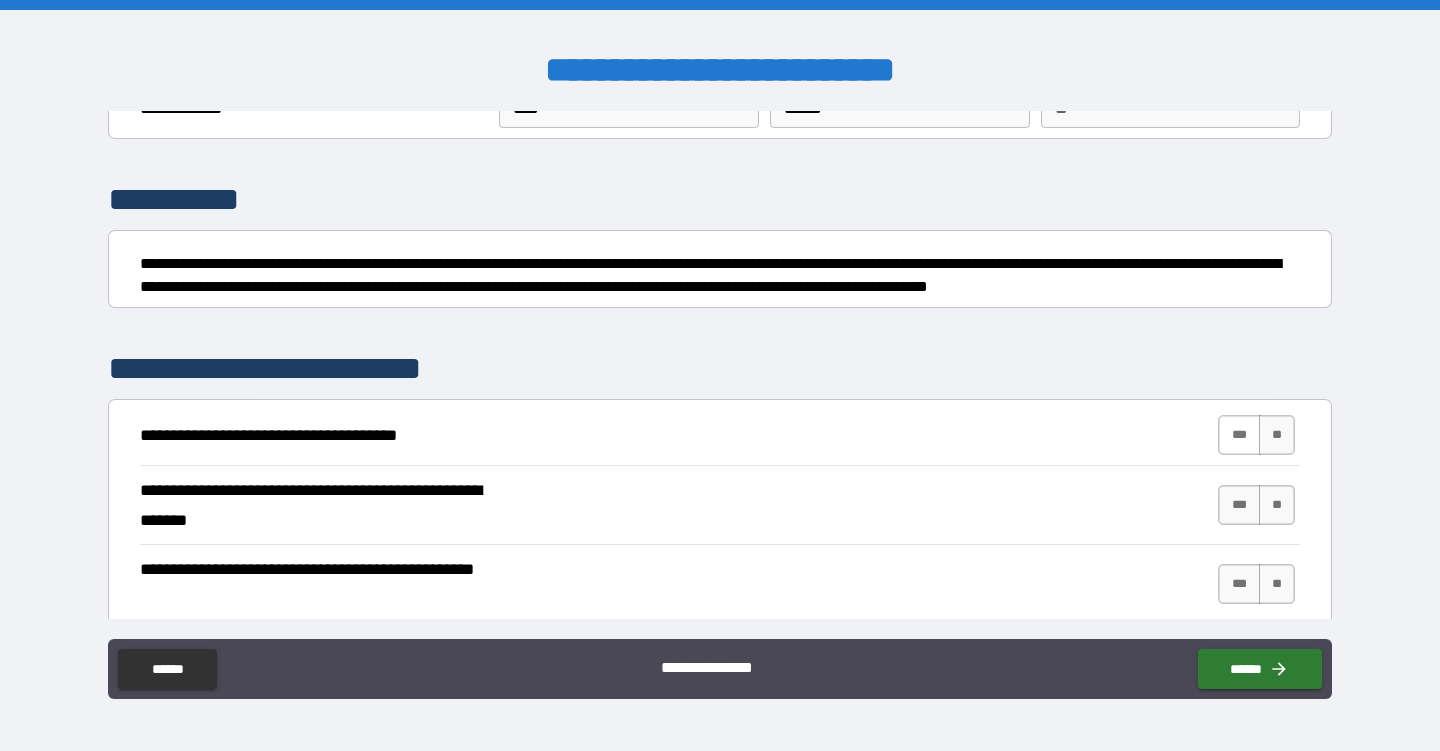 click on "***" at bounding box center (1239, 435) 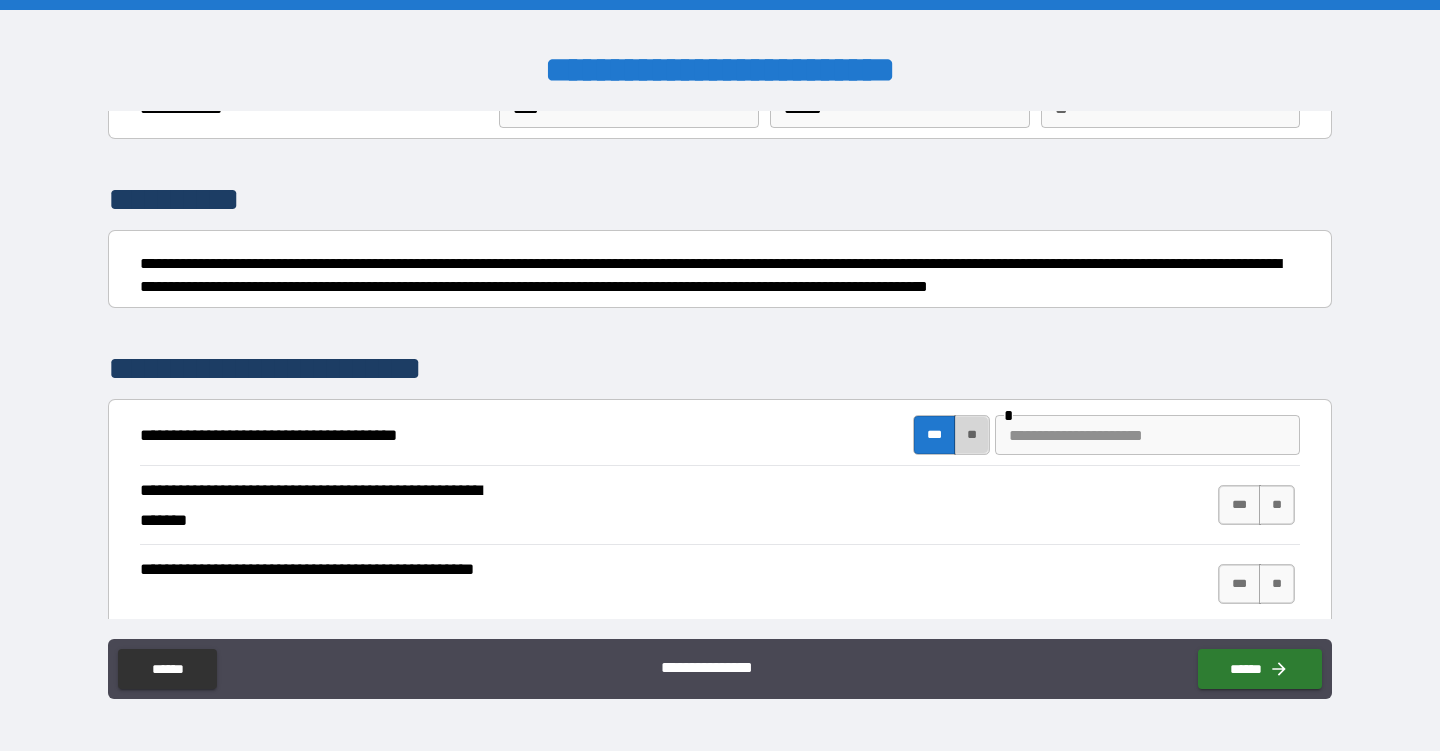 click on "**" at bounding box center [972, 435] 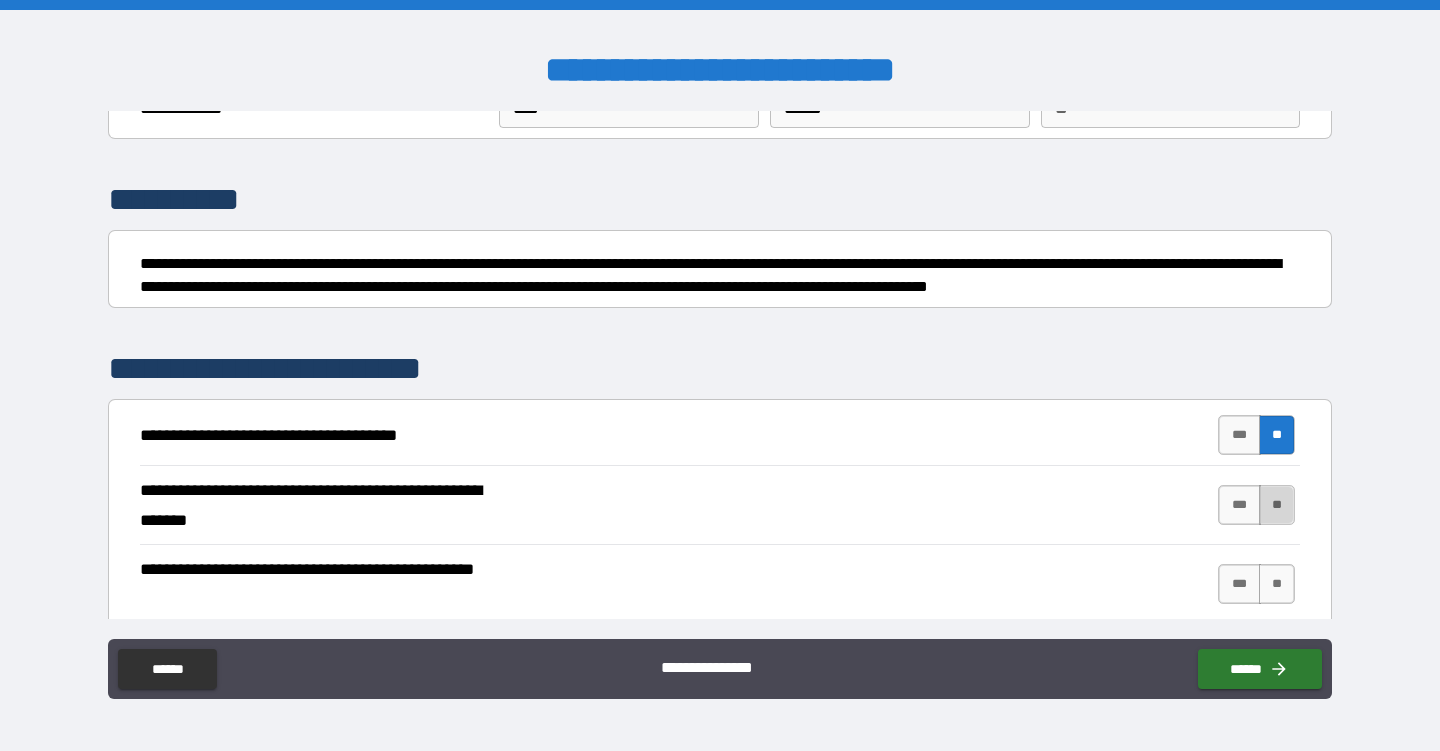 click on "**" at bounding box center (1277, 505) 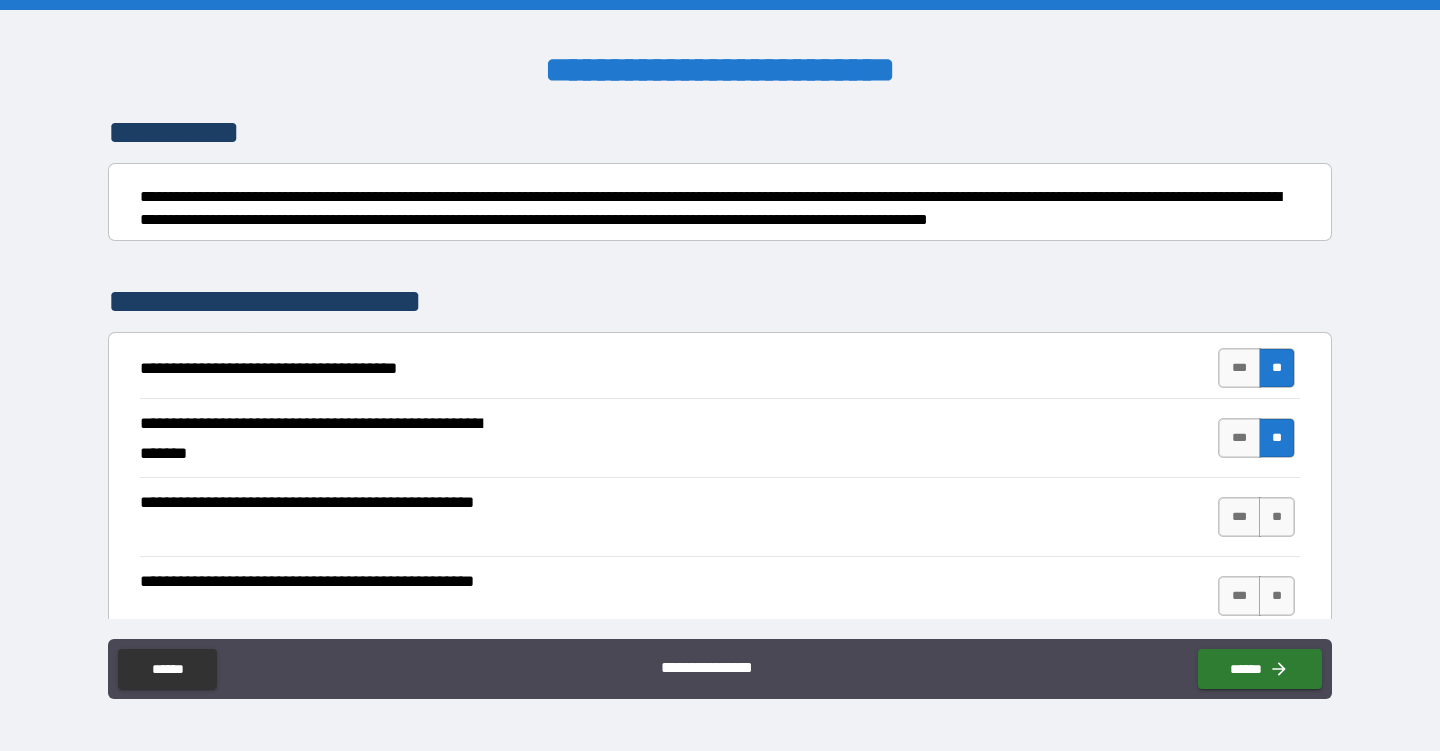 scroll, scrollTop: 196, scrollLeft: 0, axis: vertical 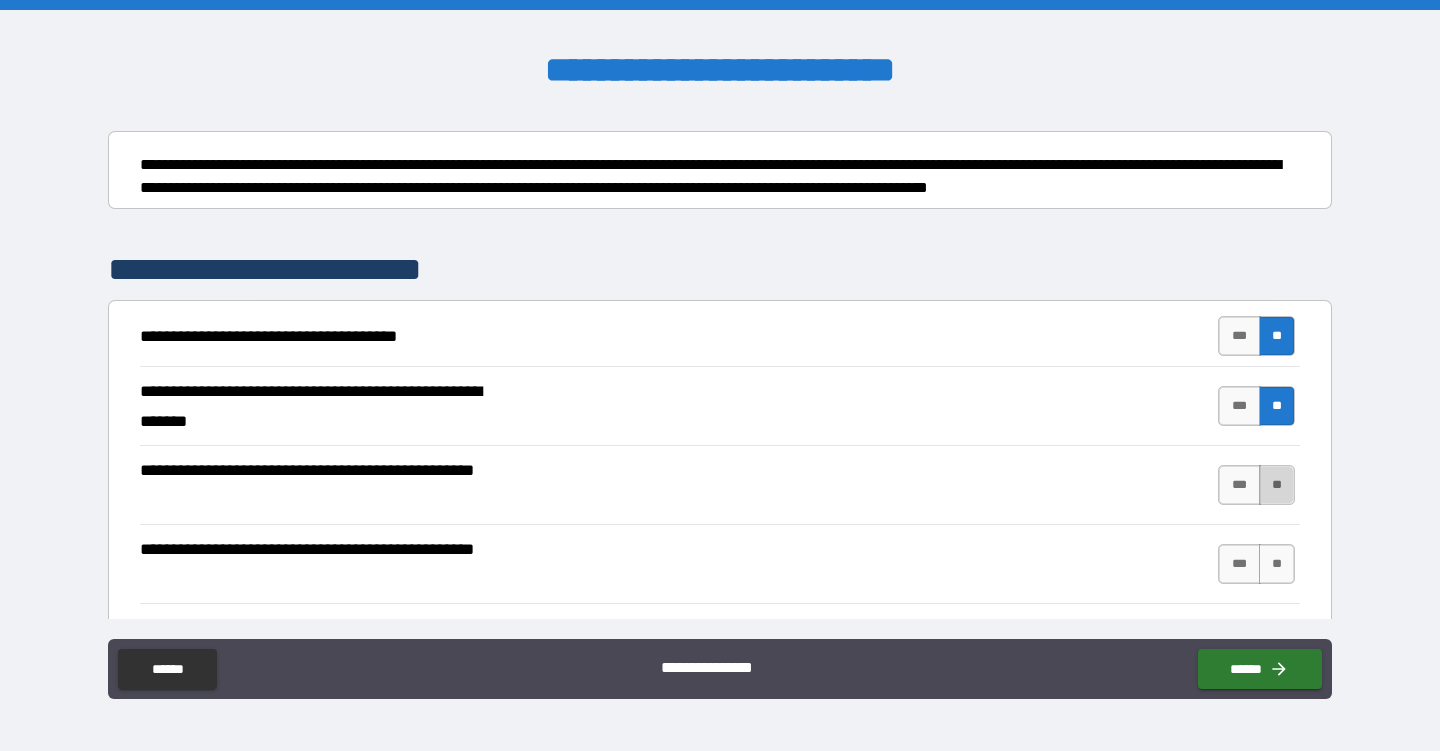 click on "**" at bounding box center (1277, 485) 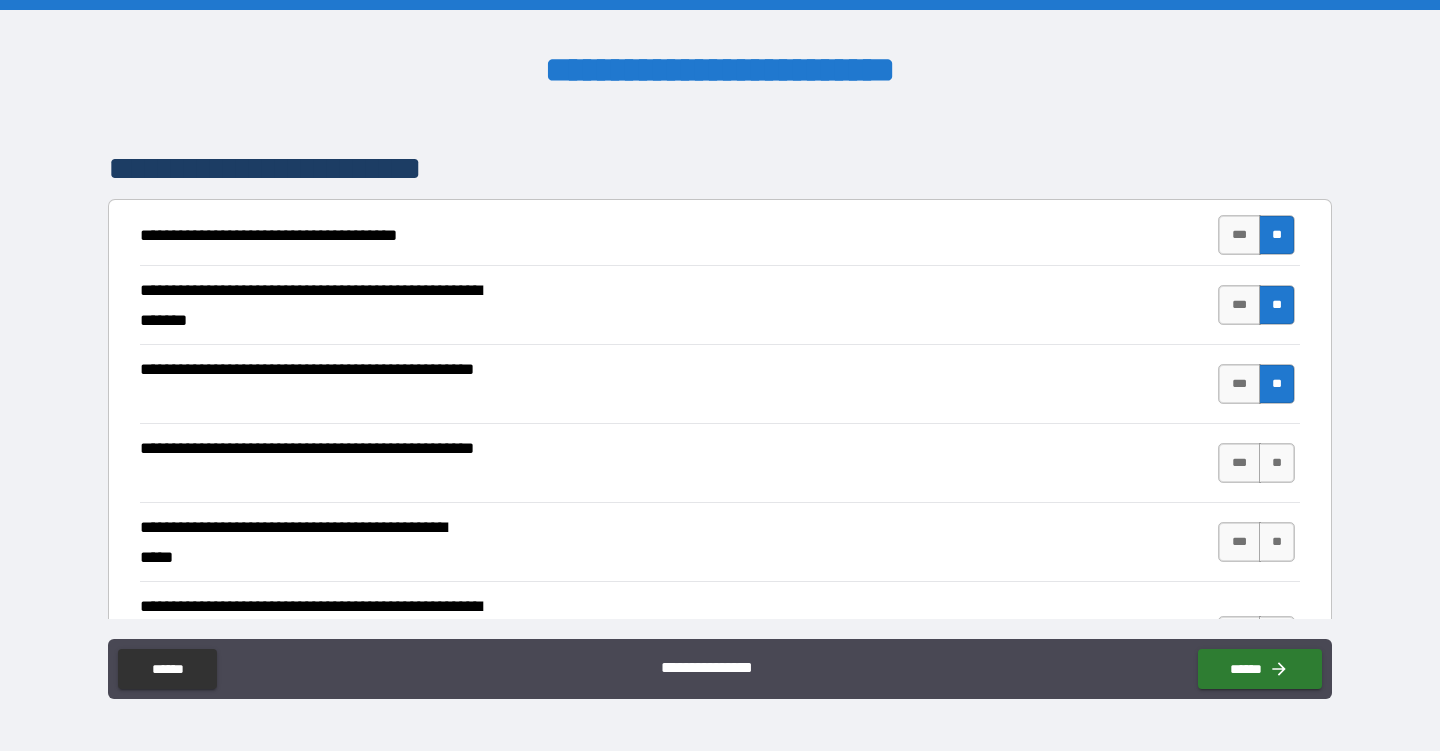 scroll, scrollTop: 296, scrollLeft: 0, axis: vertical 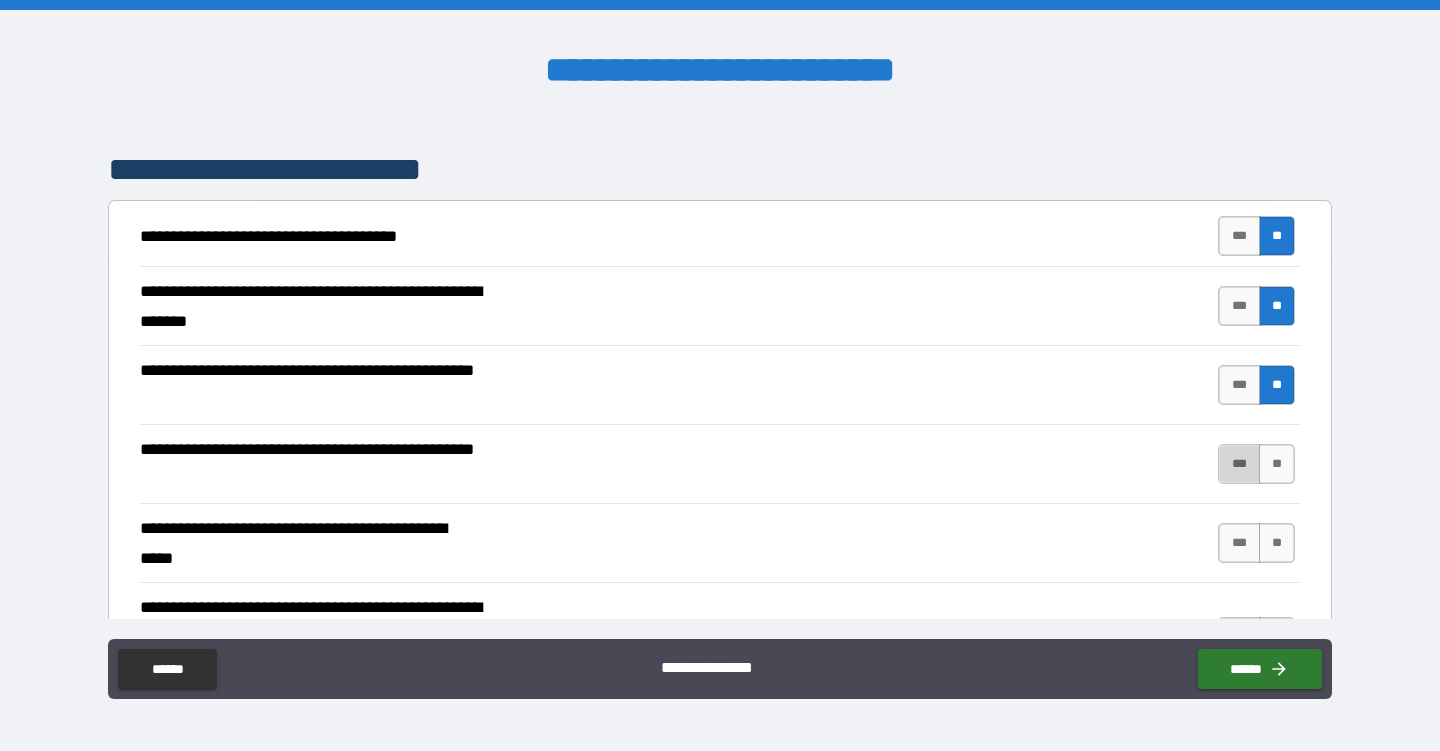 click on "***" at bounding box center (1239, 464) 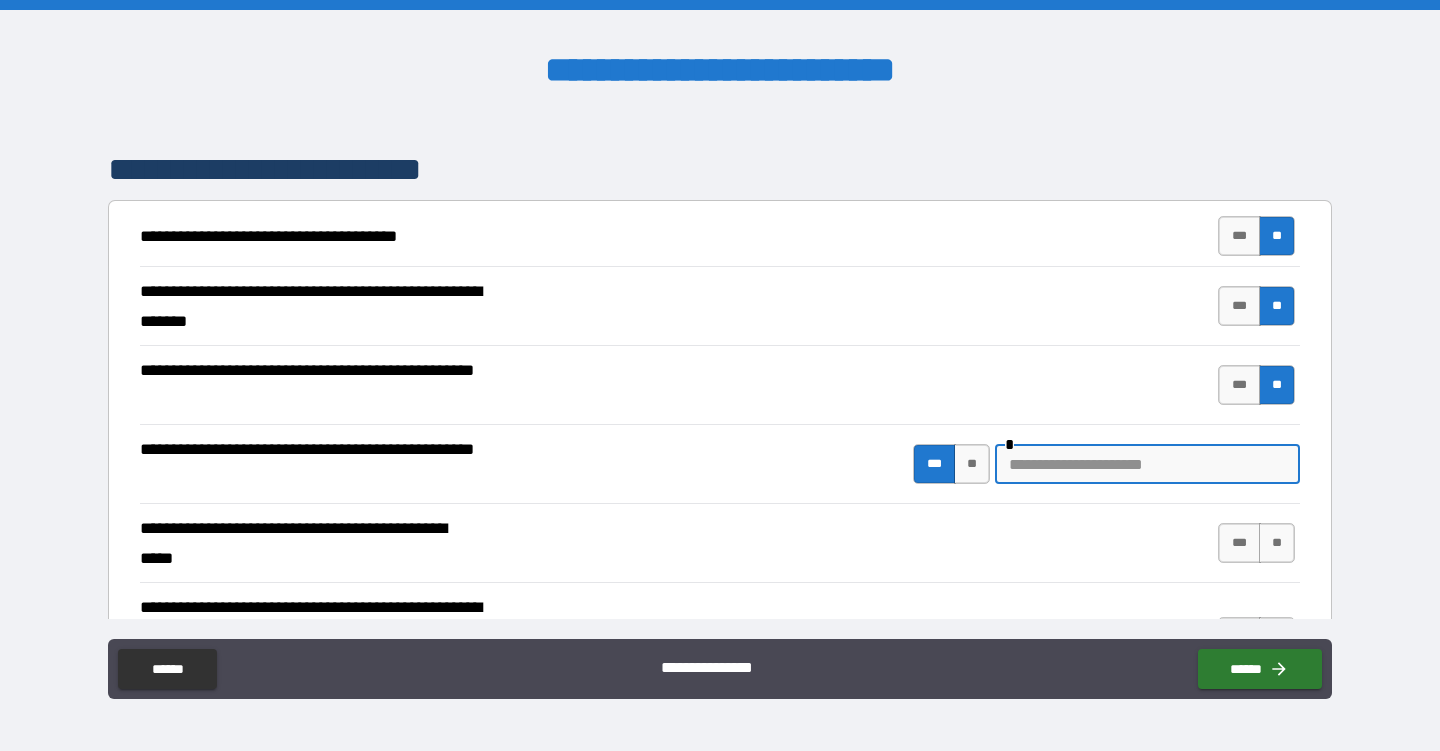 click at bounding box center [1147, 464] 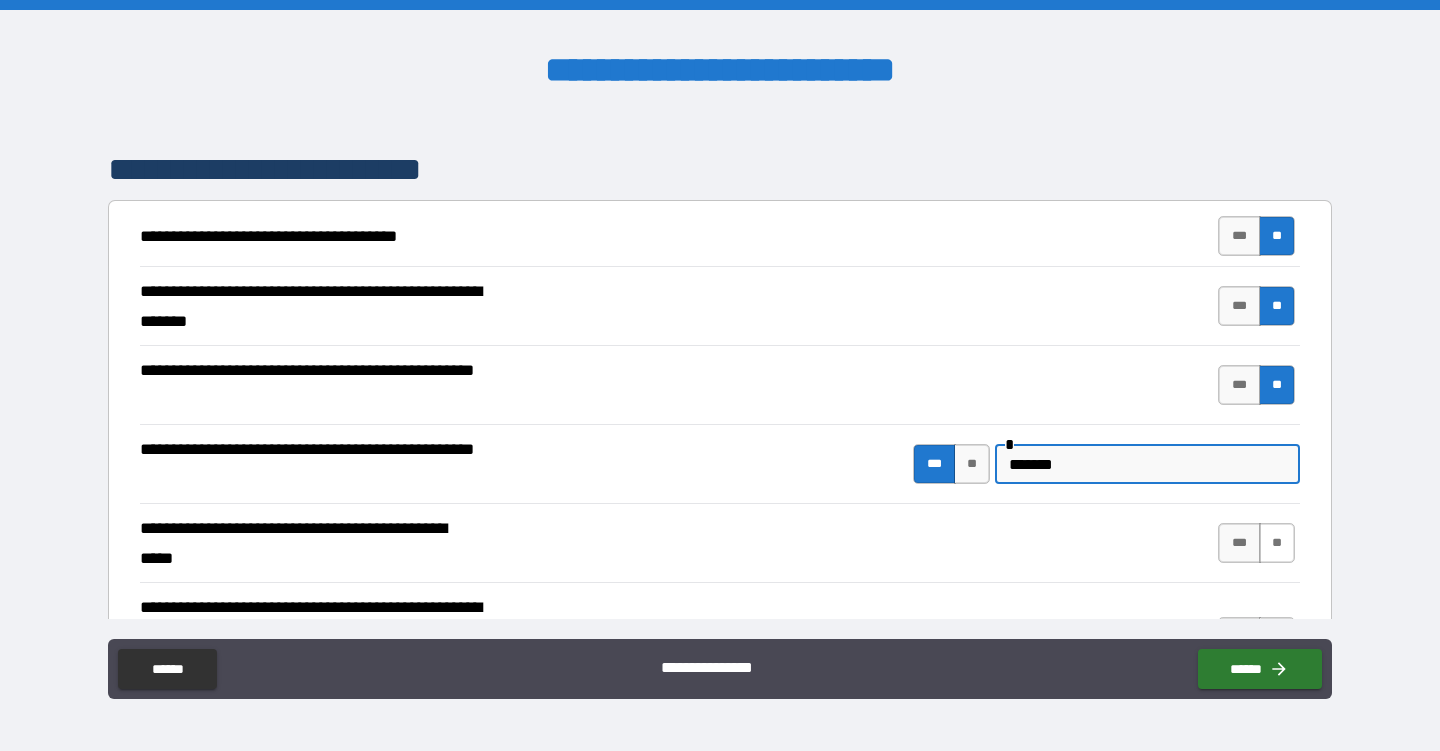 click on "**" at bounding box center [1277, 543] 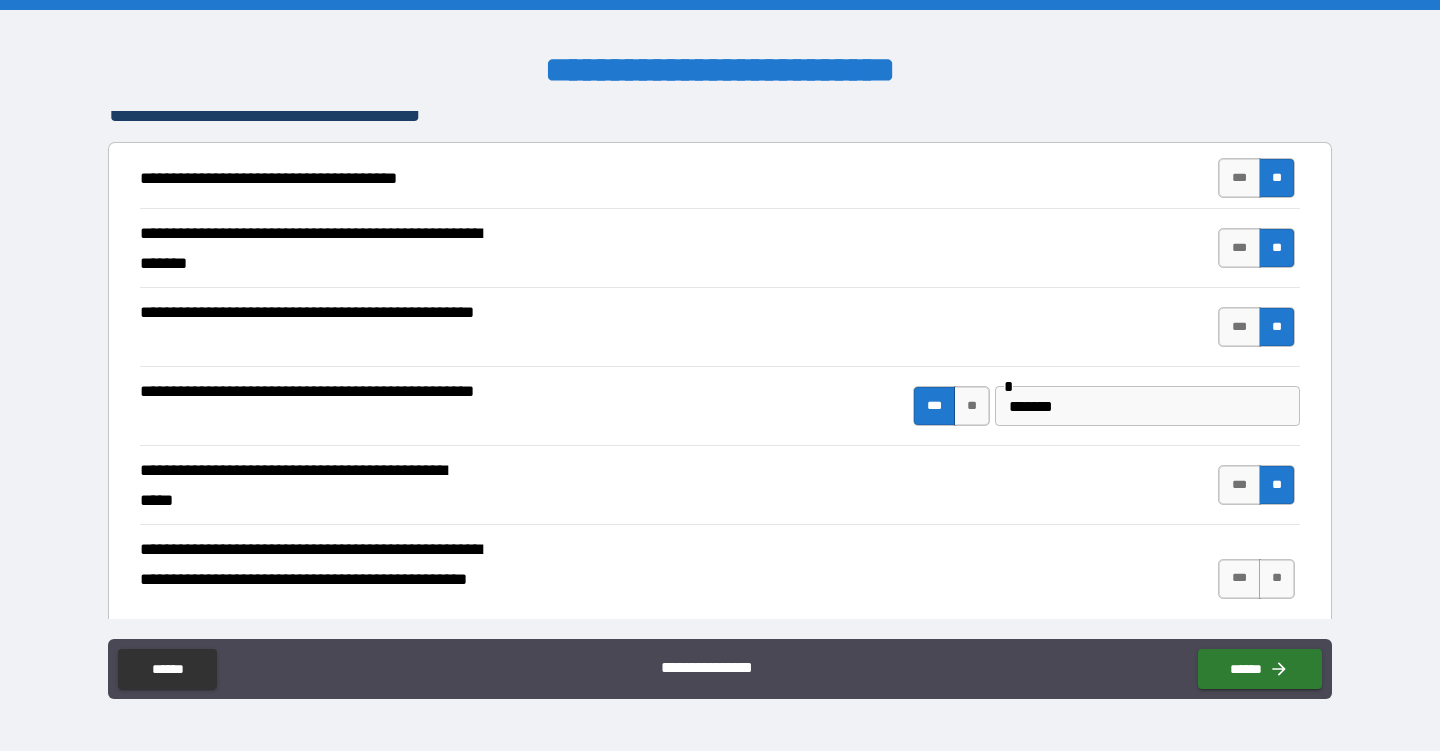 scroll, scrollTop: 396, scrollLeft: 0, axis: vertical 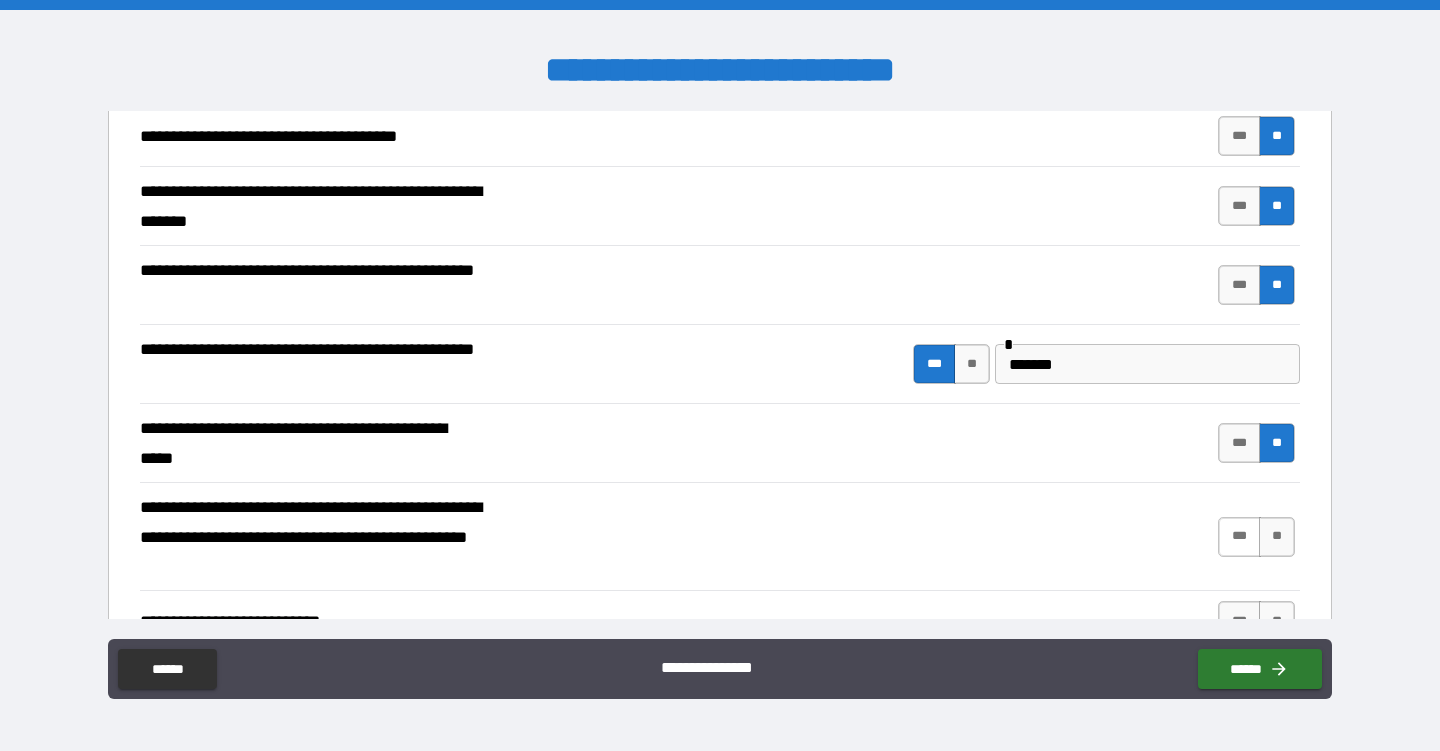 click on "***" at bounding box center (1239, 537) 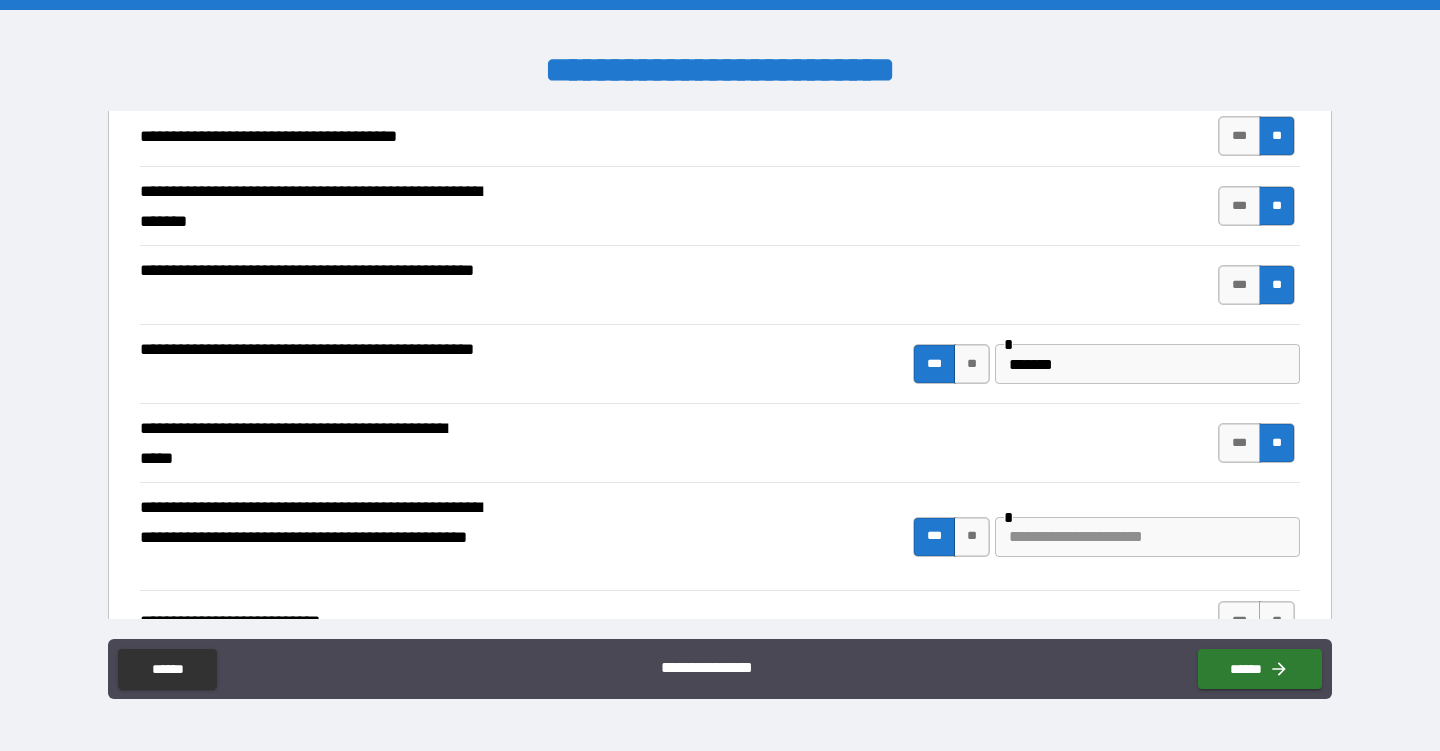 click at bounding box center (1147, 537) 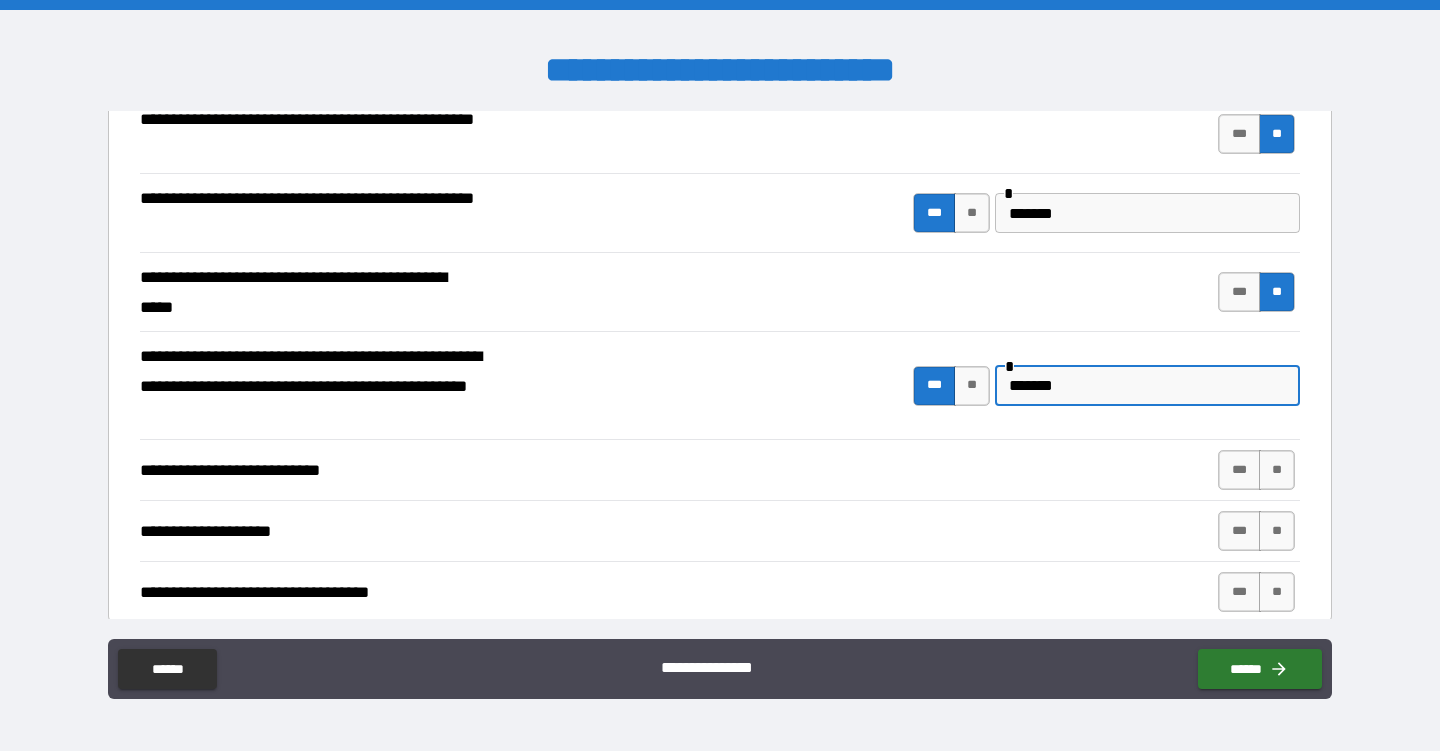 scroll, scrollTop: 553, scrollLeft: 0, axis: vertical 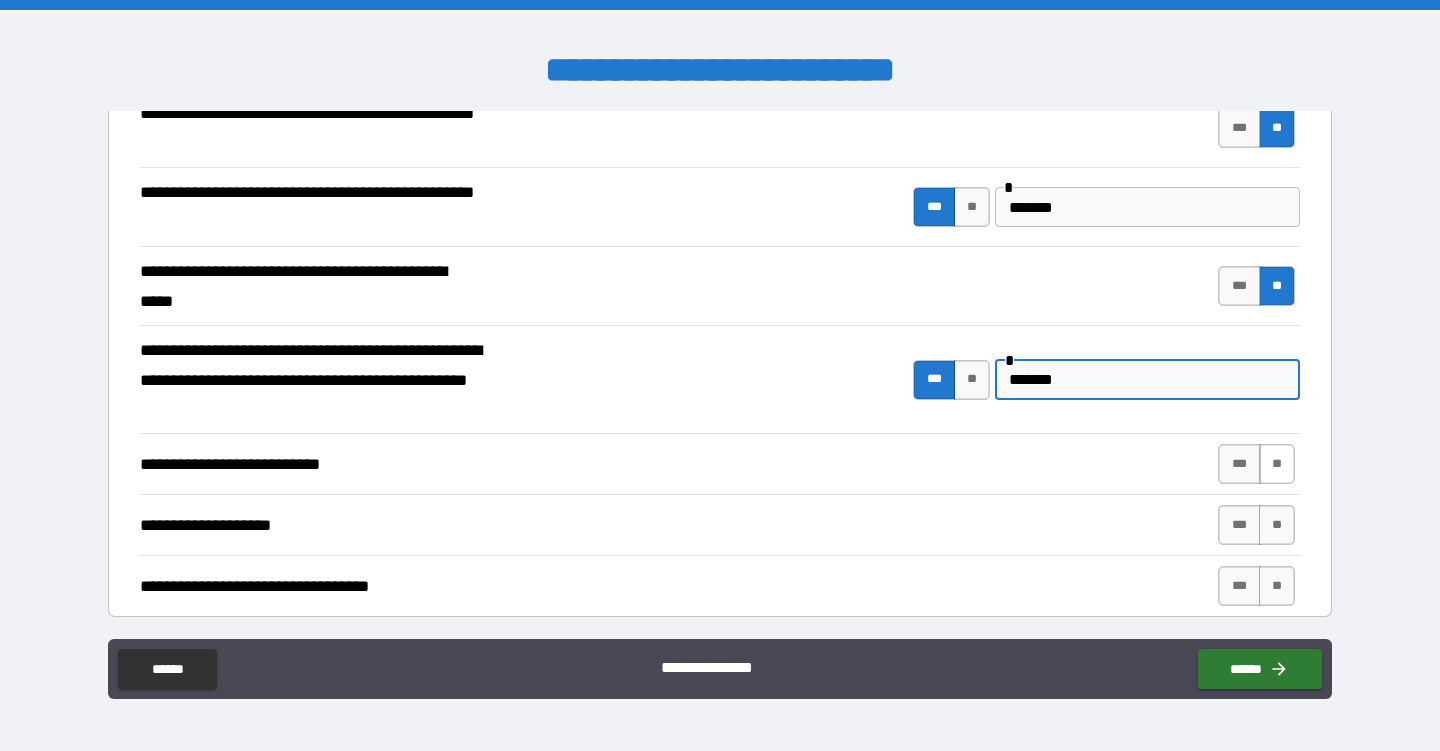 click on "**" at bounding box center [1277, 464] 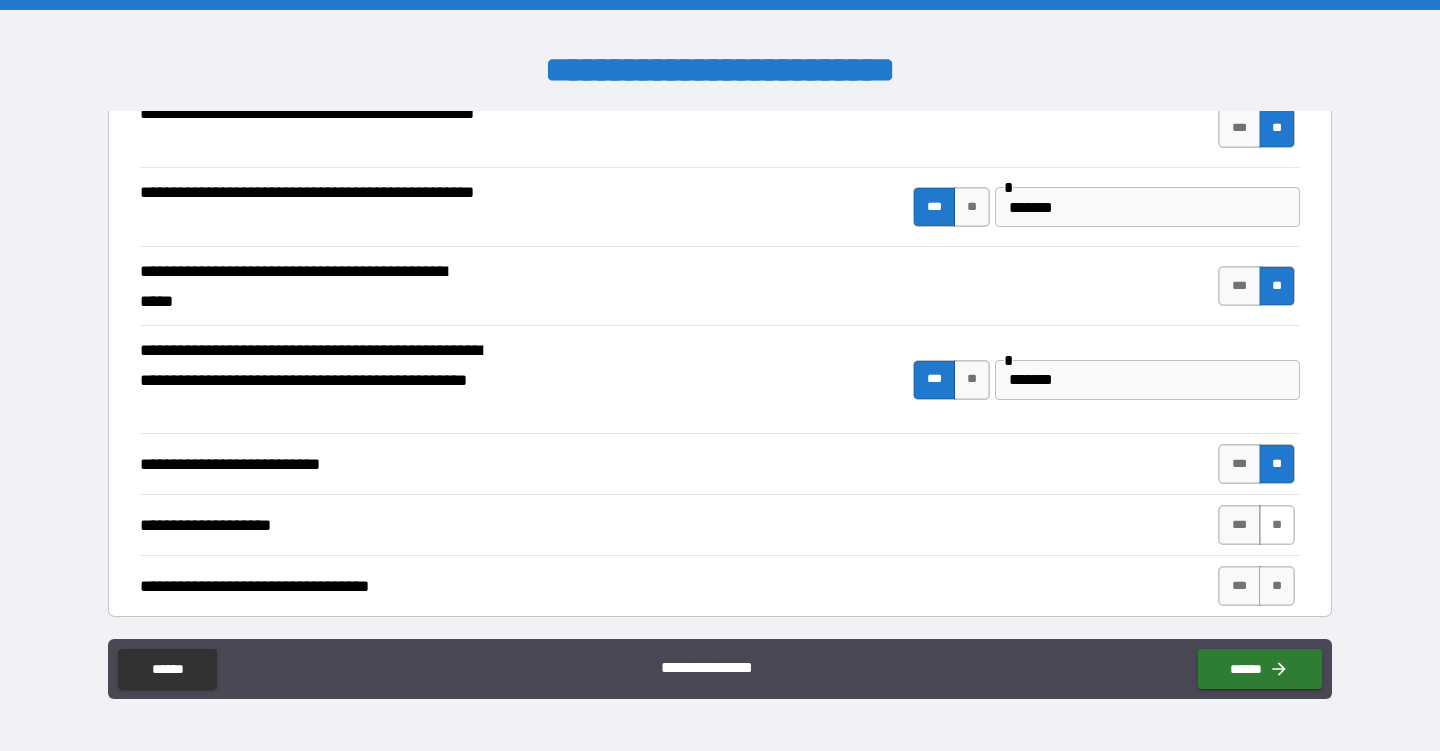 click on "**" at bounding box center (1277, 525) 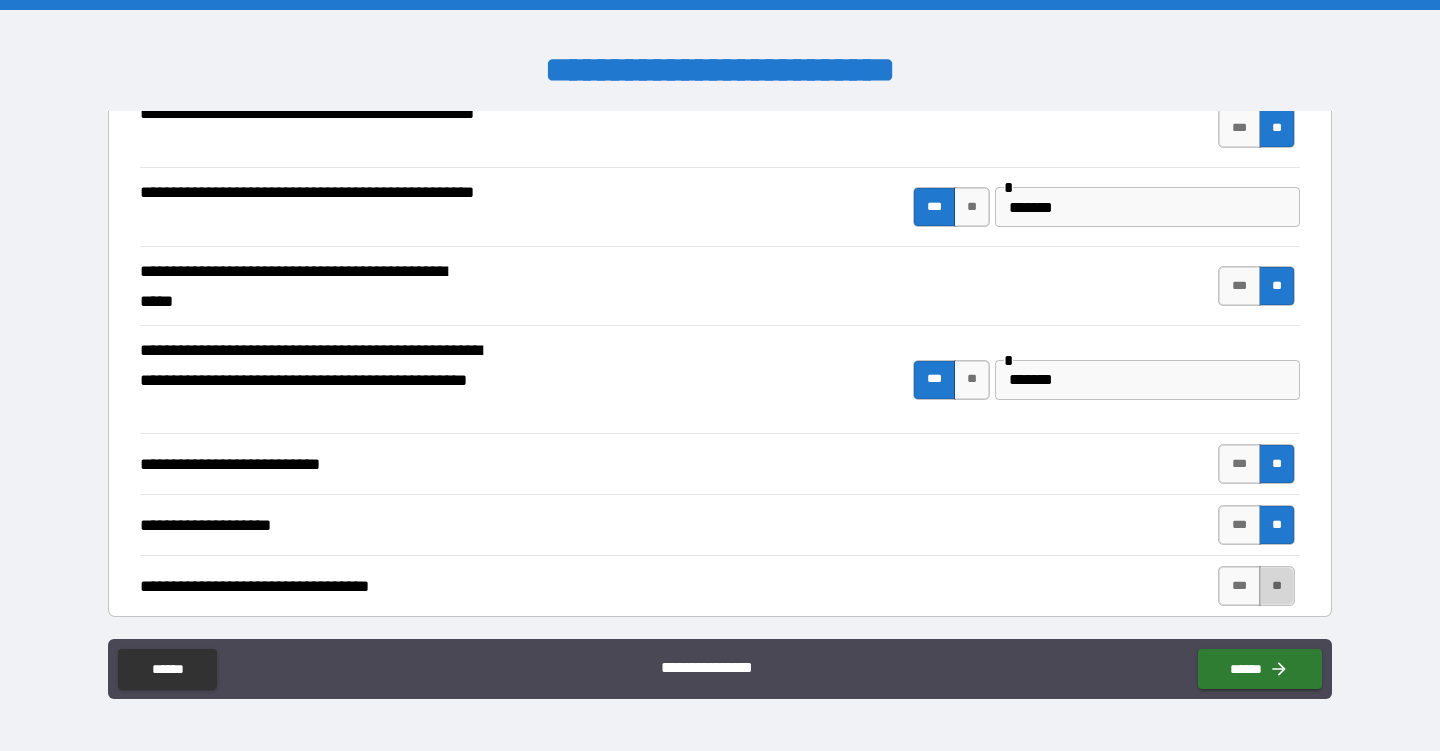 click on "**" at bounding box center [1277, 586] 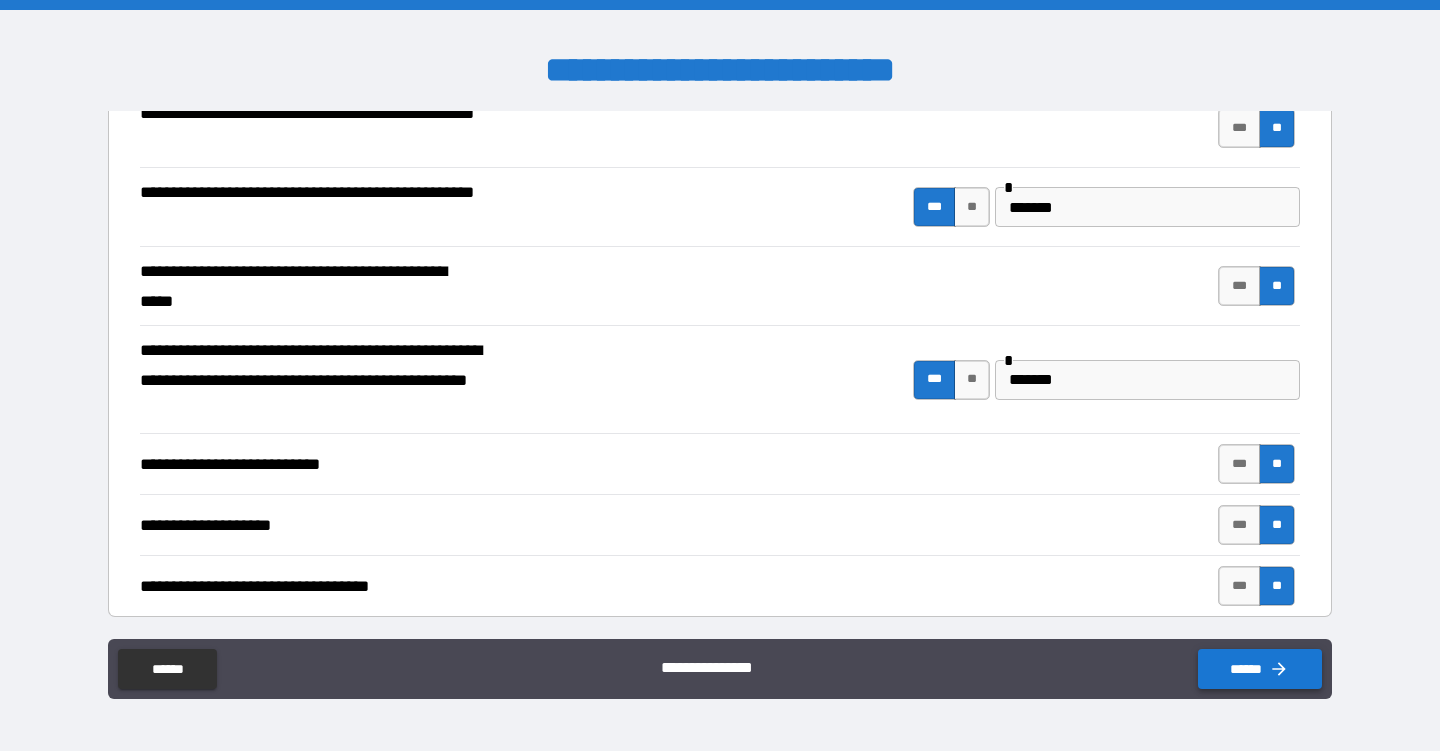 click on "******" at bounding box center (1260, 669) 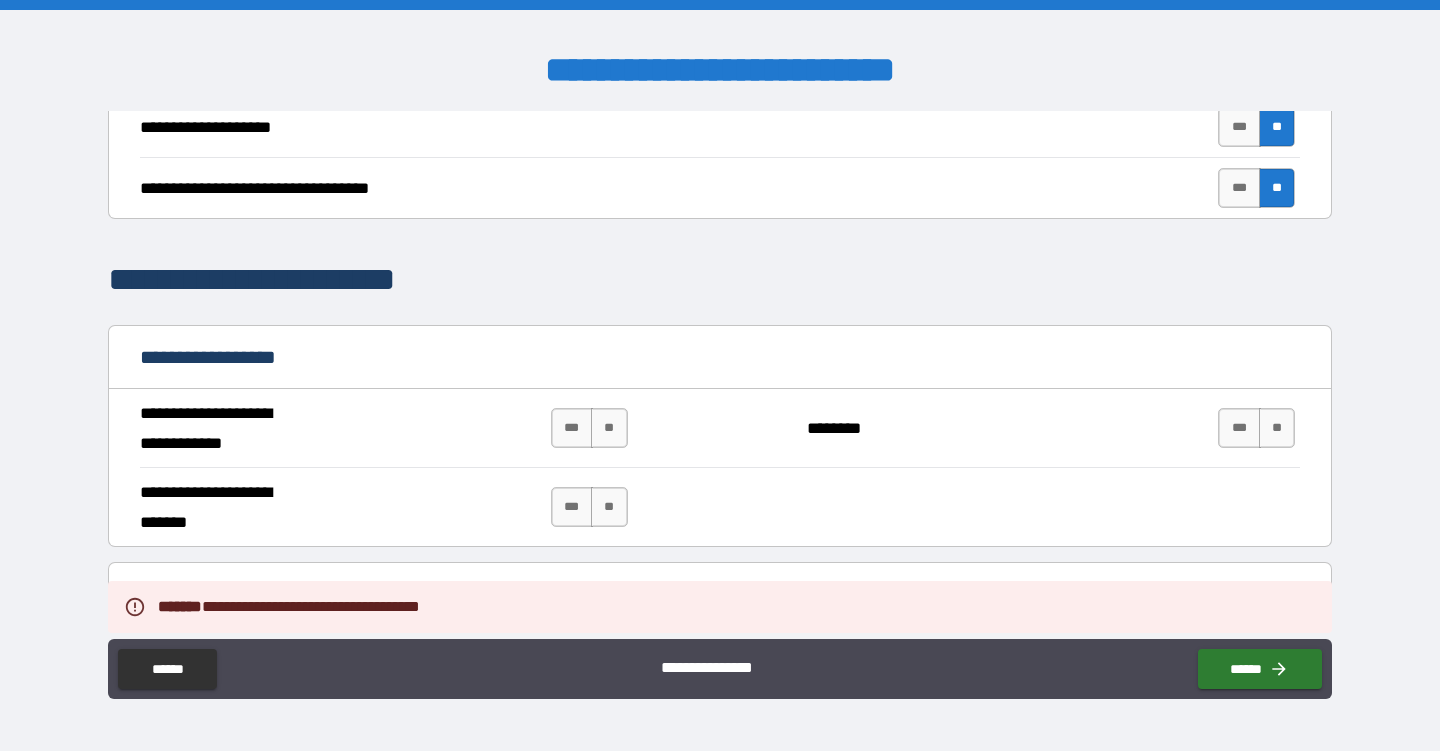 scroll, scrollTop: 960, scrollLeft: 0, axis: vertical 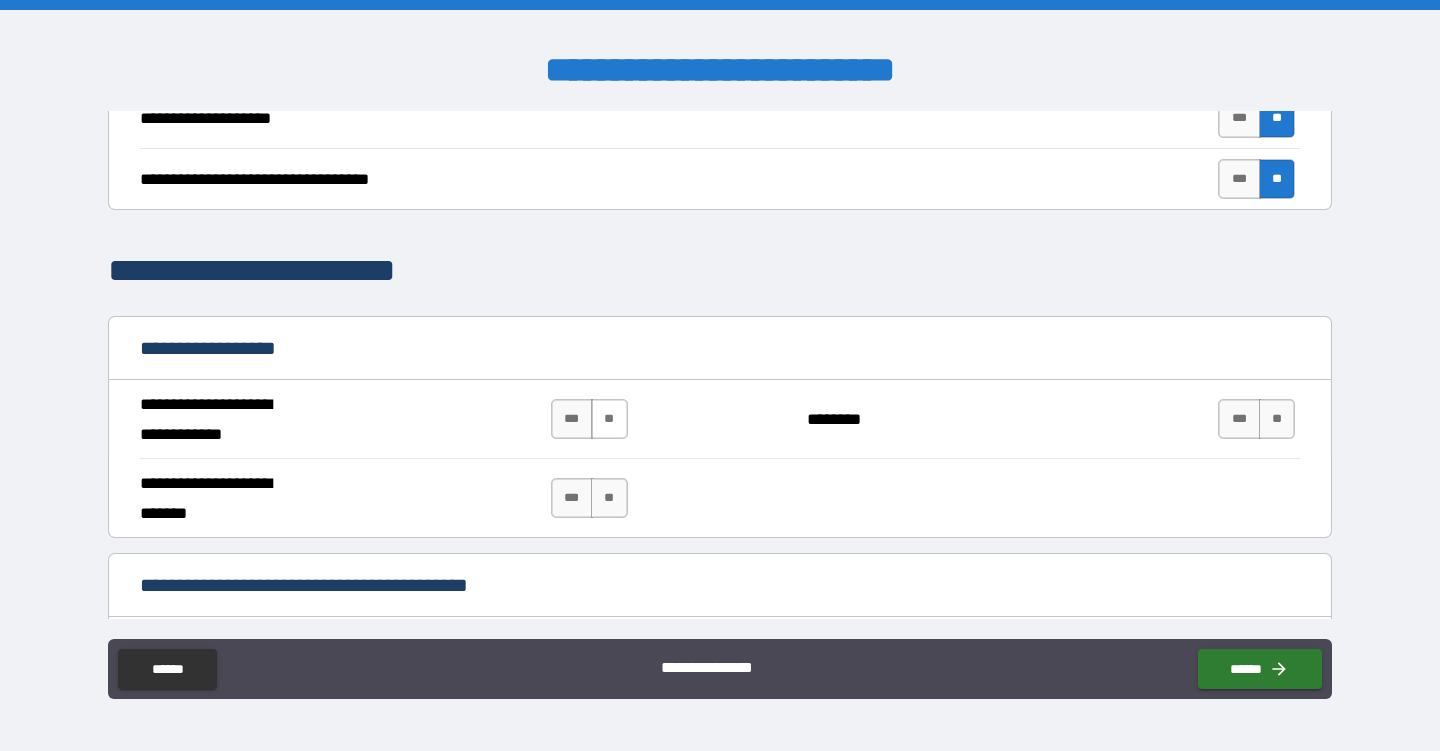 click on "**" at bounding box center (609, 419) 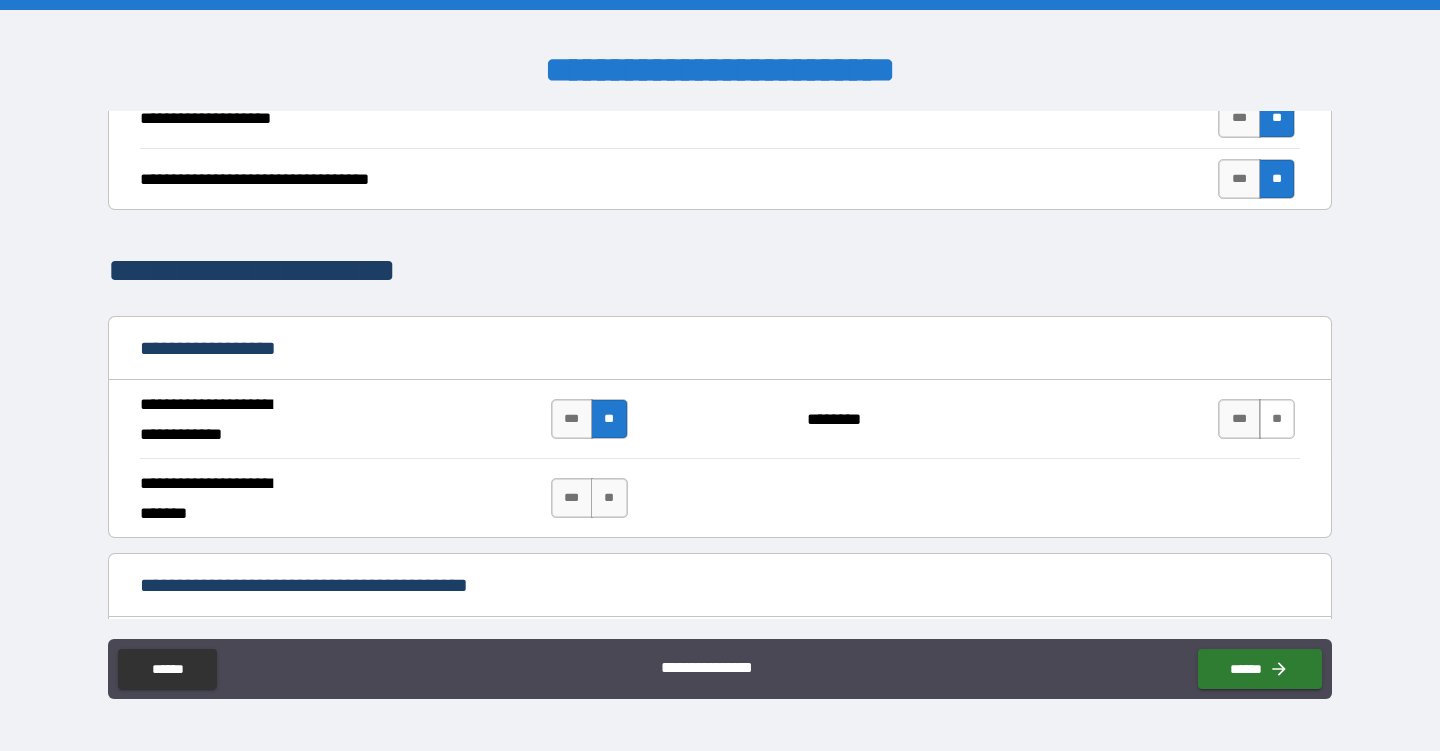 click on "**" at bounding box center [1277, 419] 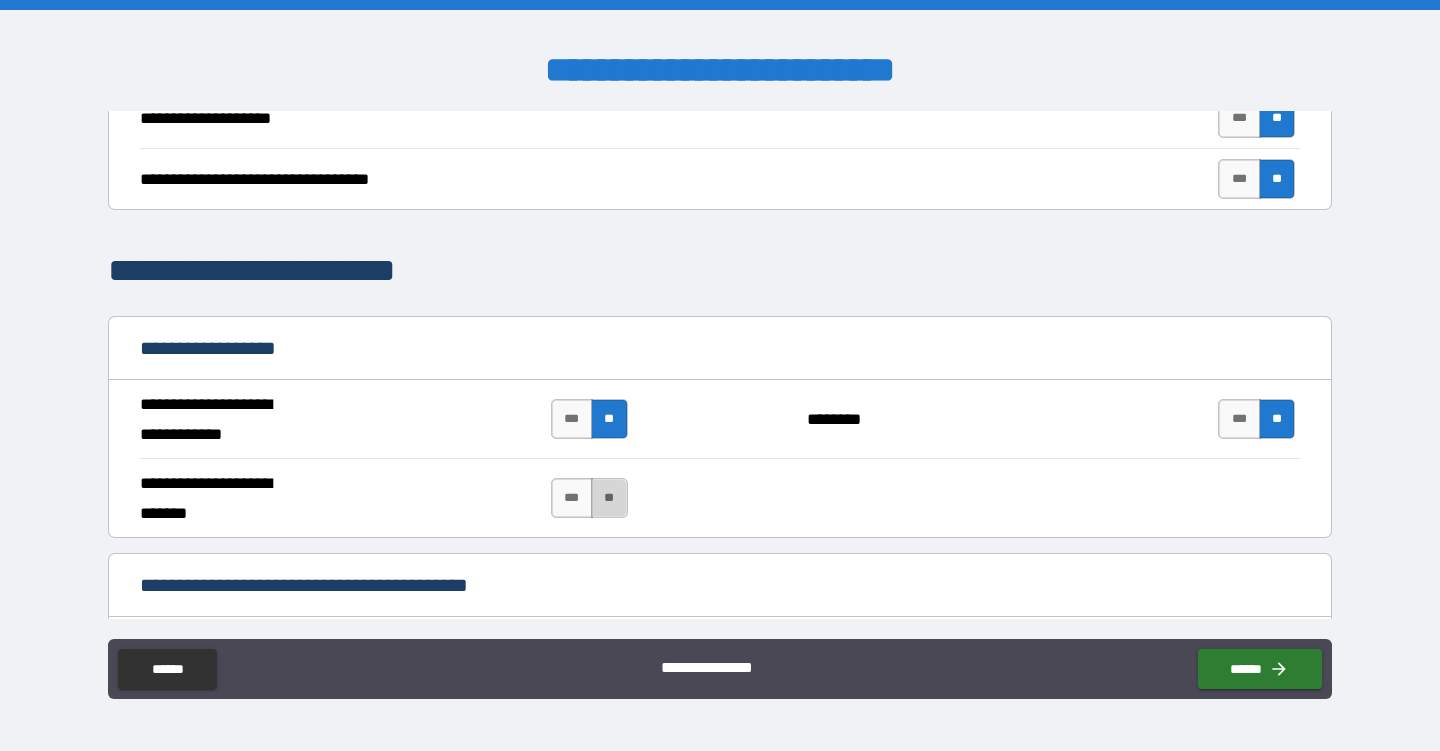 click on "**" at bounding box center (609, 498) 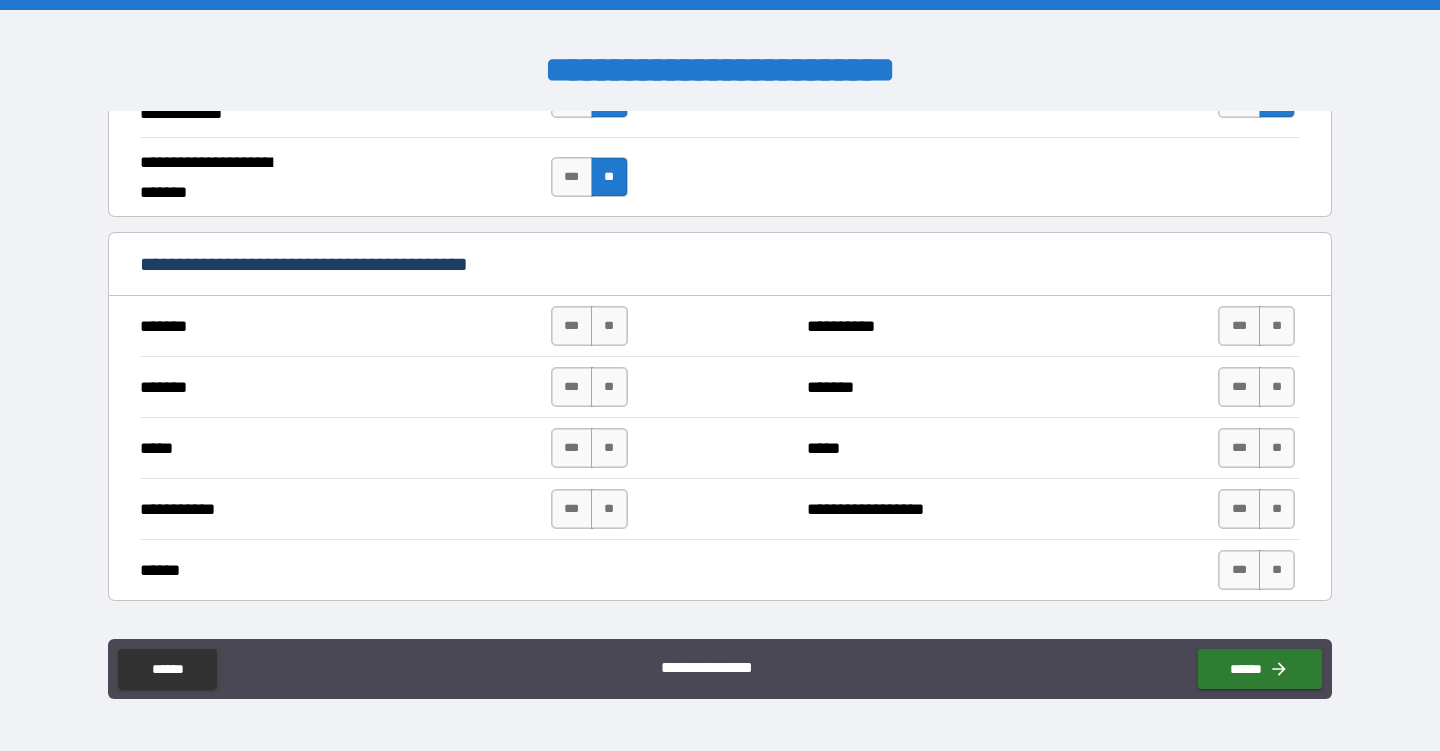 scroll, scrollTop: 1282, scrollLeft: 0, axis: vertical 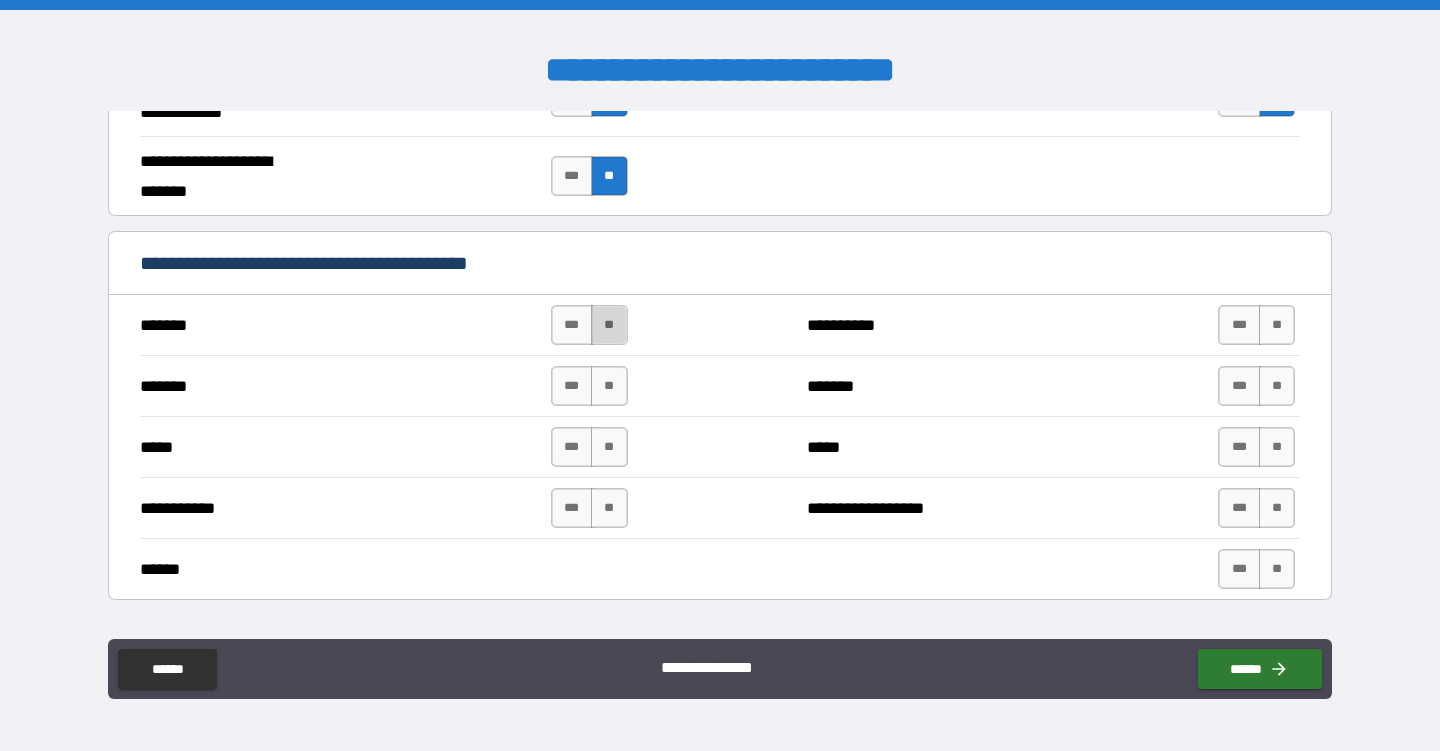 click on "**" at bounding box center (609, 325) 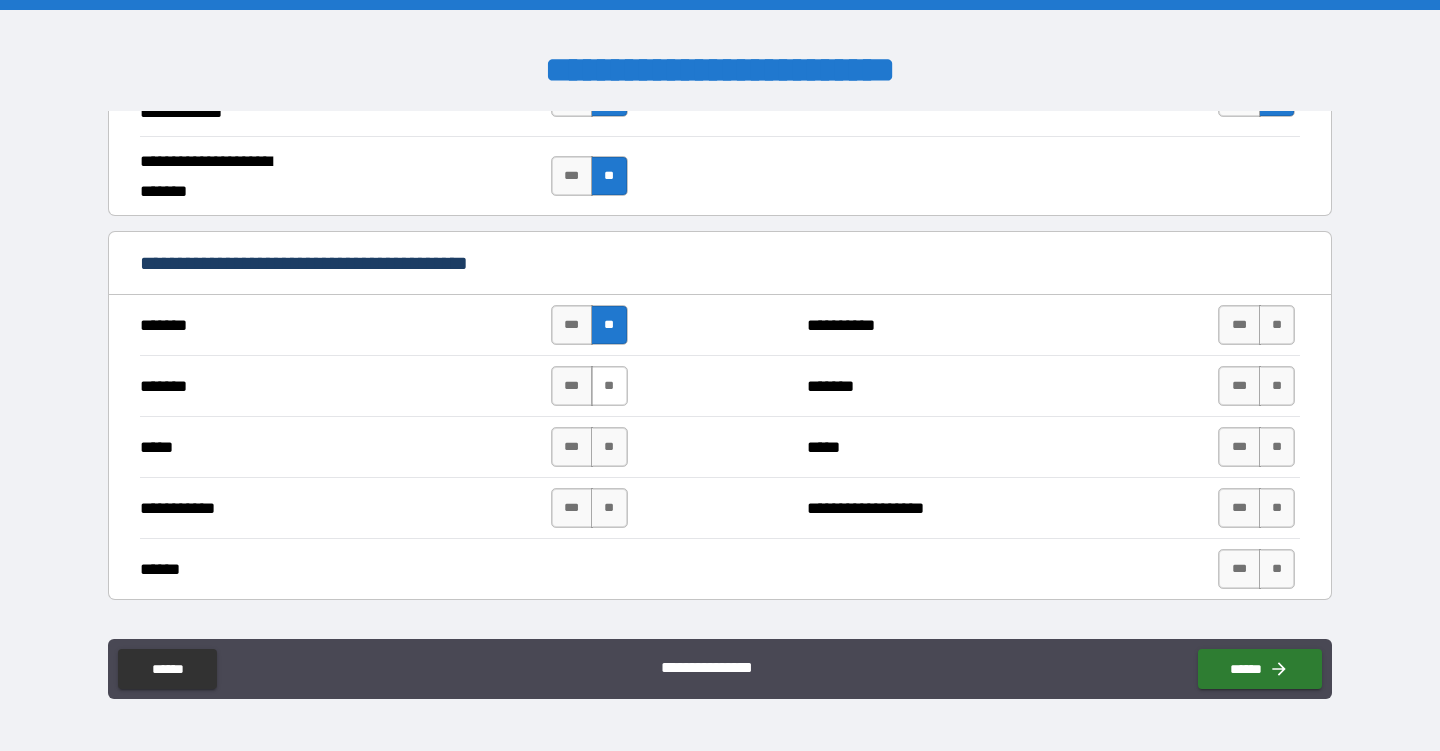 click on "**" at bounding box center [609, 386] 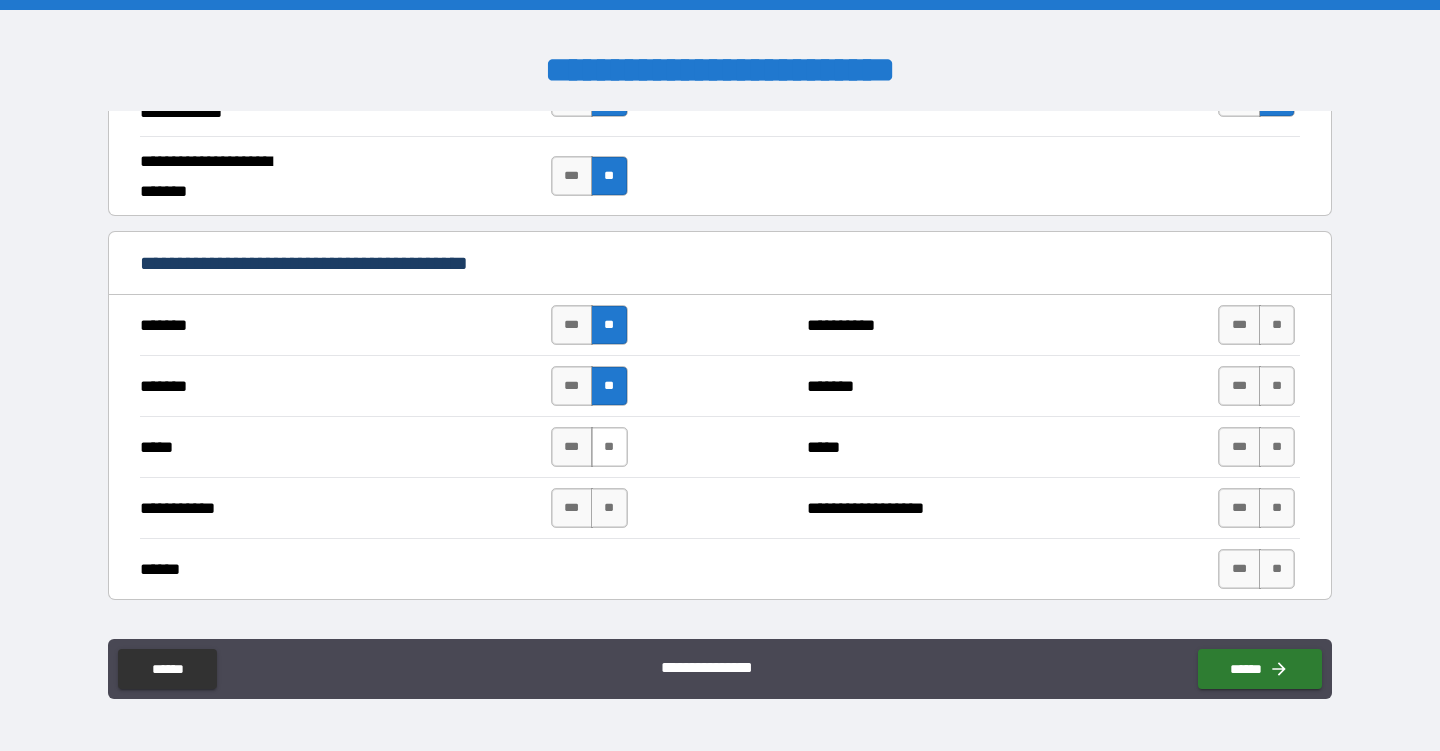 click on "**" at bounding box center (609, 447) 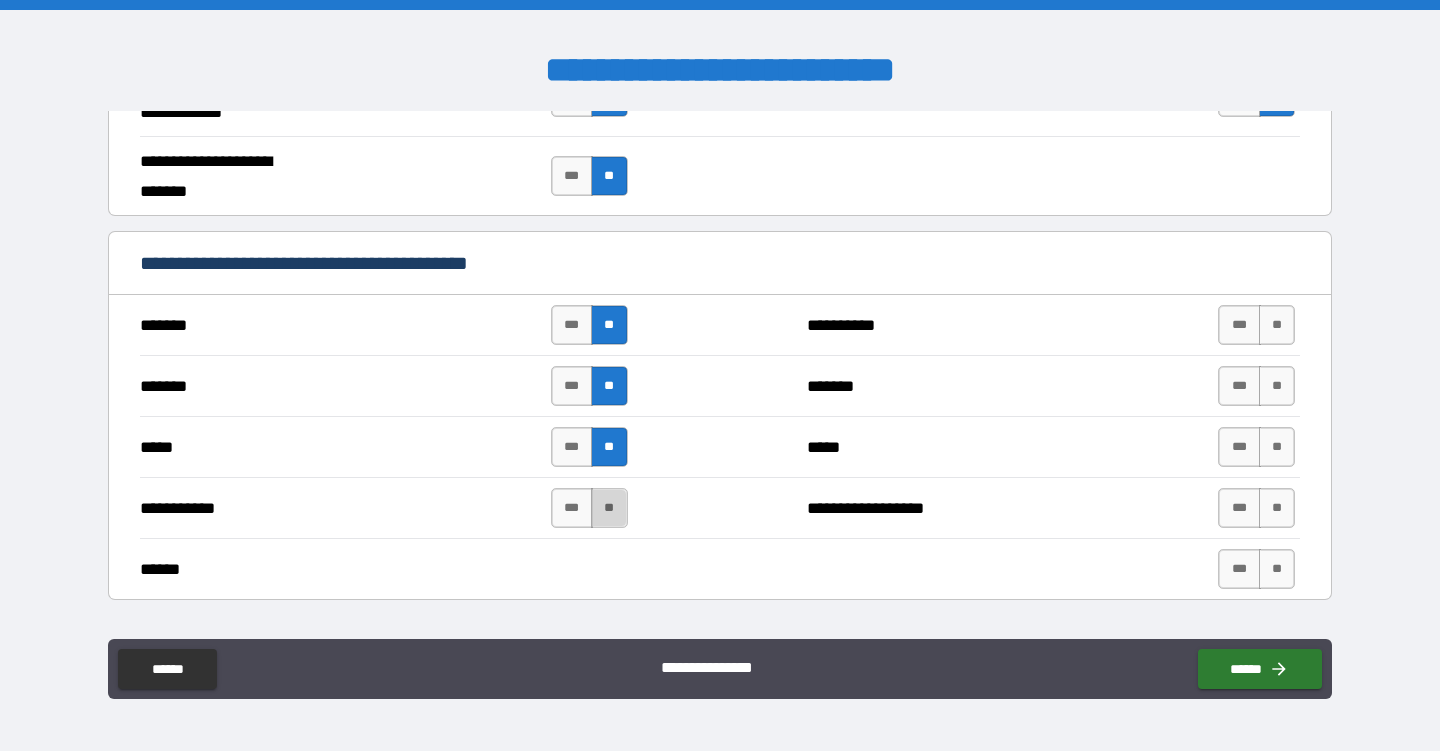 click on "**" at bounding box center [609, 508] 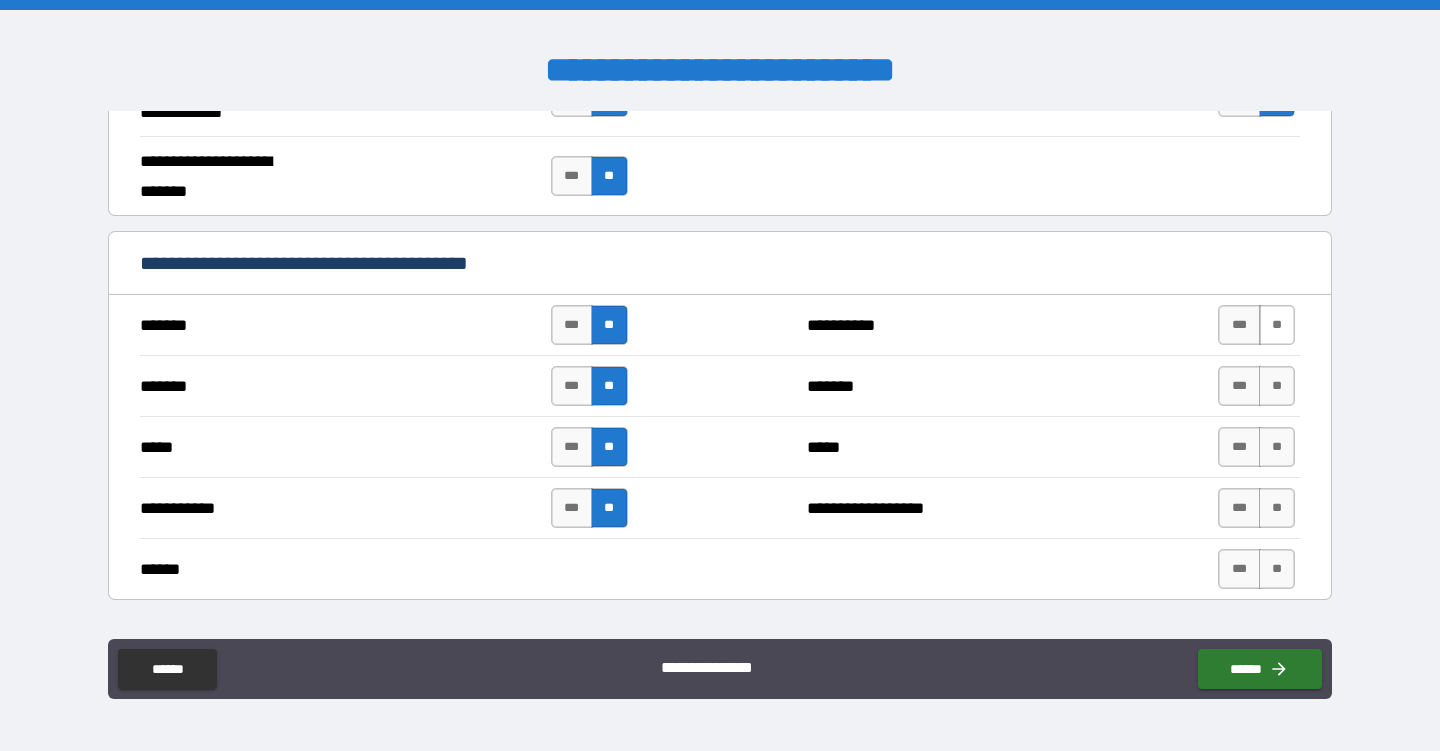 click on "**" at bounding box center (1277, 325) 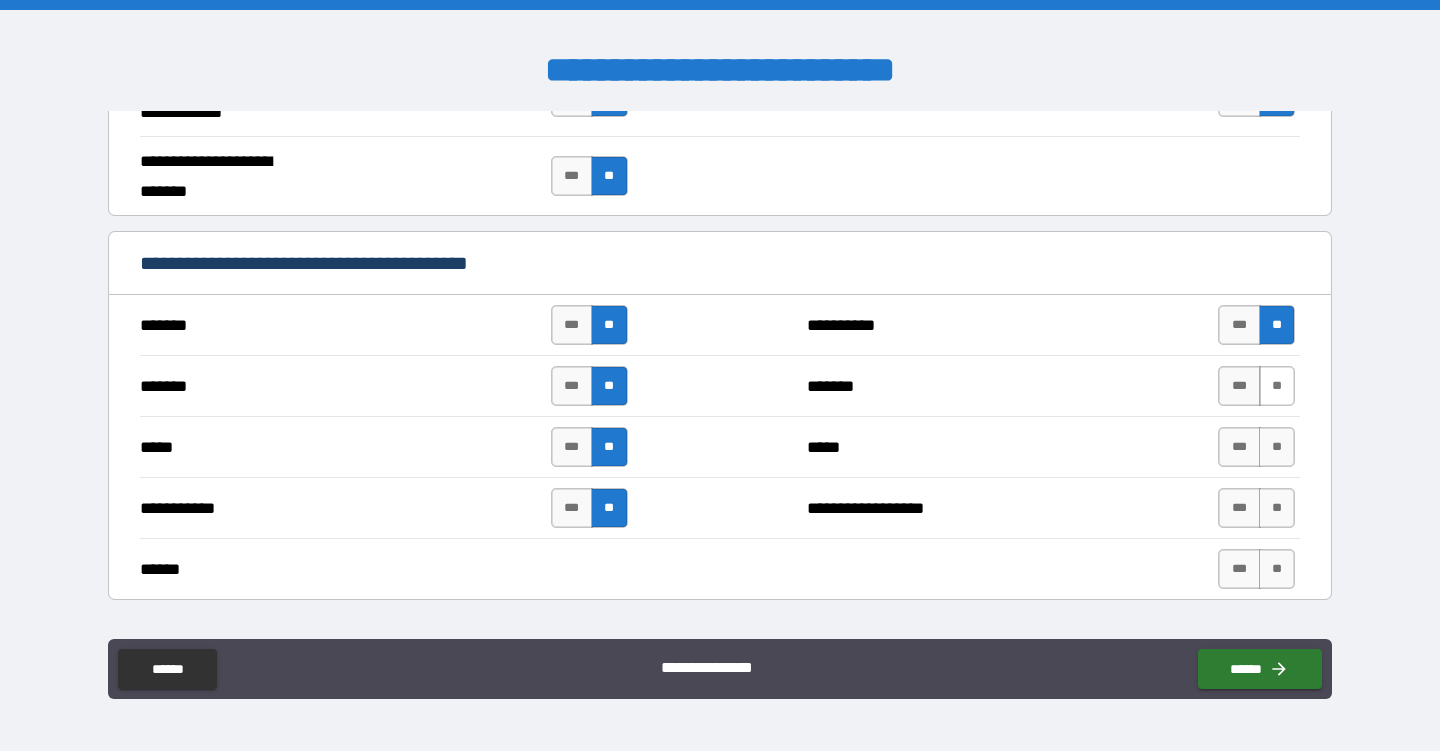 click on "**" at bounding box center (1277, 386) 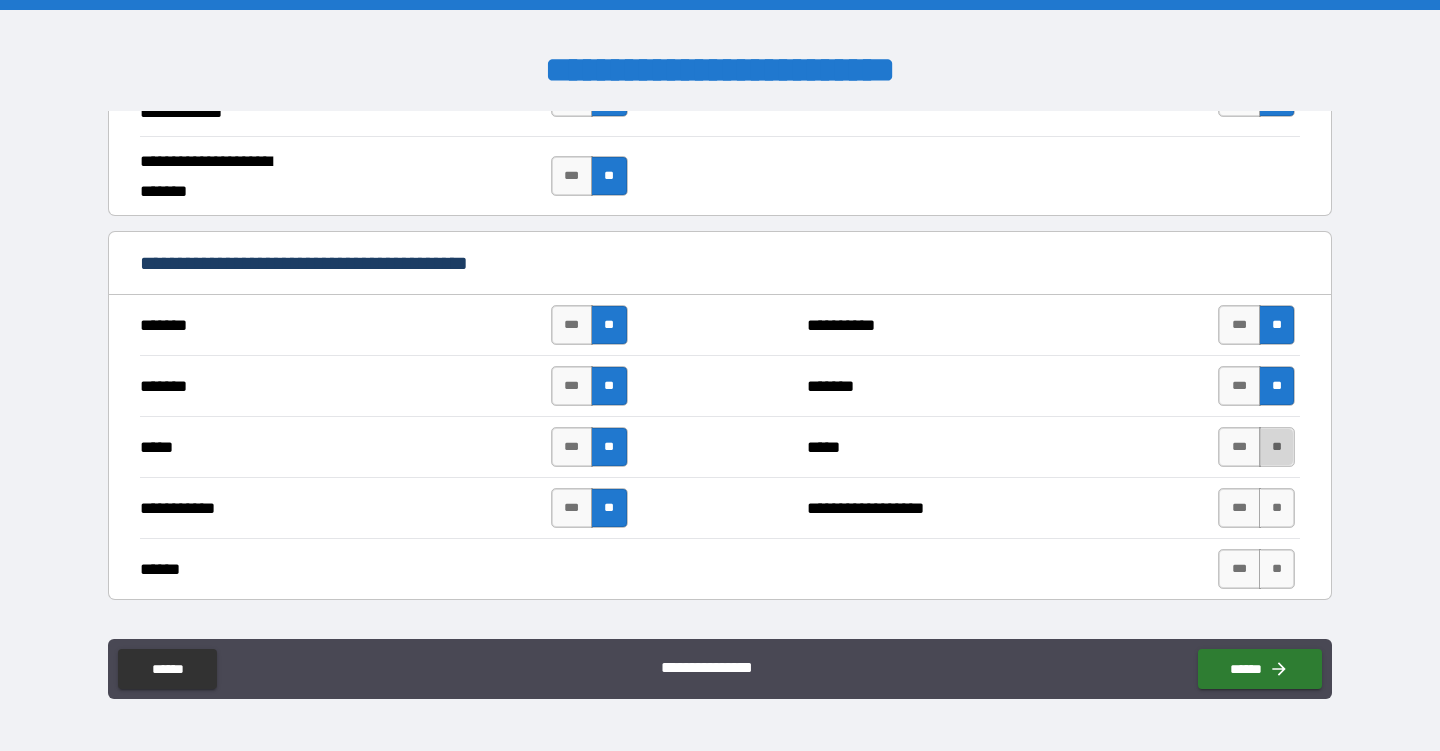 click on "**" at bounding box center [1277, 447] 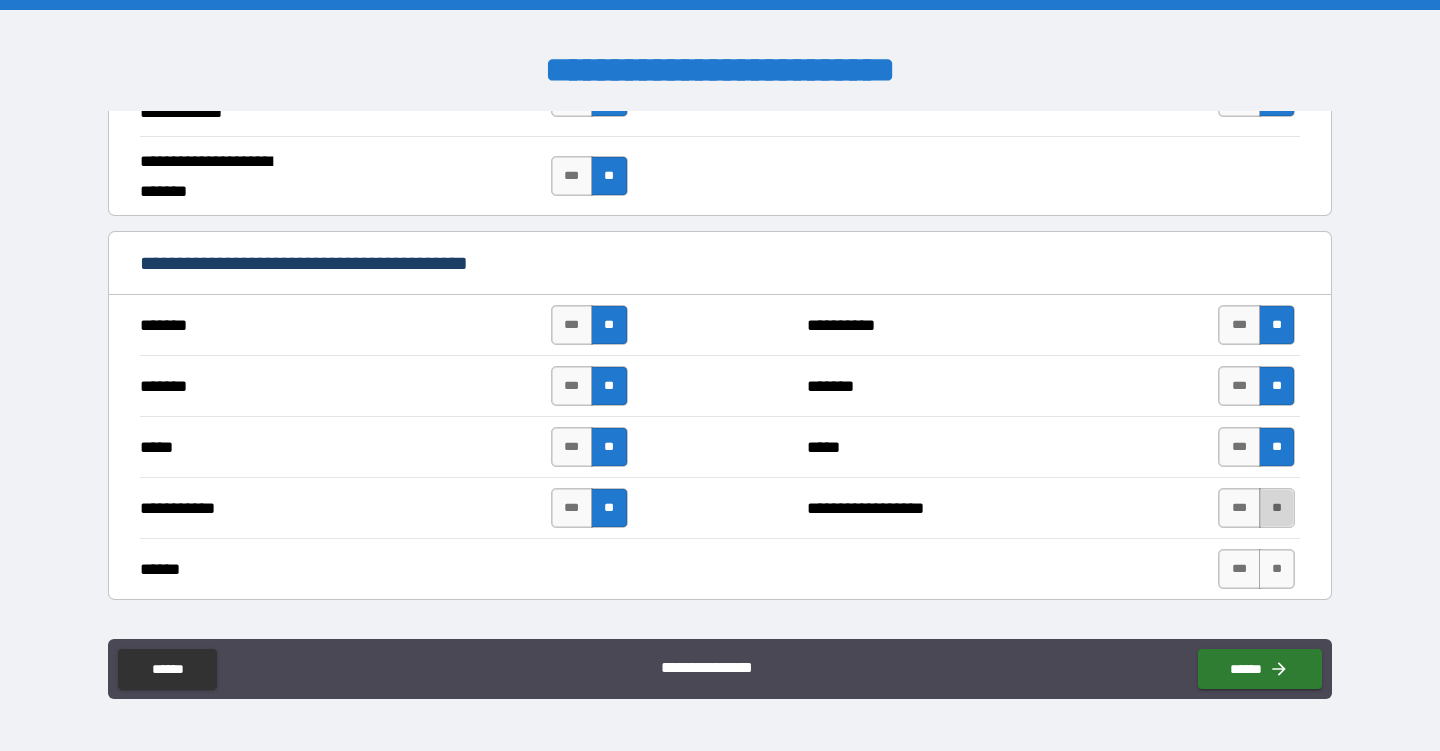 click on "**" at bounding box center [1277, 508] 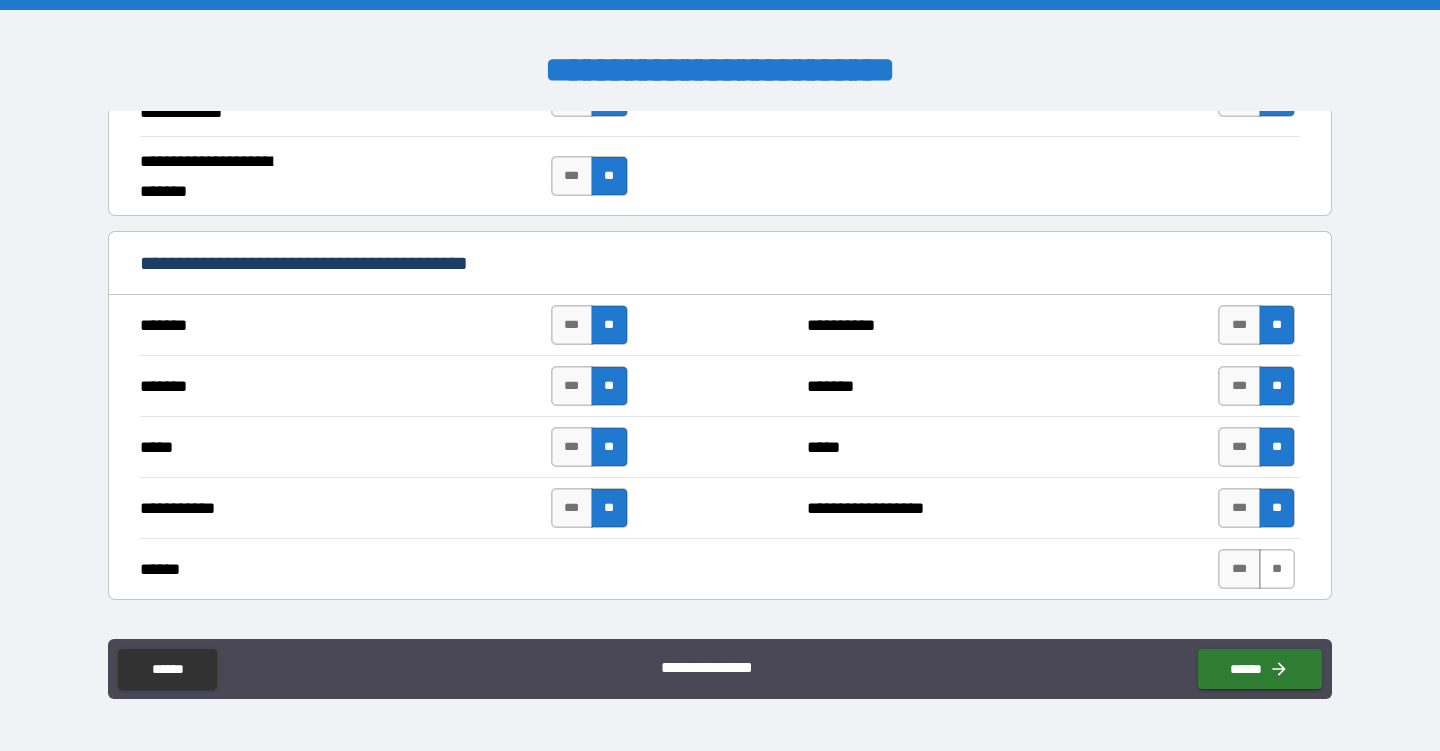 click on "**" at bounding box center [1277, 569] 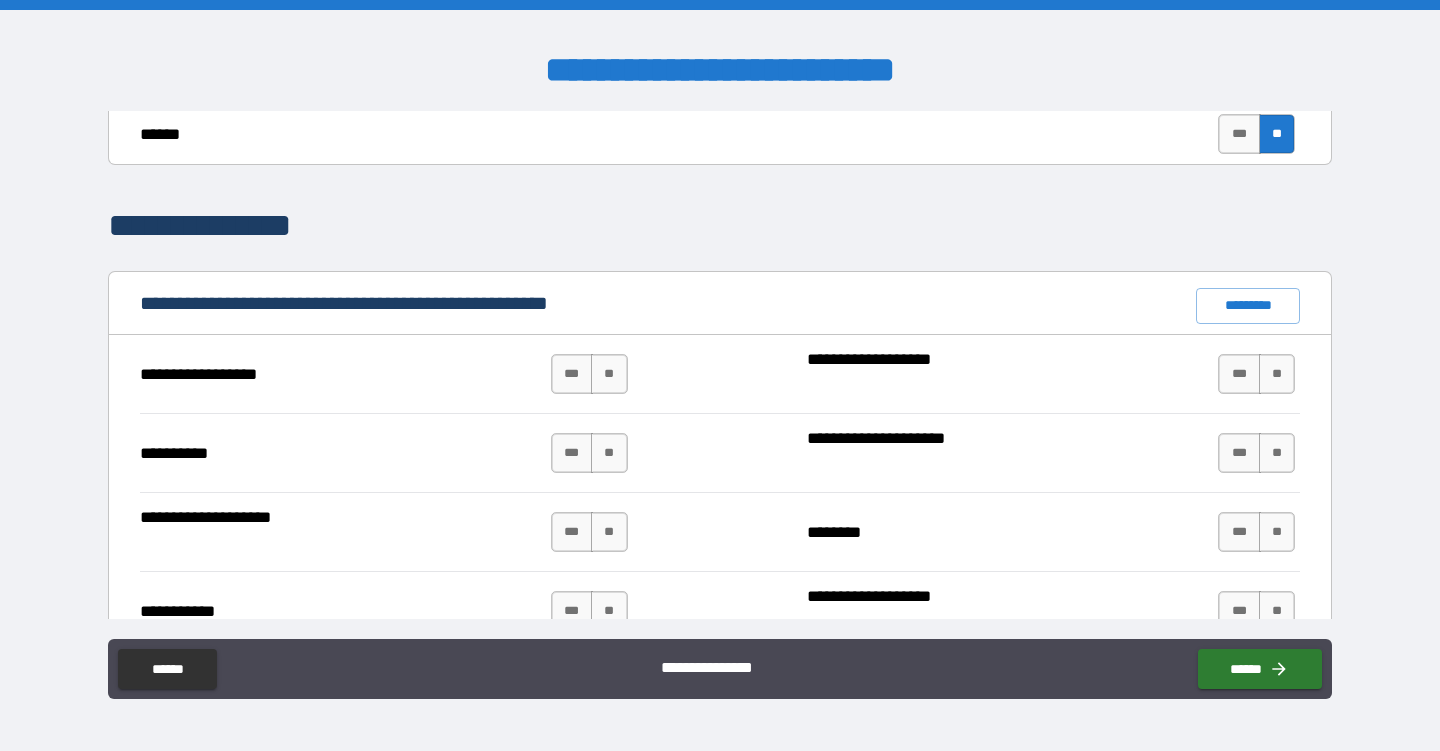 scroll, scrollTop: 1719, scrollLeft: 0, axis: vertical 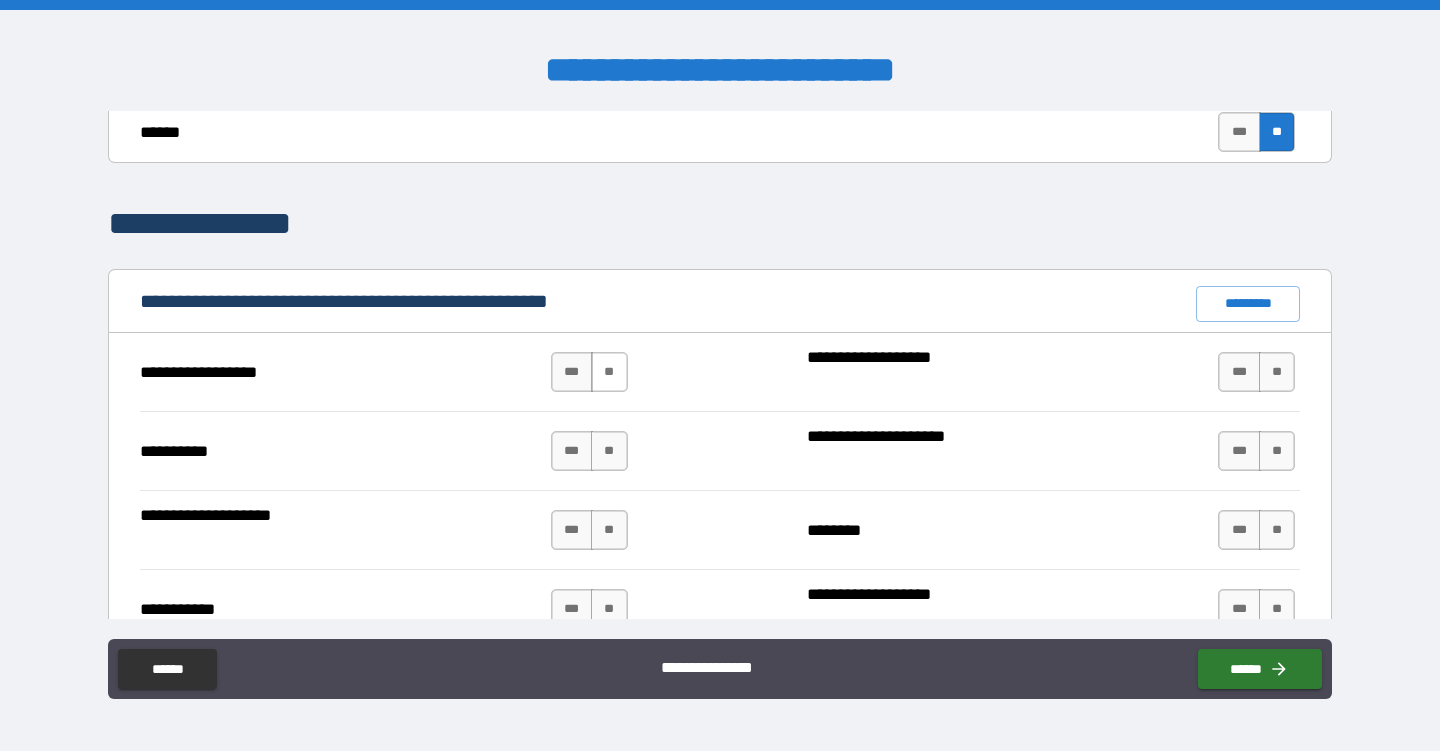 click on "**" at bounding box center (609, 372) 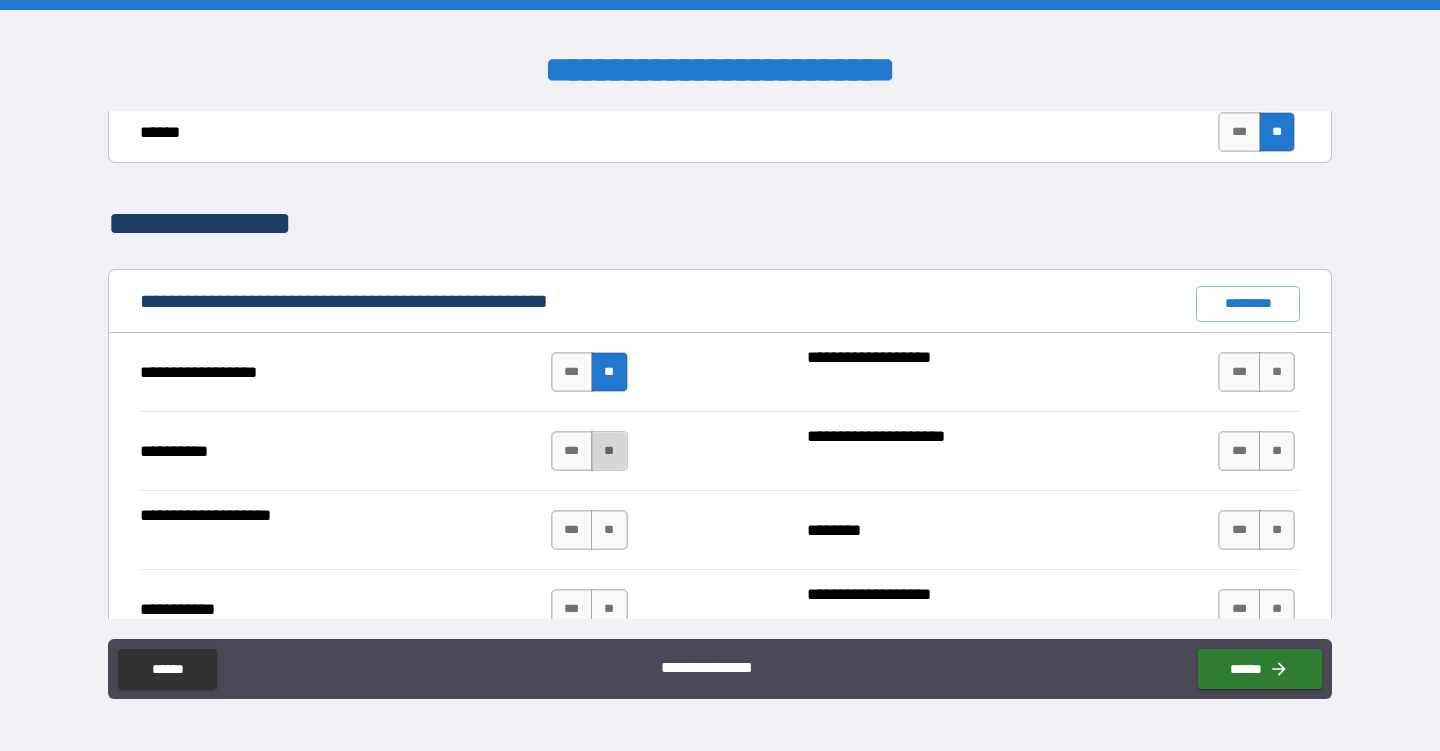 click on "**" at bounding box center (609, 451) 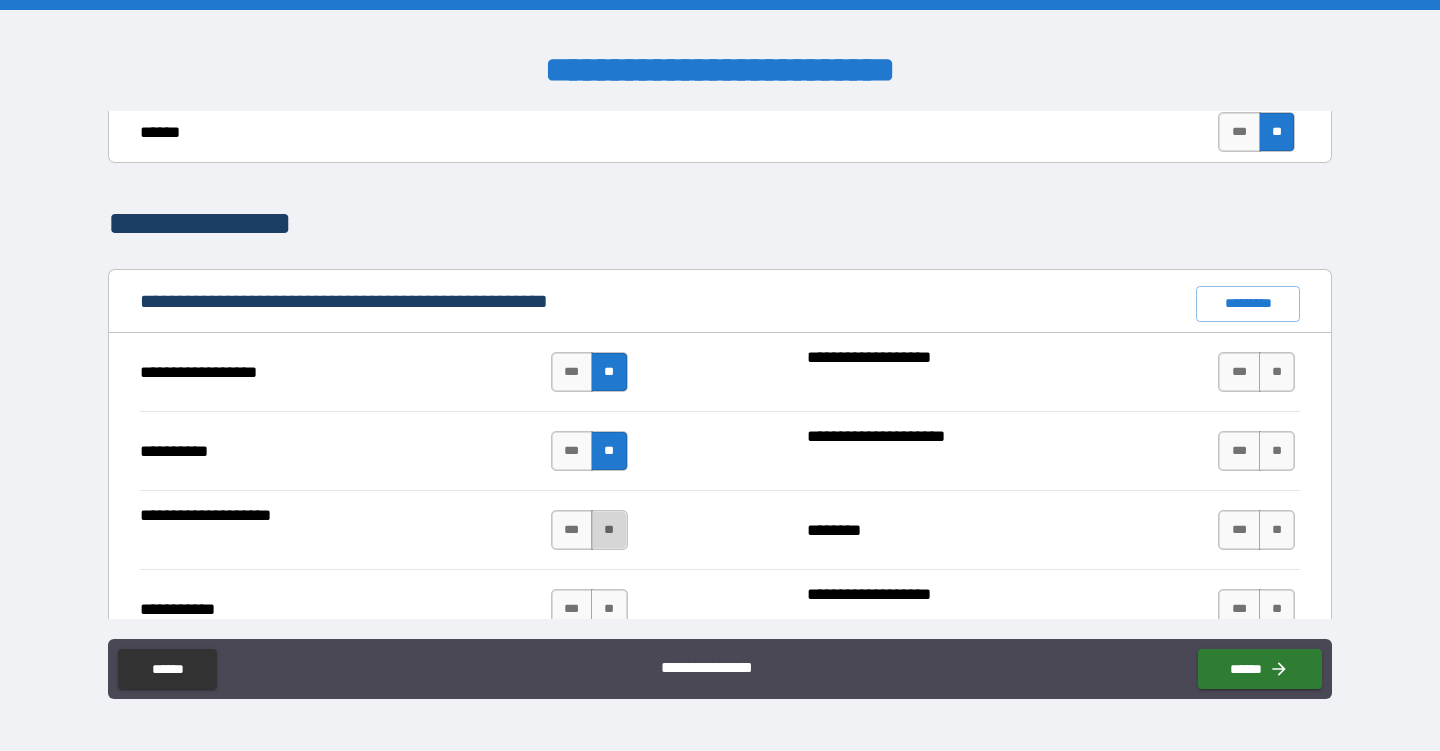 click on "**" at bounding box center (609, 530) 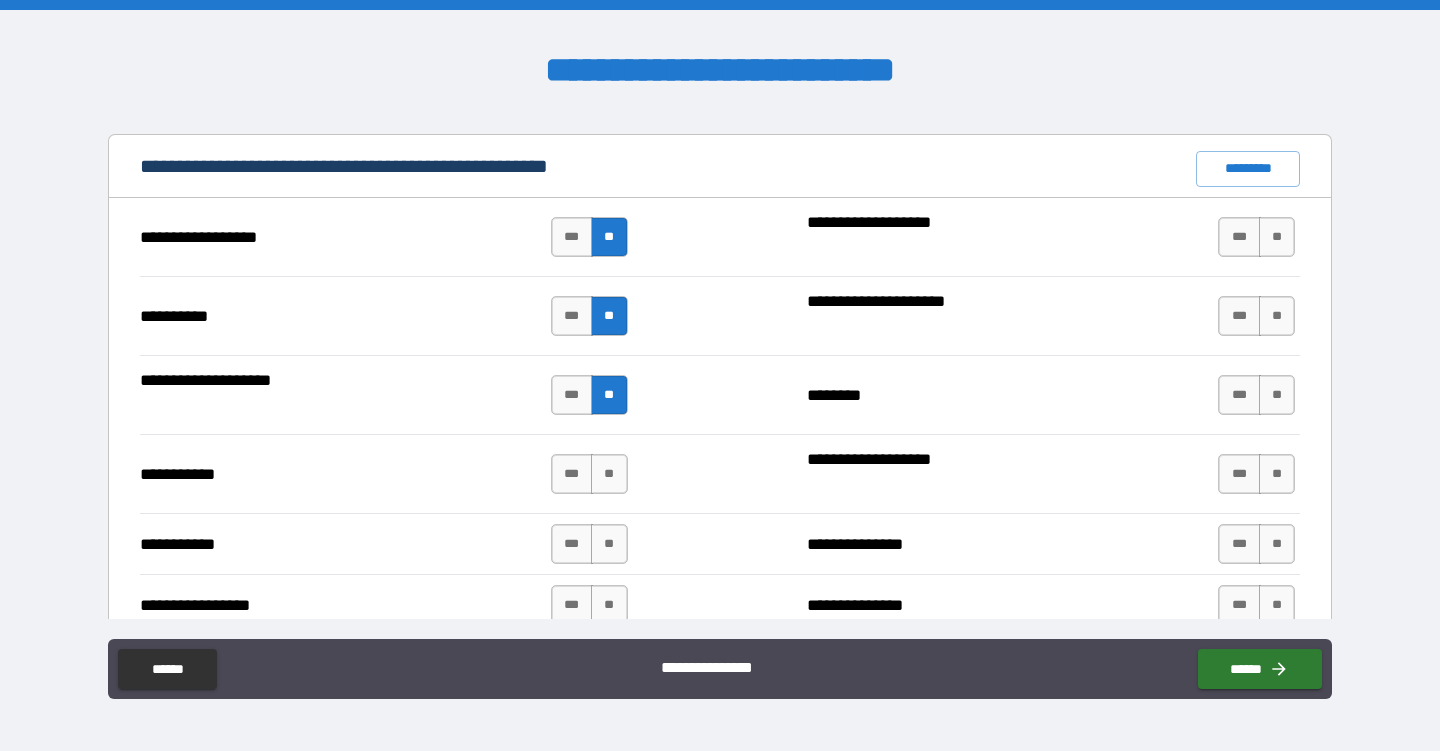 scroll, scrollTop: 1883, scrollLeft: 0, axis: vertical 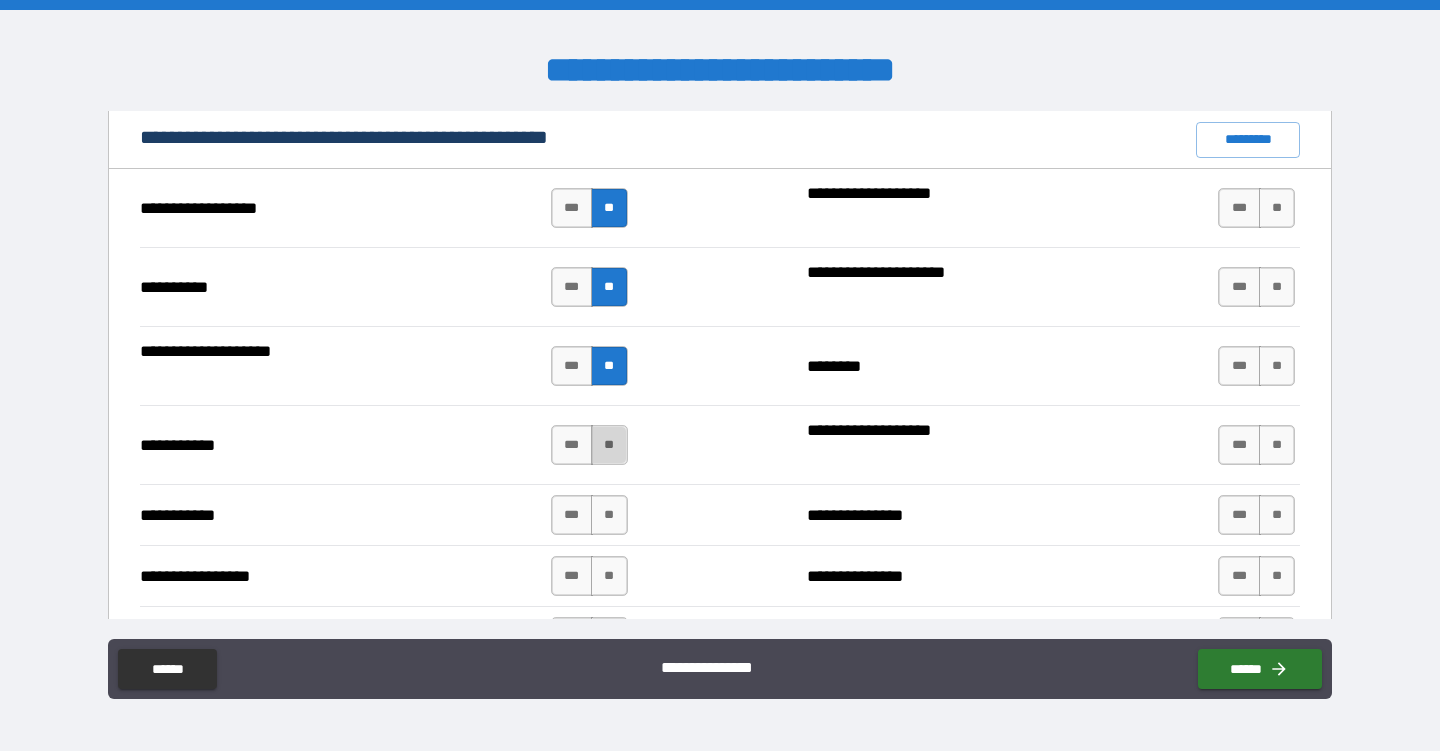 click on "**" at bounding box center (609, 445) 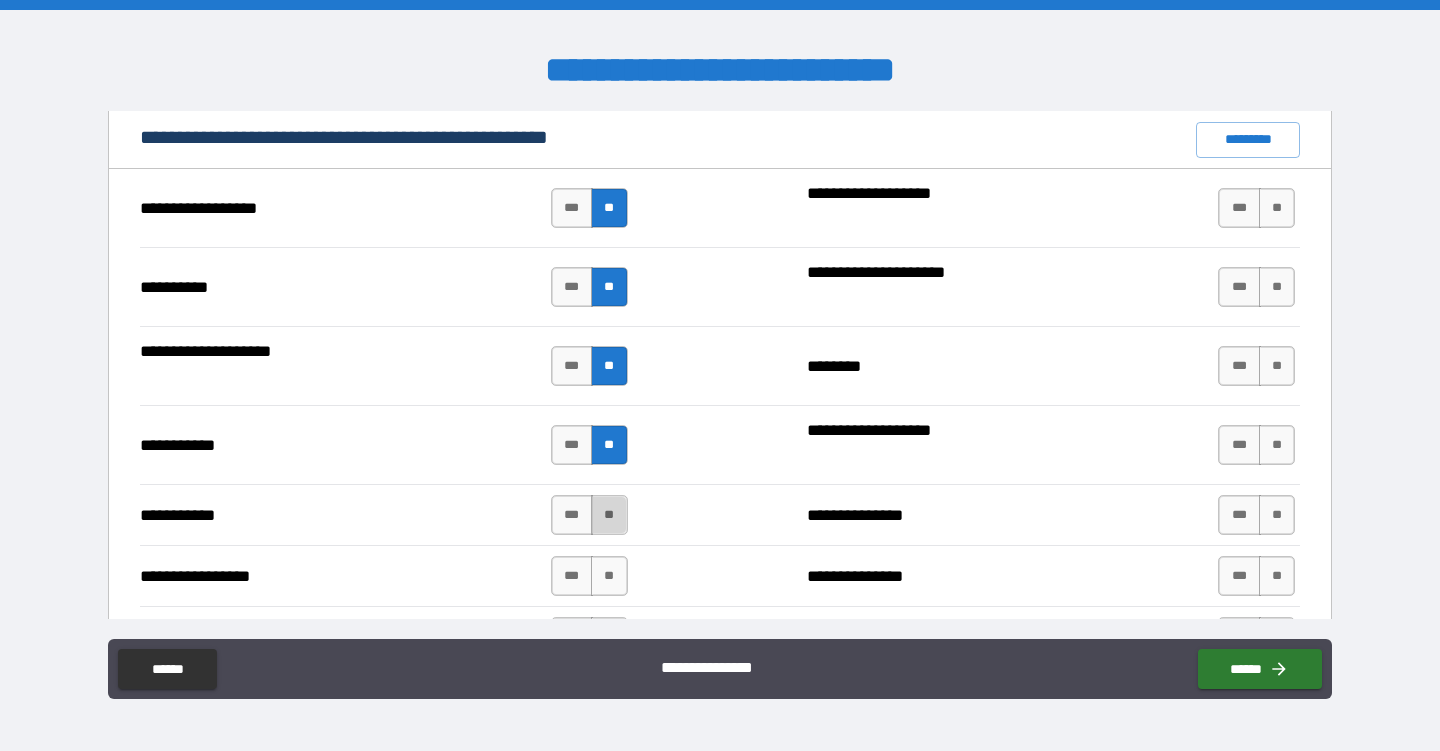 click on "**" at bounding box center [609, 515] 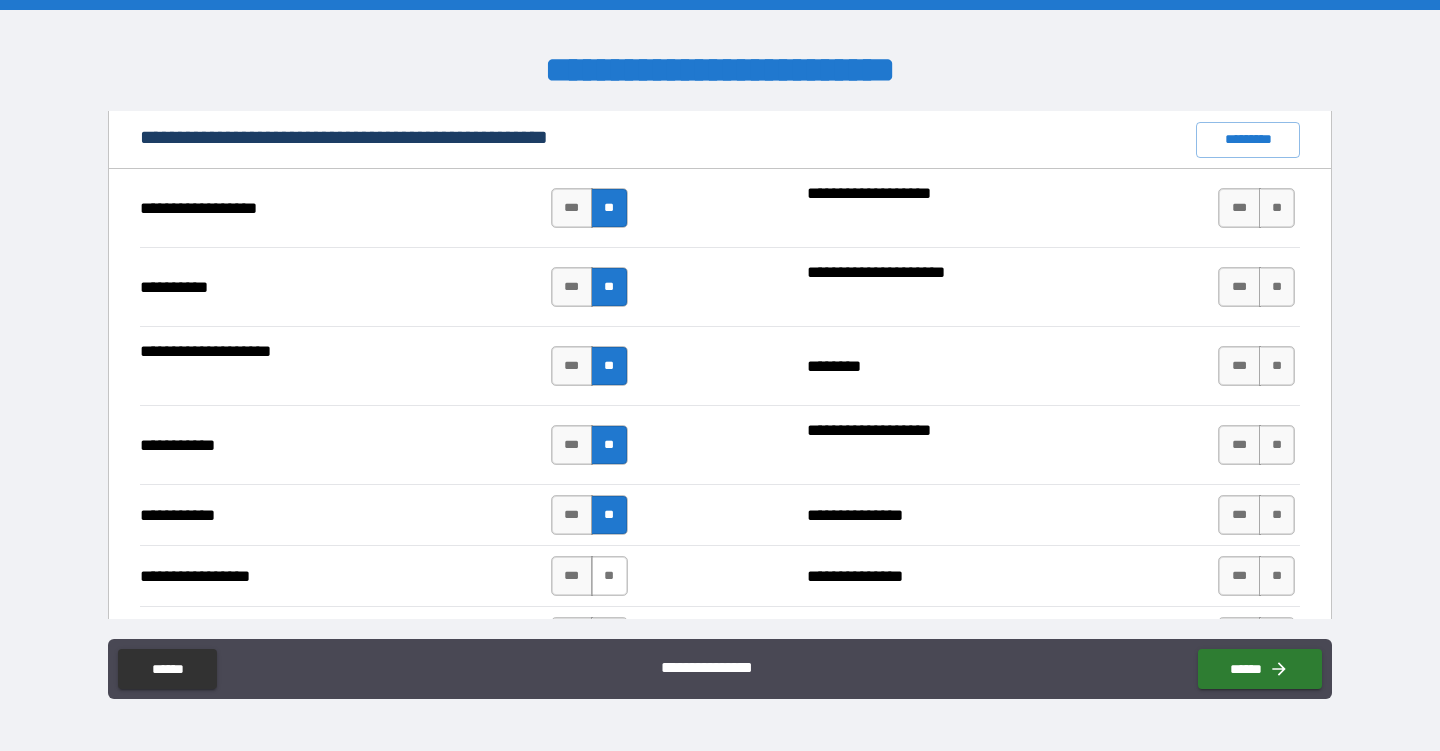 click on "**" at bounding box center (609, 576) 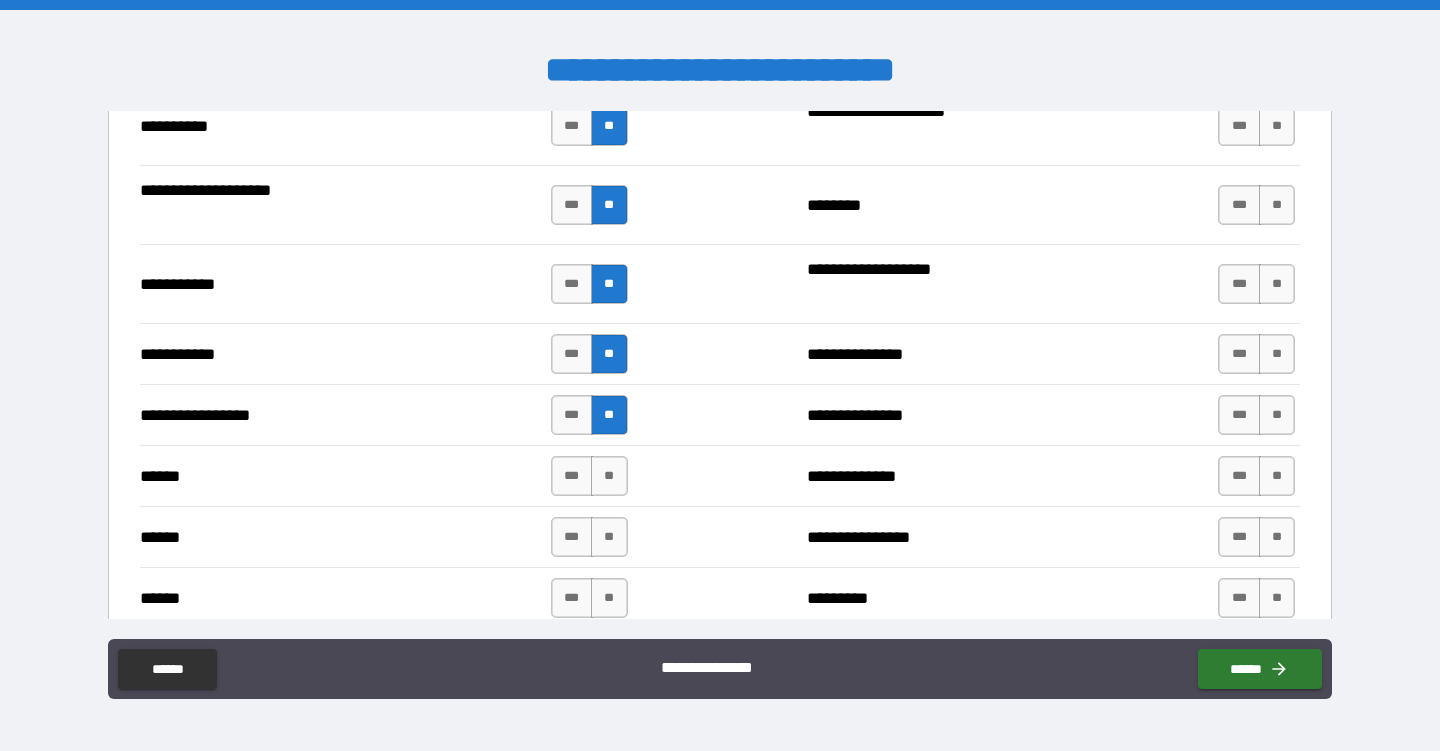 scroll, scrollTop: 2047, scrollLeft: 0, axis: vertical 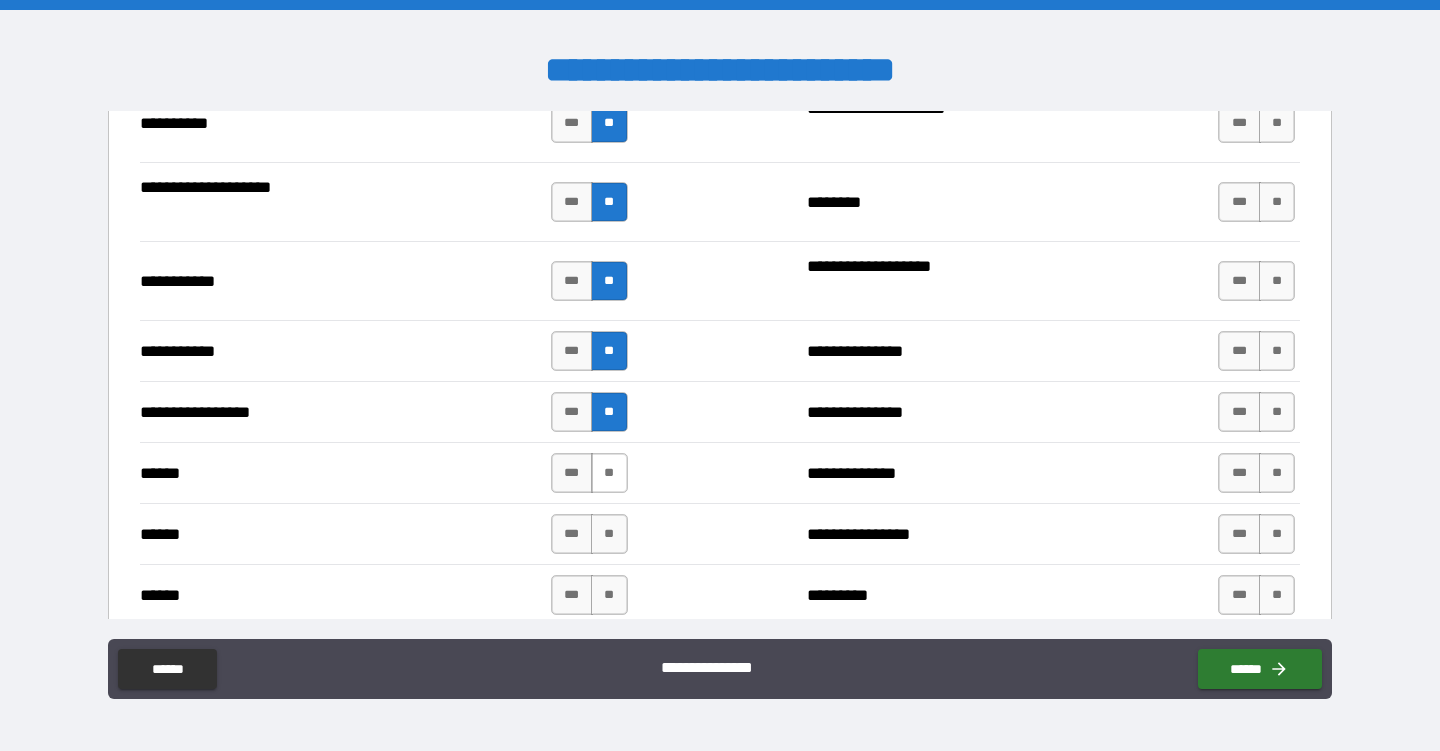 click on "**" at bounding box center [609, 473] 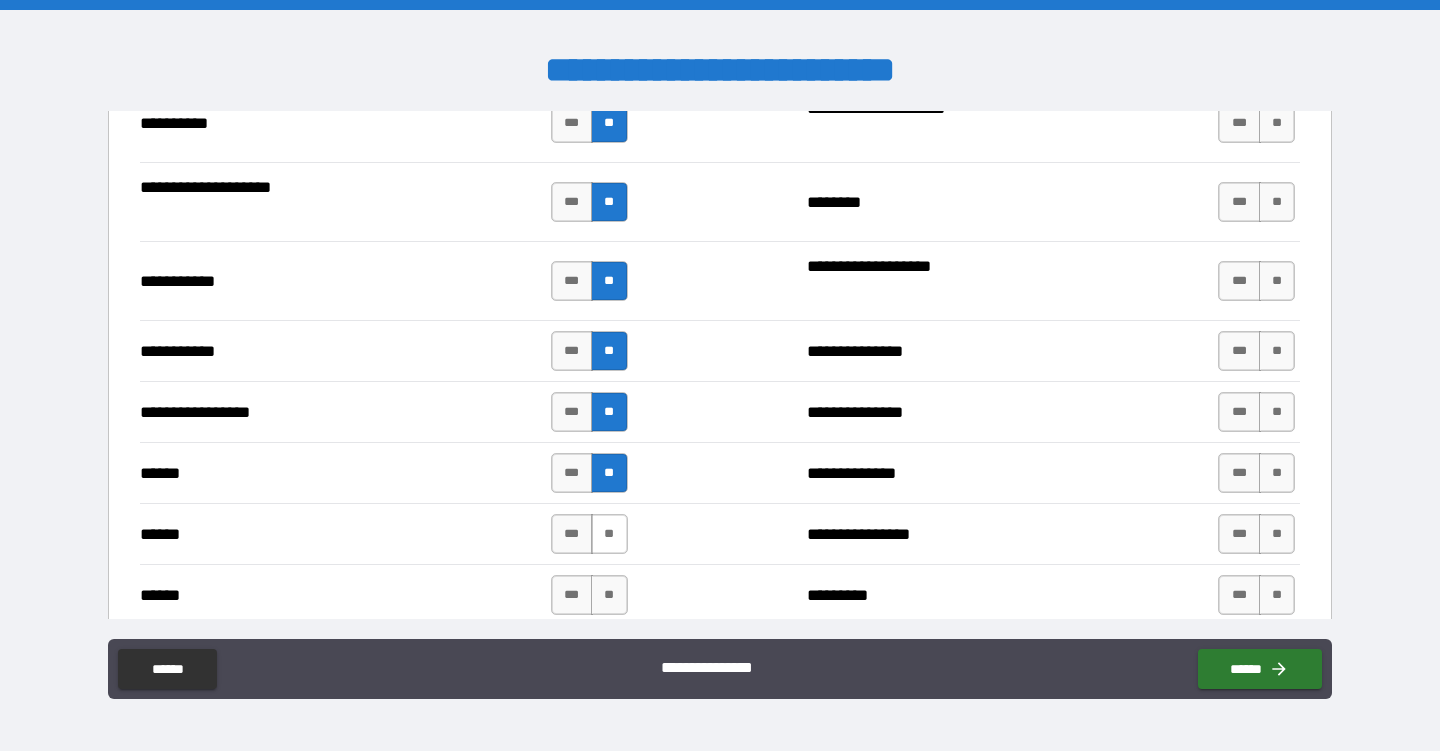 click on "**" at bounding box center [609, 534] 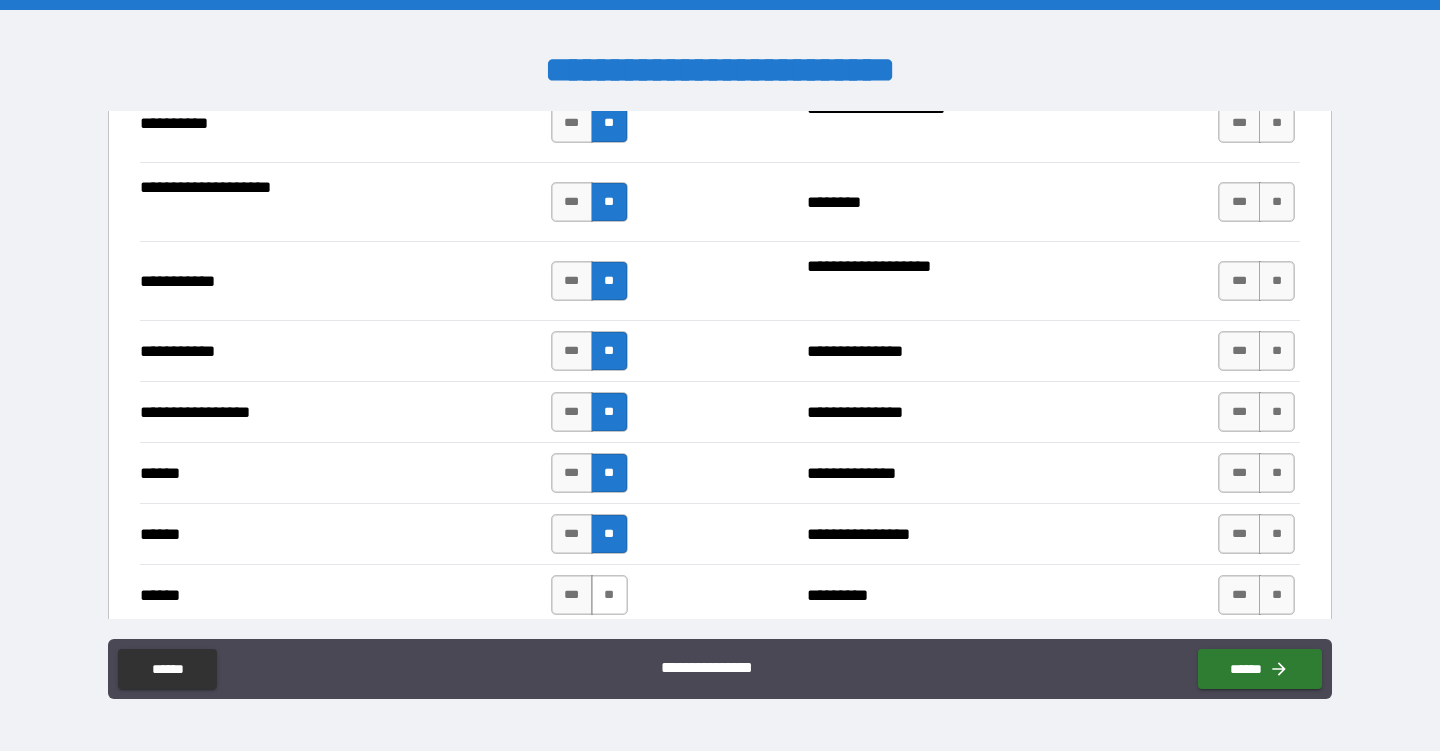 click on "**" at bounding box center [609, 595] 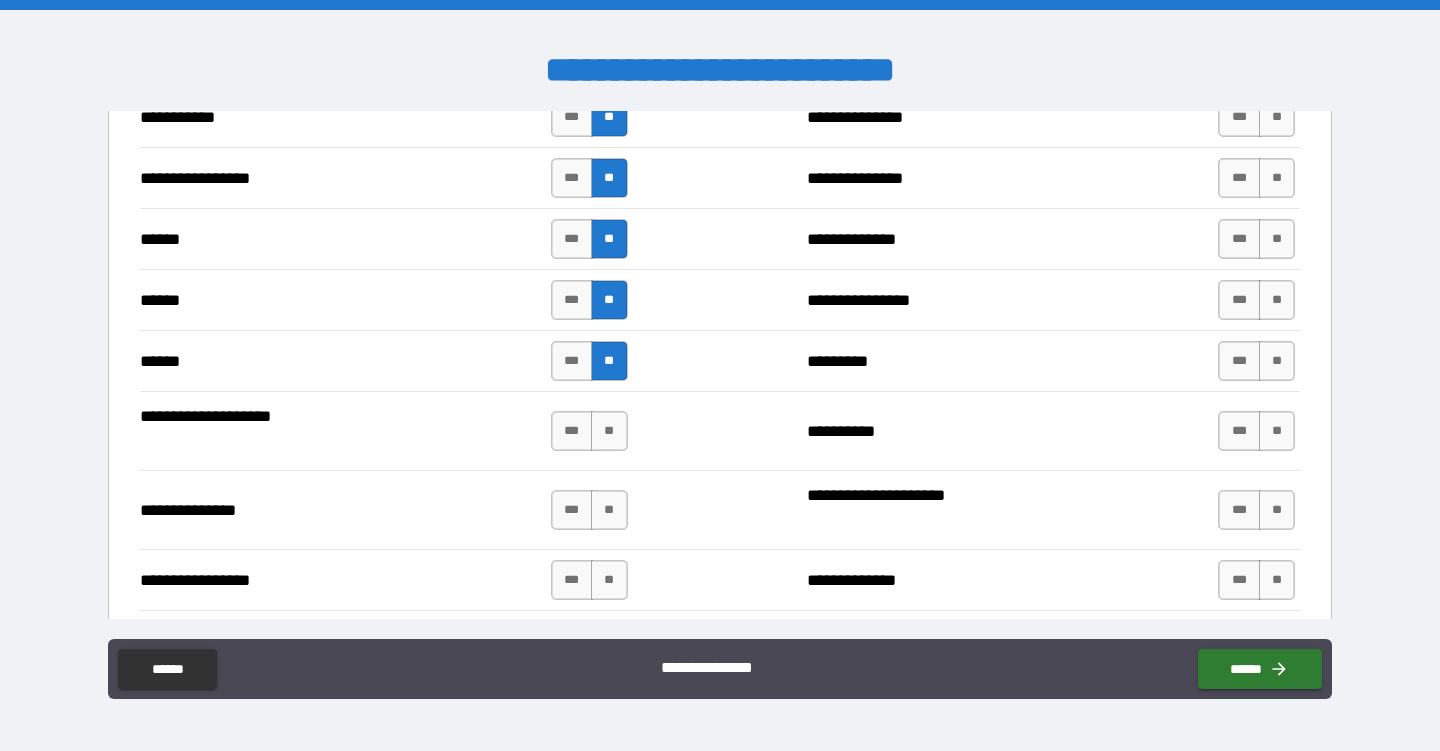 scroll, scrollTop: 2284, scrollLeft: 0, axis: vertical 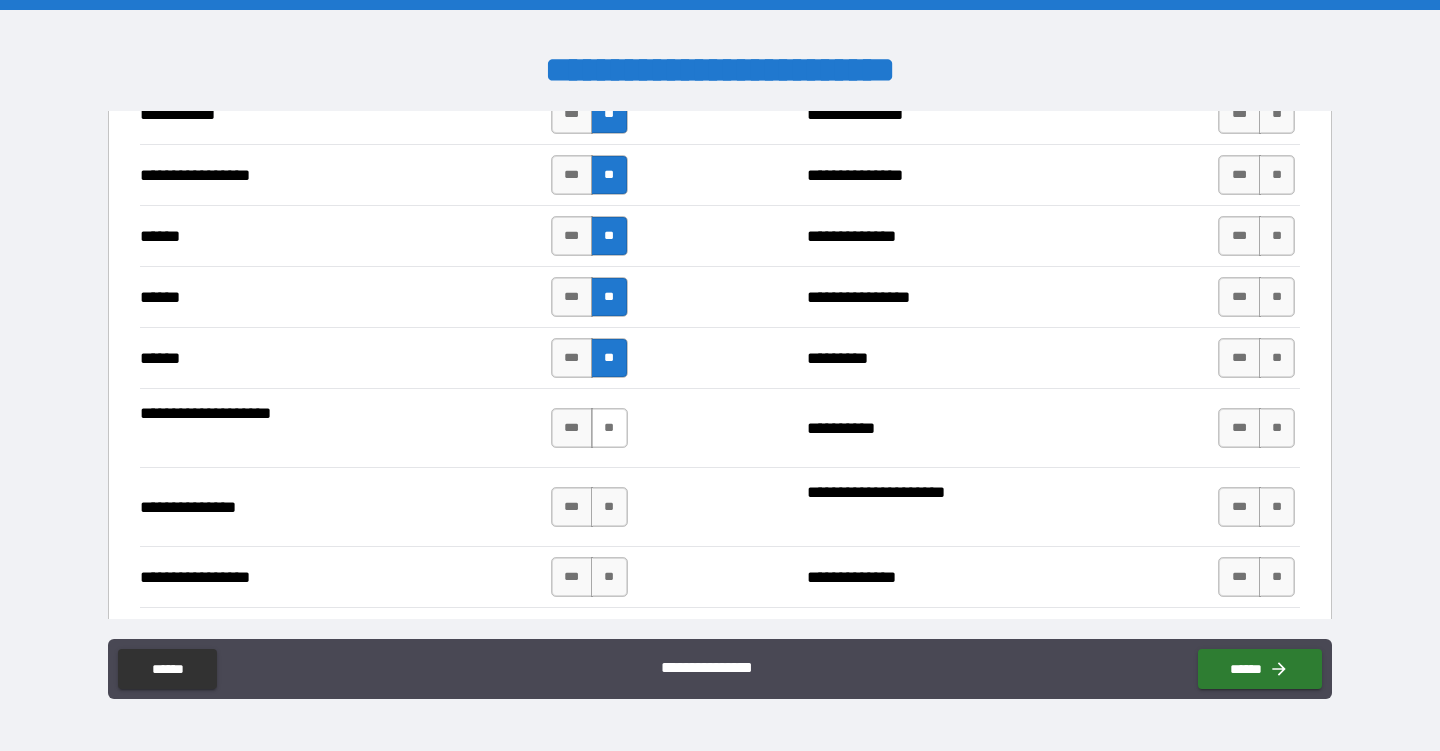 click on "**" at bounding box center [609, 428] 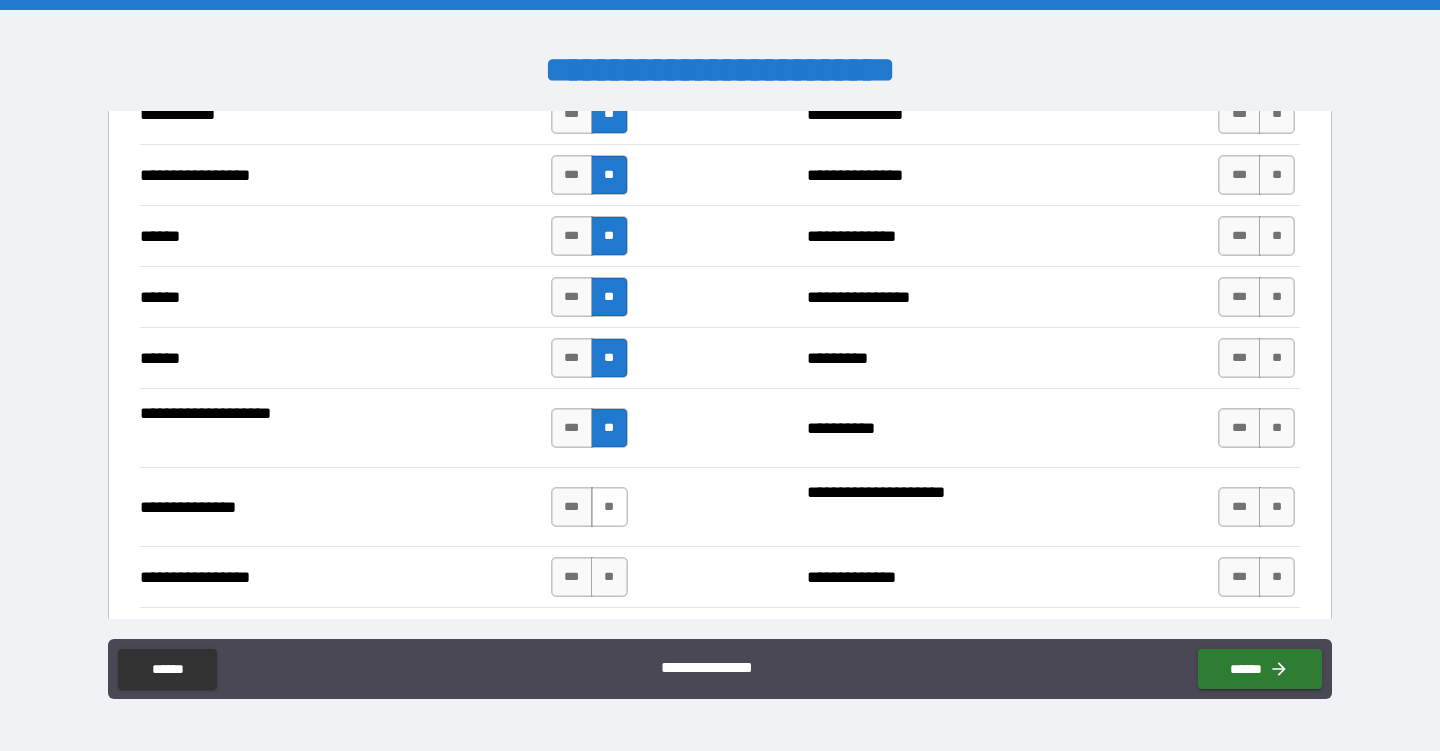 click on "**" at bounding box center (609, 507) 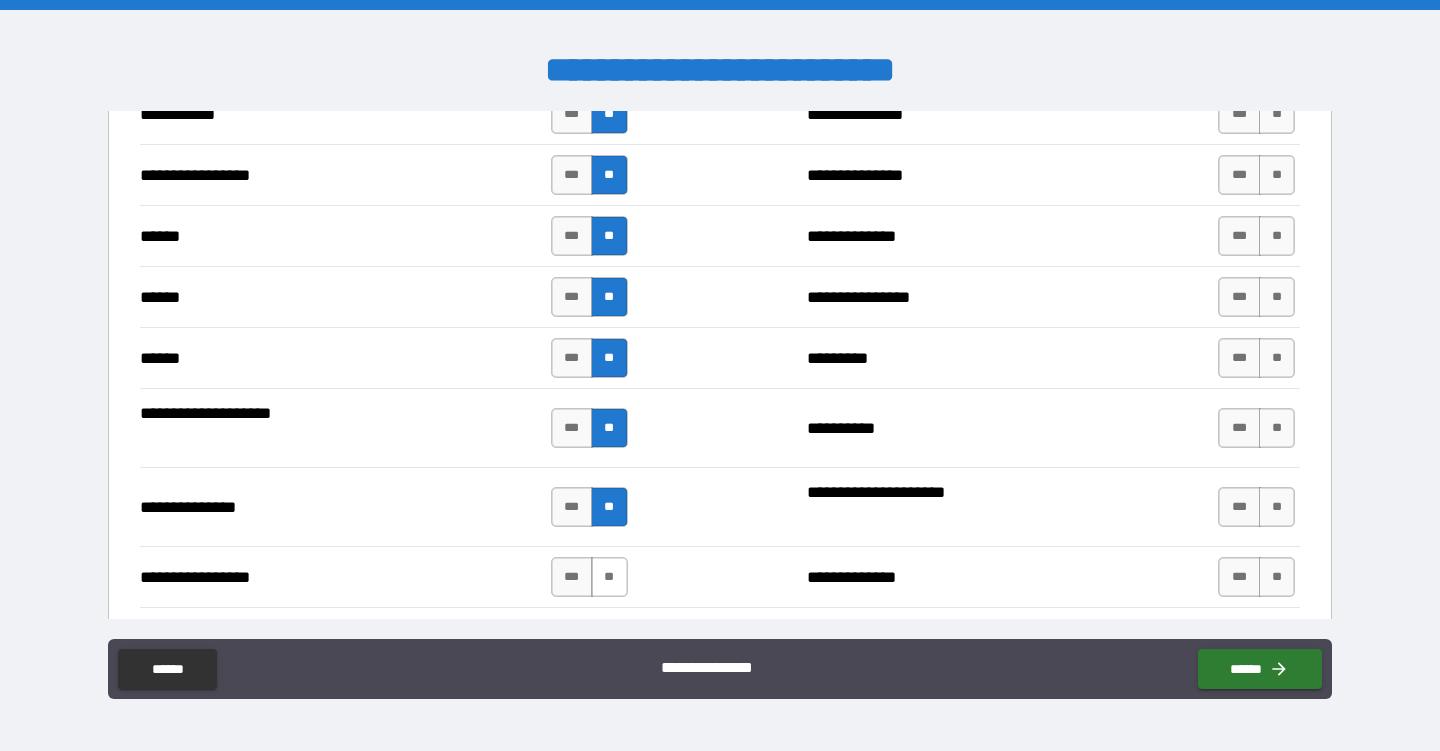 click on "**" at bounding box center (609, 577) 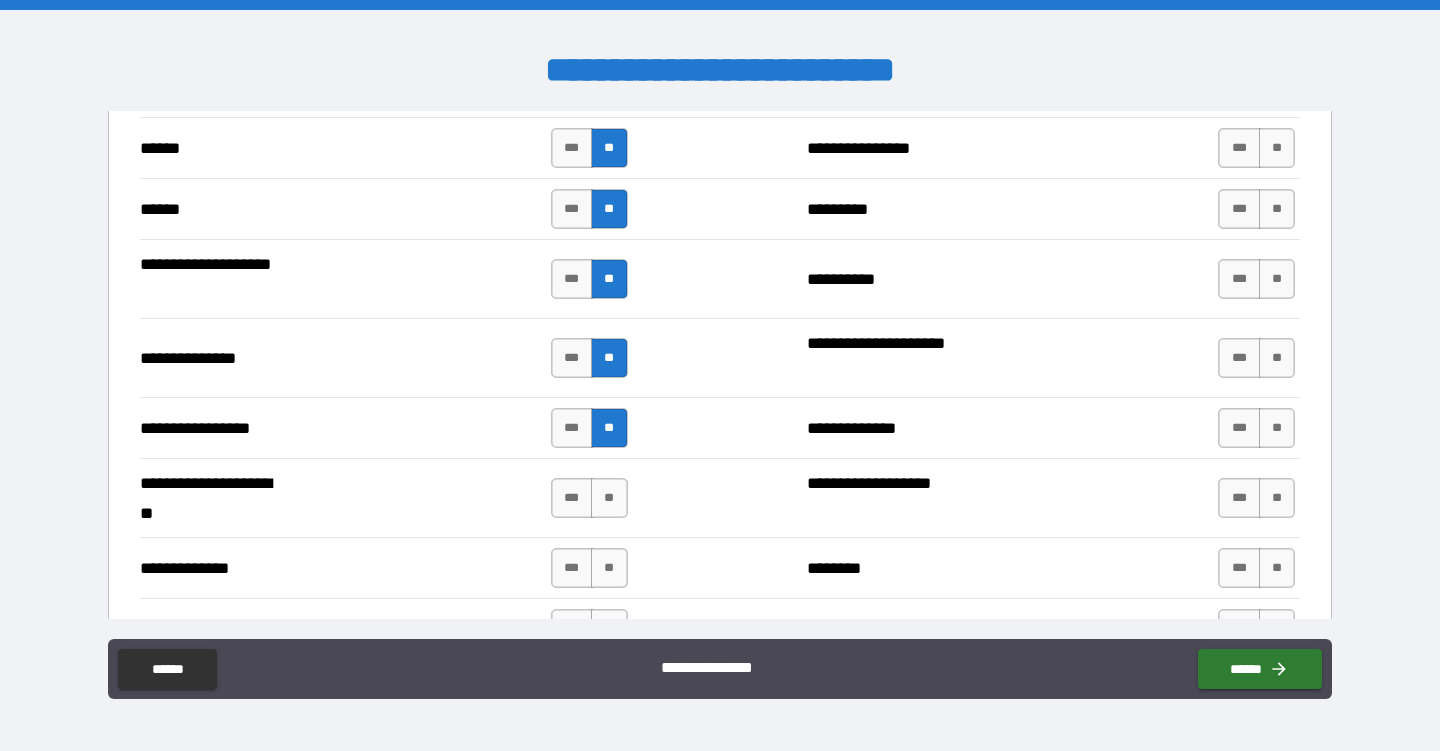 scroll, scrollTop: 2441, scrollLeft: 0, axis: vertical 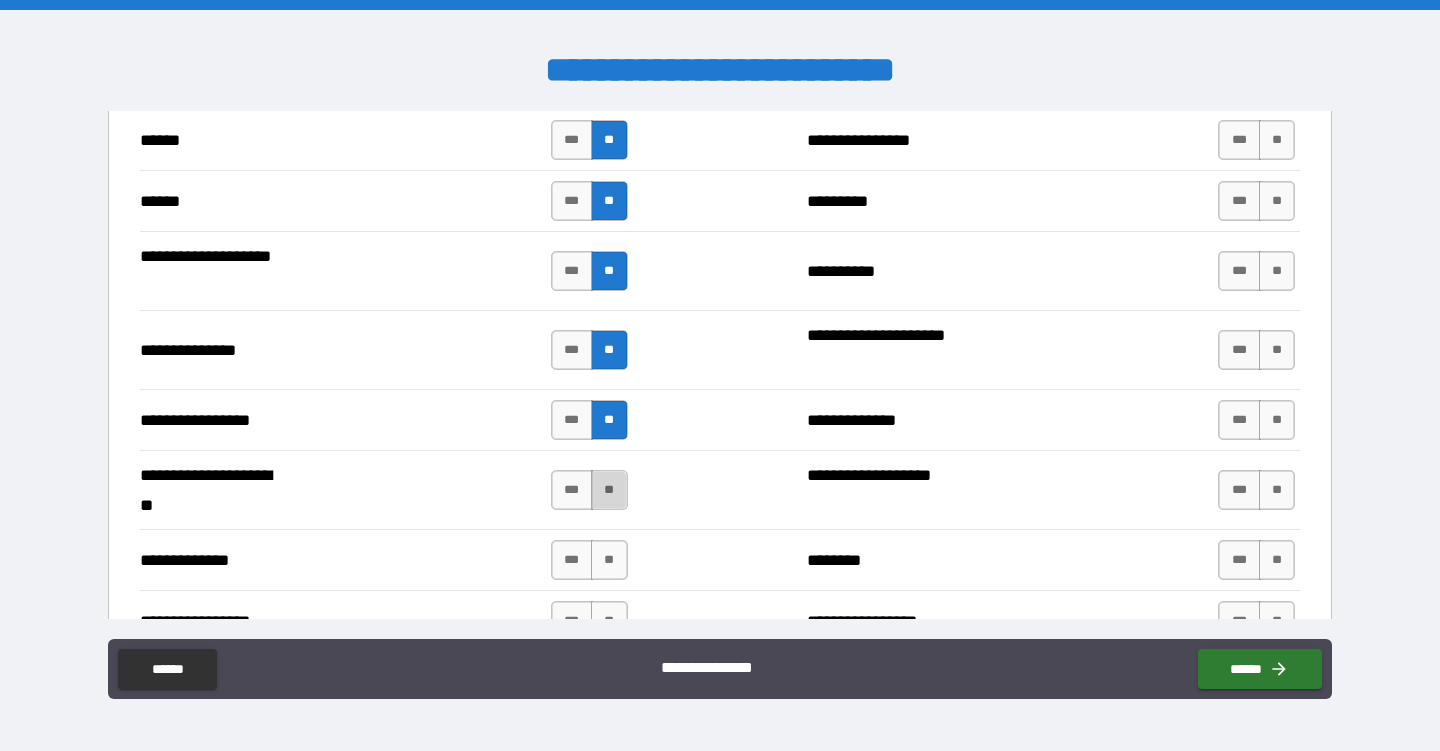 click on "**" at bounding box center [609, 490] 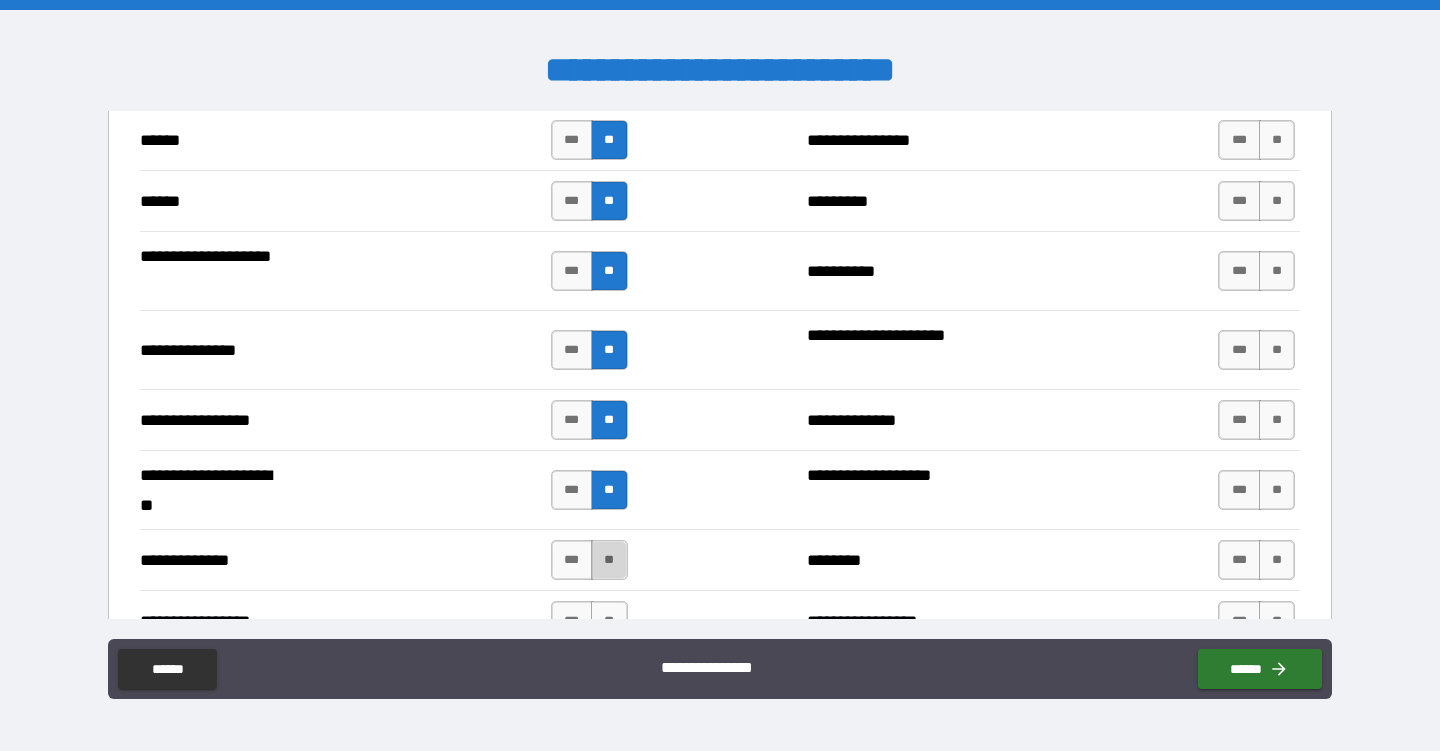 click on "**" at bounding box center [609, 560] 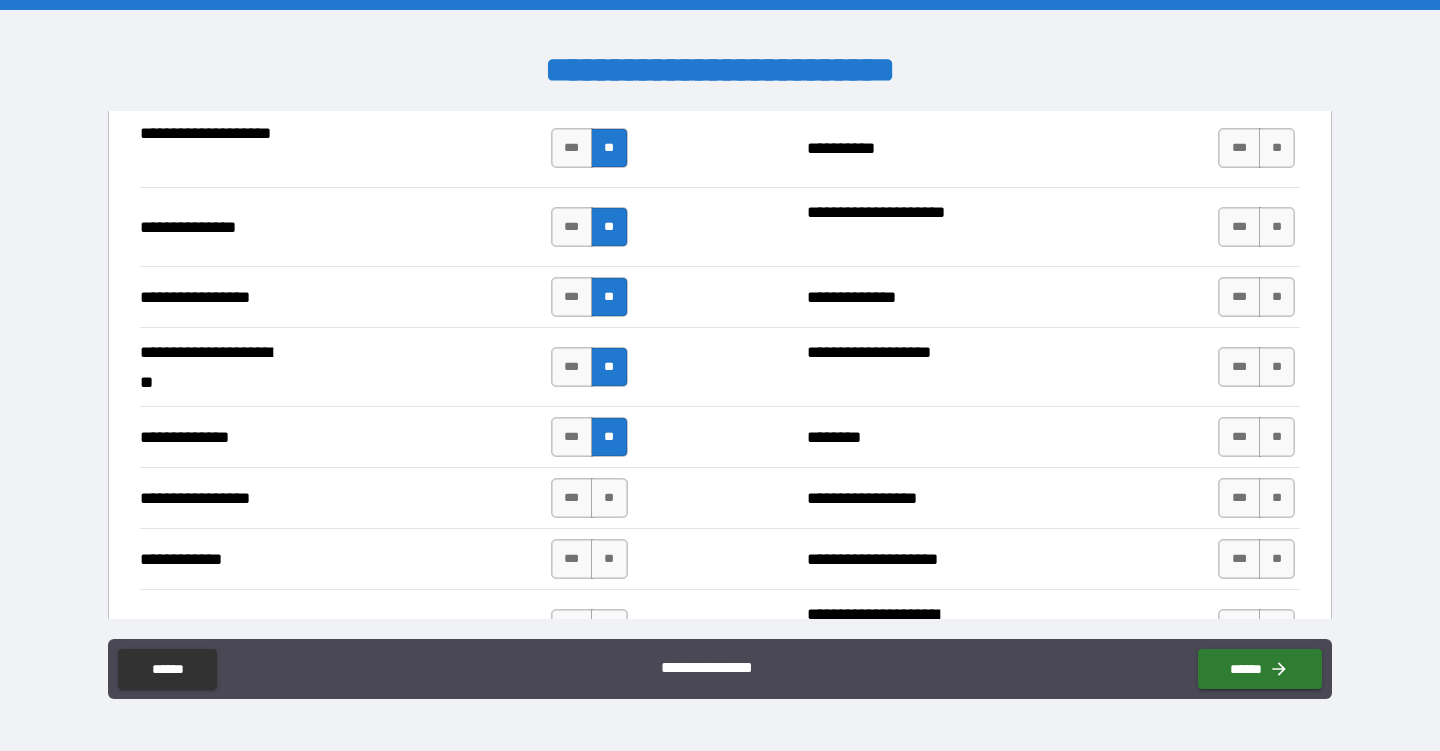 scroll, scrollTop: 2572, scrollLeft: 0, axis: vertical 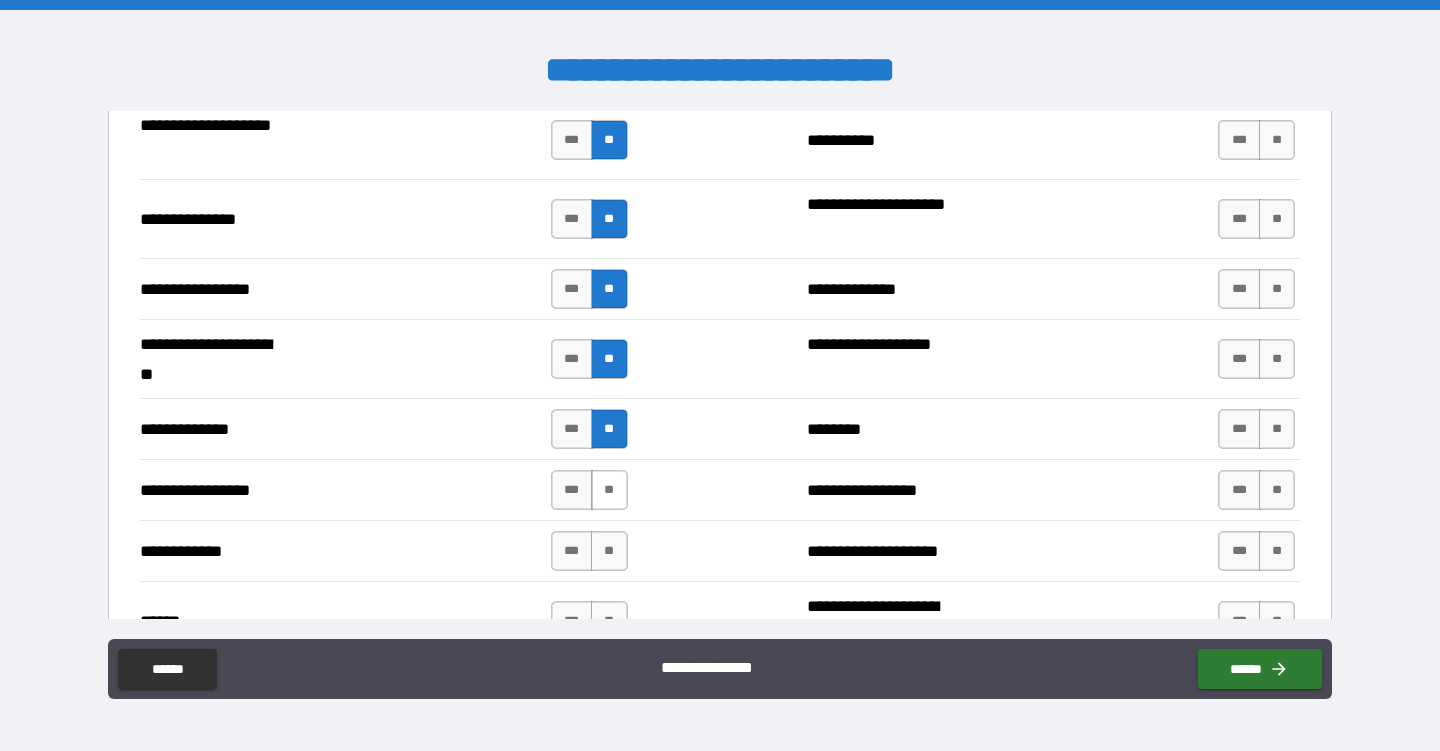 click on "**" at bounding box center [609, 490] 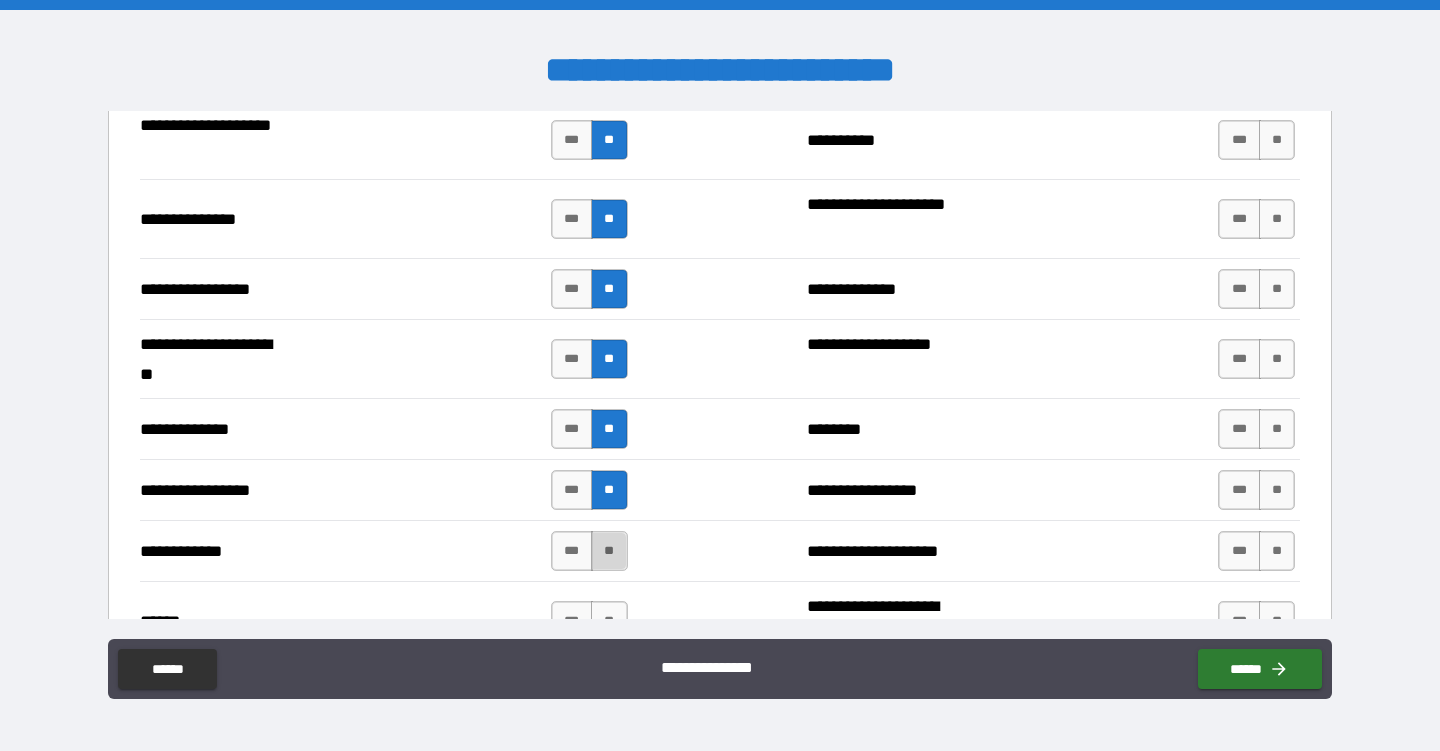 click on "**" at bounding box center [609, 551] 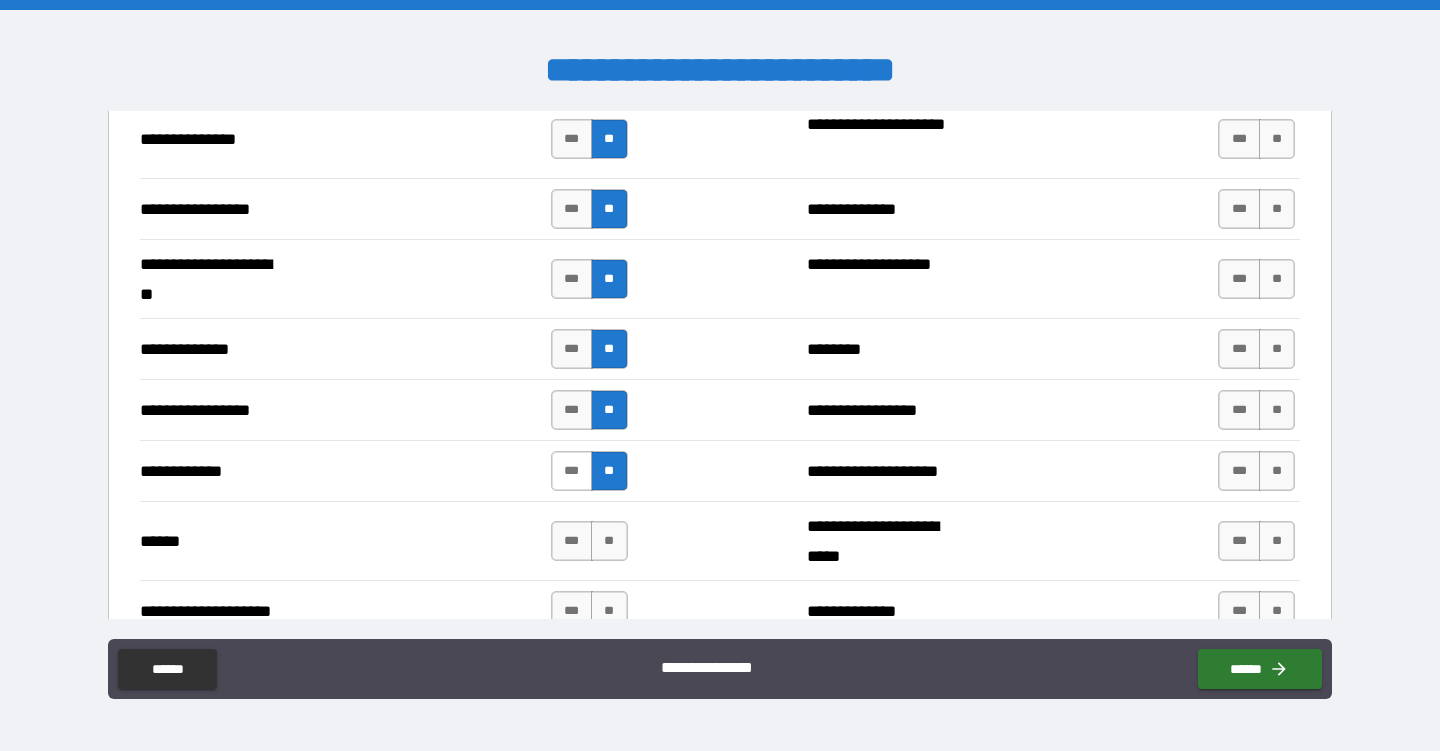 scroll, scrollTop: 2689, scrollLeft: 0, axis: vertical 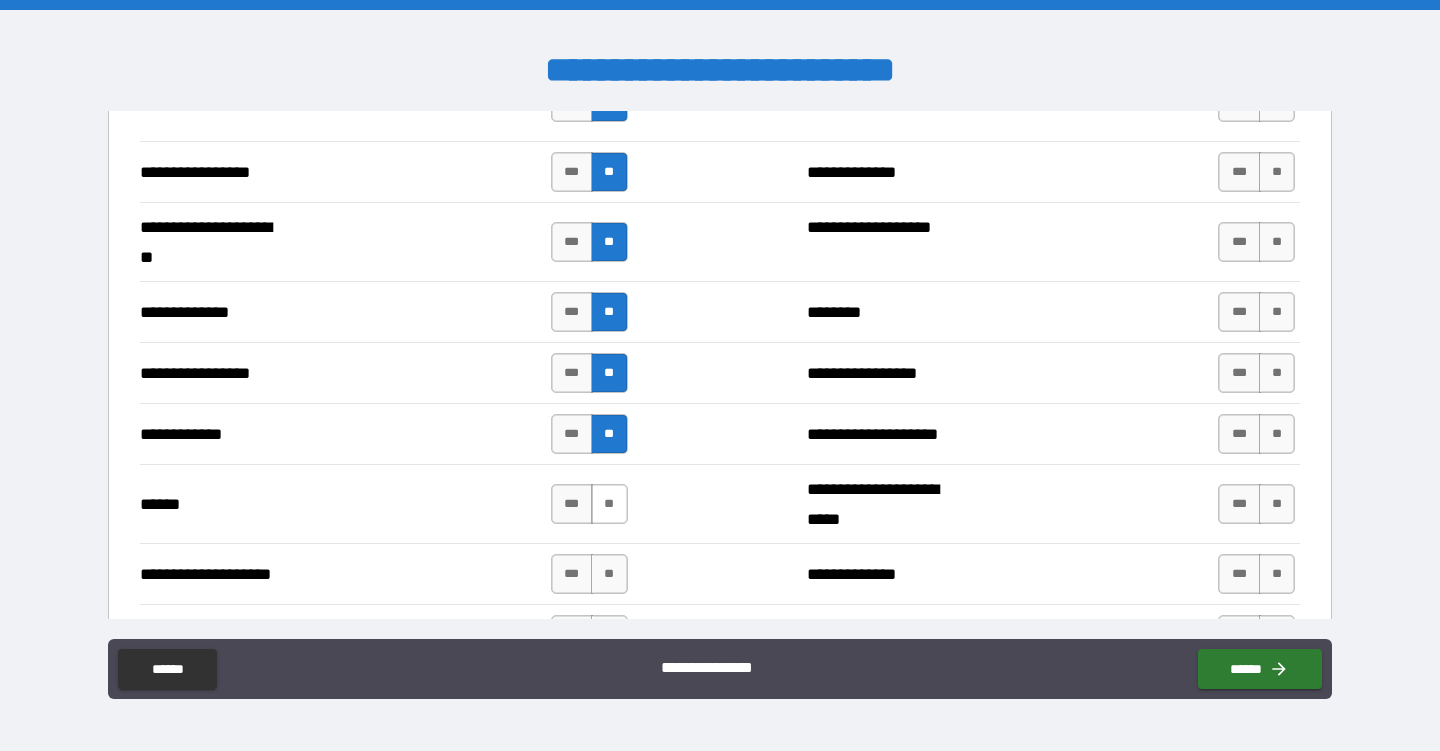 click on "**" at bounding box center [609, 504] 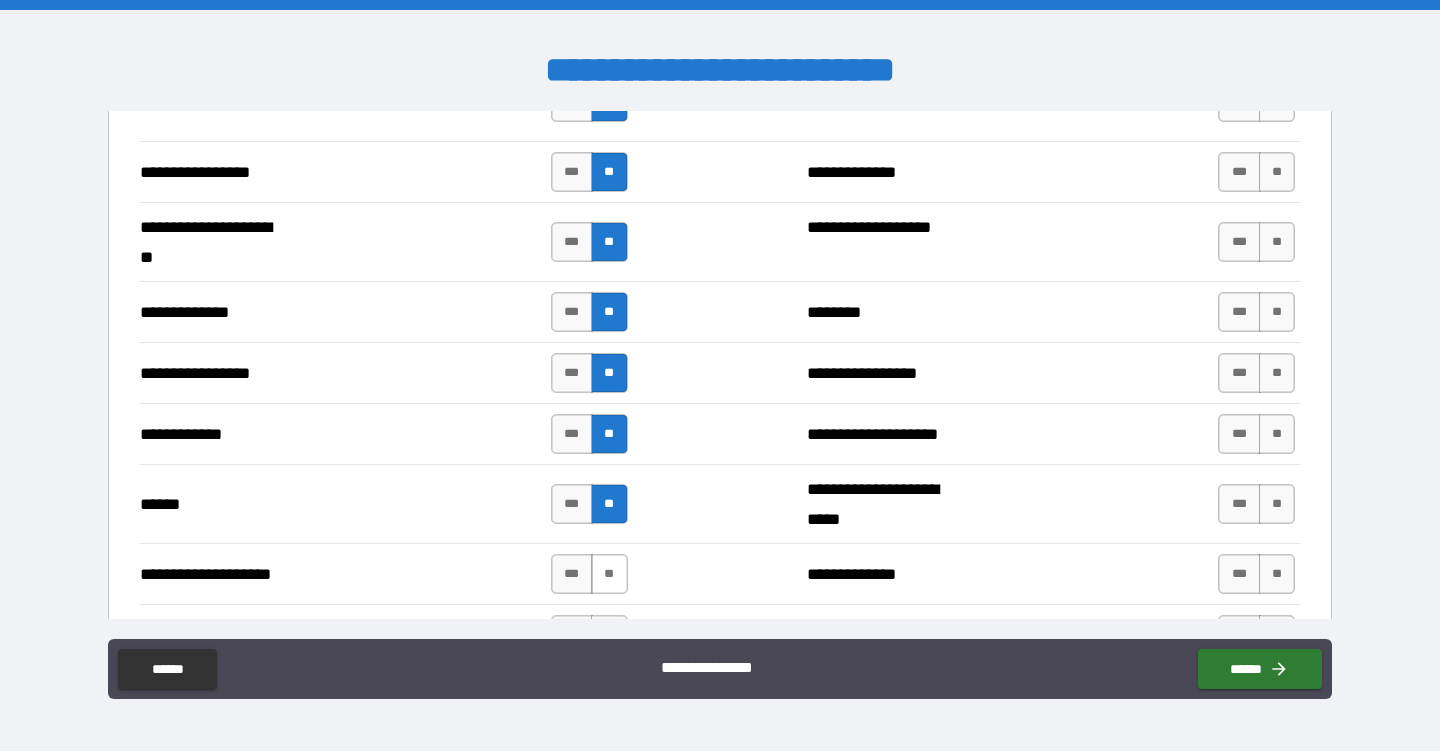 click on "**" at bounding box center [609, 574] 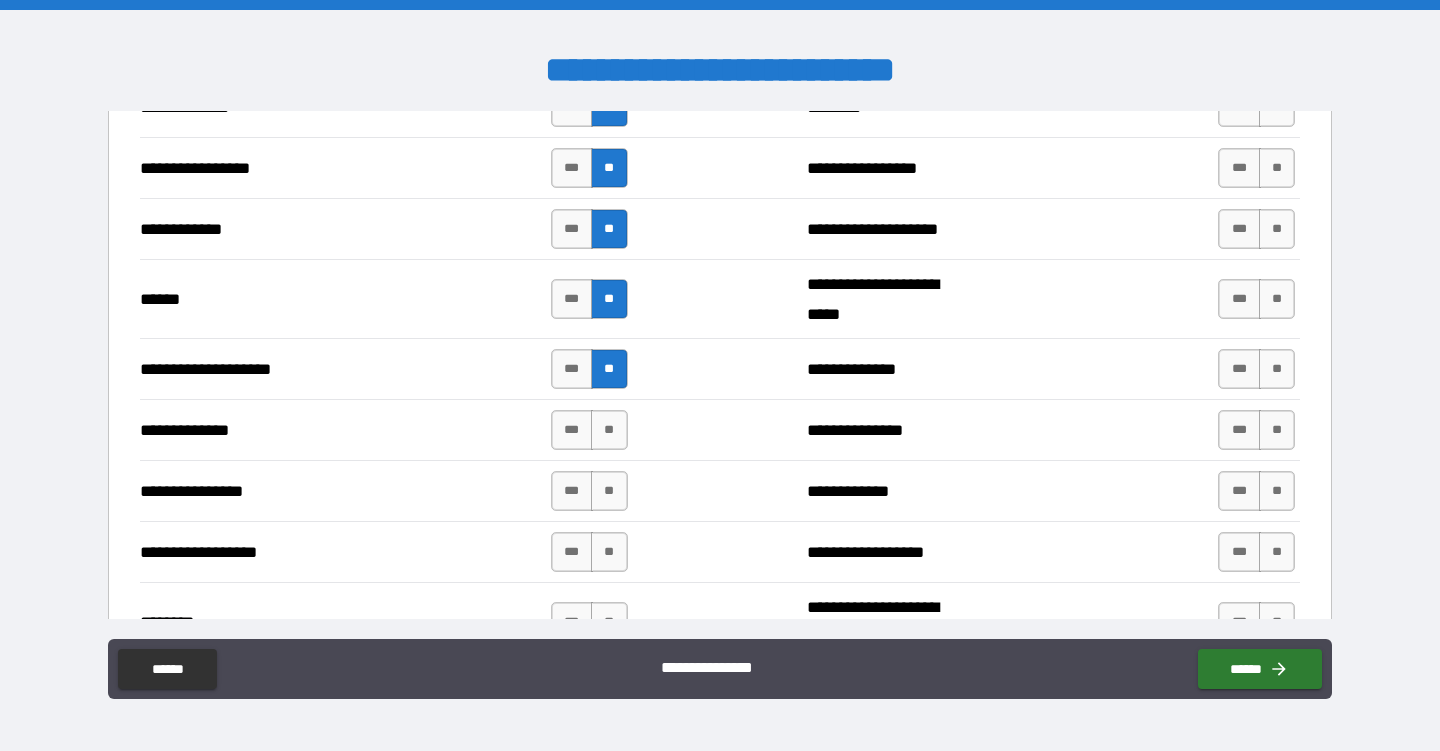 scroll, scrollTop: 2896, scrollLeft: 0, axis: vertical 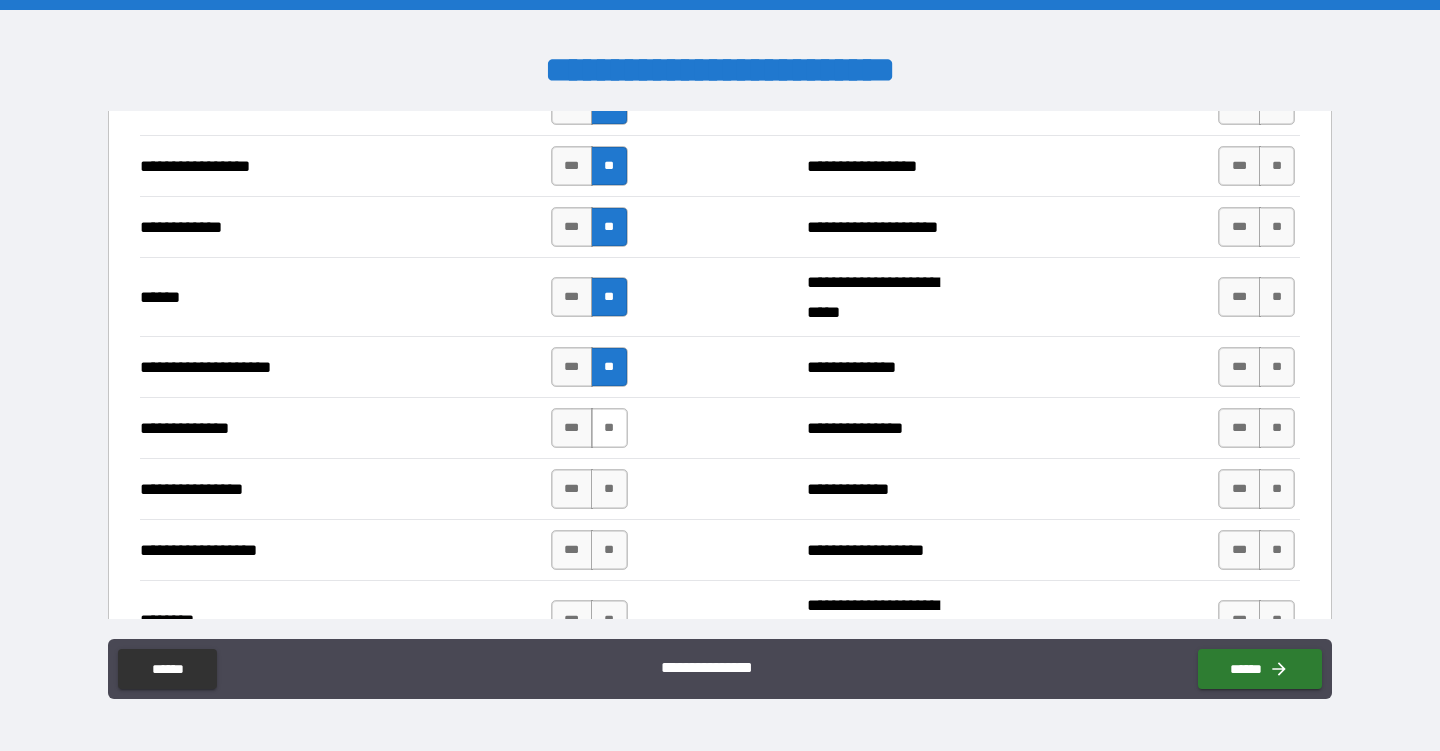 click on "**" at bounding box center [609, 428] 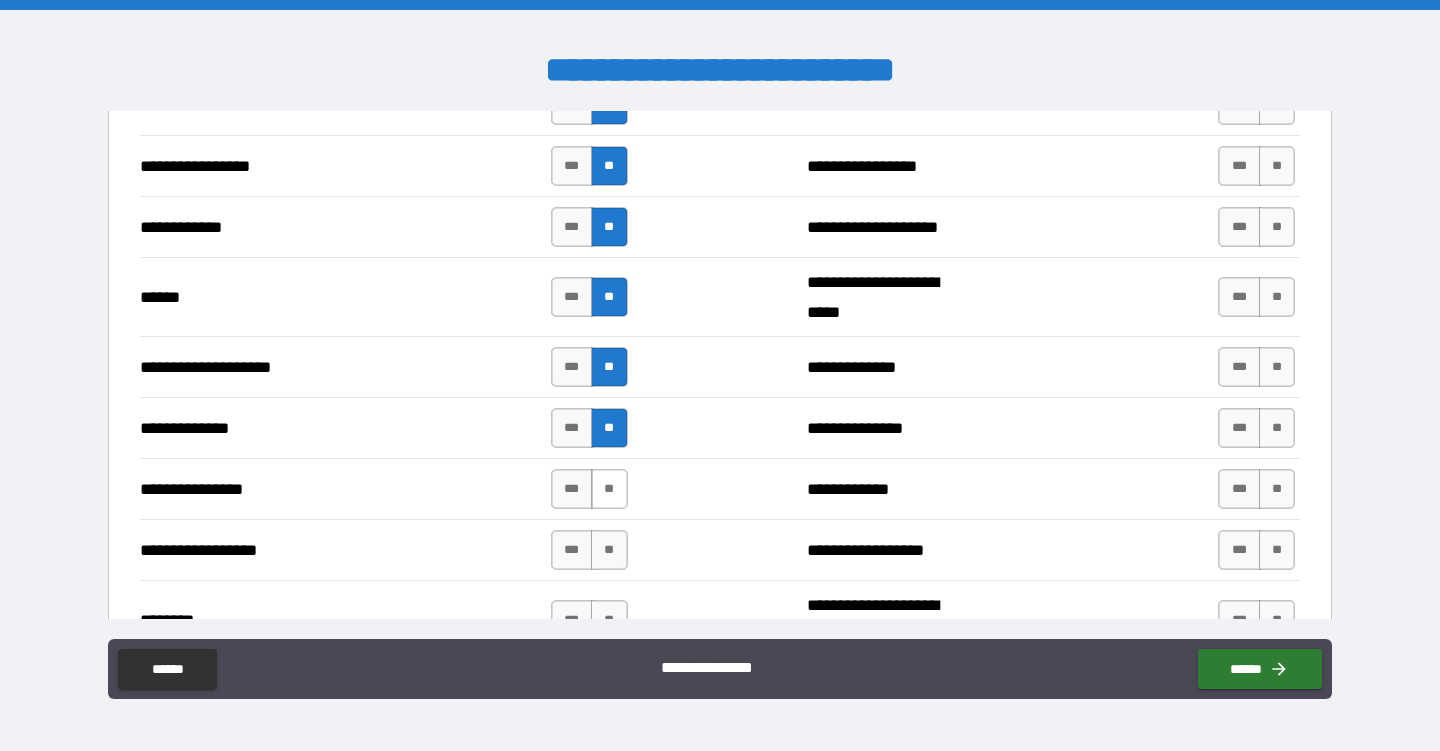 click on "**" at bounding box center (609, 489) 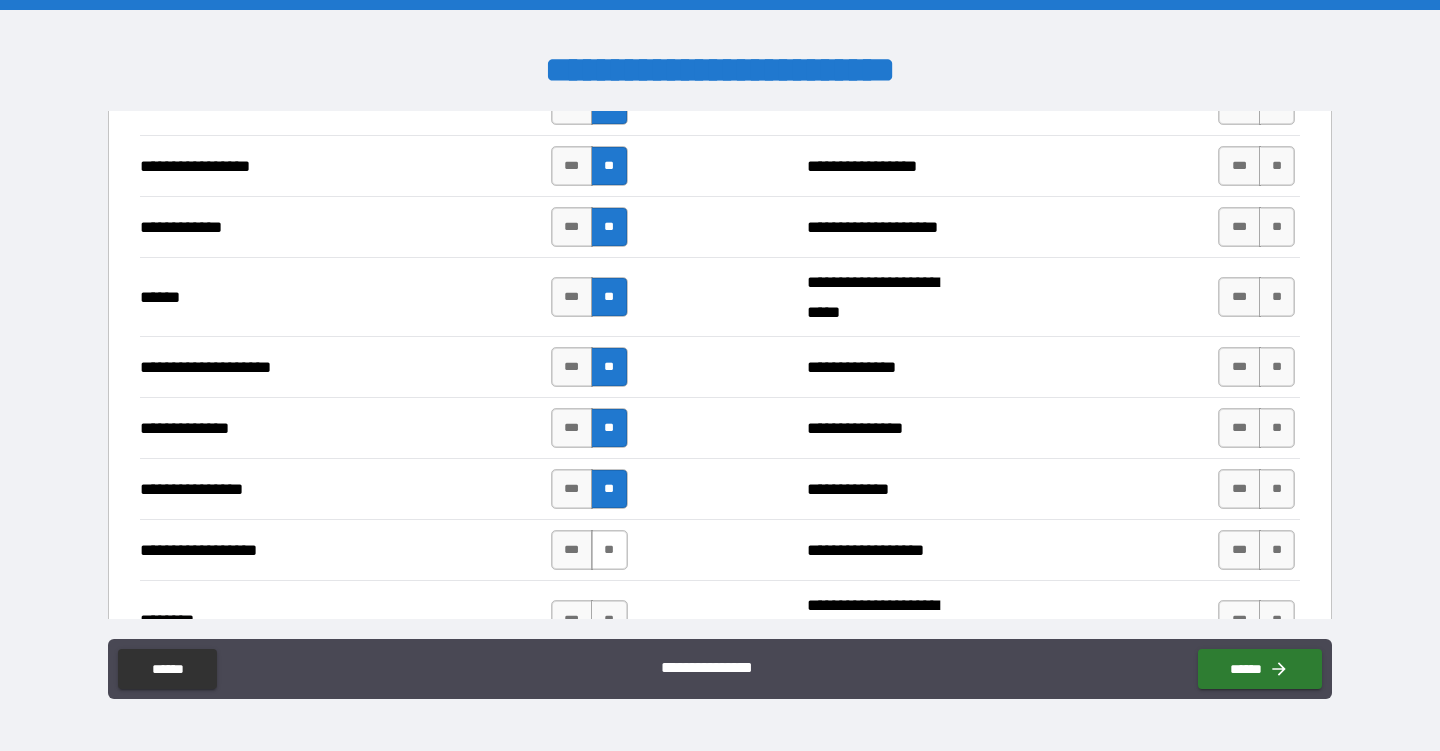click on "**" at bounding box center (609, 550) 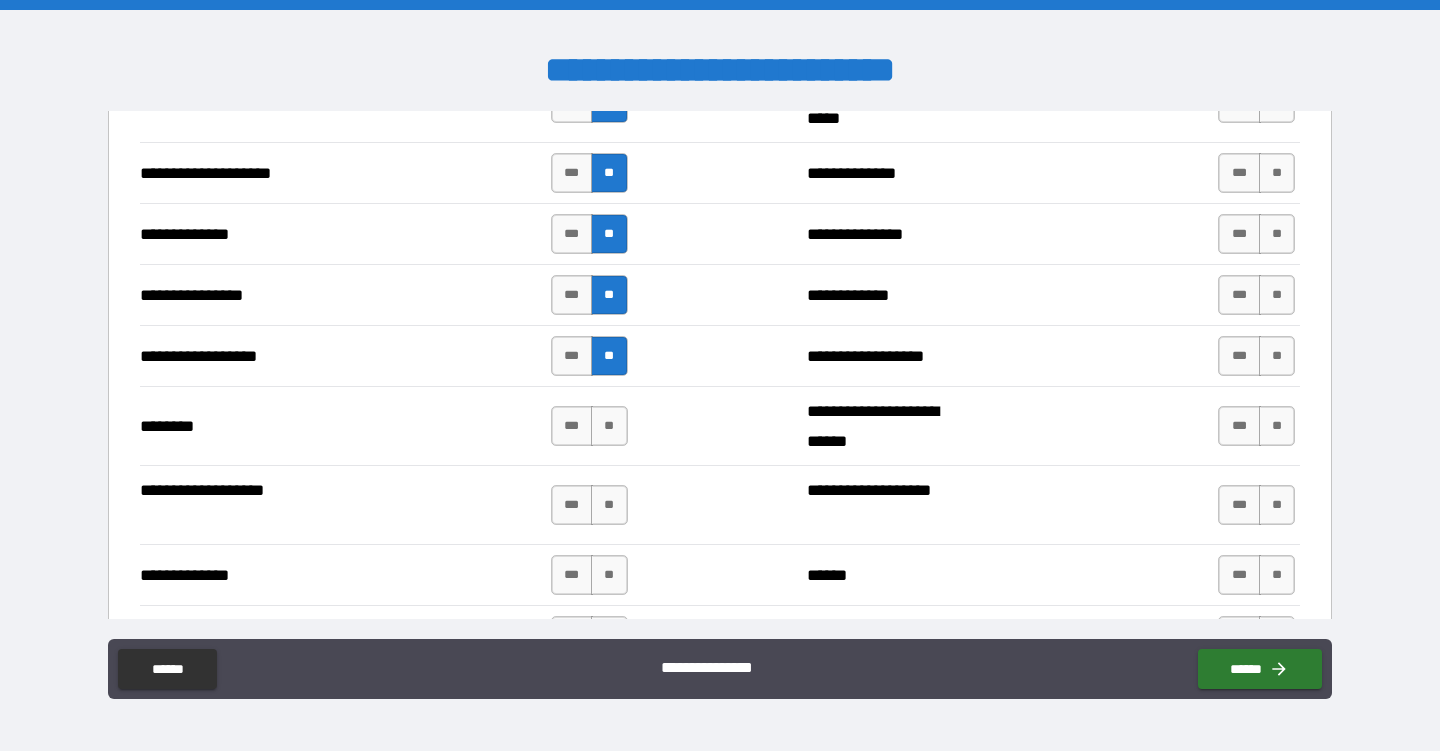 scroll, scrollTop: 3094, scrollLeft: 0, axis: vertical 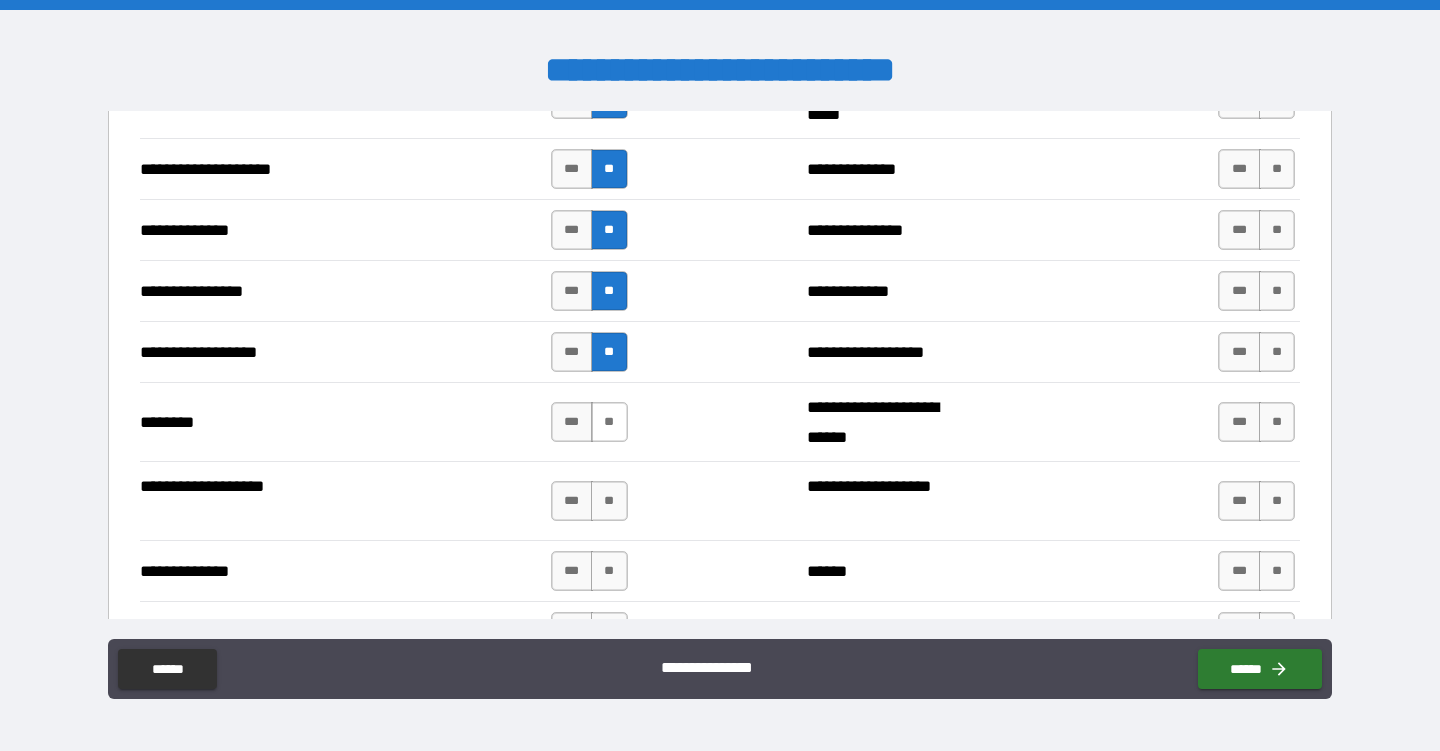 click on "**" at bounding box center [609, 422] 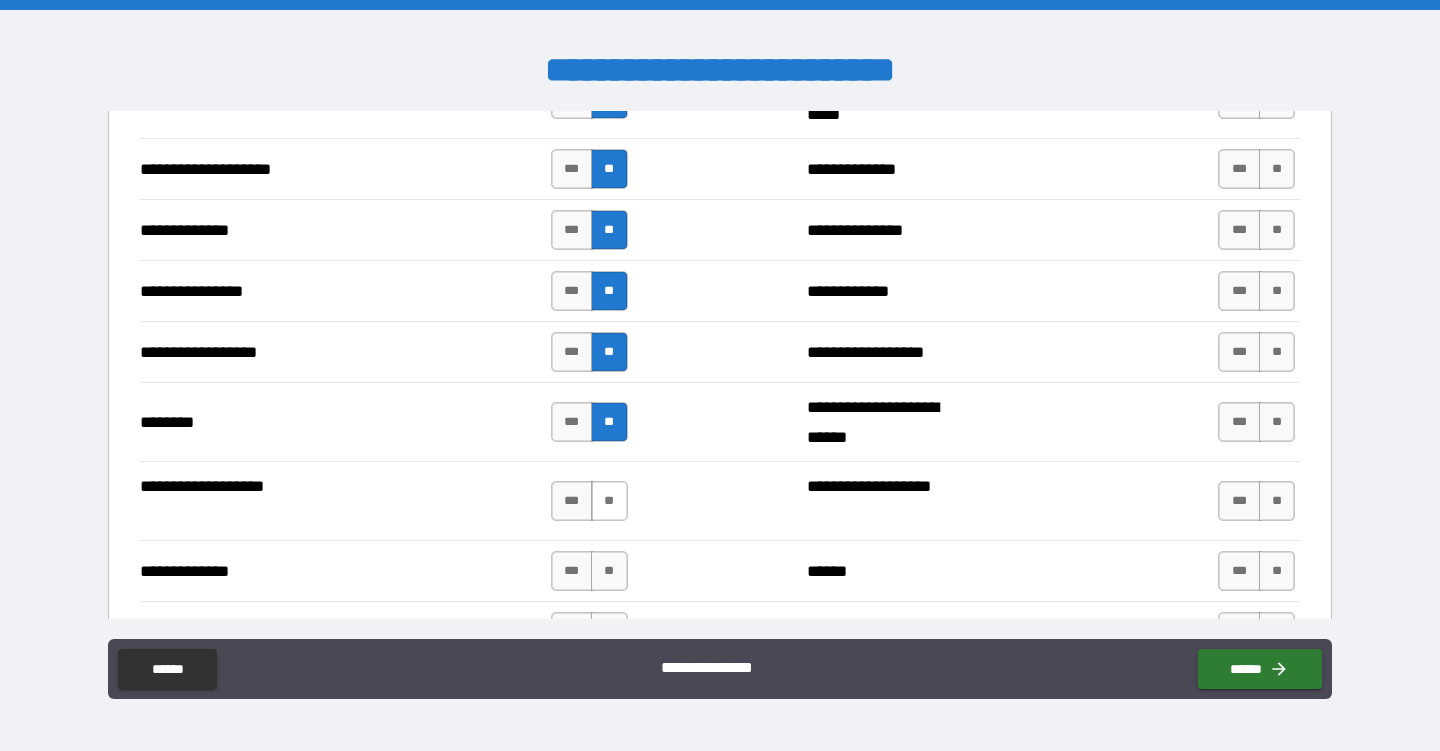 click on "**" at bounding box center [609, 501] 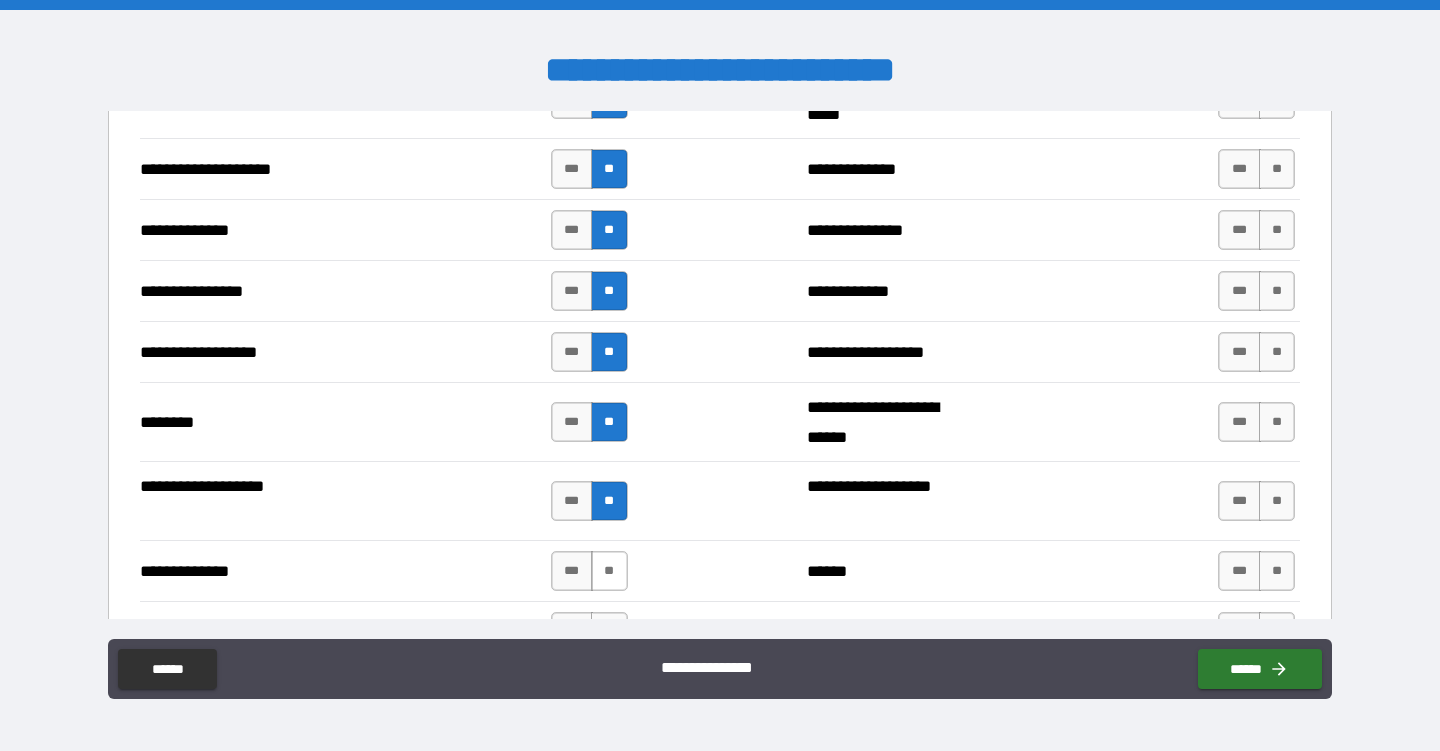 click on "**" at bounding box center (609, 571) 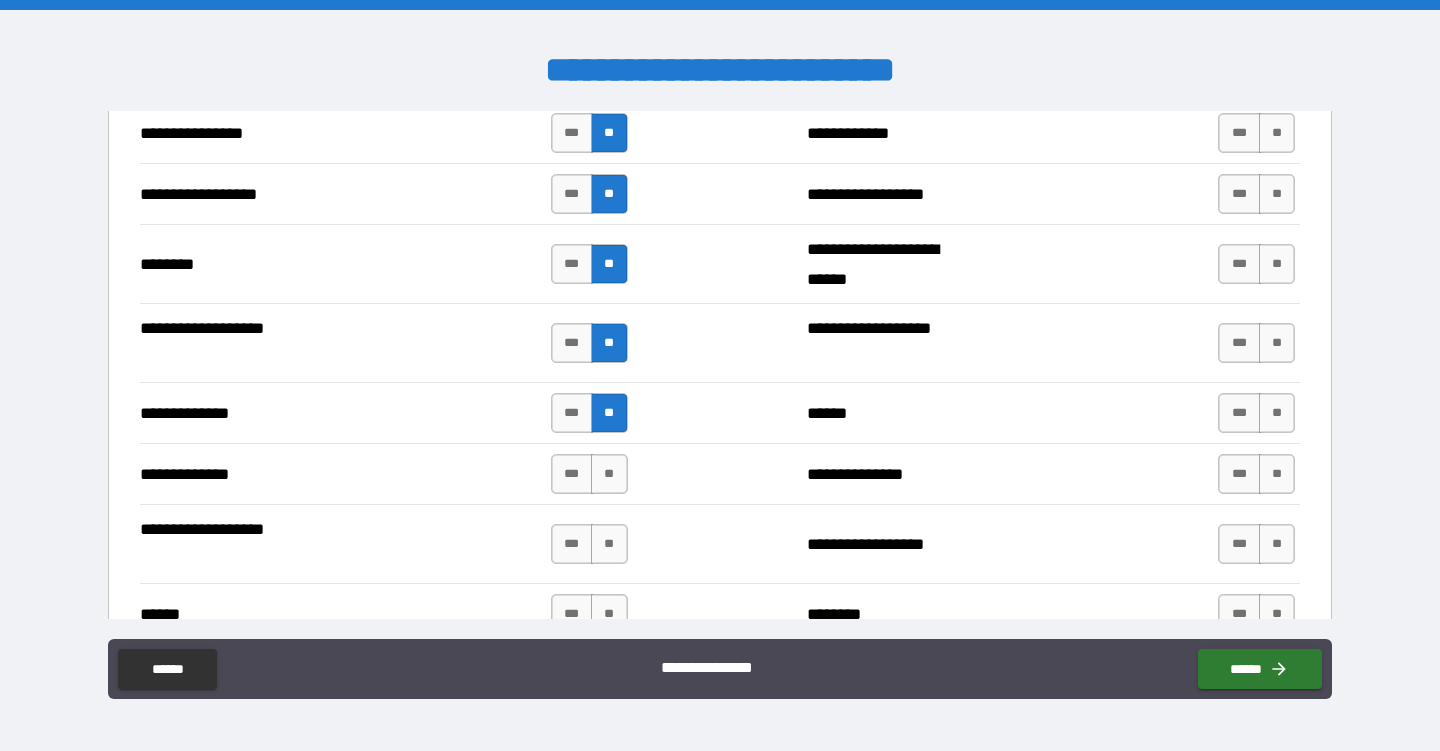 scroll, scrollTop: 3258, scrollLeft: 0, axis: vertical 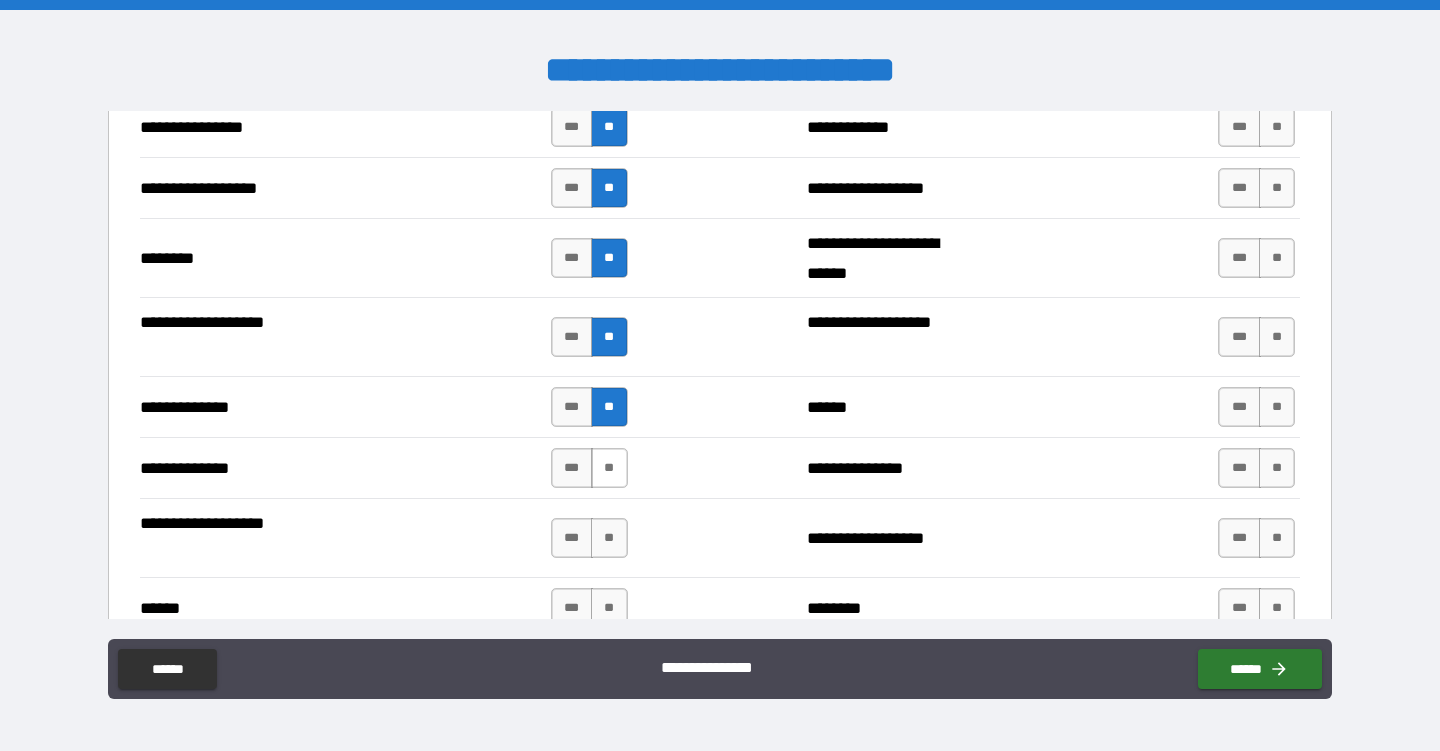click on "**" at bounding box center [609, 468] 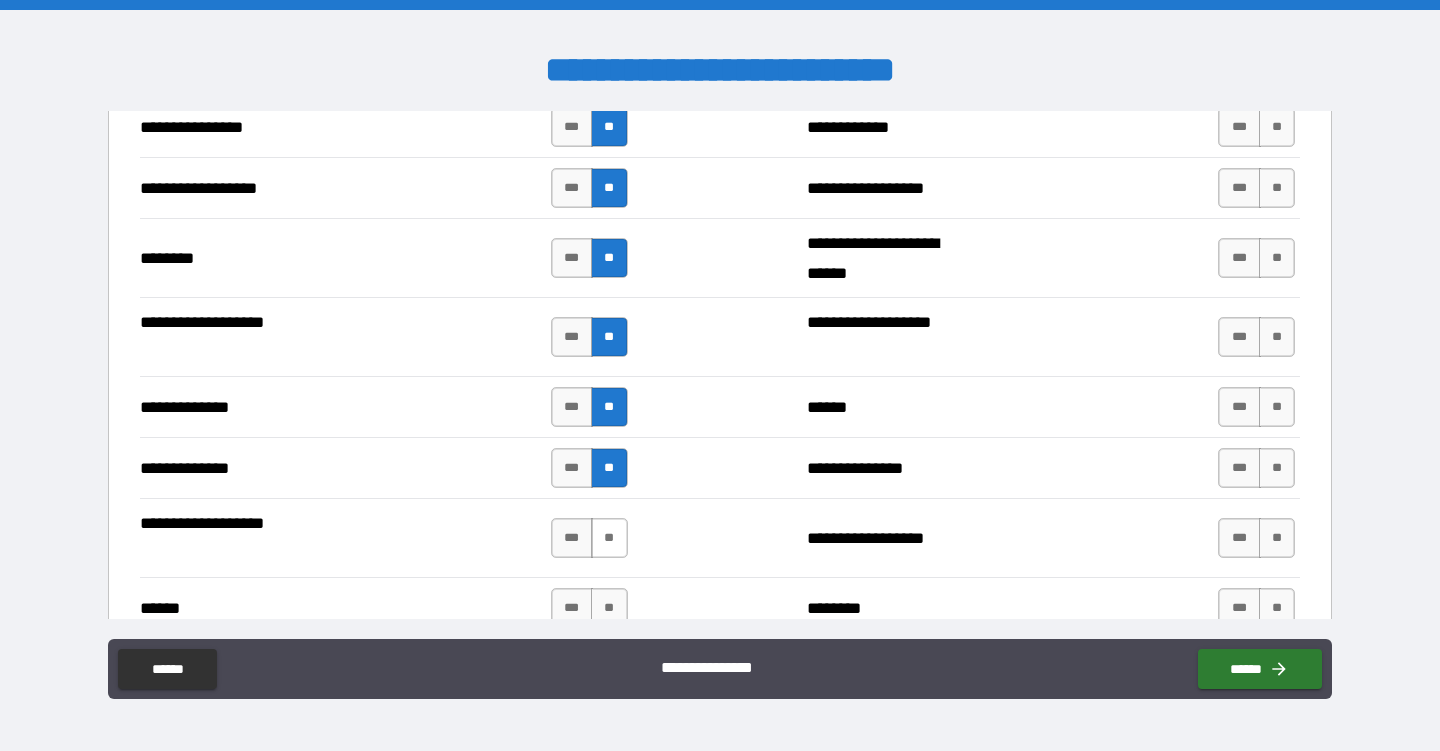 click on "**" at bounding box center (609, 538) 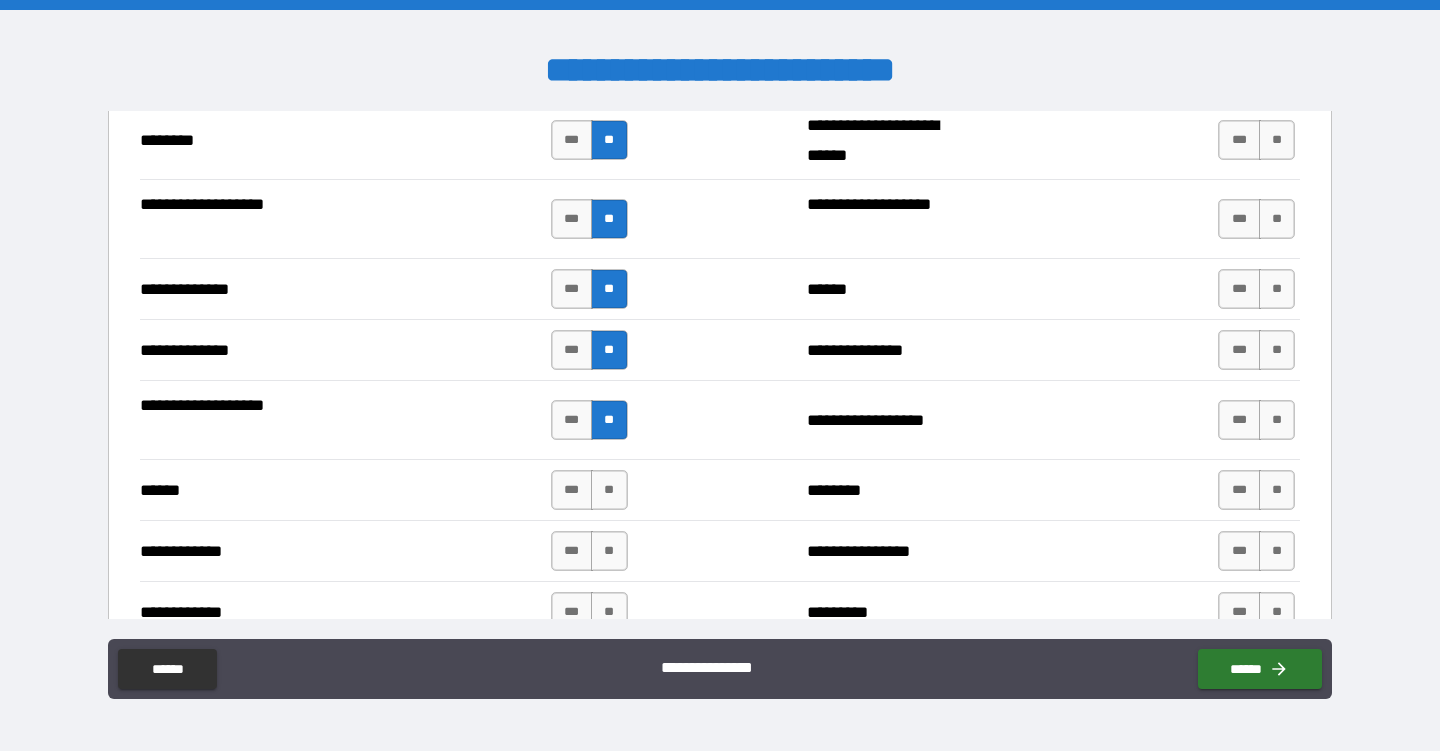 scroll, scrollTop: 3399, scrollLeft: 0, axis: vertical 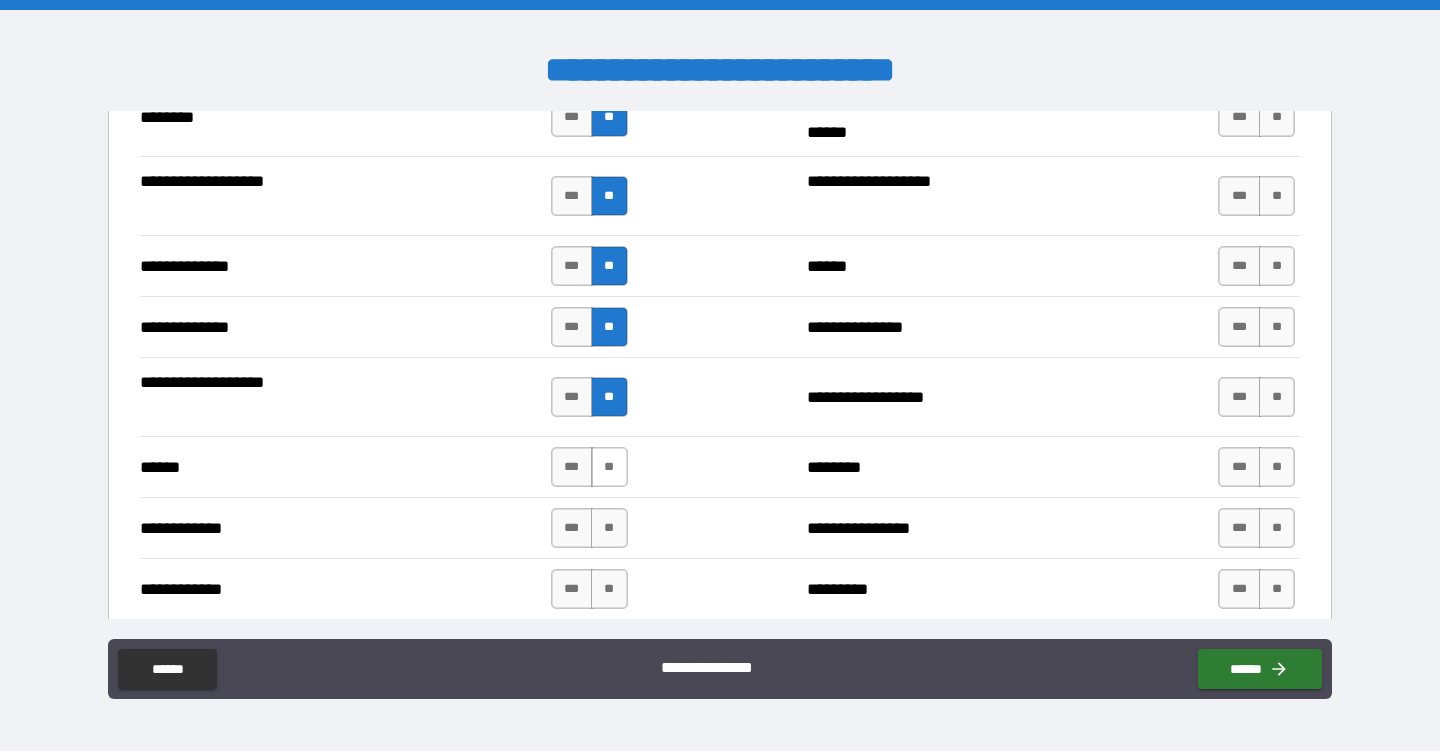 click on "**" at bounding box center (609, 467) 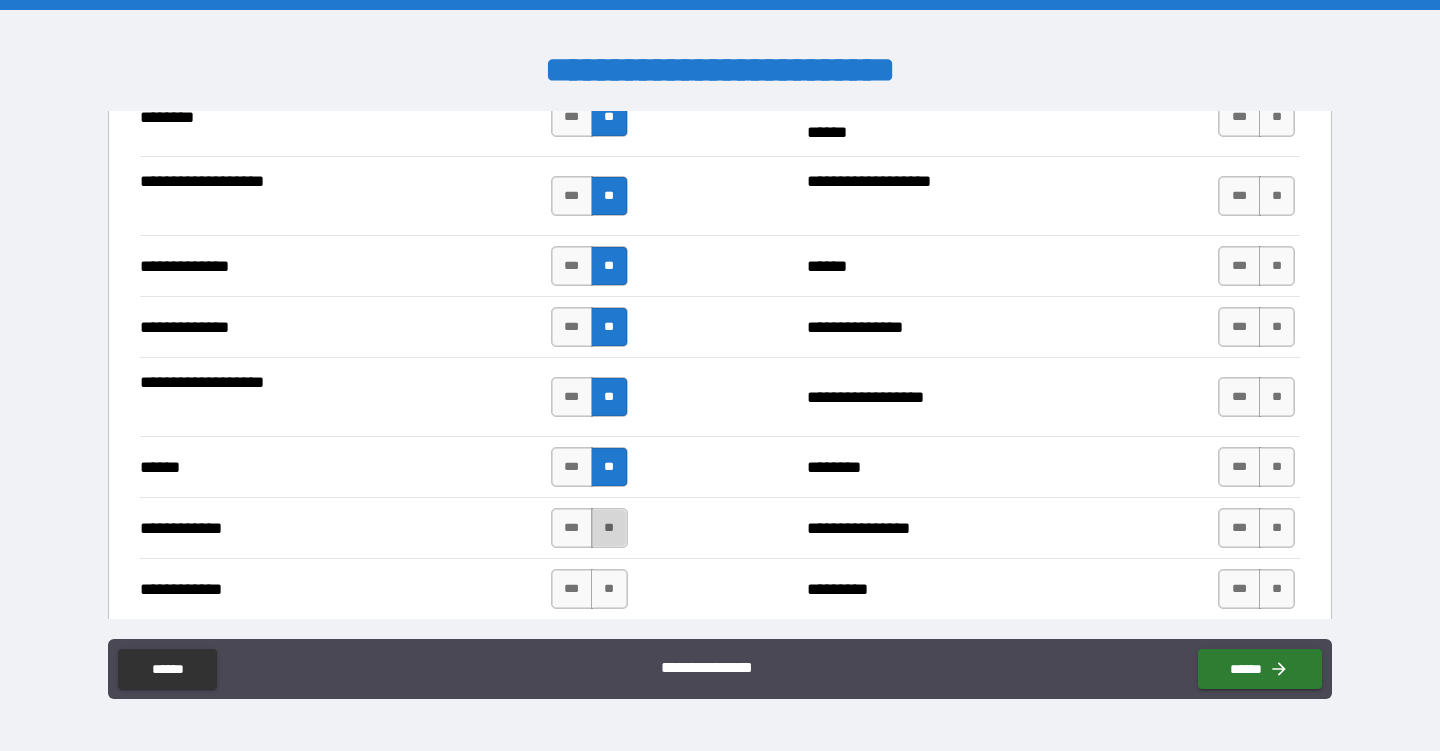 click on "**" at bounding box center [609, 528] 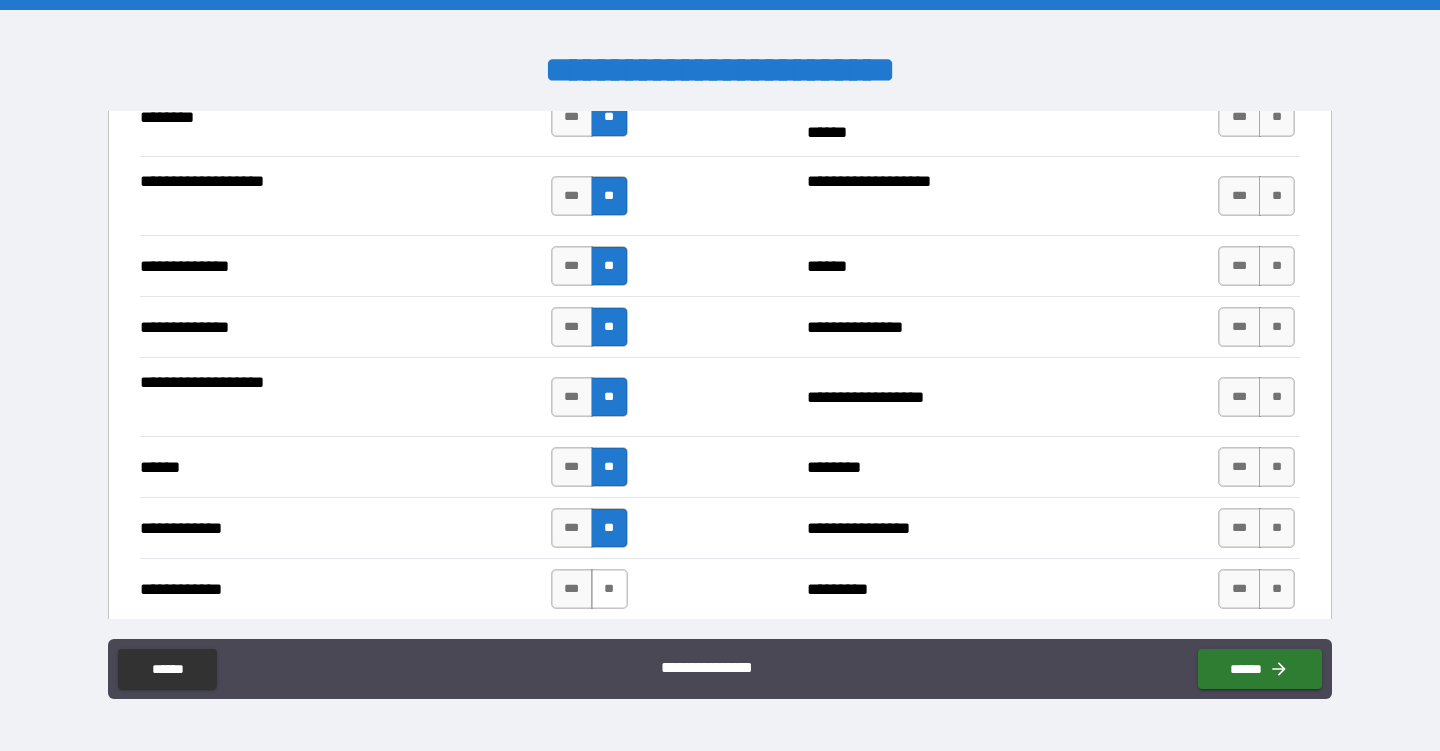 click on "**" at bounding box center (609, 589) 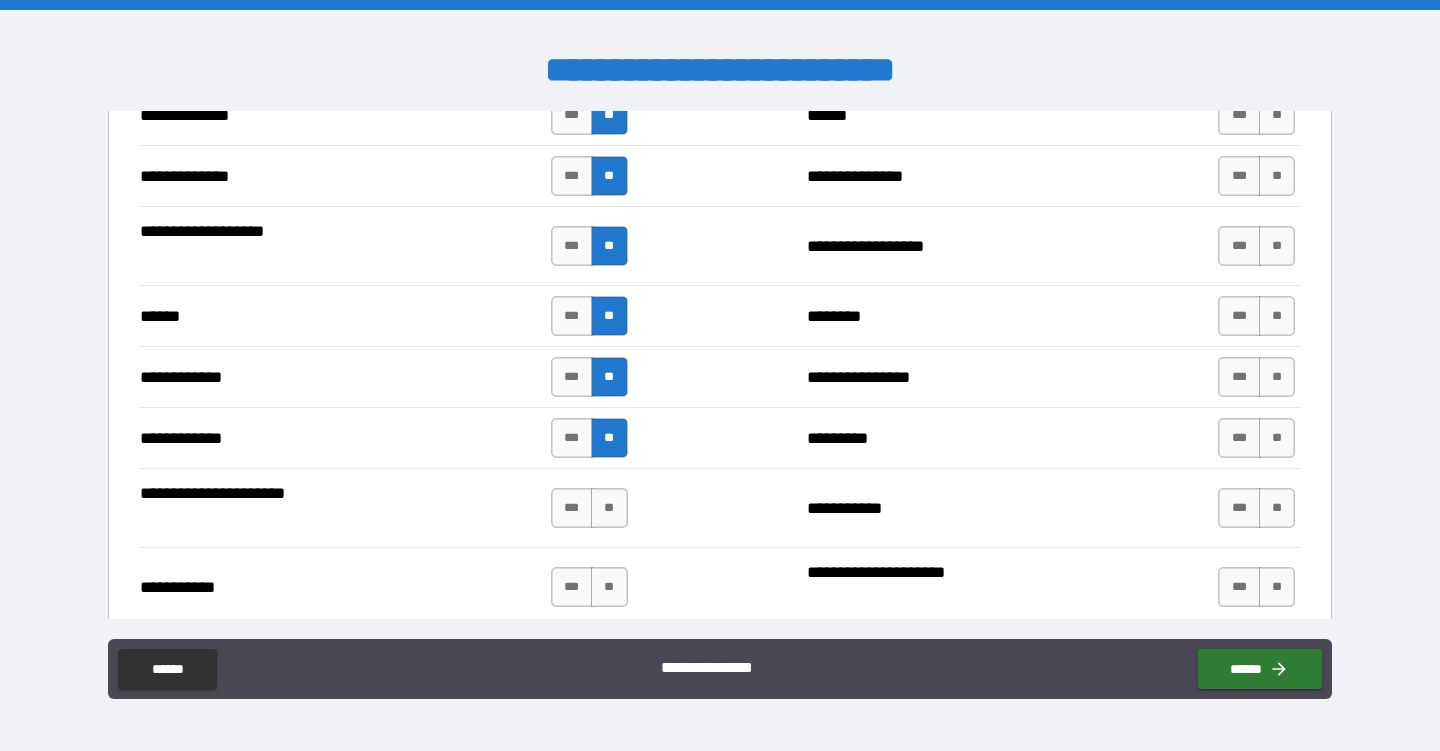 scroll, scrollTop: 3560, scrollLeft: 0, axis: vertical 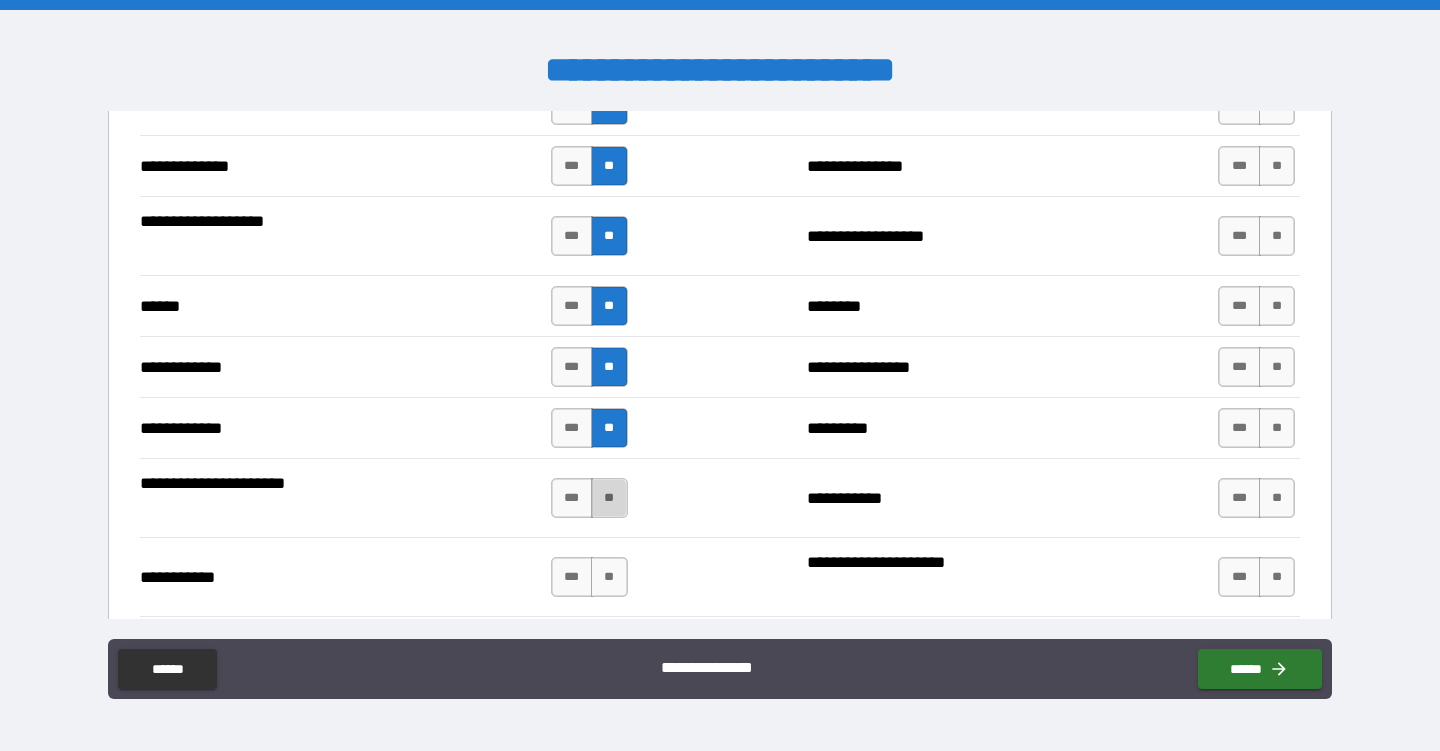 click on "**" at bounding box center (609, 498) 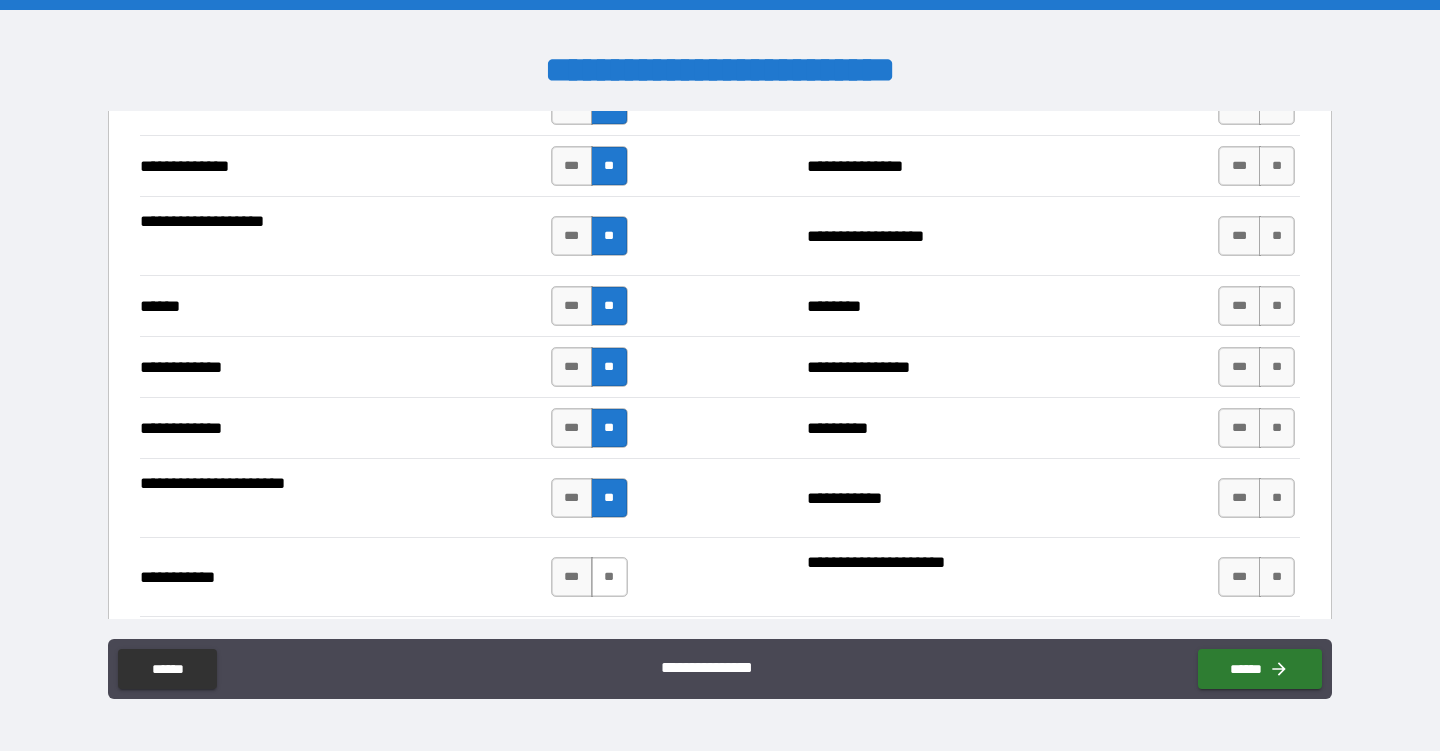 click on "**" at bounding box center [609, 577] 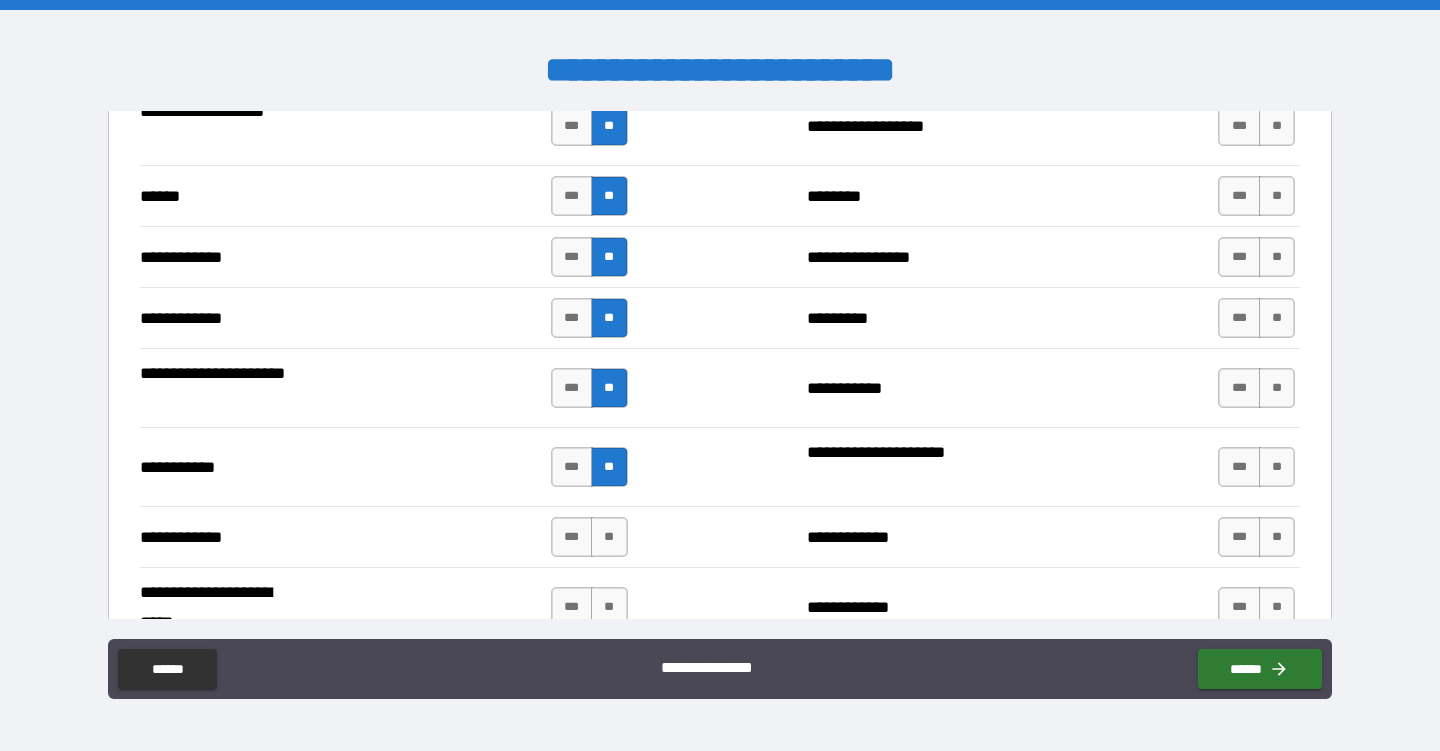 scroll, scrollTop: 3697, scrollLeft: 0, axis: vertical 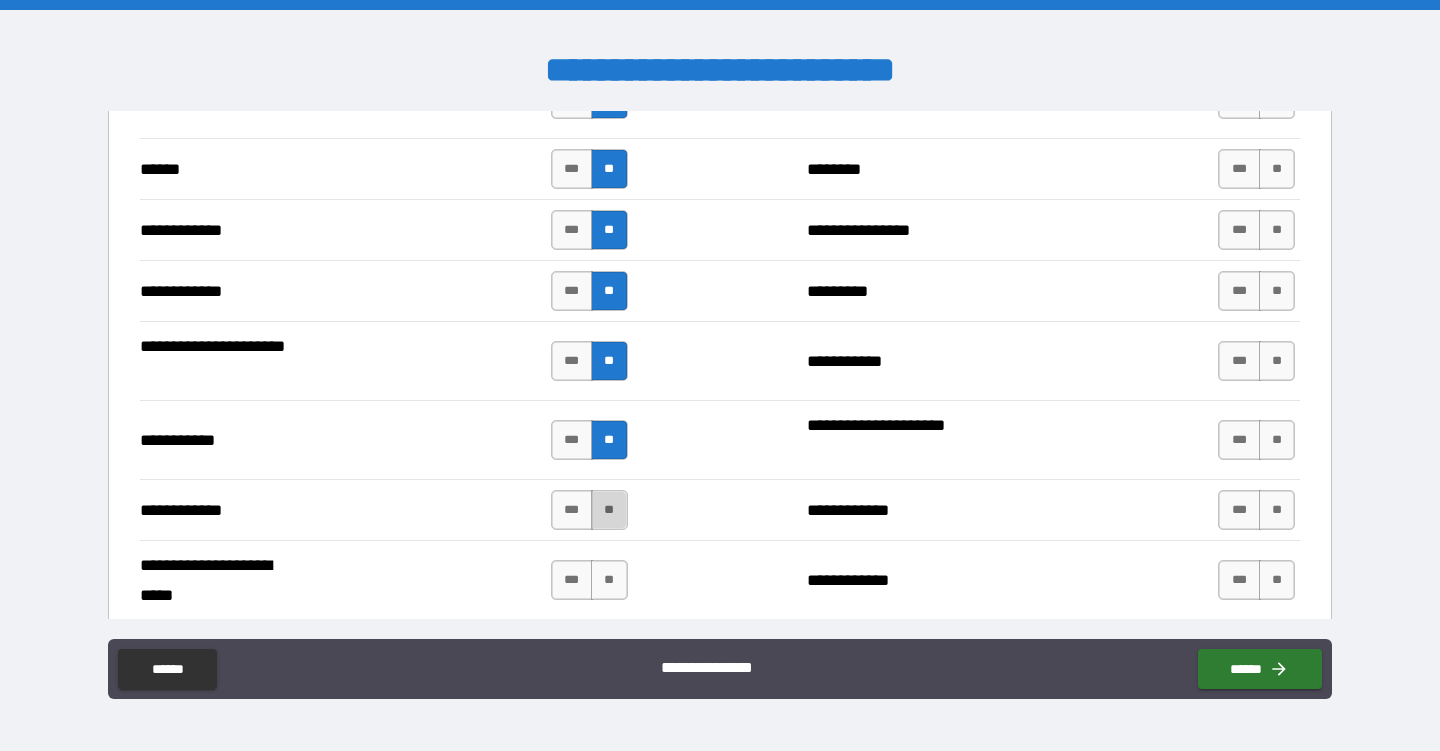 click on "**" at bounding box center (609, 510) 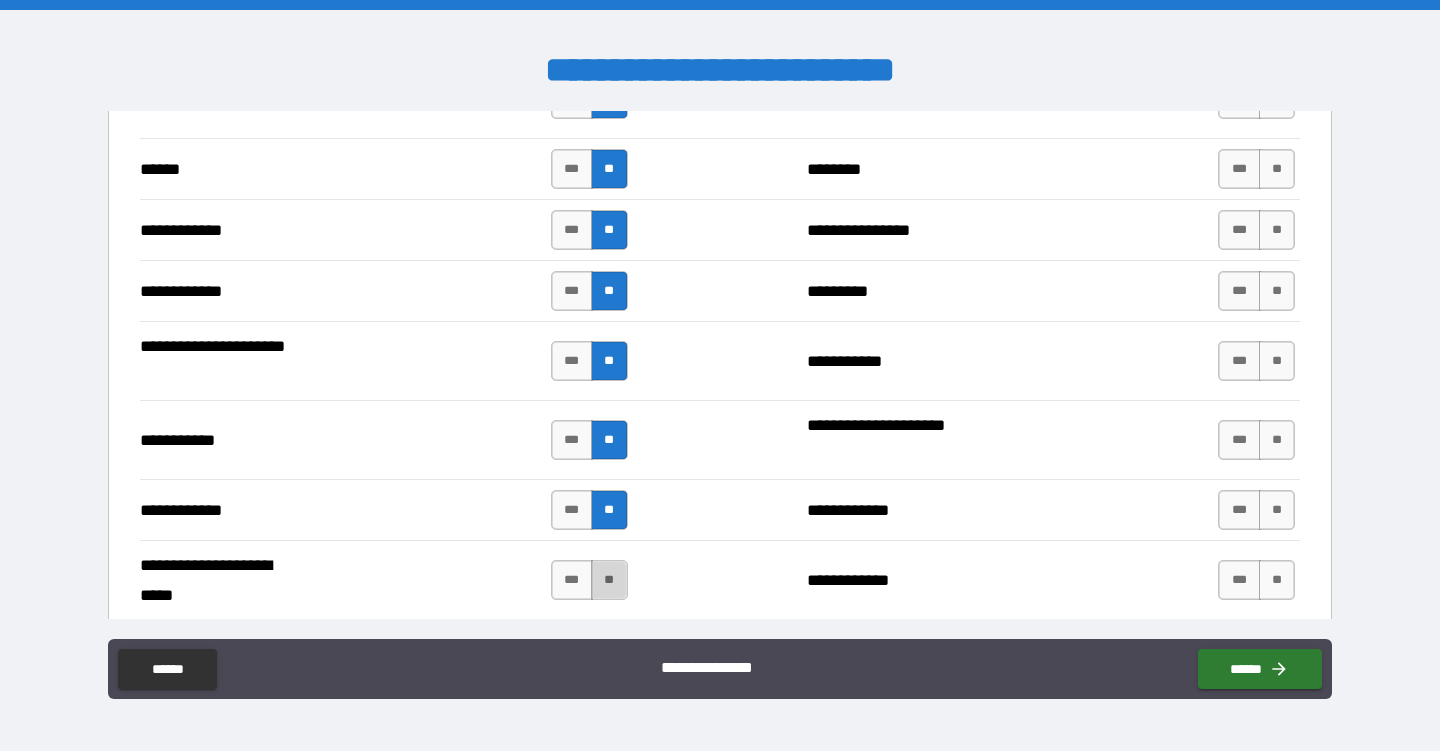 click on "**" at bounding box center [609, 580] 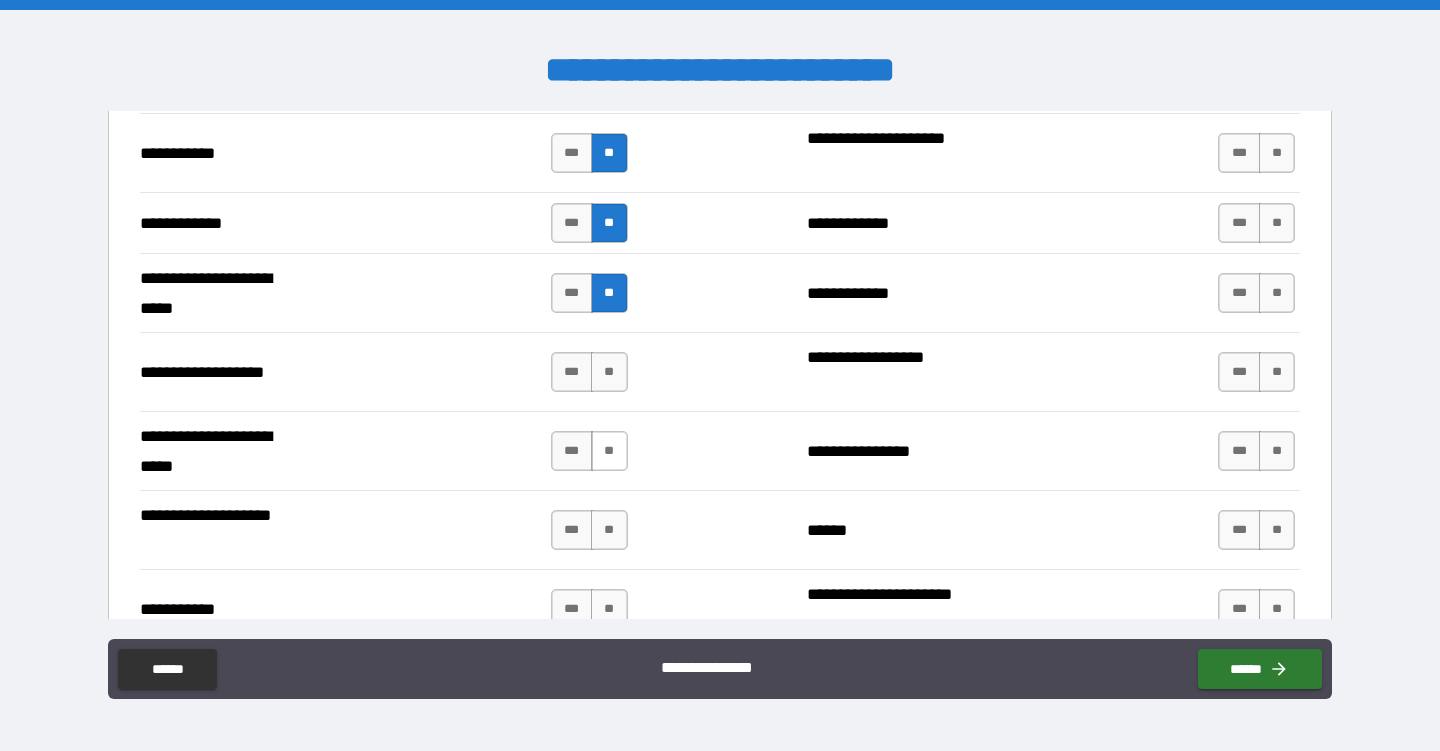 scroll, scrollTop: 3986, scrollLeft: 0, axis: vertical 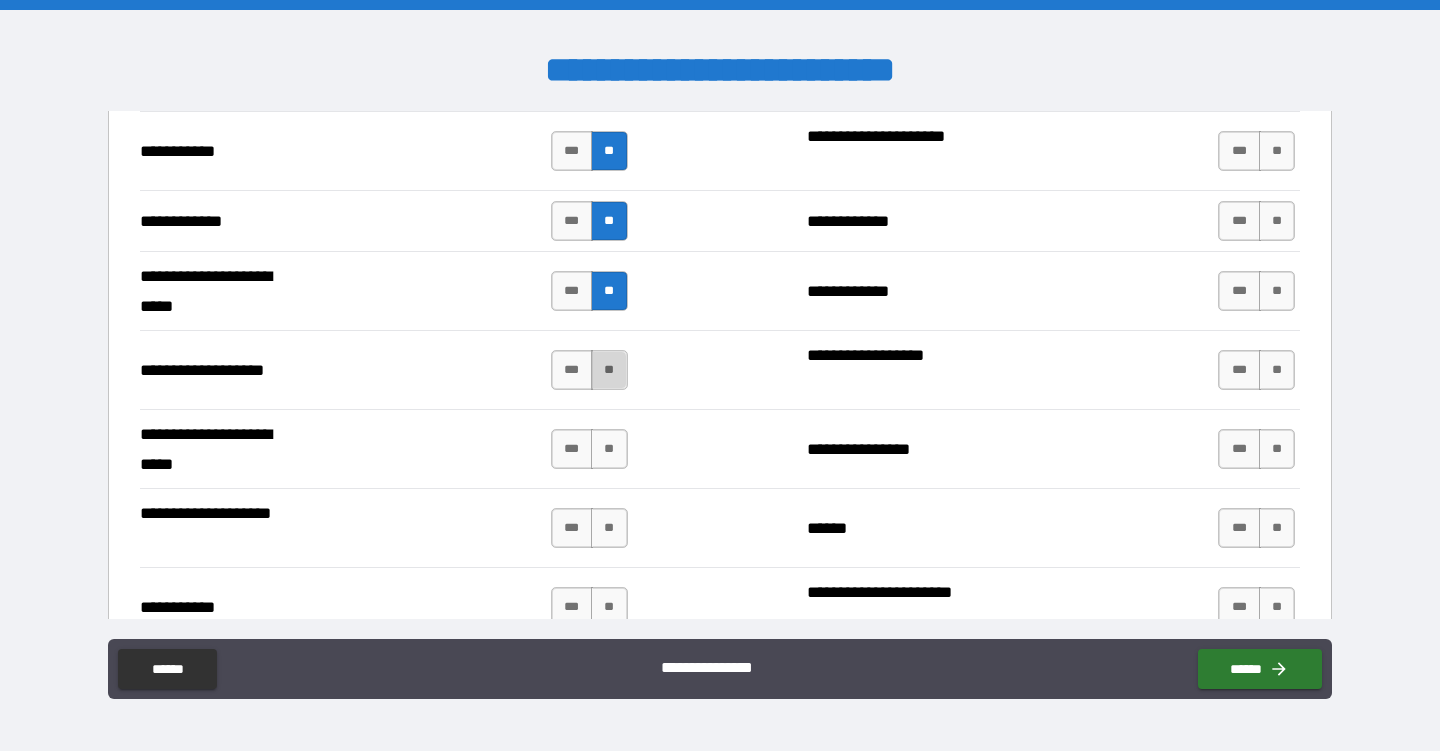 click on "**" at bounding box center [609, 370] 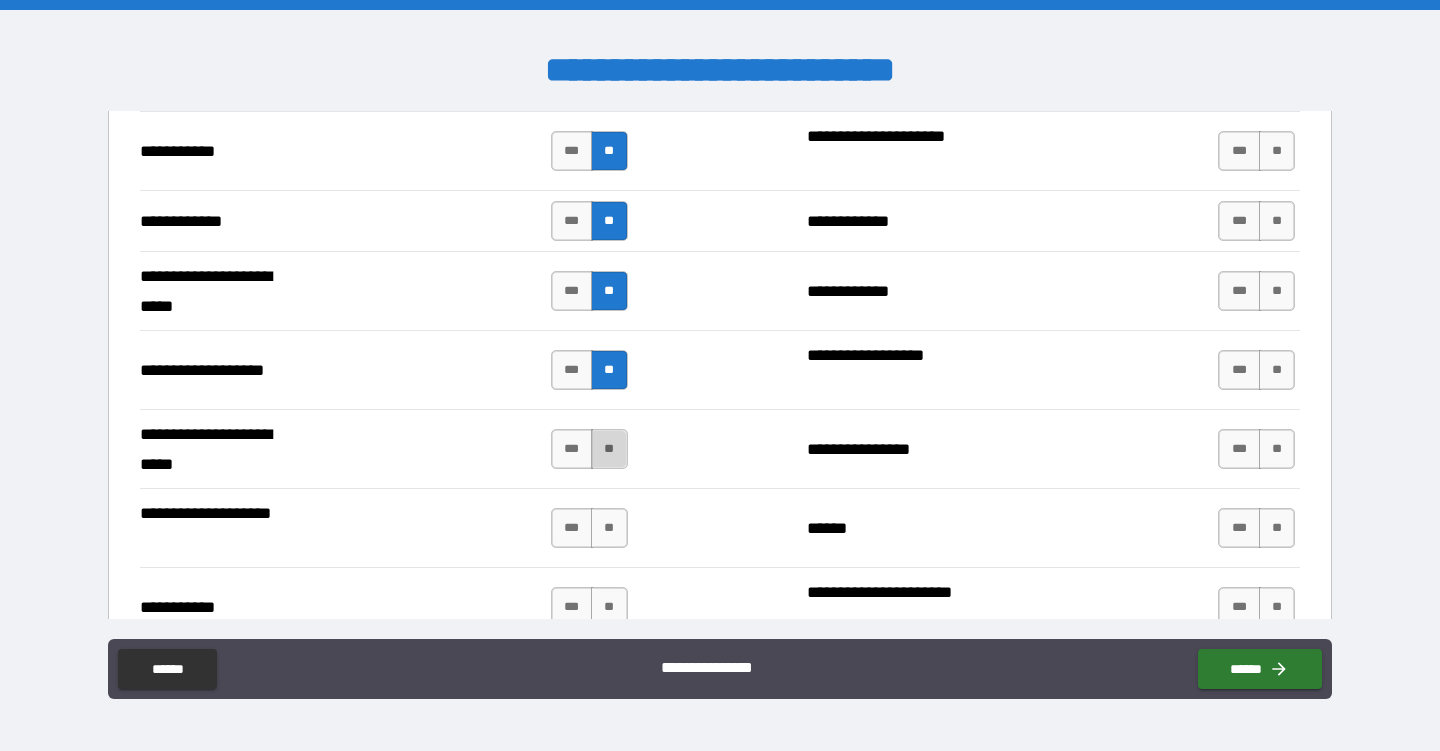 click on "**" at bounding box center [609, 449] 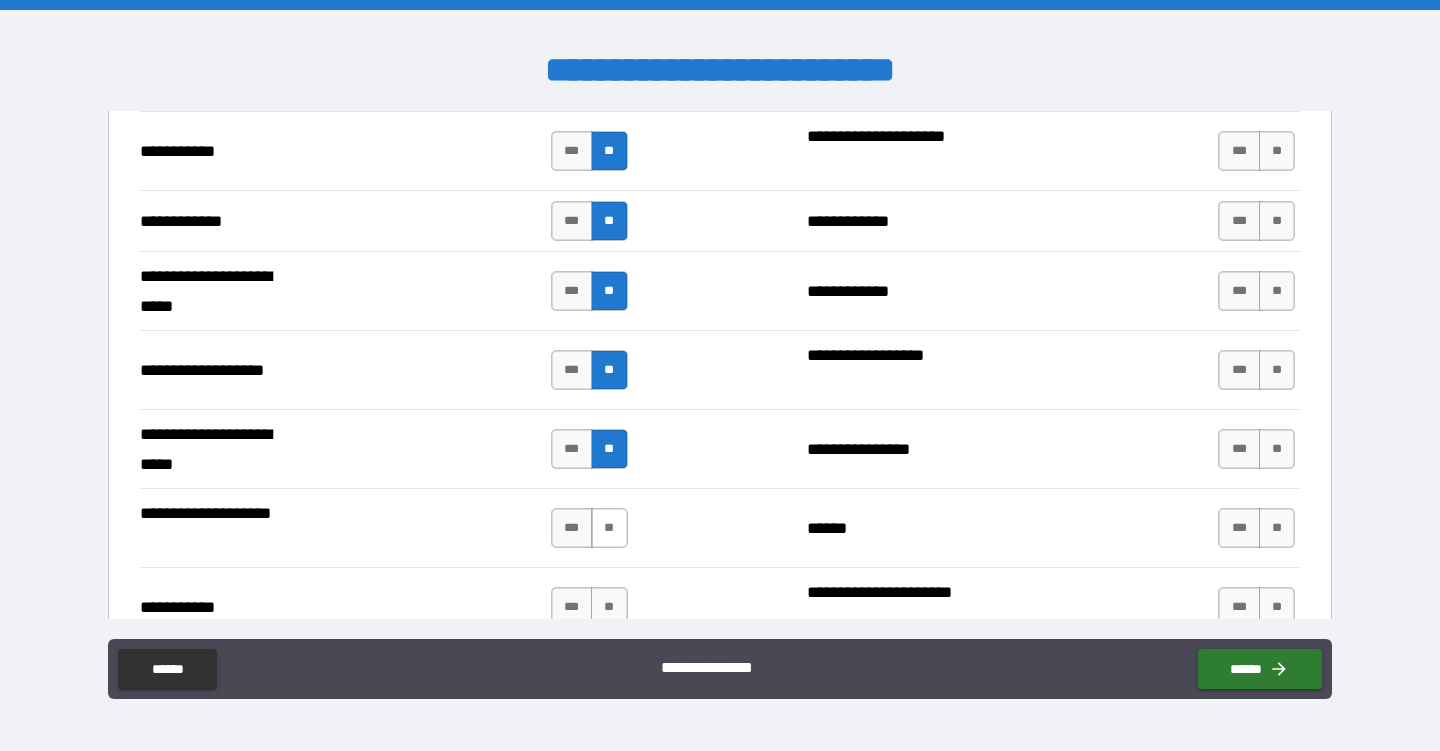 click on "**" at bounding box center (609, 528) 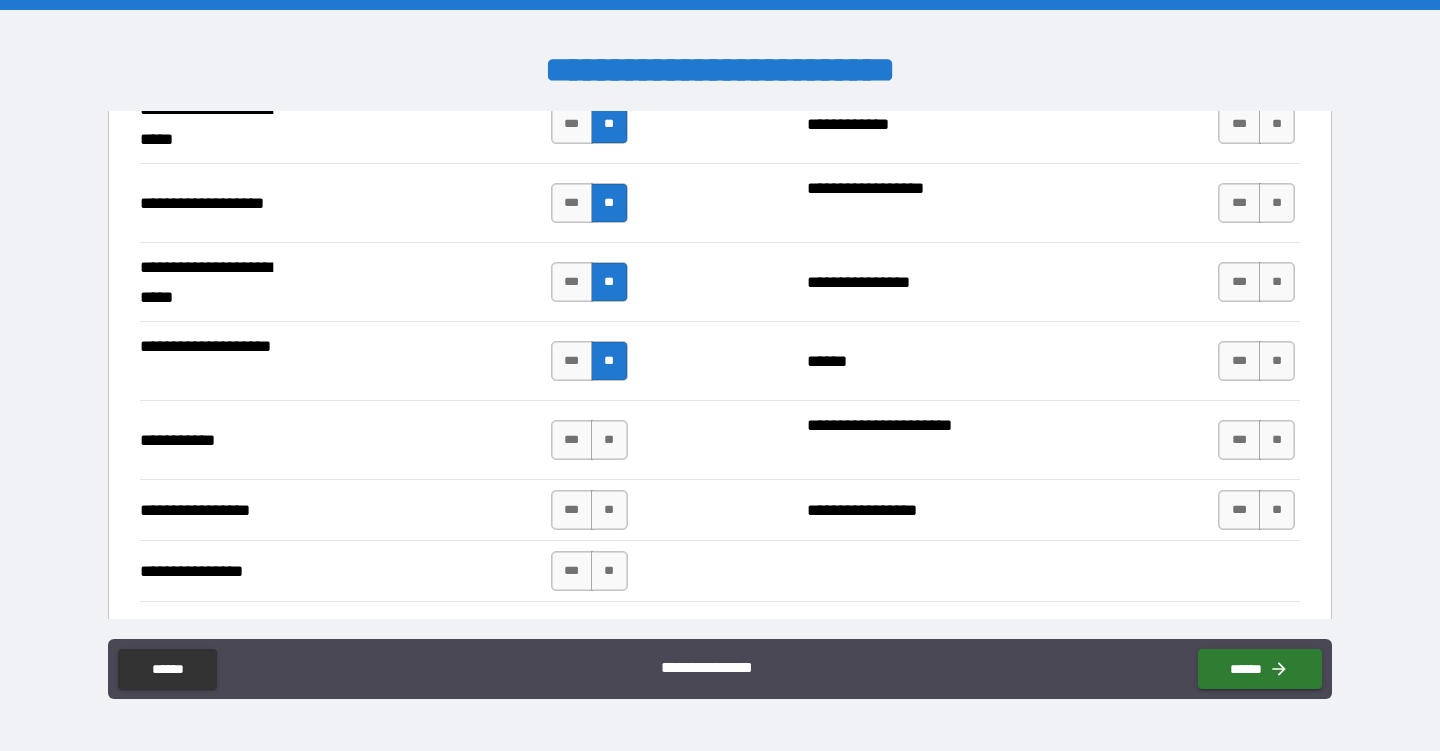 scroll, scrollTop: 4179, scrollLeft: 0, axis: vertical 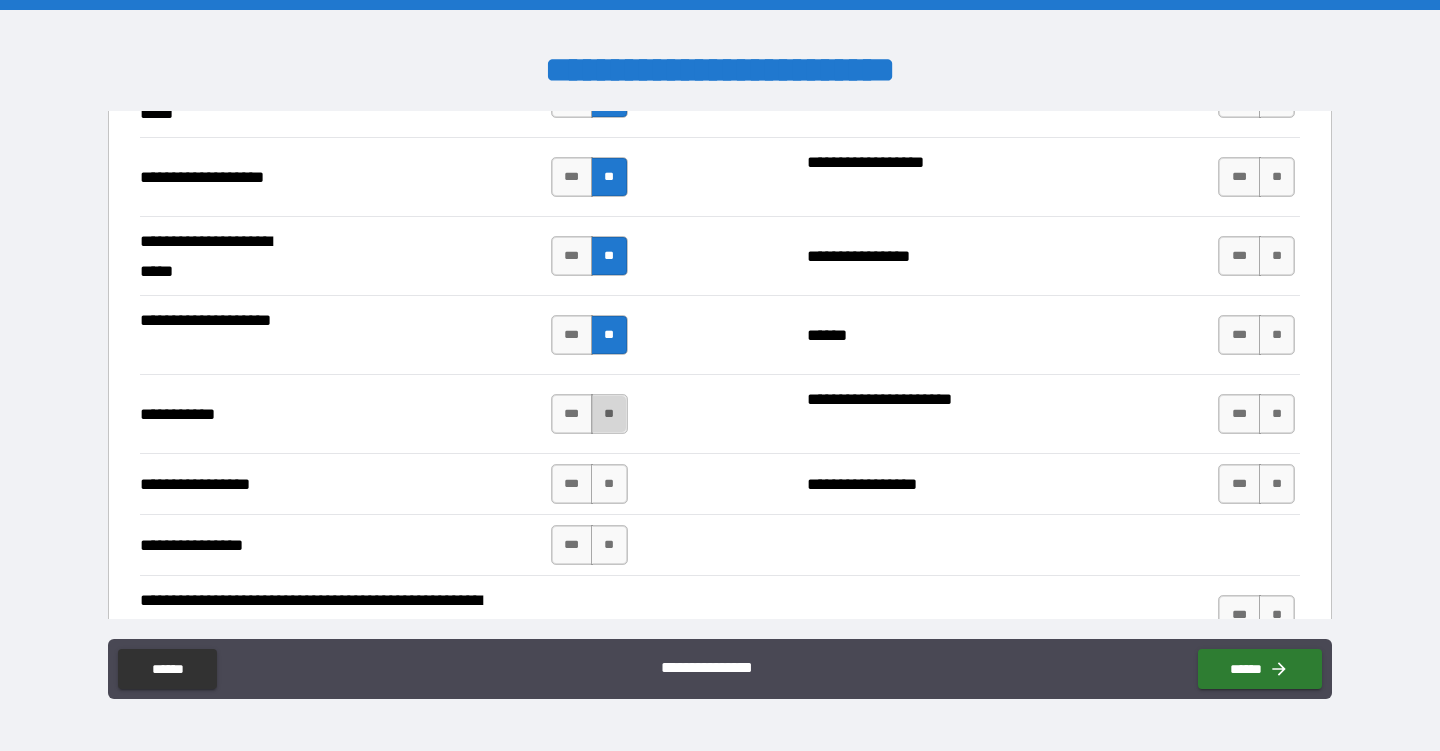 click on "**" at bounding box center [609, 414] 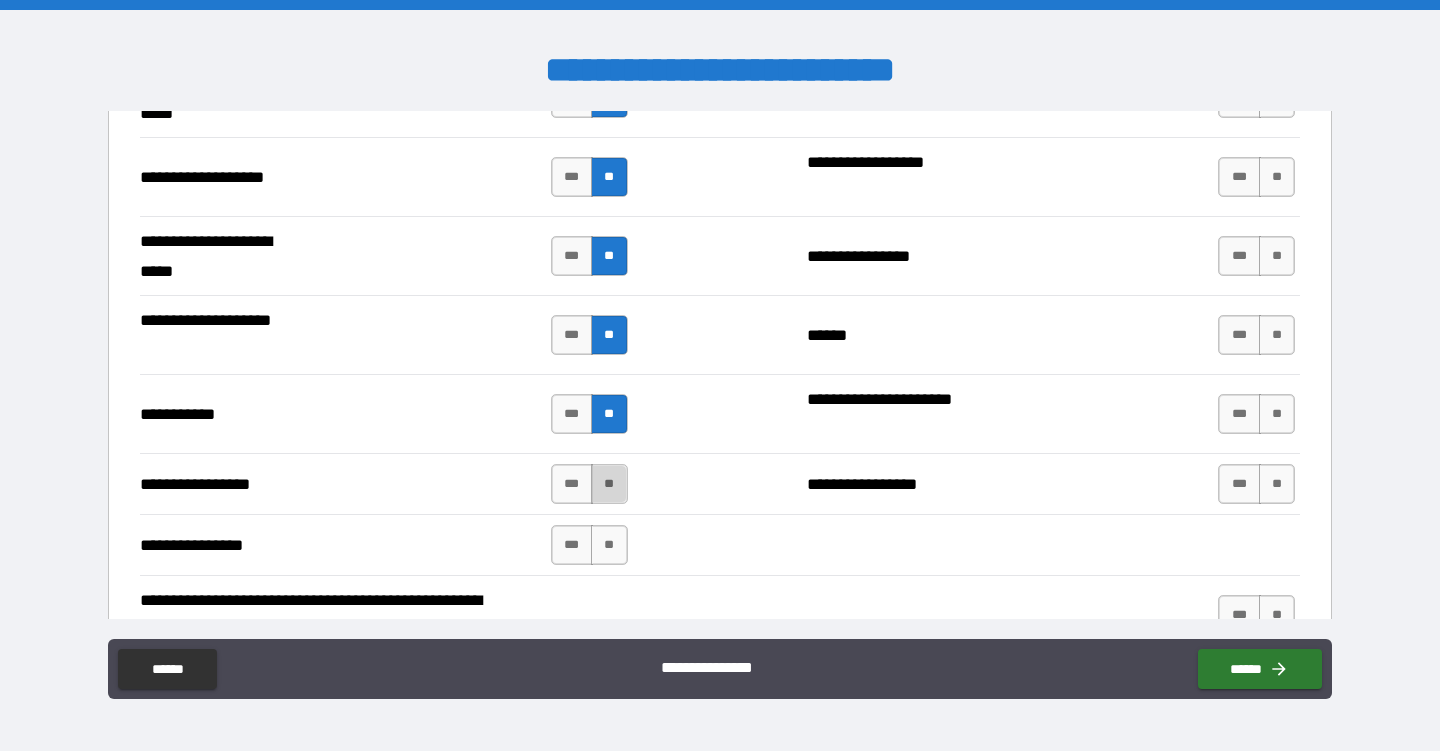 click on "**" at bounding box center (609, 484) 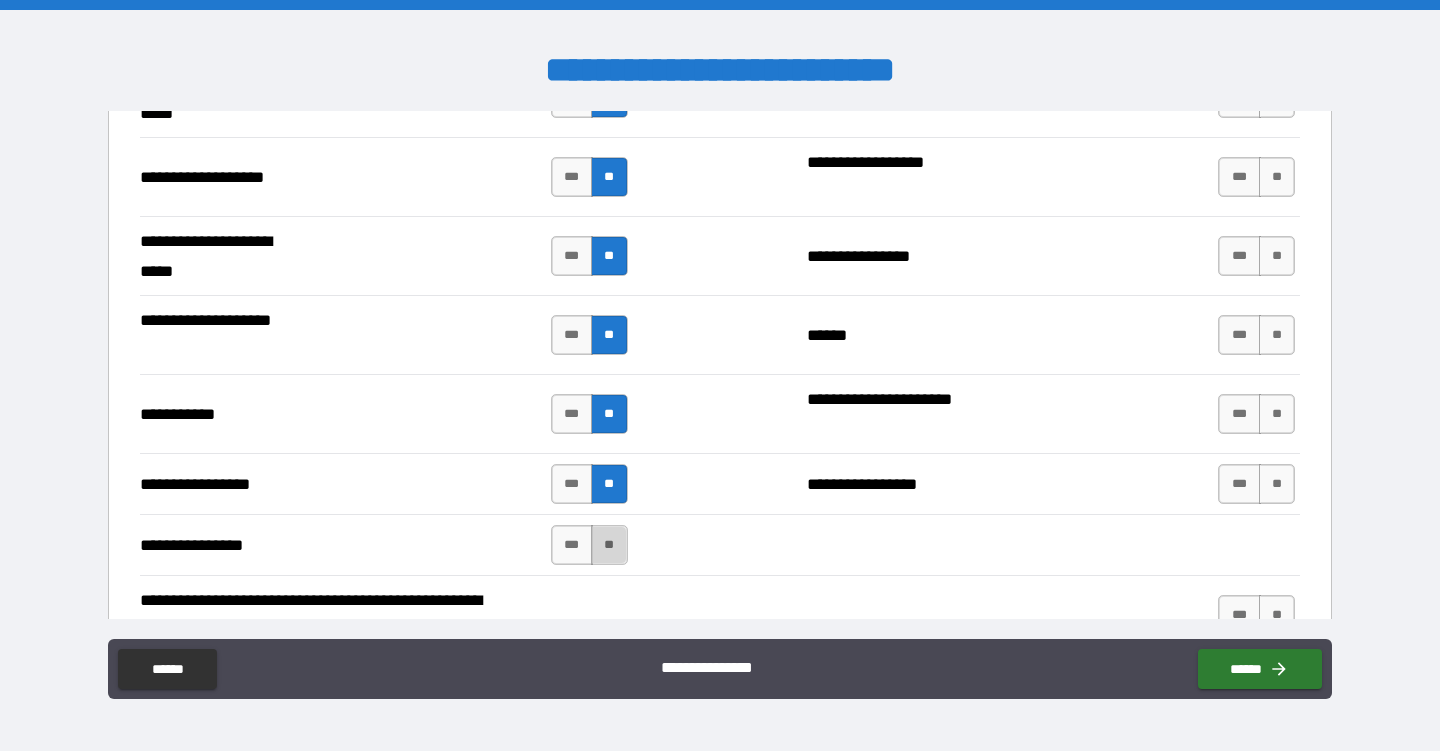 click on "**" at bounding box center [609, 545] 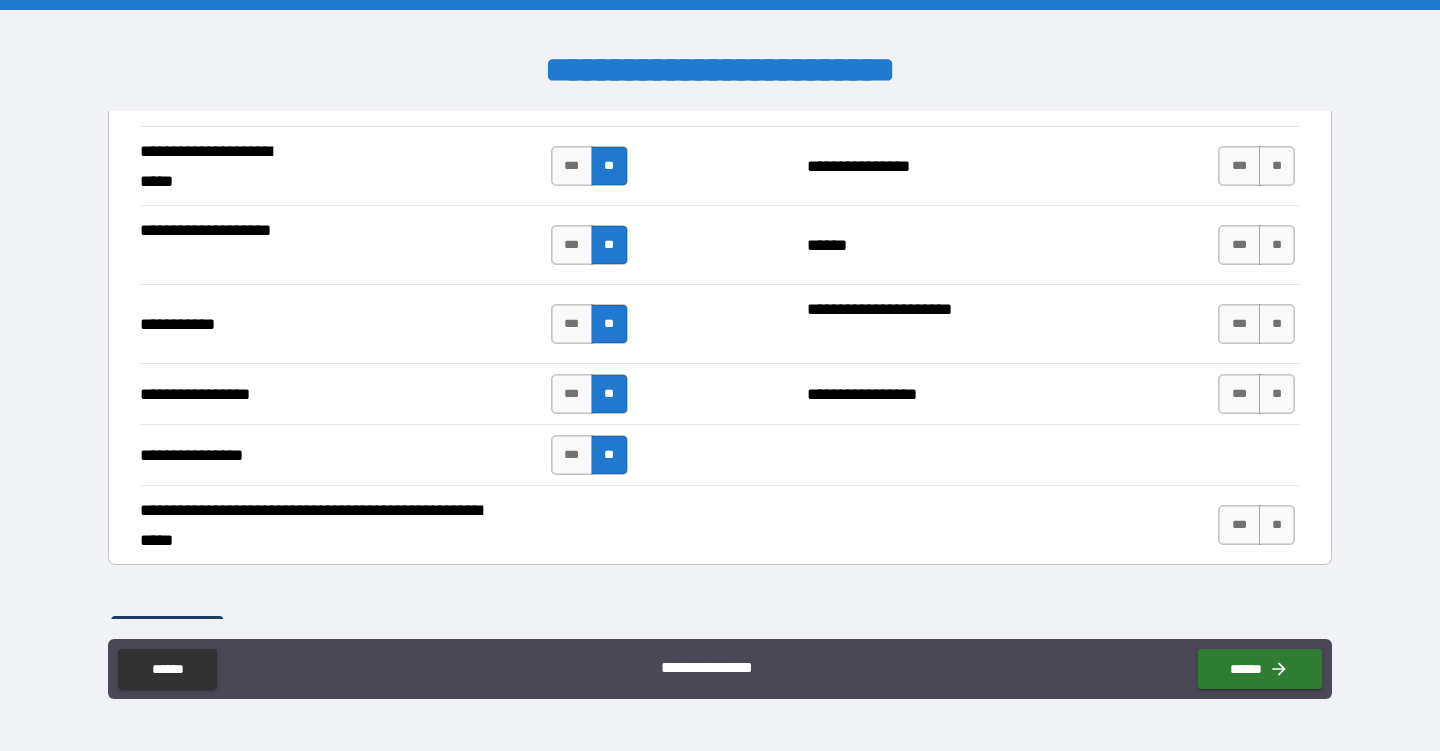 scroll, scrollTop: 4303, scrollLeft: 0, axis: vertical 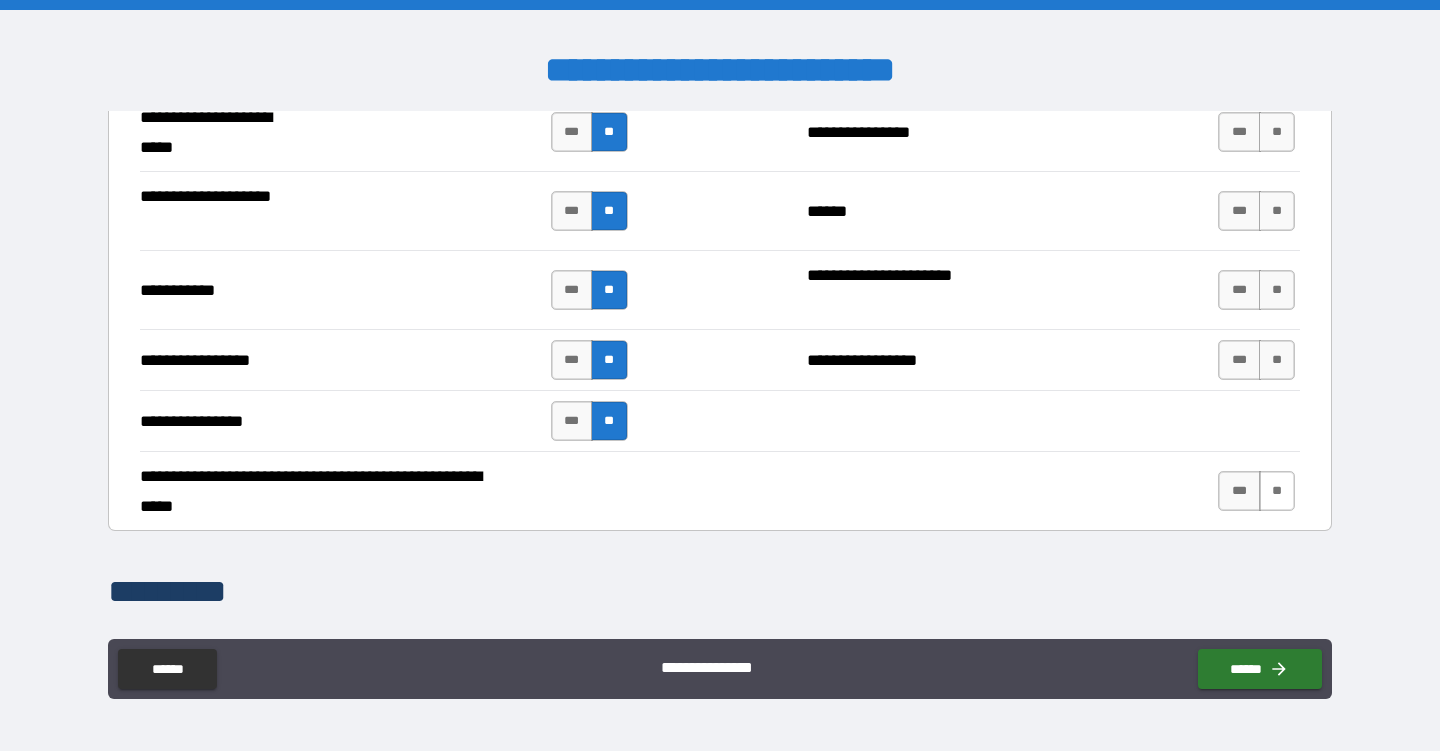 click on "**" at bounding box center [1277, 491] 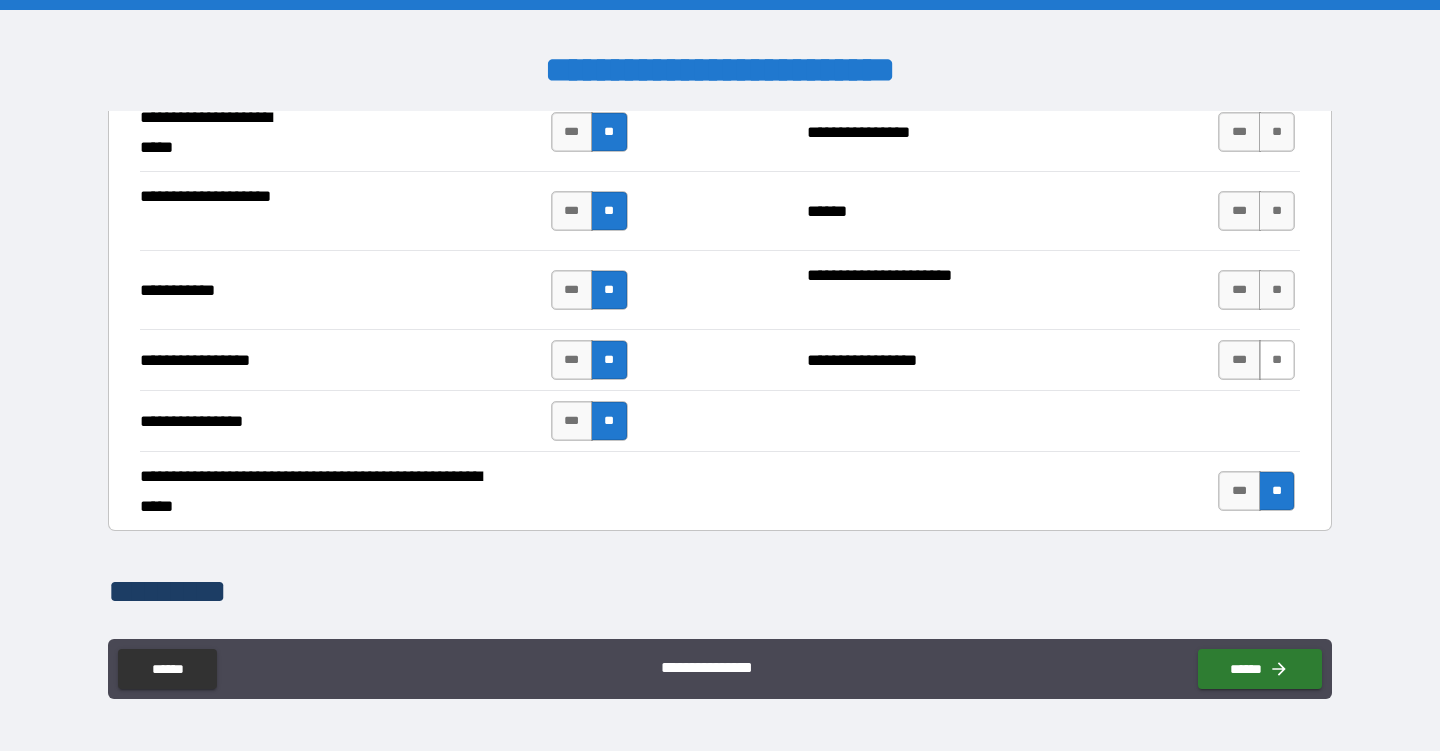 click on "**" at bounding box center [1277, 360] 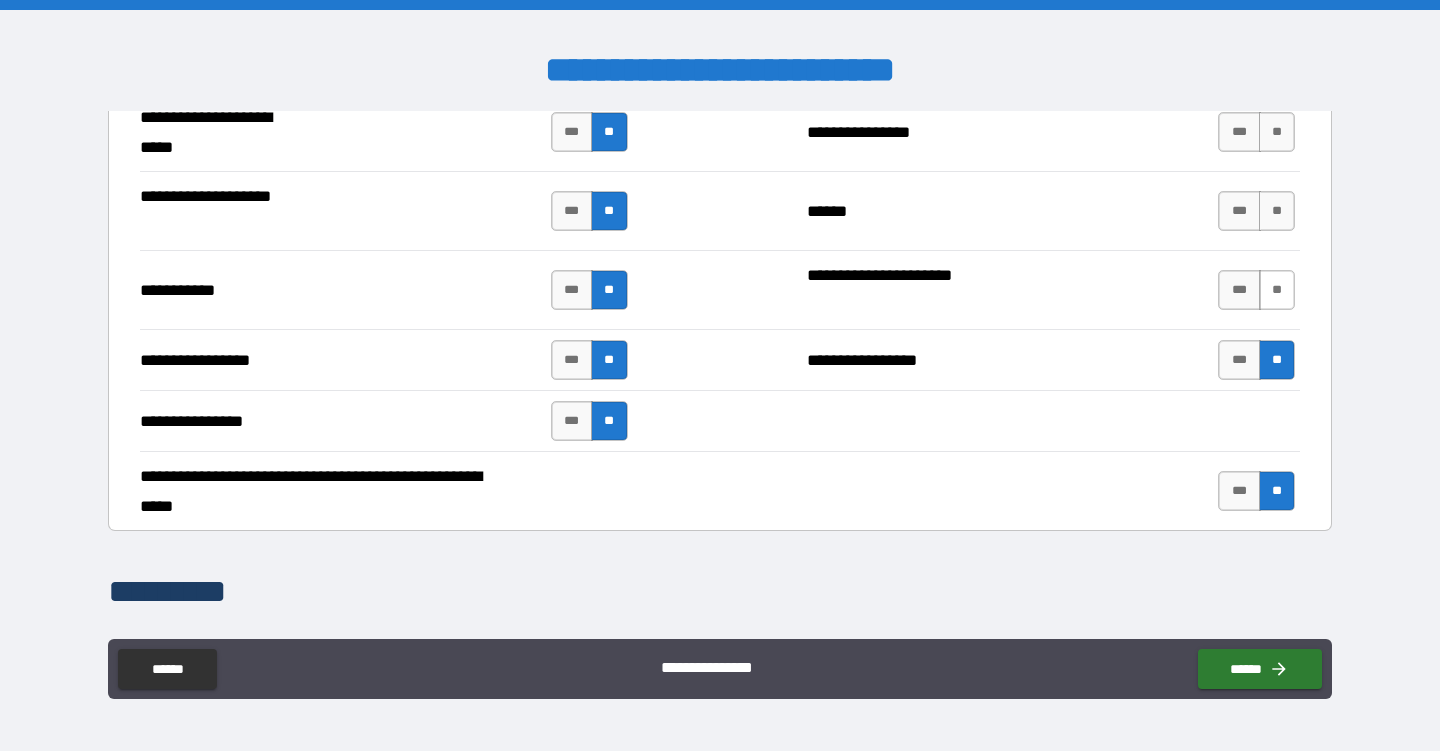 click on "**" at bounding box center (1277, 290) 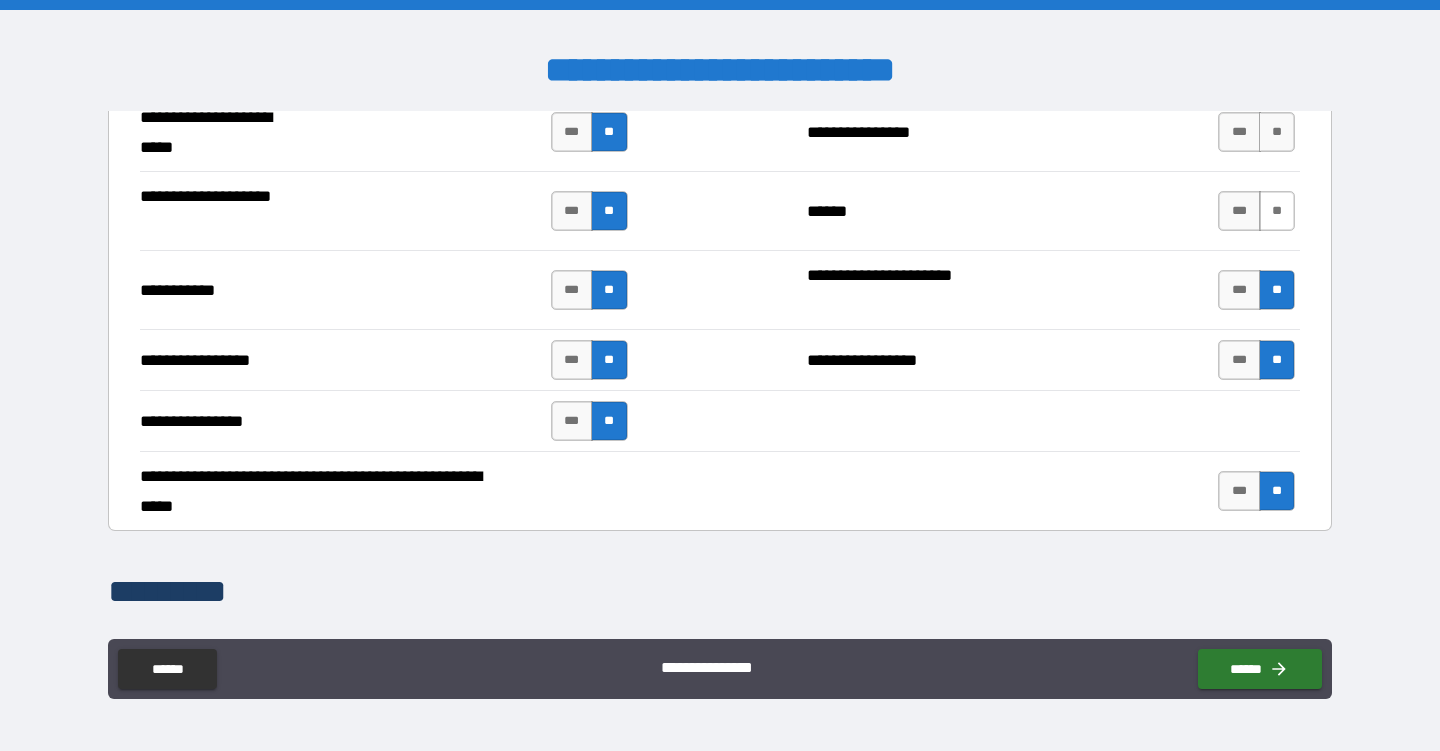 click on "**" at bounding box center [1277, 211] 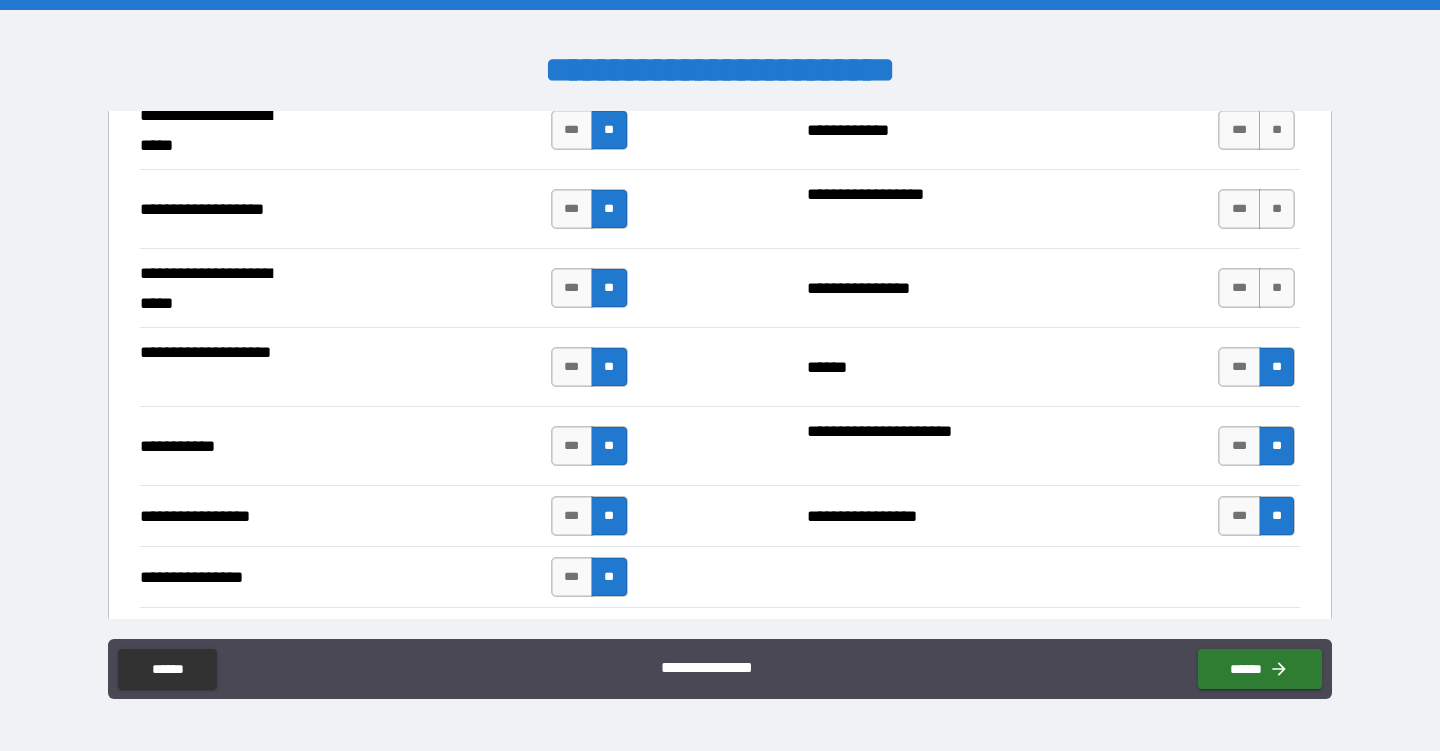 scroll, scrollTop: 4134, scrollLeft: 0, axis: vertical 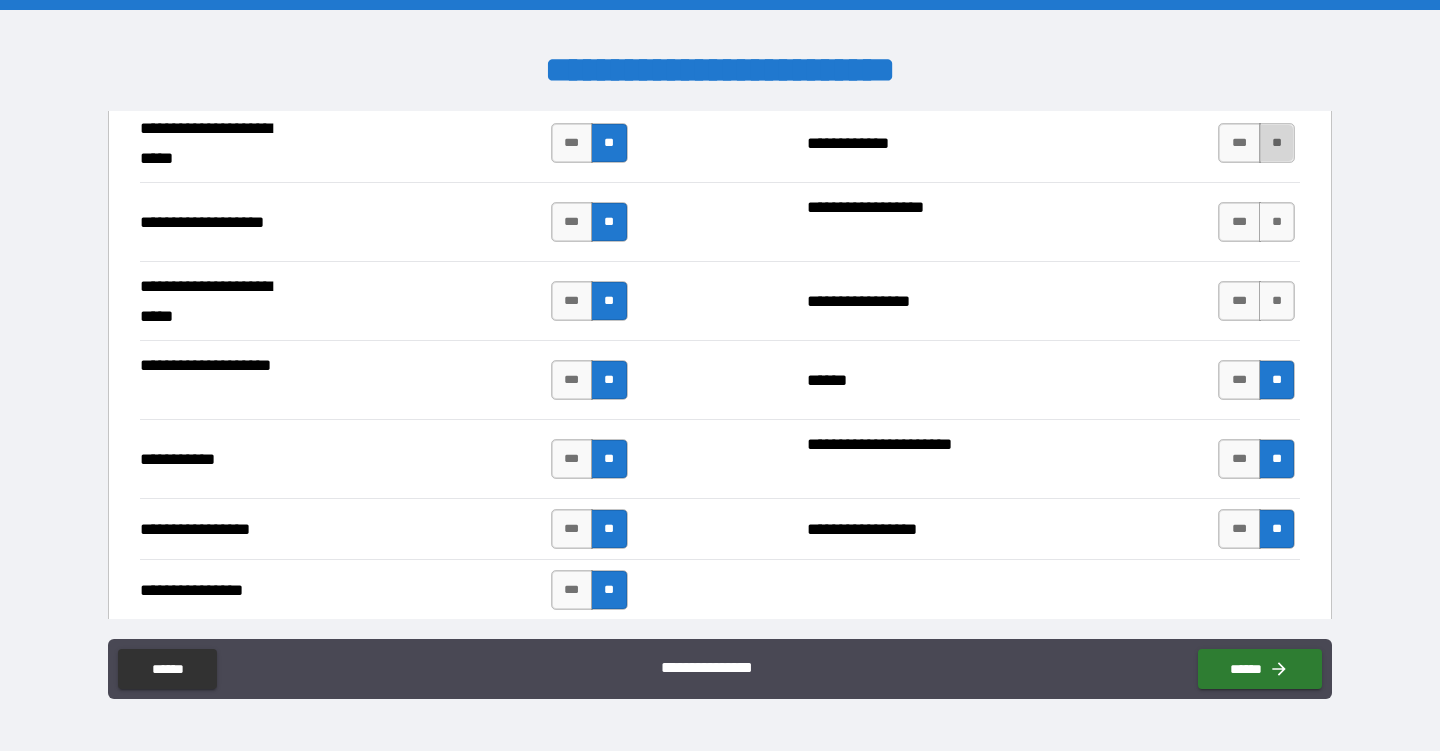 click on "**" at bounding box center (1277, 143) 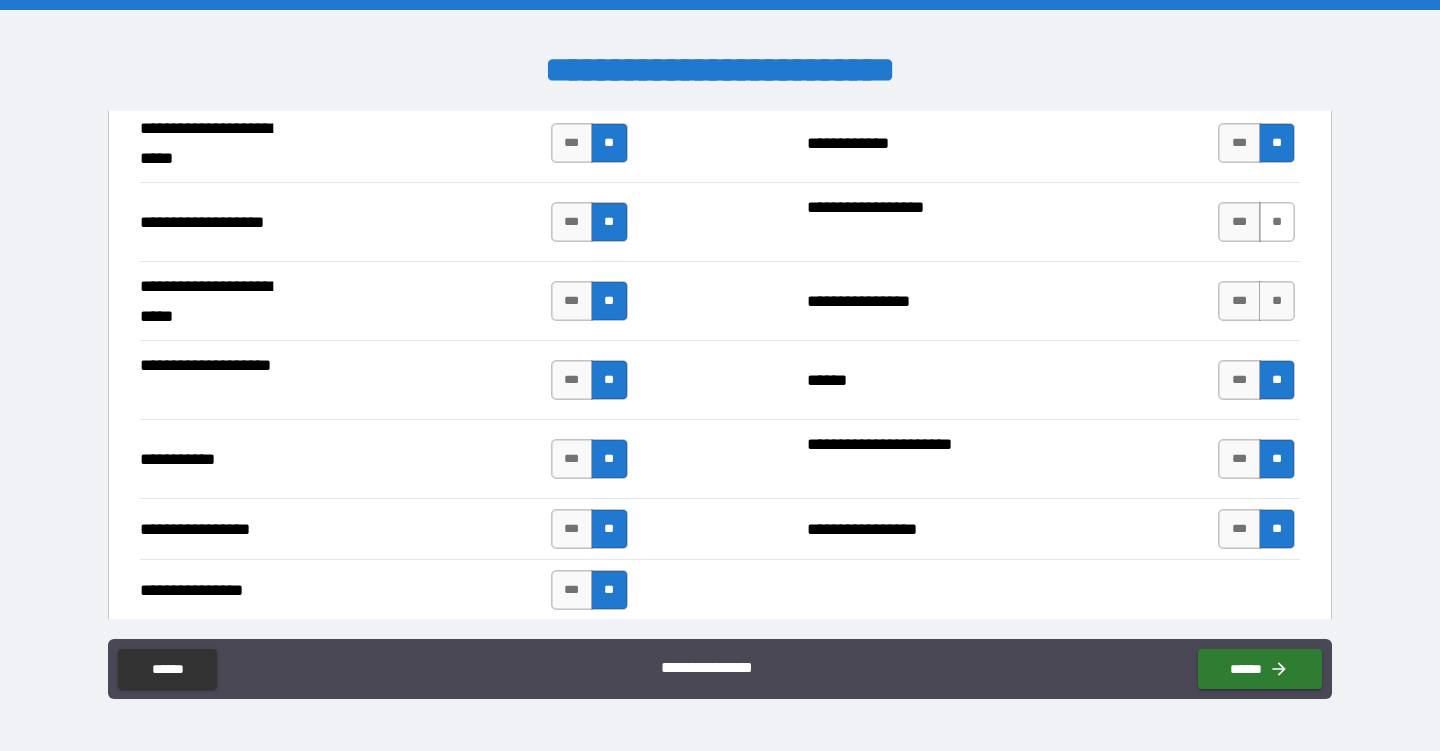 click on "**" at bounding box center [1277, 222] 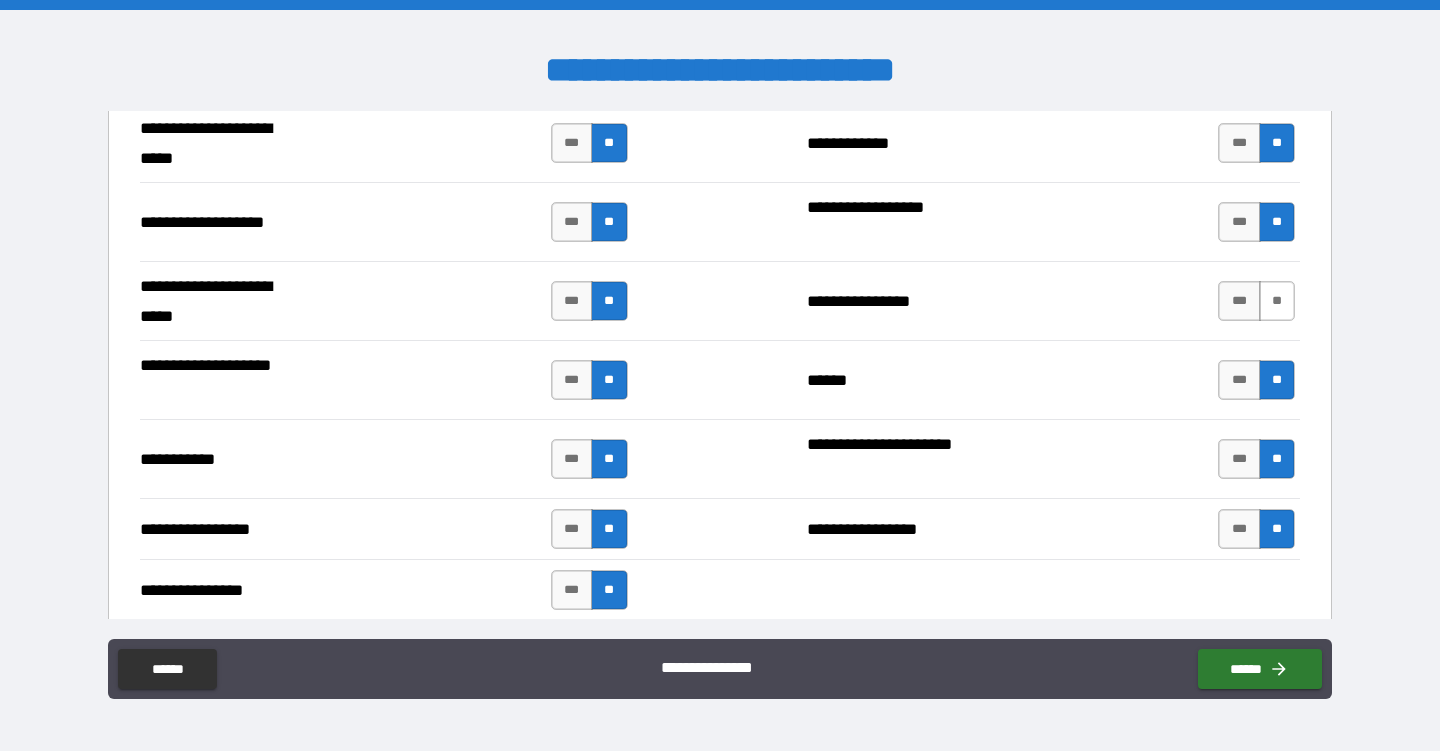 click on "**" at bounding box center (1277, 301) 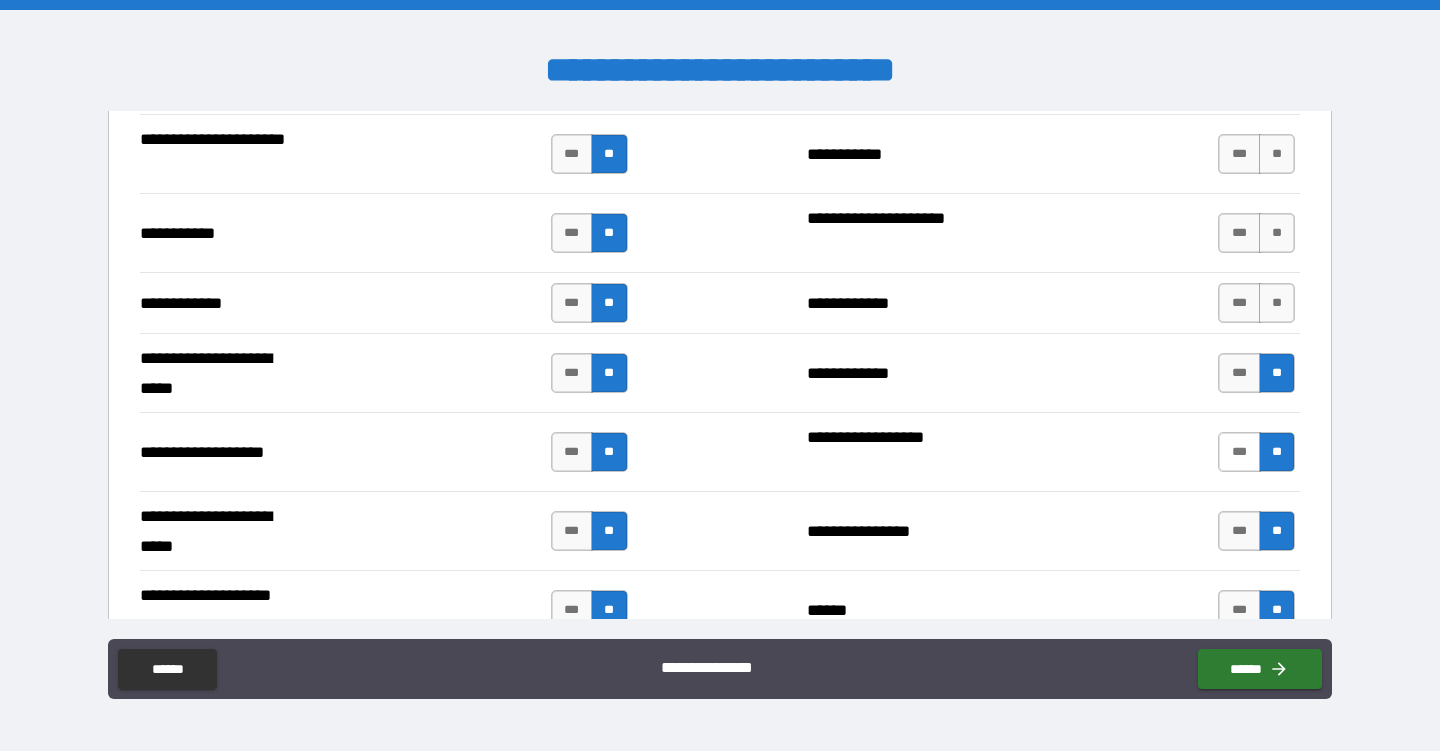 scroll, scrollTop: 3899, scrollLeft: 0, axis: vertical 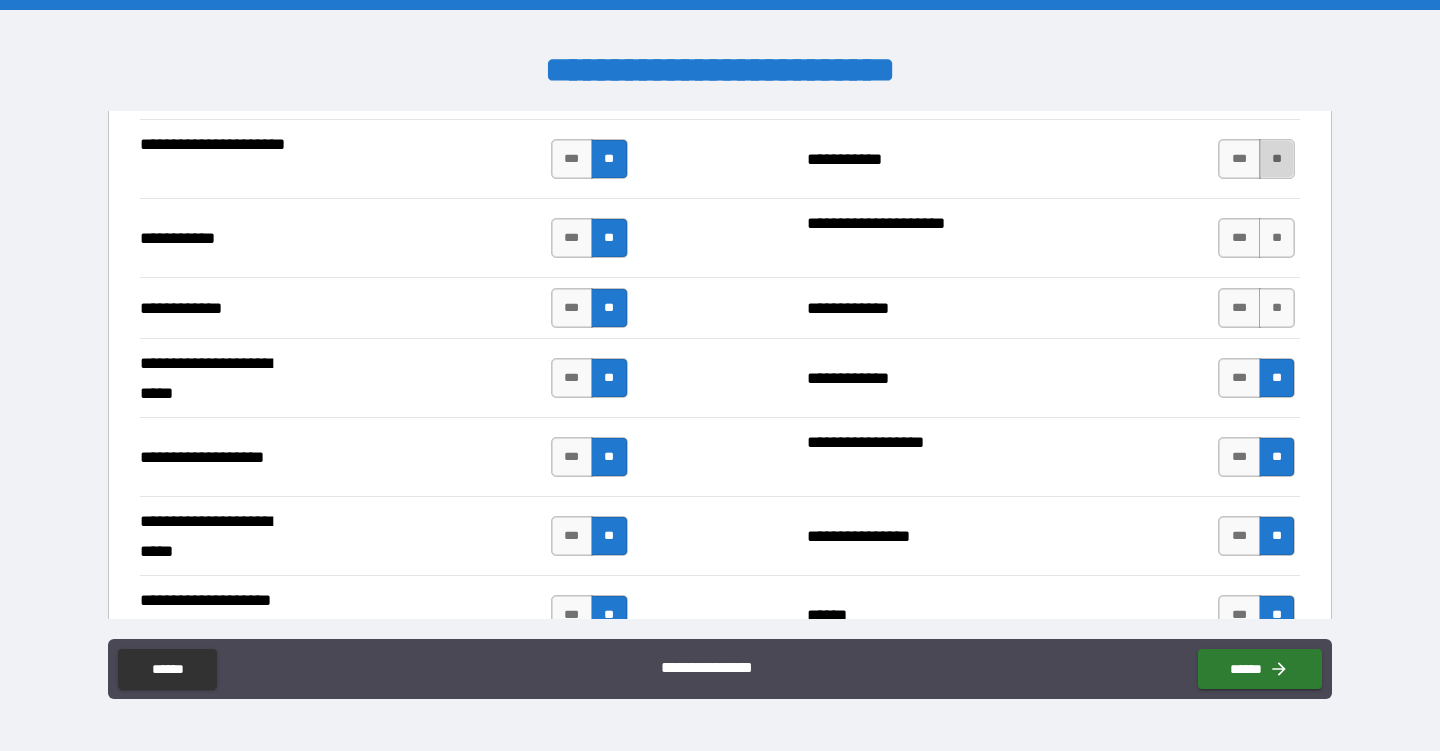 click on "**" at bounding box center [1277, 159] 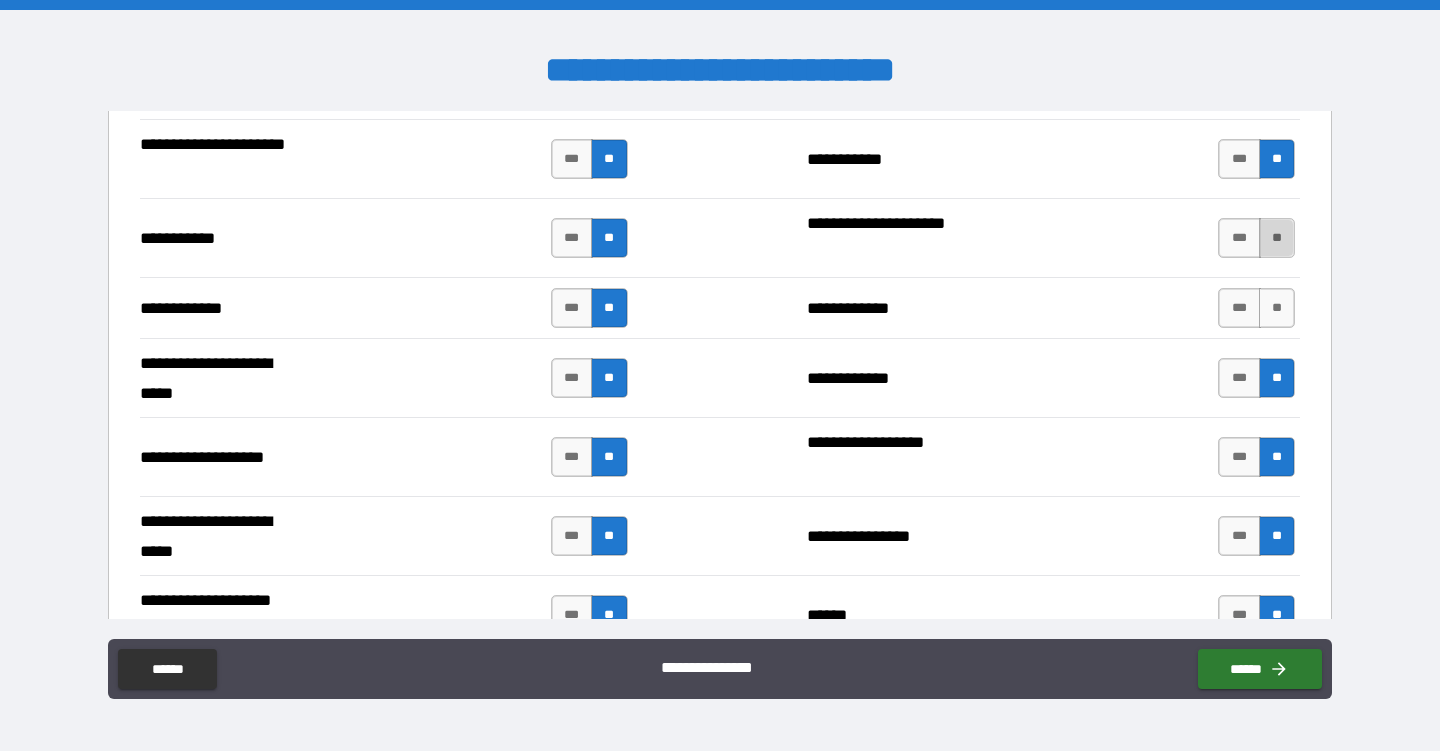 click on "**" at bounding box center (1277, 238) 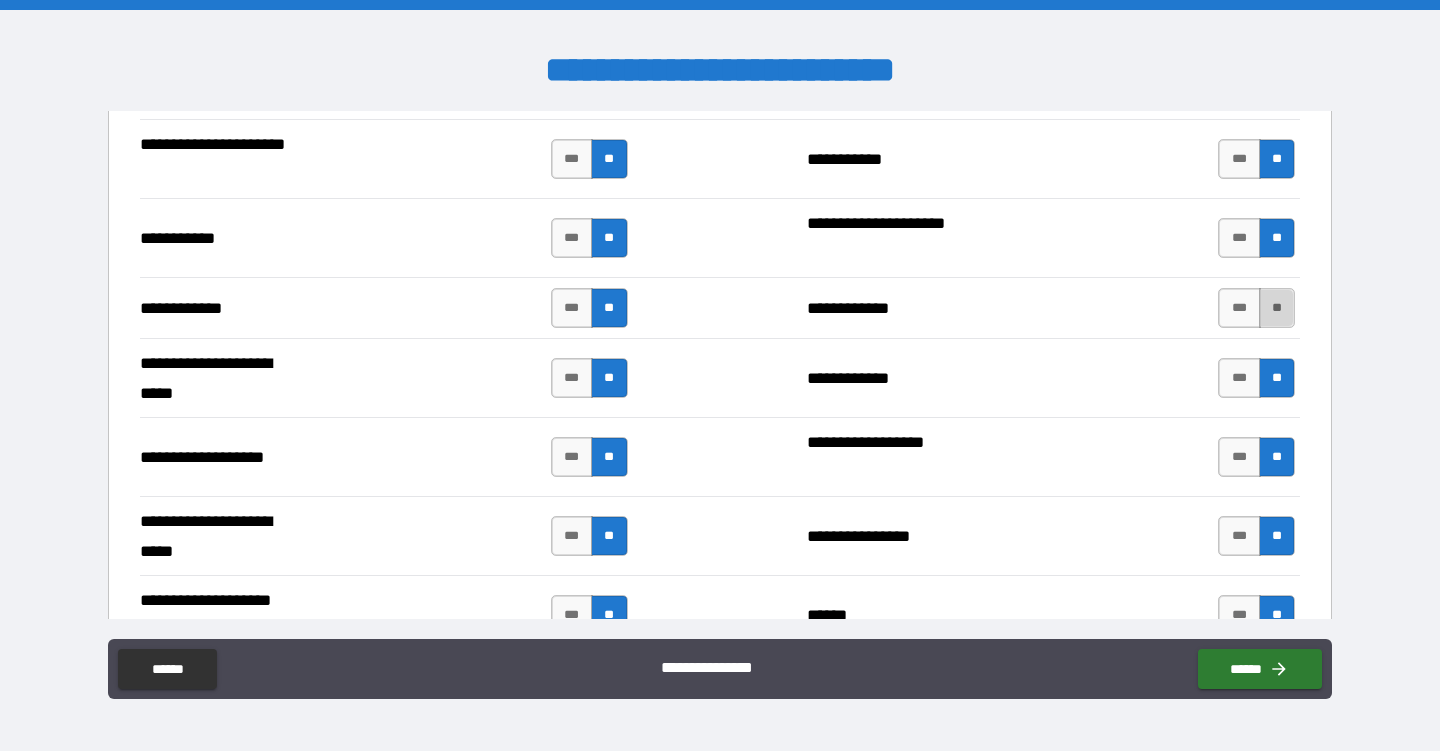 click on "**" at bounding box center (1277, 308) 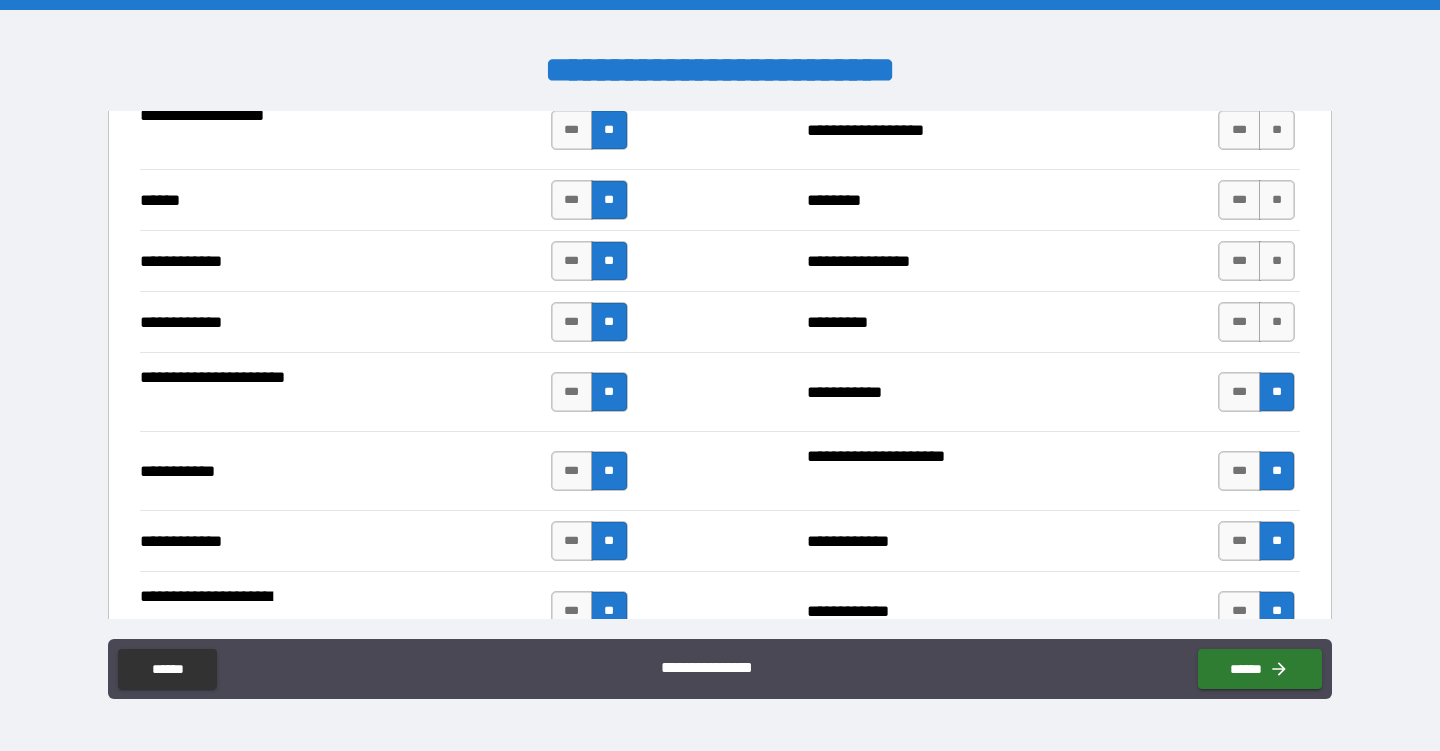 scroll, scrollTop: 3657, scrollLeft: 0, axis: vertical 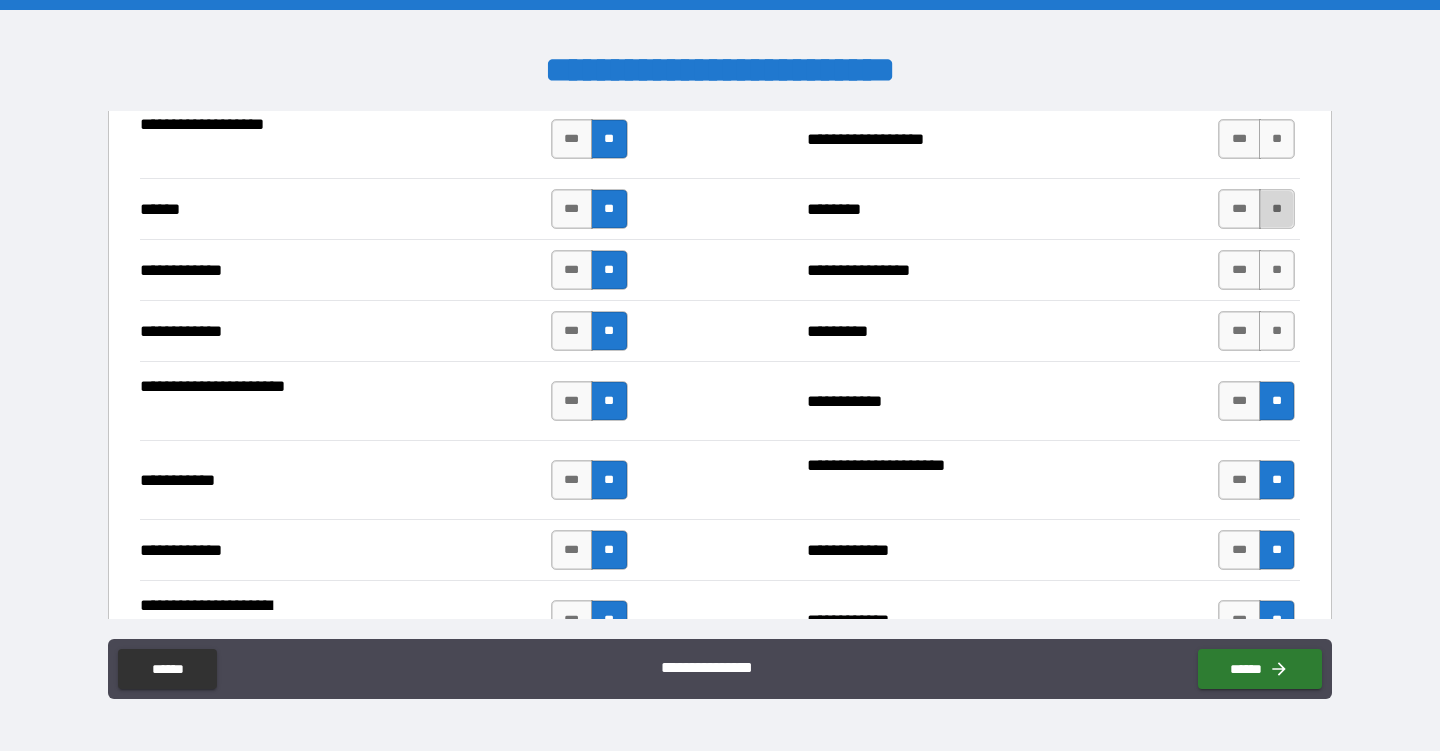 click on "**" at bounding box center (1277, 209) 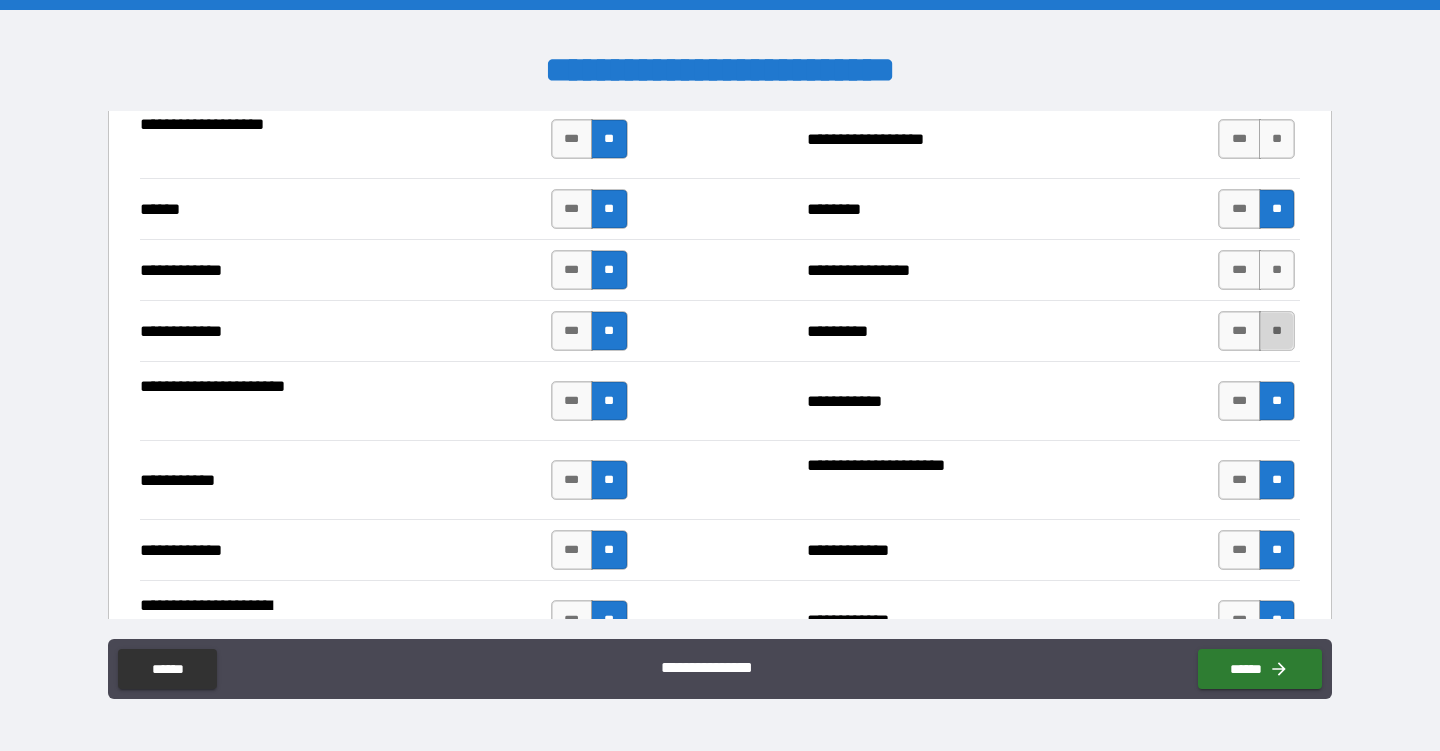 click on "**" at bounding box center [1277, 331] 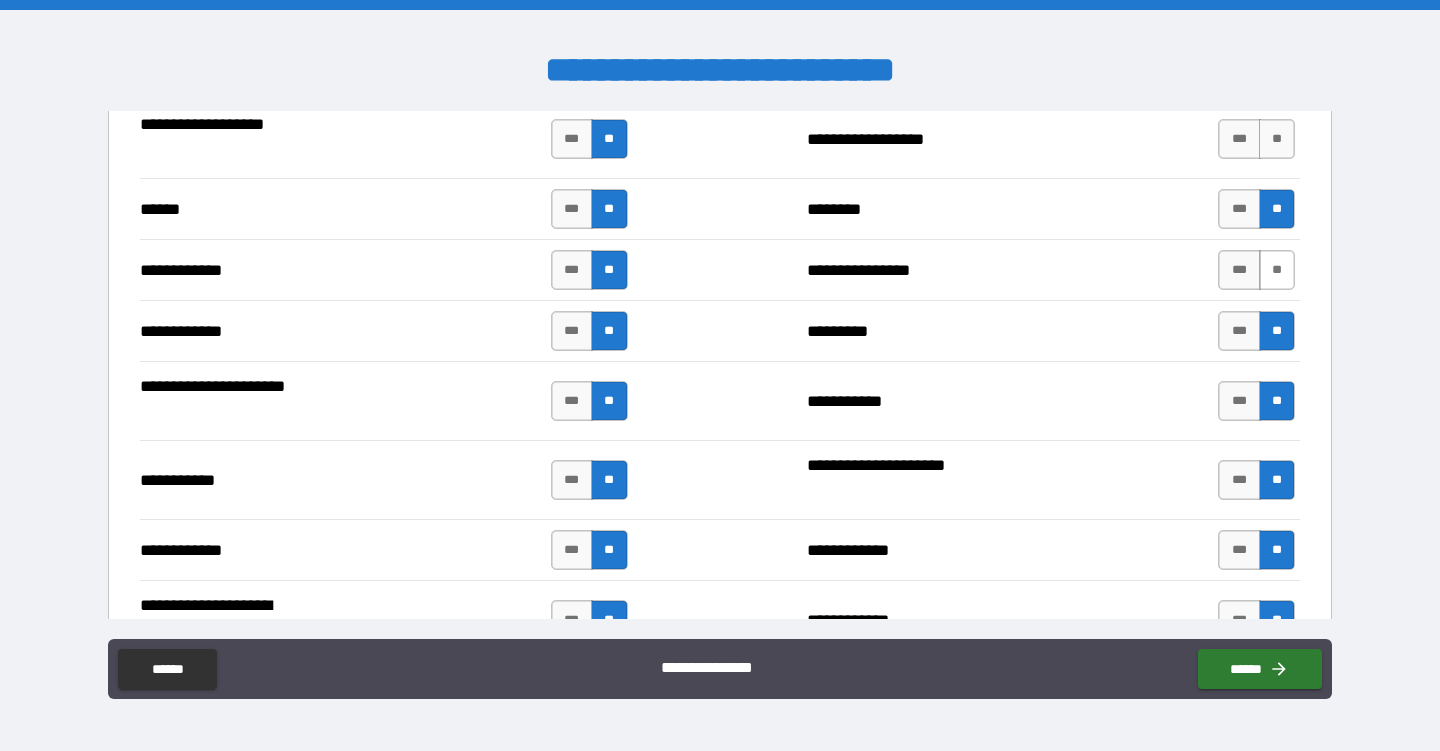 click on "**" at bounding box center (1277, 270) 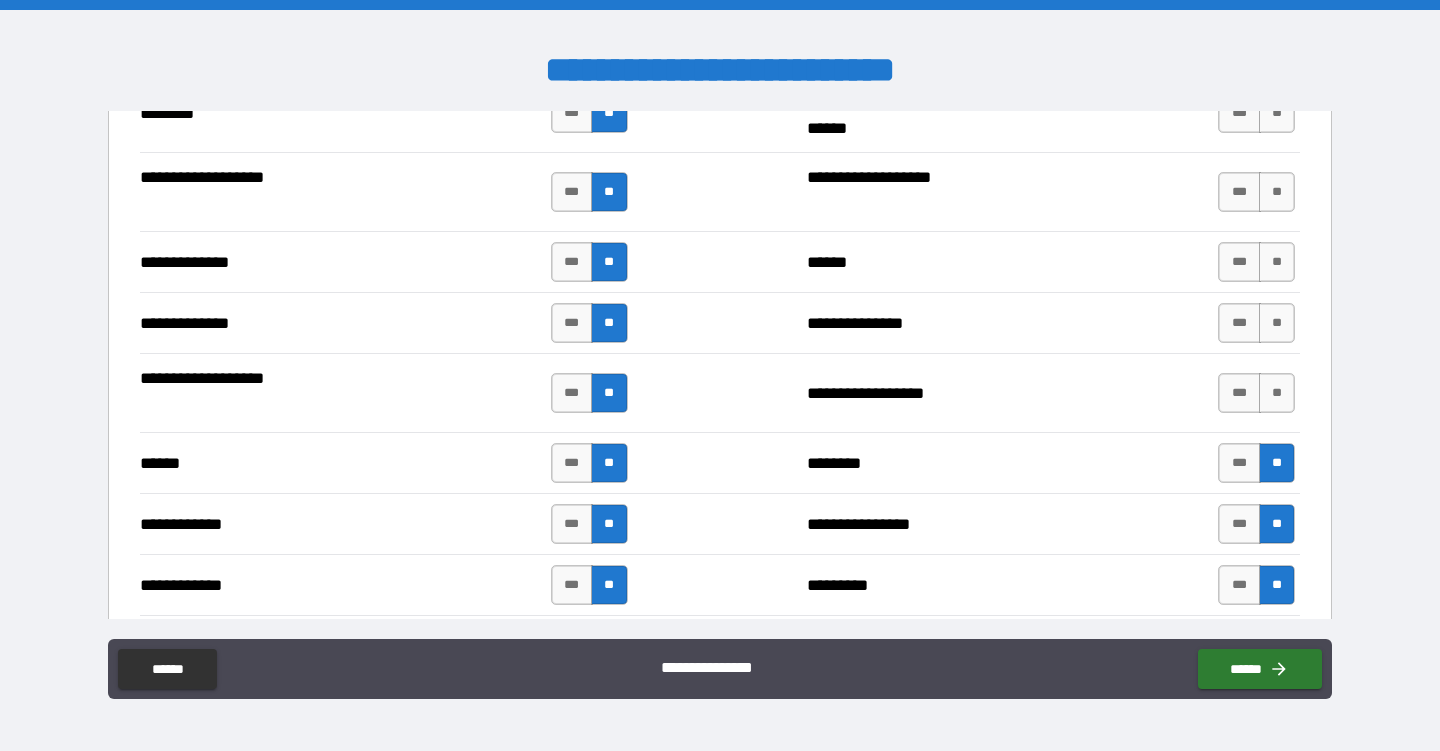 scroll, scrollTop: 3390, scrollLeft: 0, axis: vertical 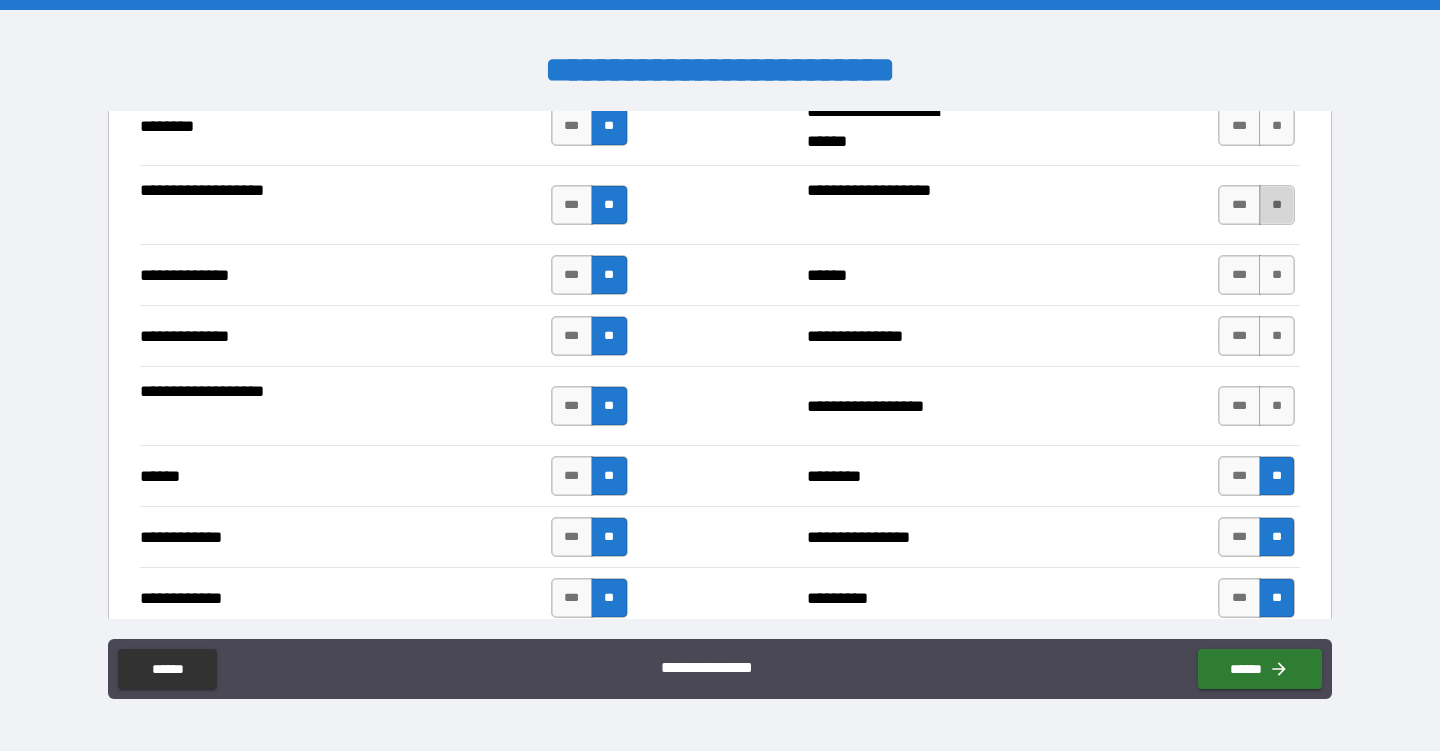click on "**" at bounding box center (1277, 205) 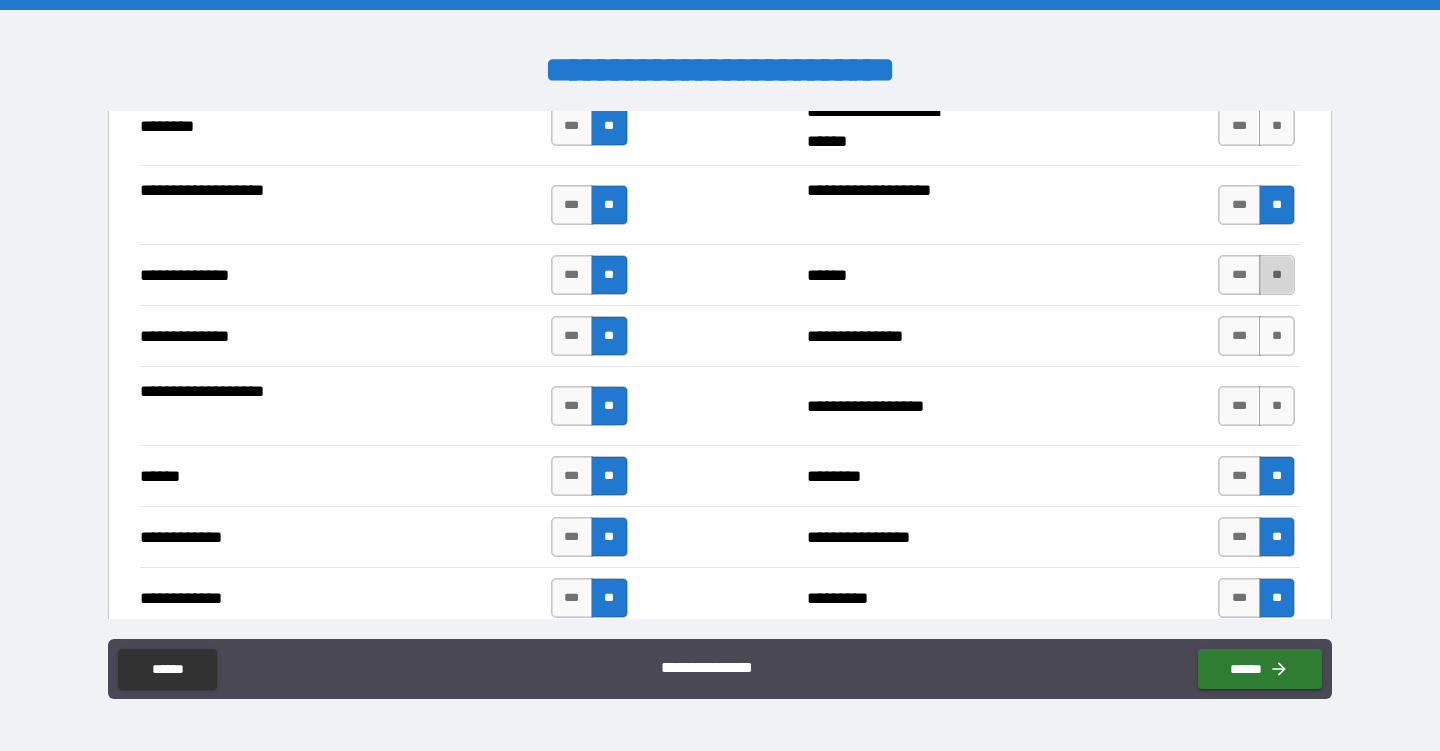 click on "**" at bounding box center (1277, 275) 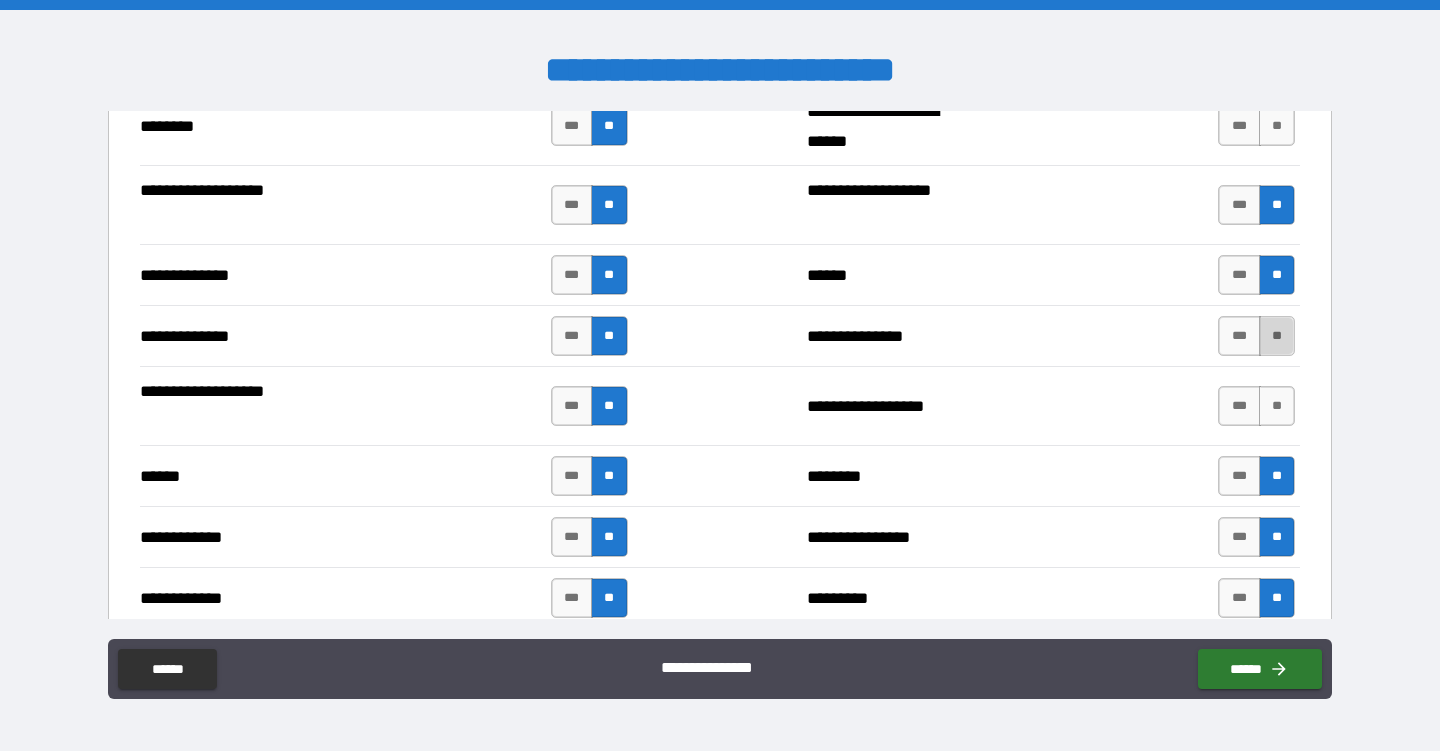 click on "**" at bounding box center [1277, 336] 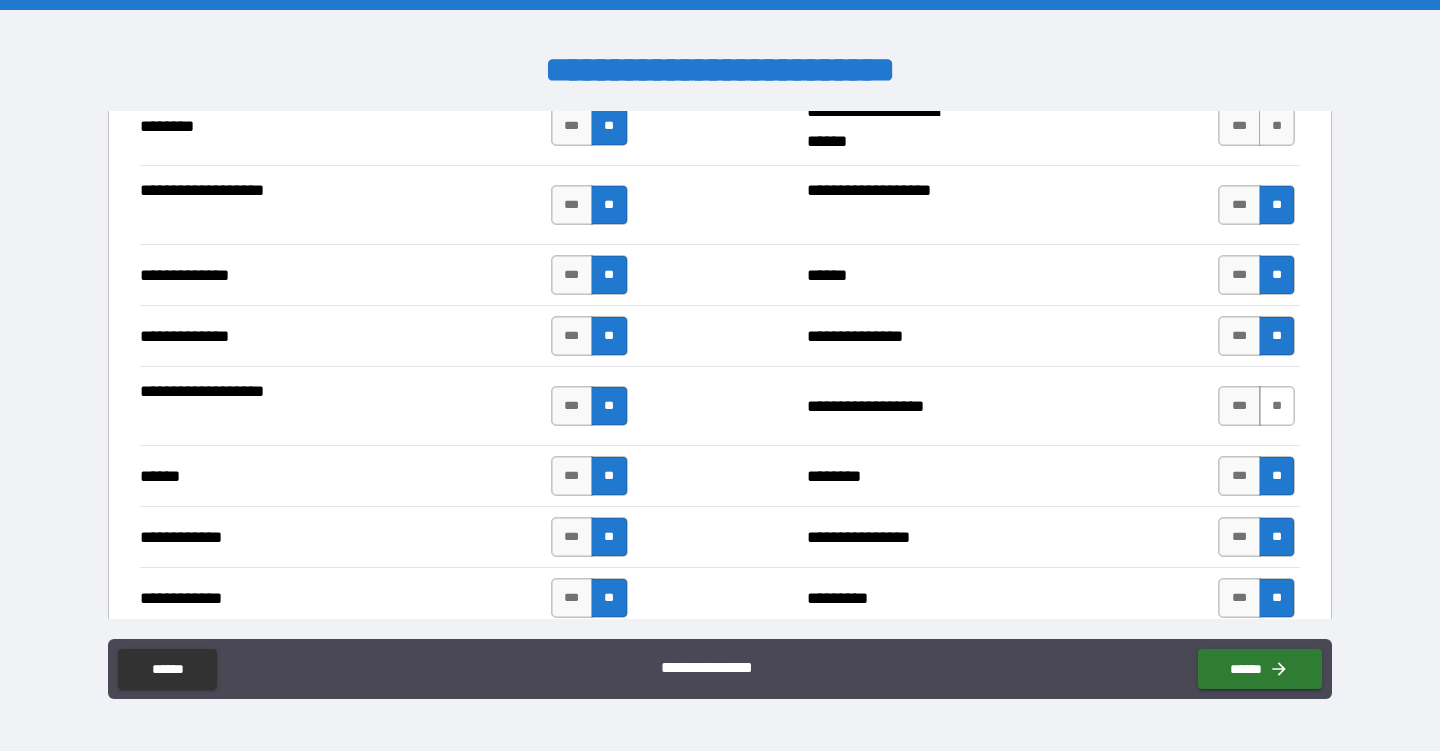 click on "**" at bounding box center [1277, 406] 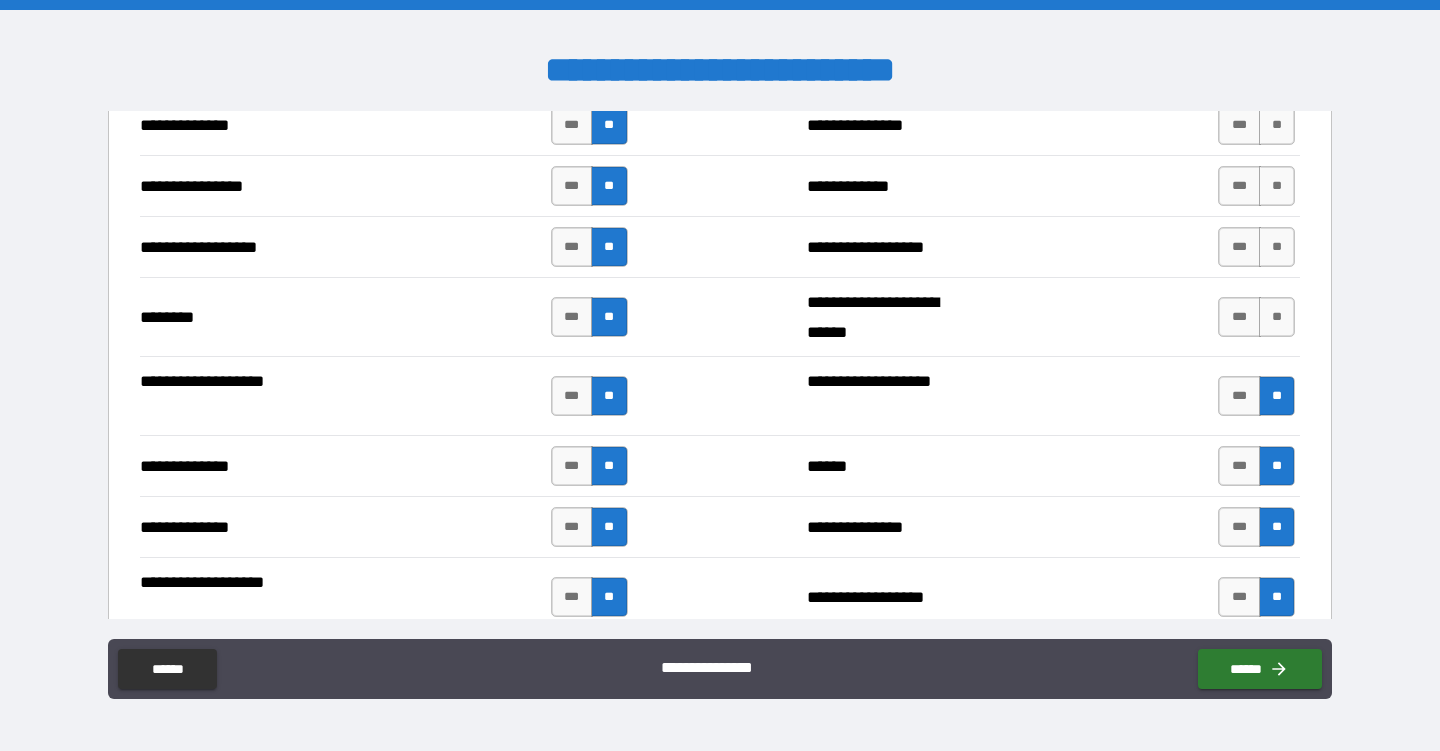 scroll, scrollTop: 3195, scrollLeft: 0, axis: vertical 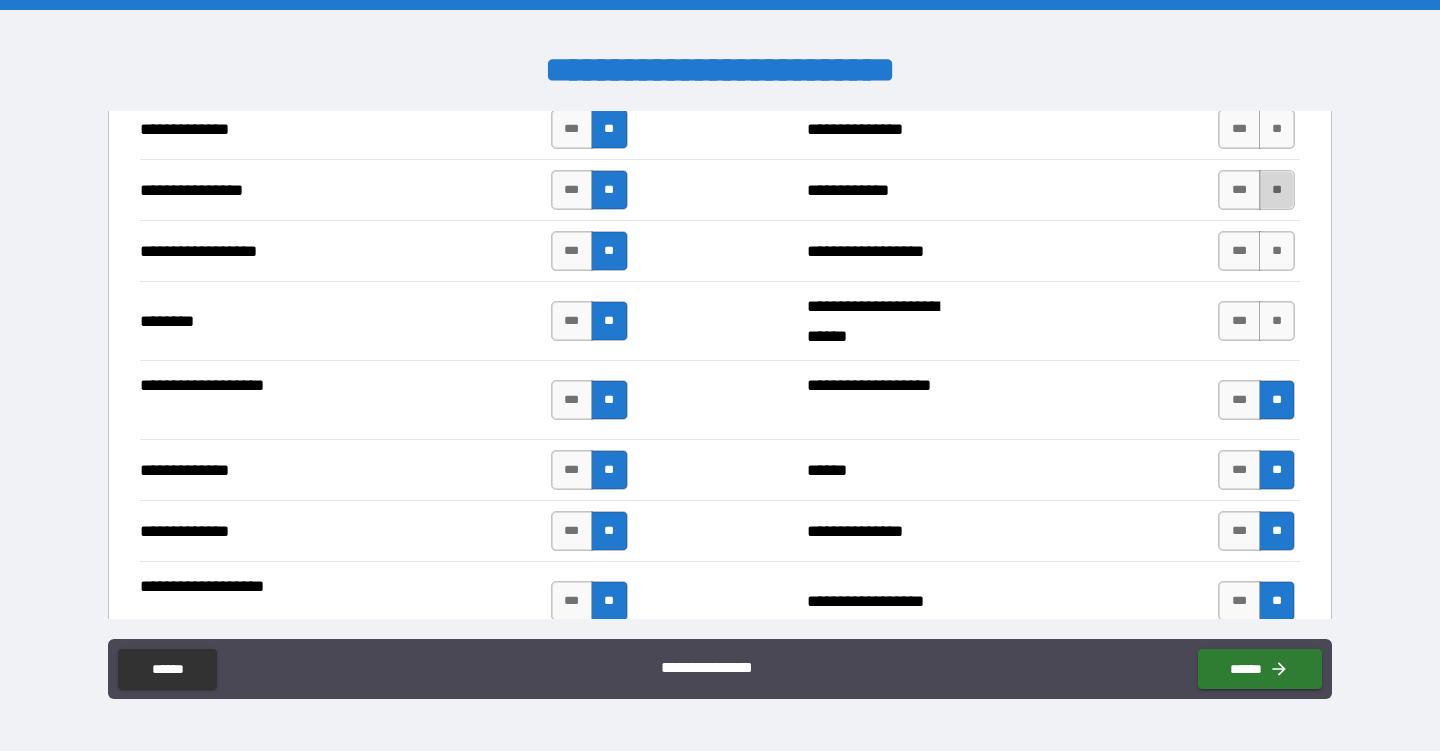 click on "**" at bounding box center (1277, 190) 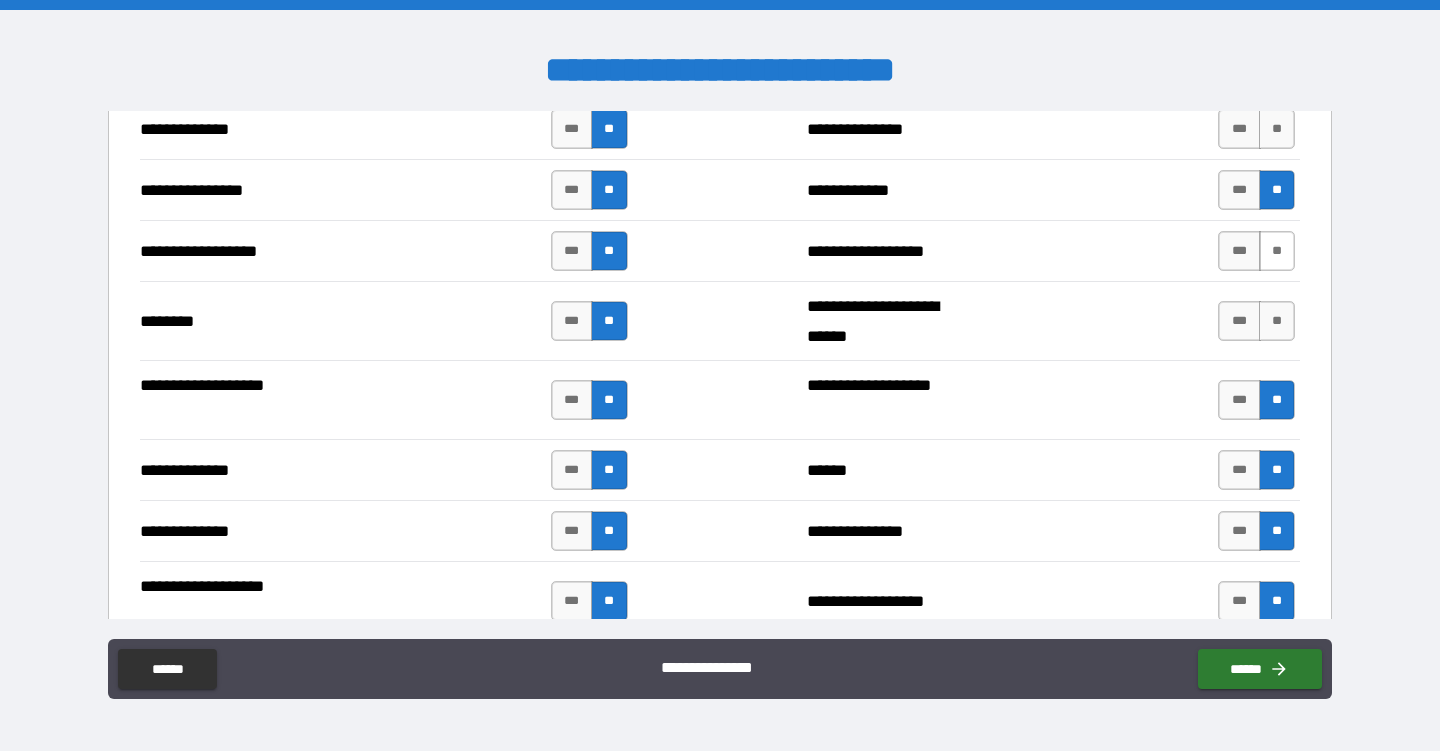 click on "**" at bounding box center (1277, 251) 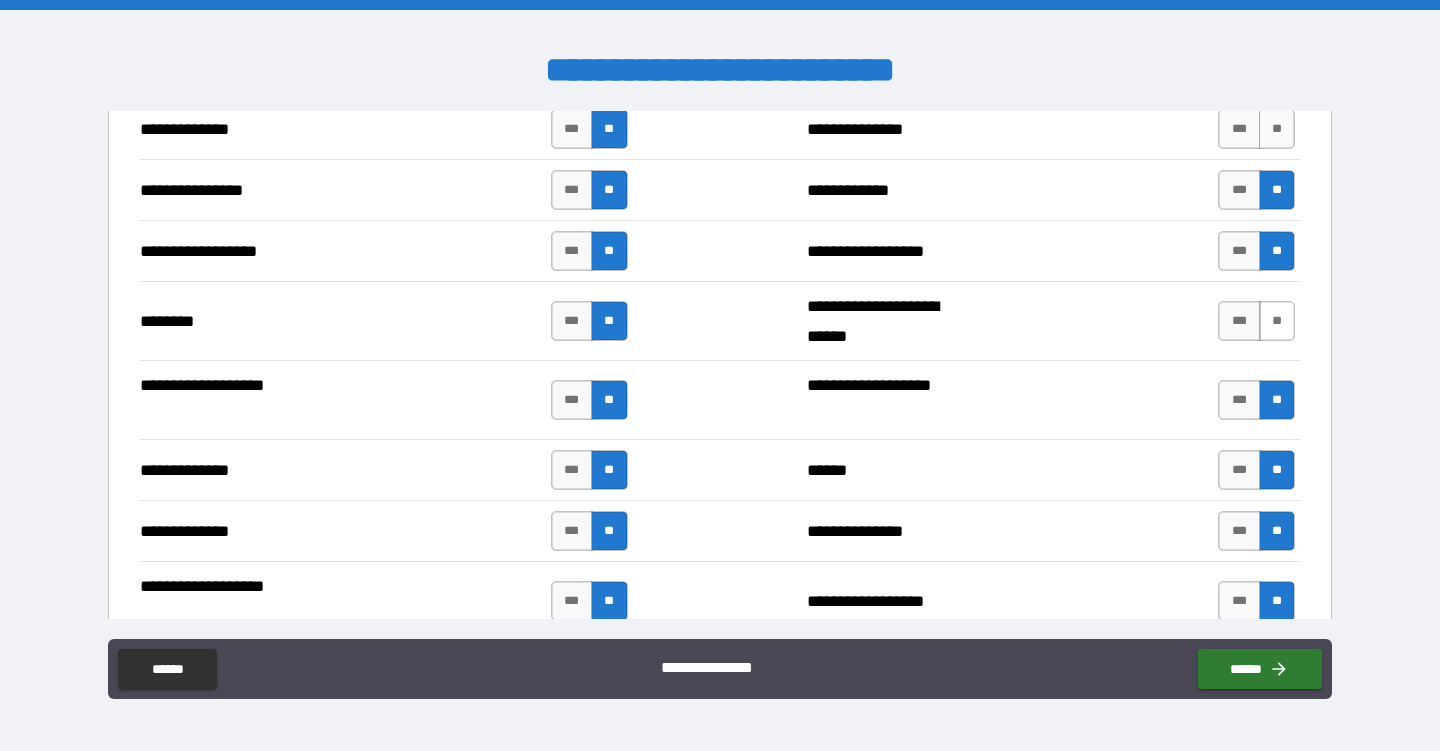 click on "**" at bounding box center (1277, 321) 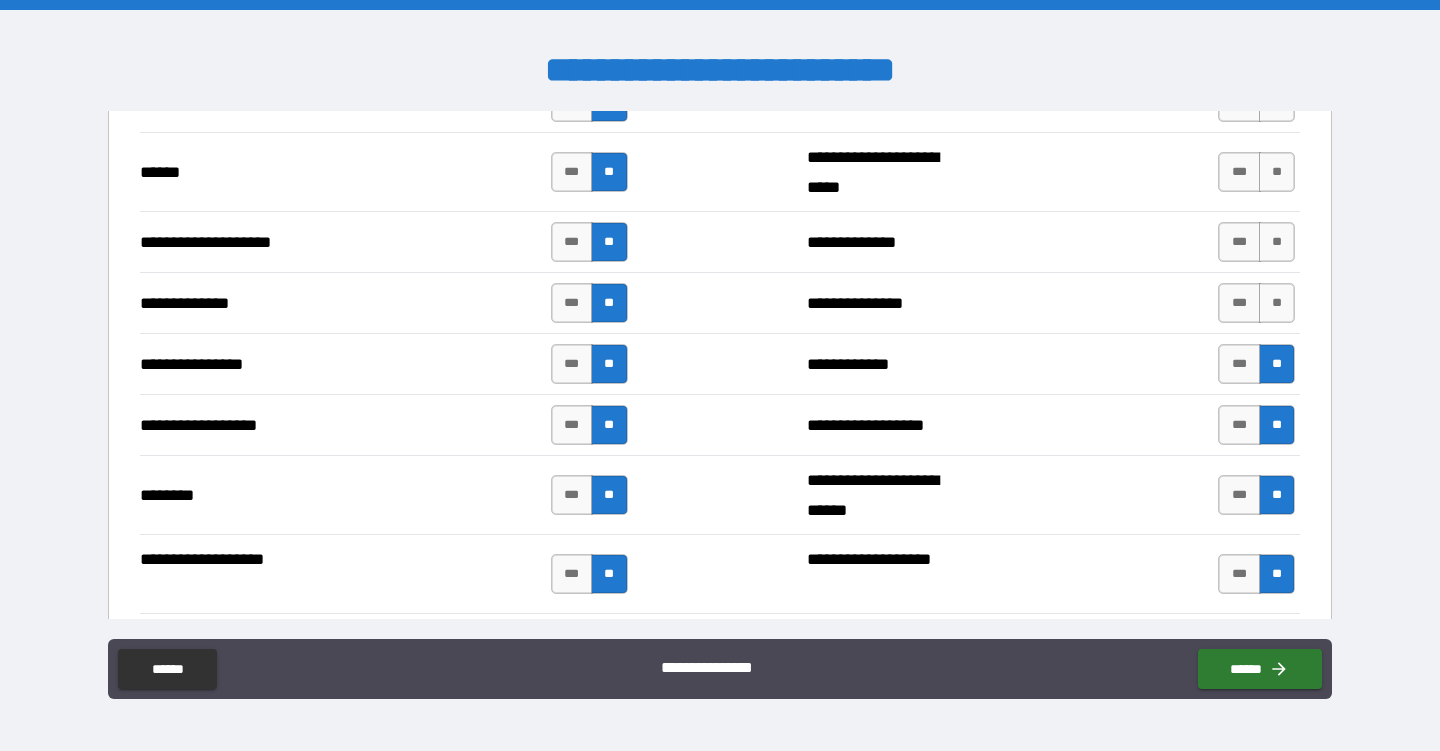 scroll, scrollTop: 3009, scrollLeft: 0, axis: vertical 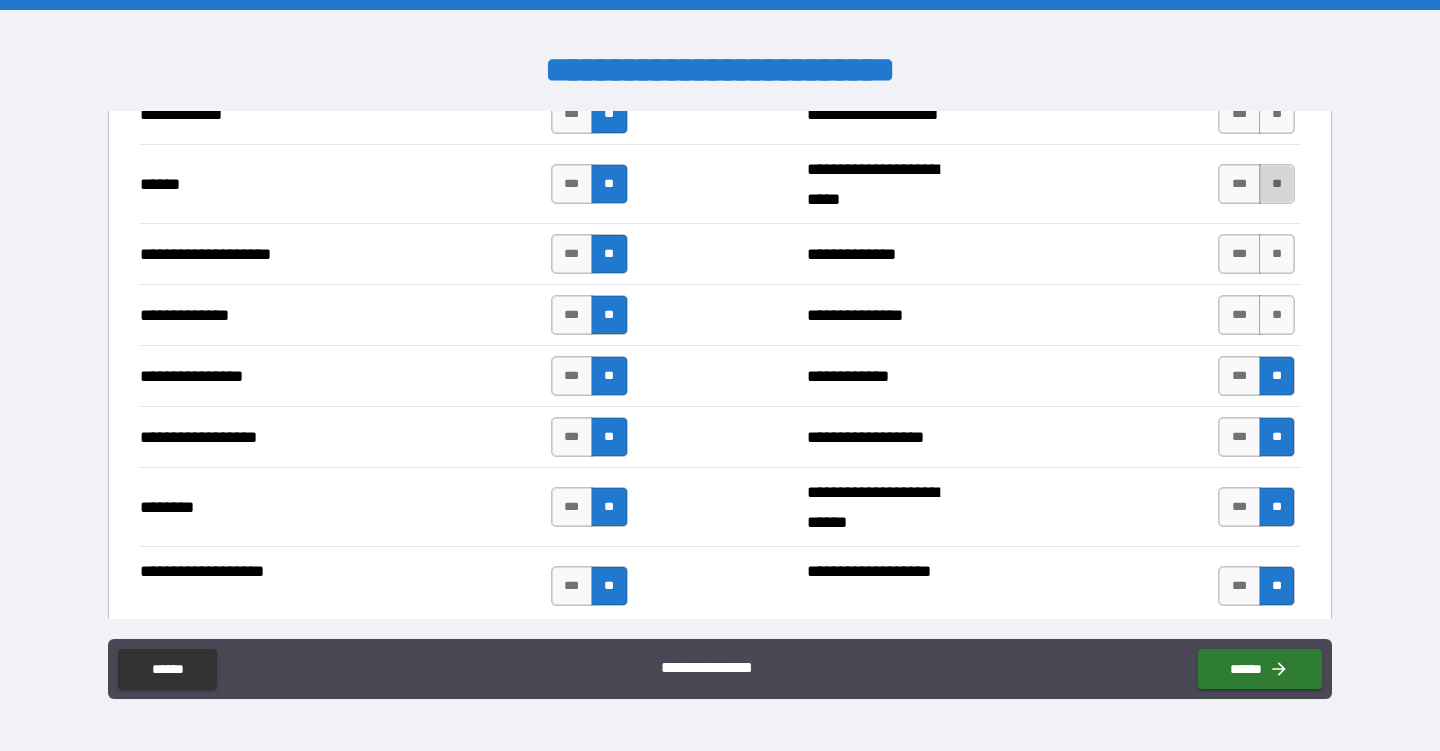 click on "**" at bounding box center (1277, 184) 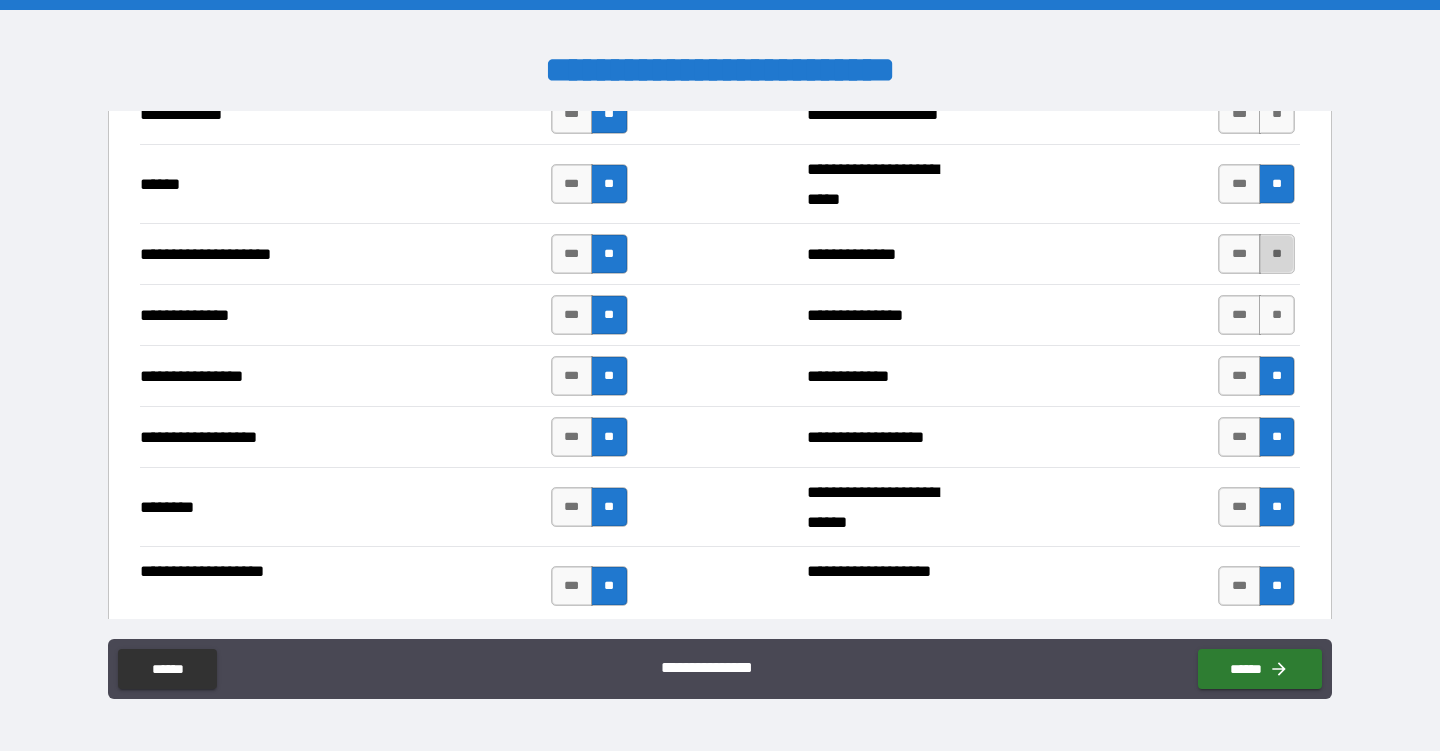 click on "**" at bounding box center (1277, 254) 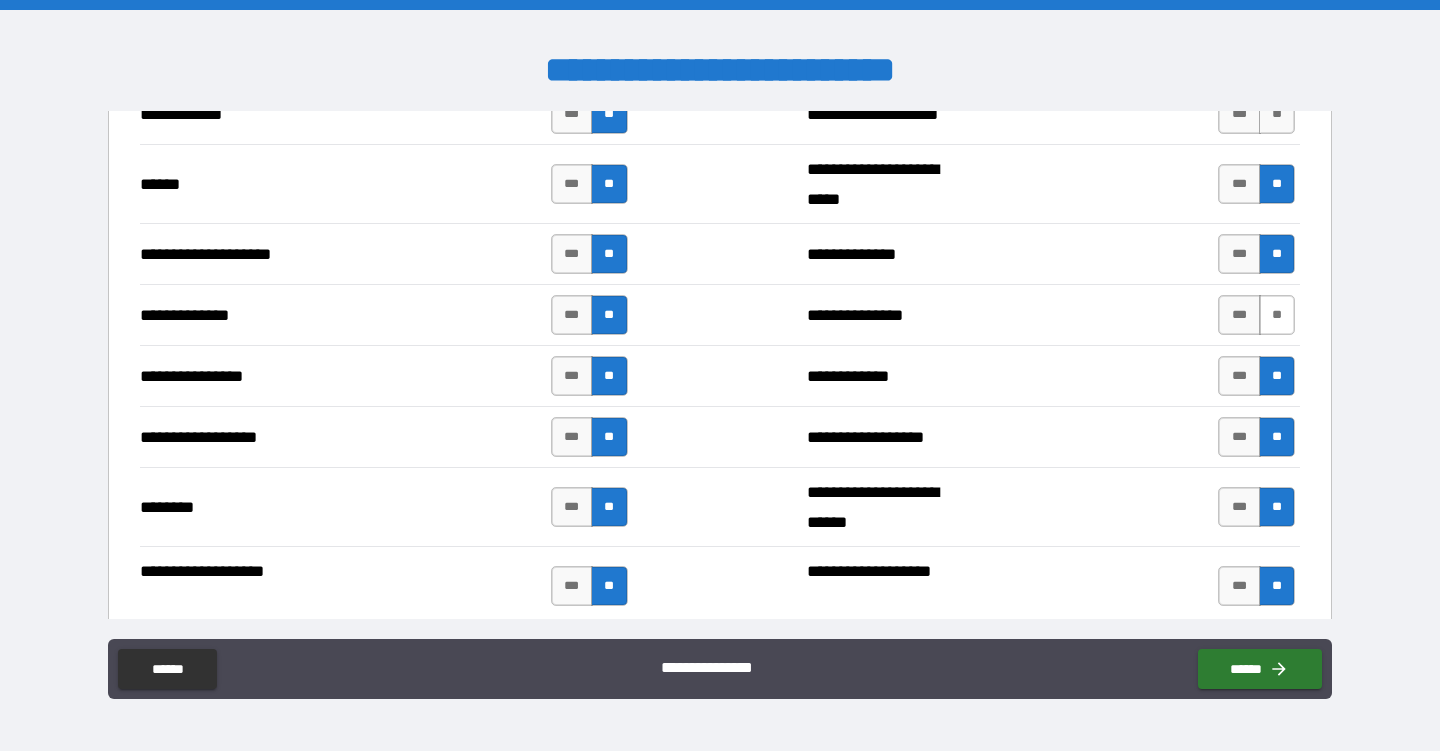 click on "**" at bounding box center [1277, 315] 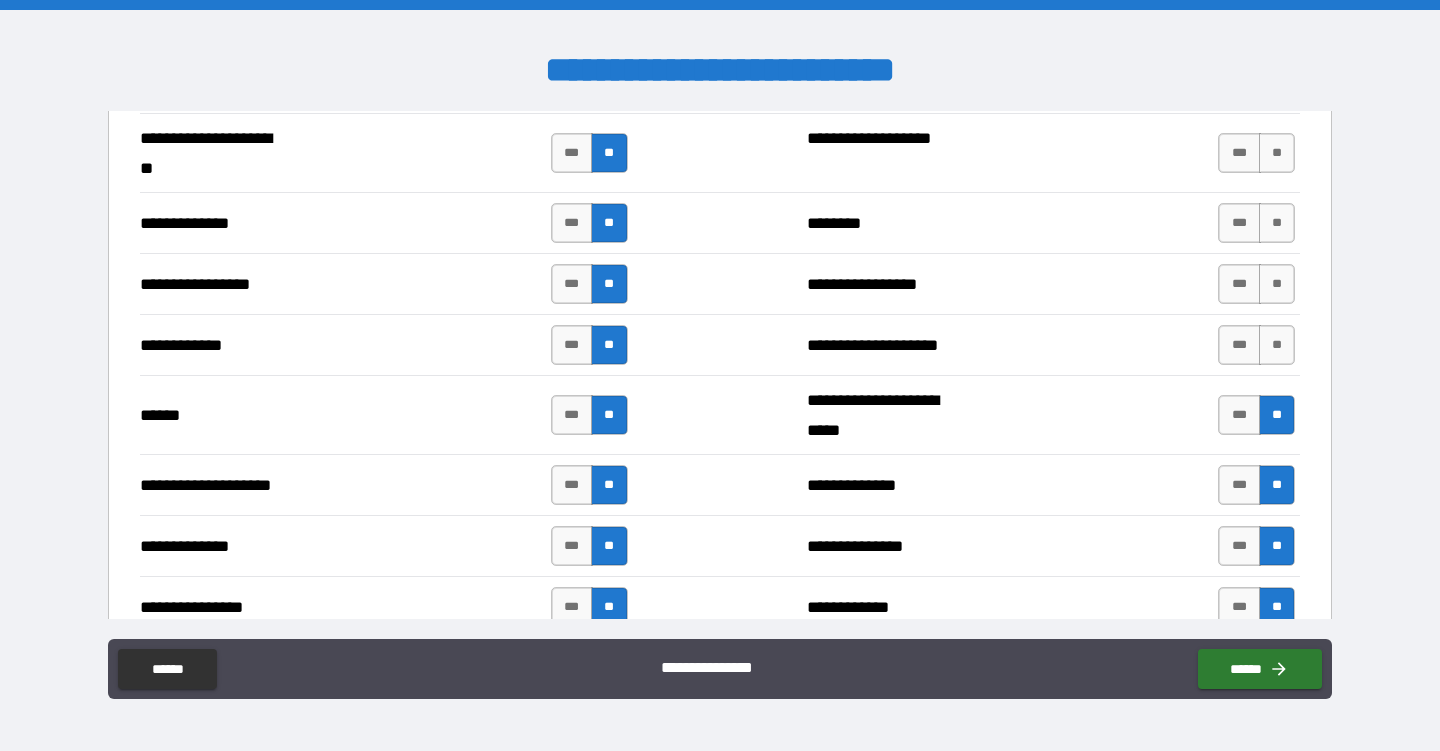 scroll, scrollTop: 2777, scrollLeft: 0, axis: vertical 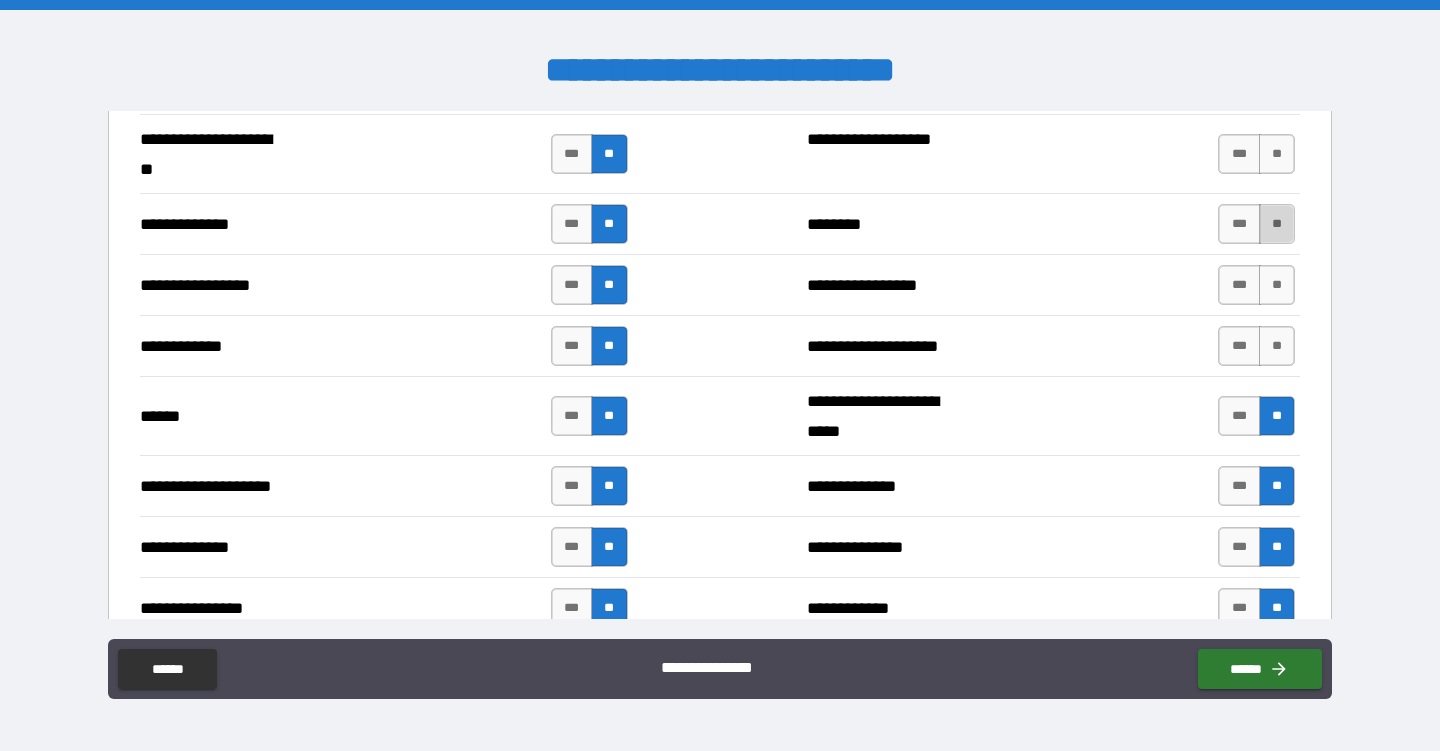 click on "**" at bounding box center [1277, 224] 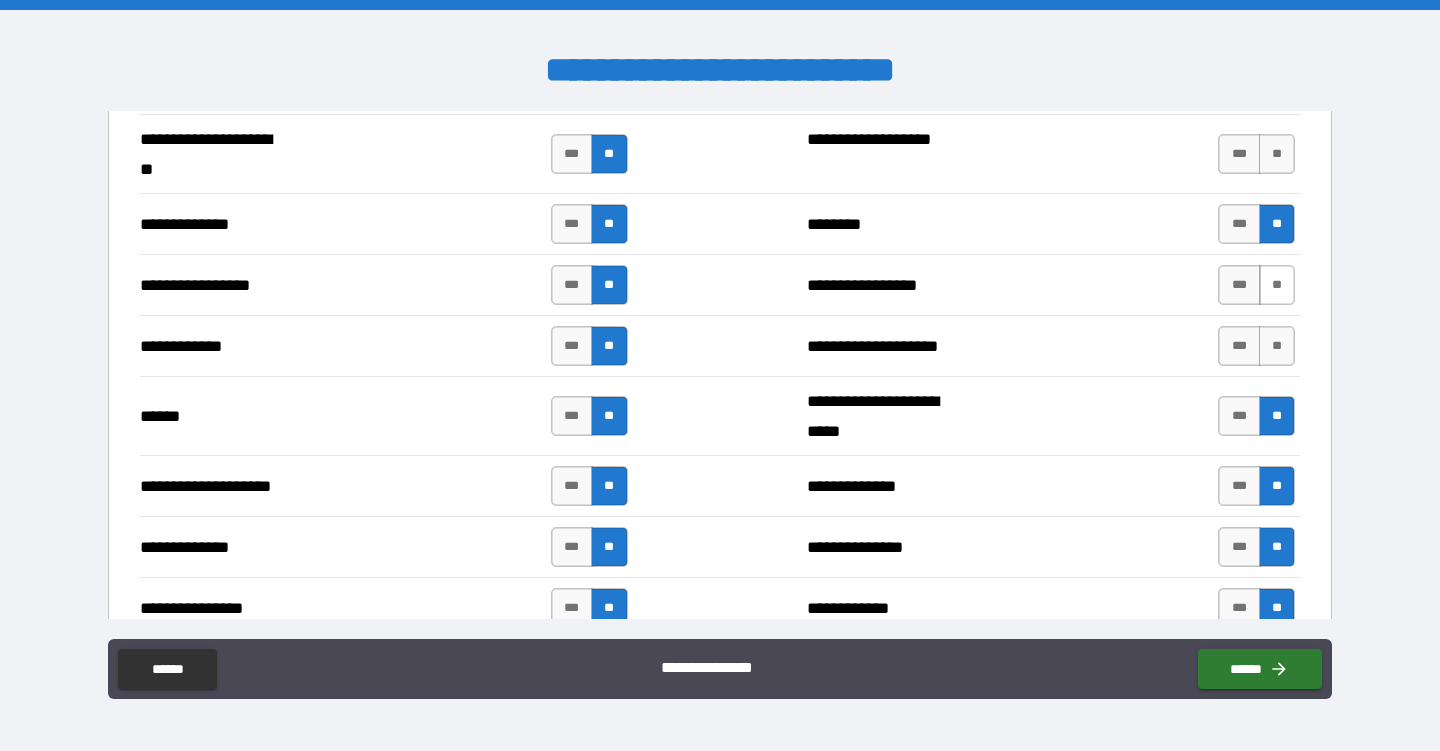 click on "**" at bounding box center [1277, 285] 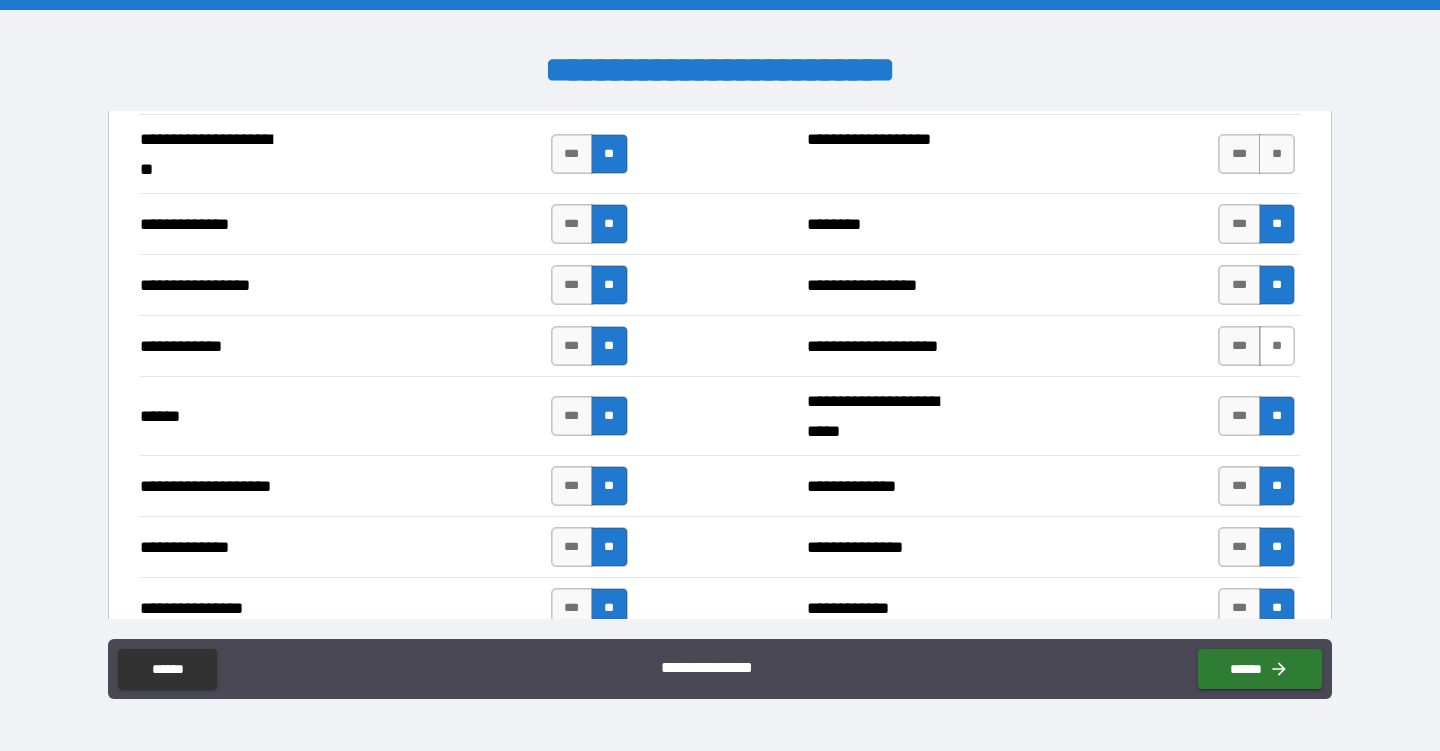 click on "**" at bounding box center [1277, 346] 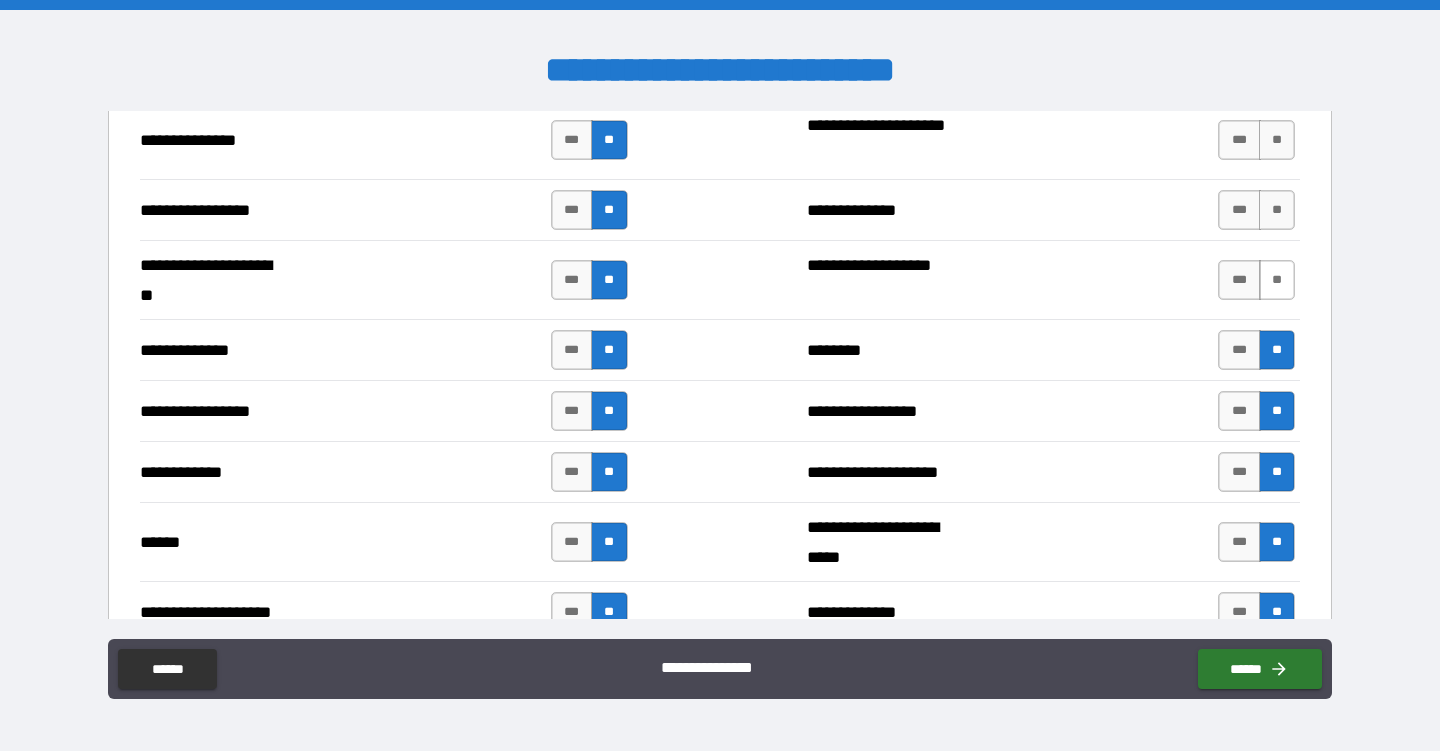 scroll, scrollTop: 2642, scrollLeft: 0, axis: vertical 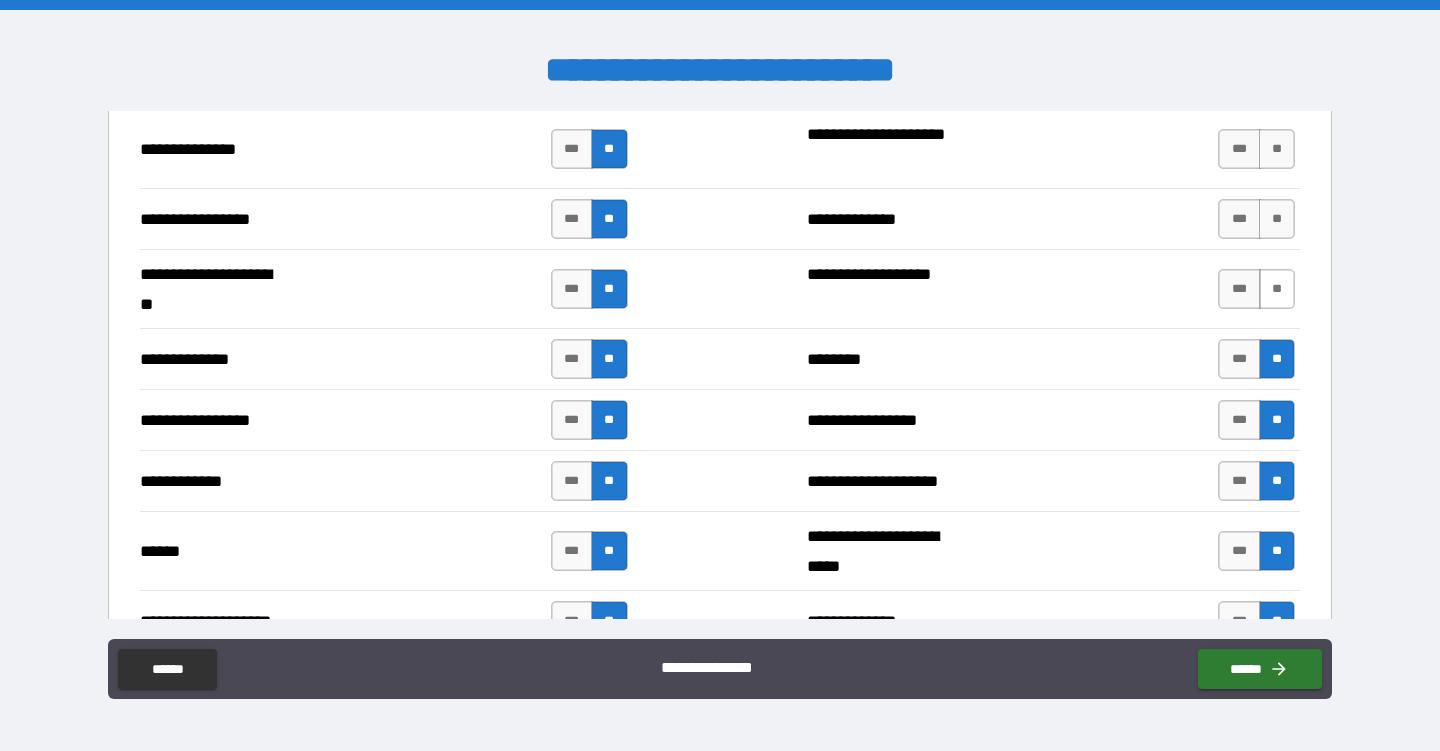 click on "**" at bounding box center (1277, 289) 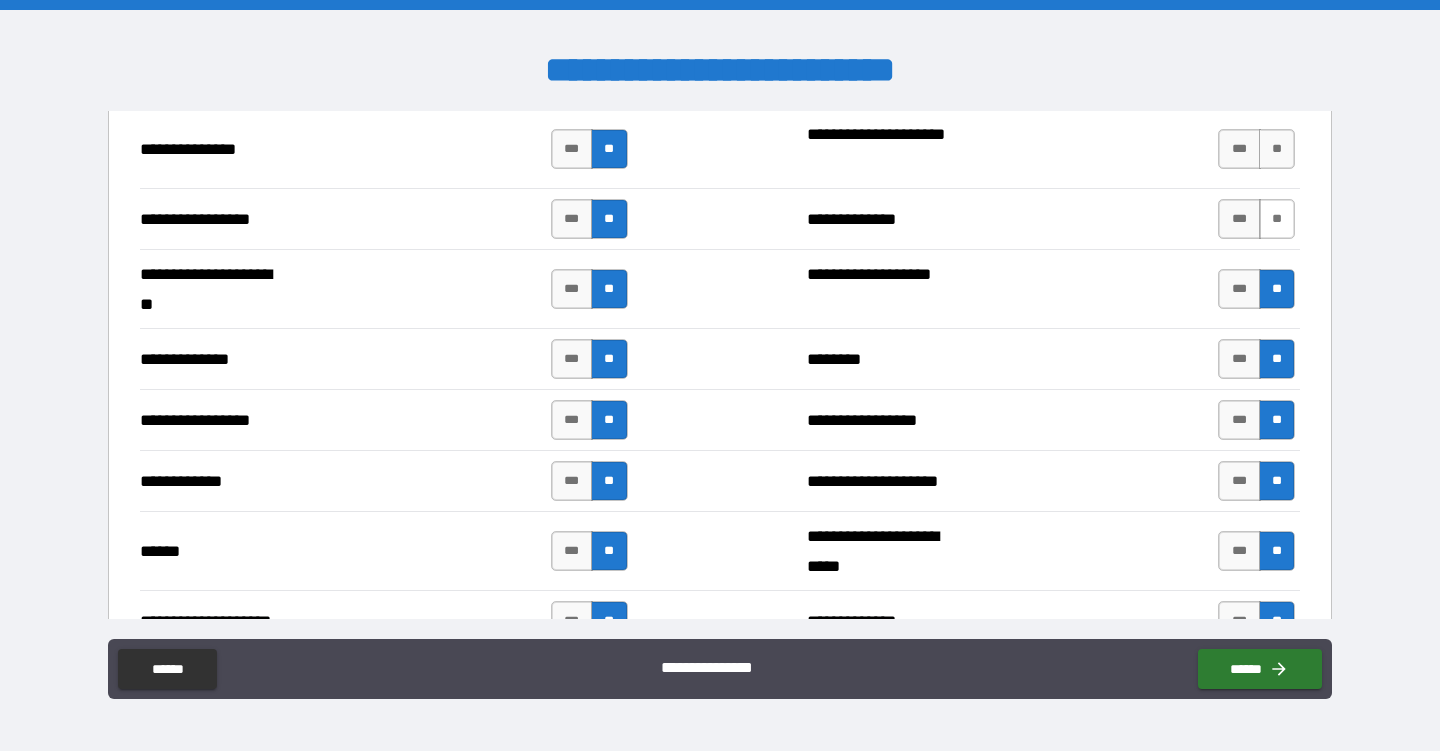 click on "**" at bounding box center (1277, 219) 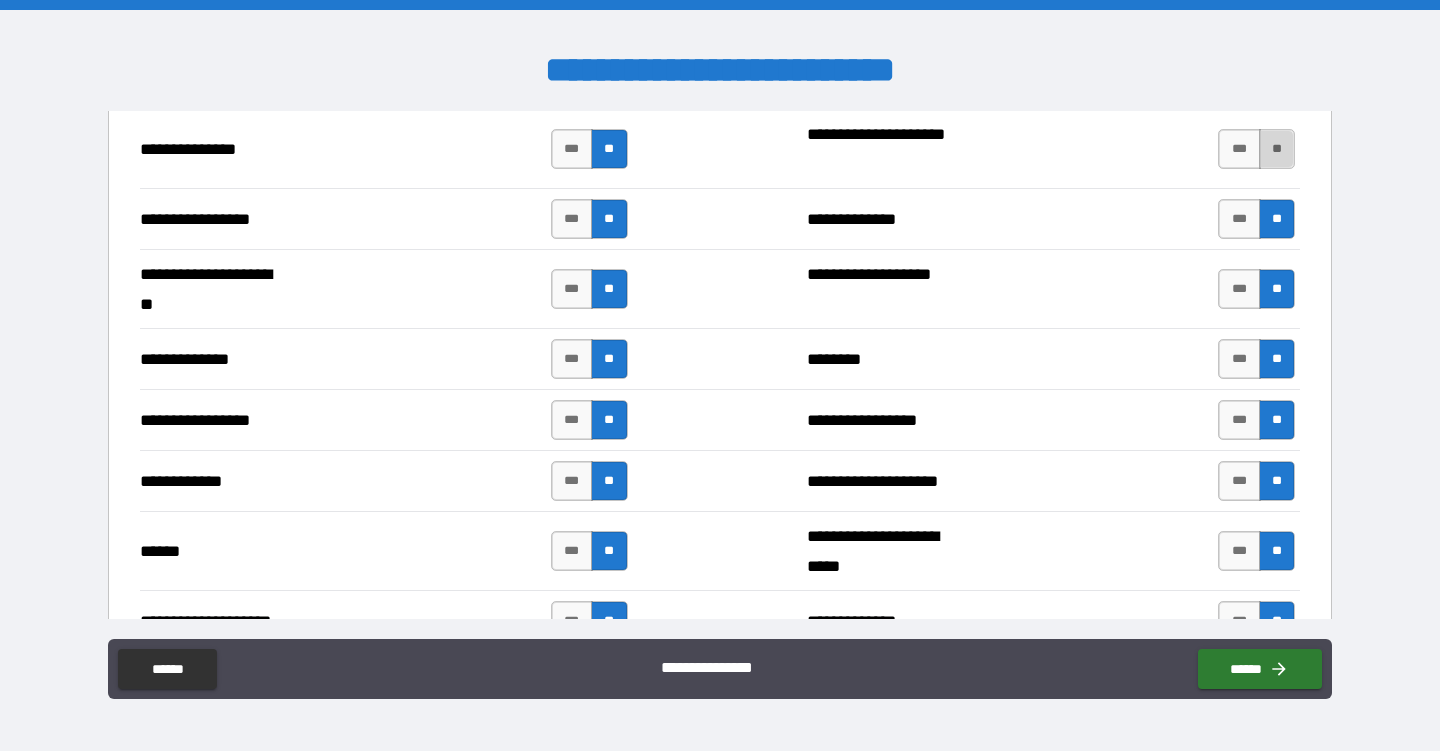 click on "**" at bounding box center [1277, 149] 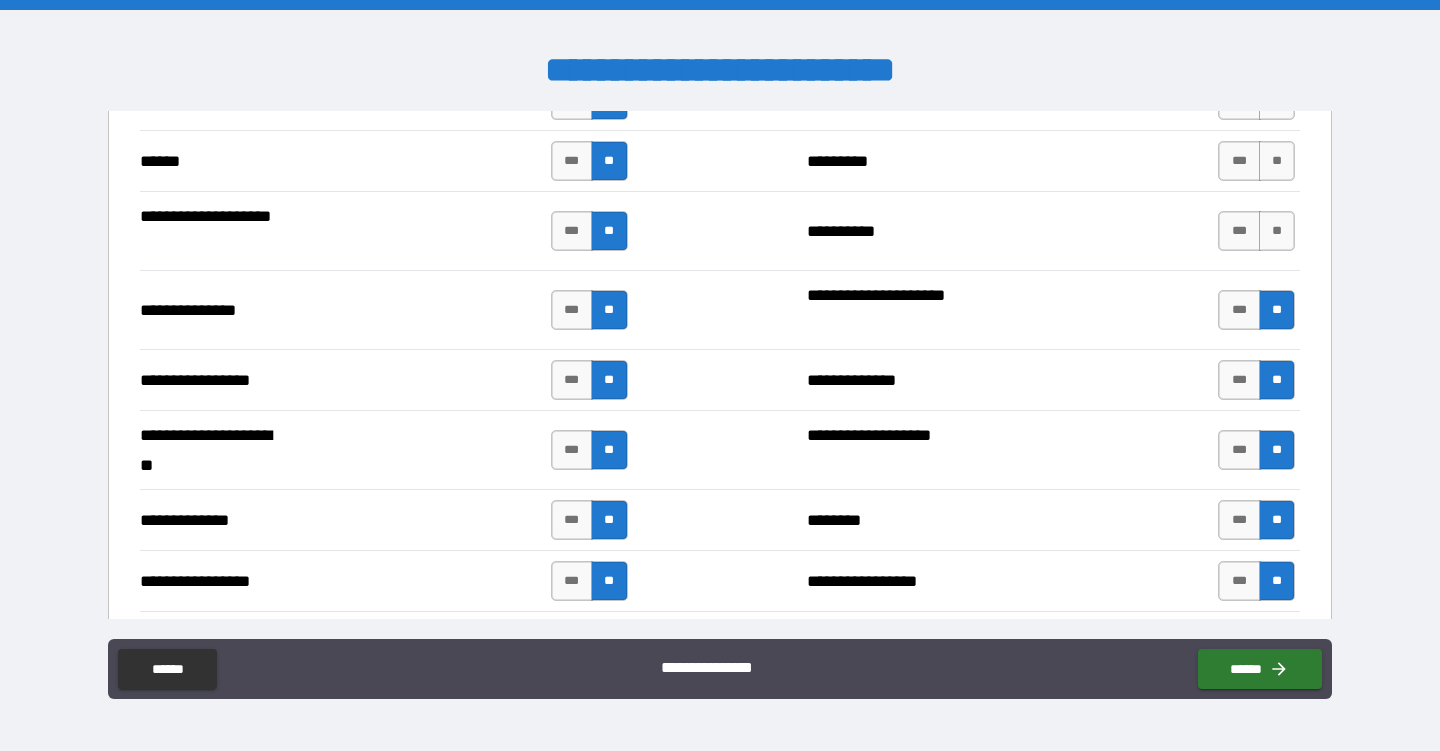 scroll, scrollTop: 2421, scrollLeft: 0, axis: vertical 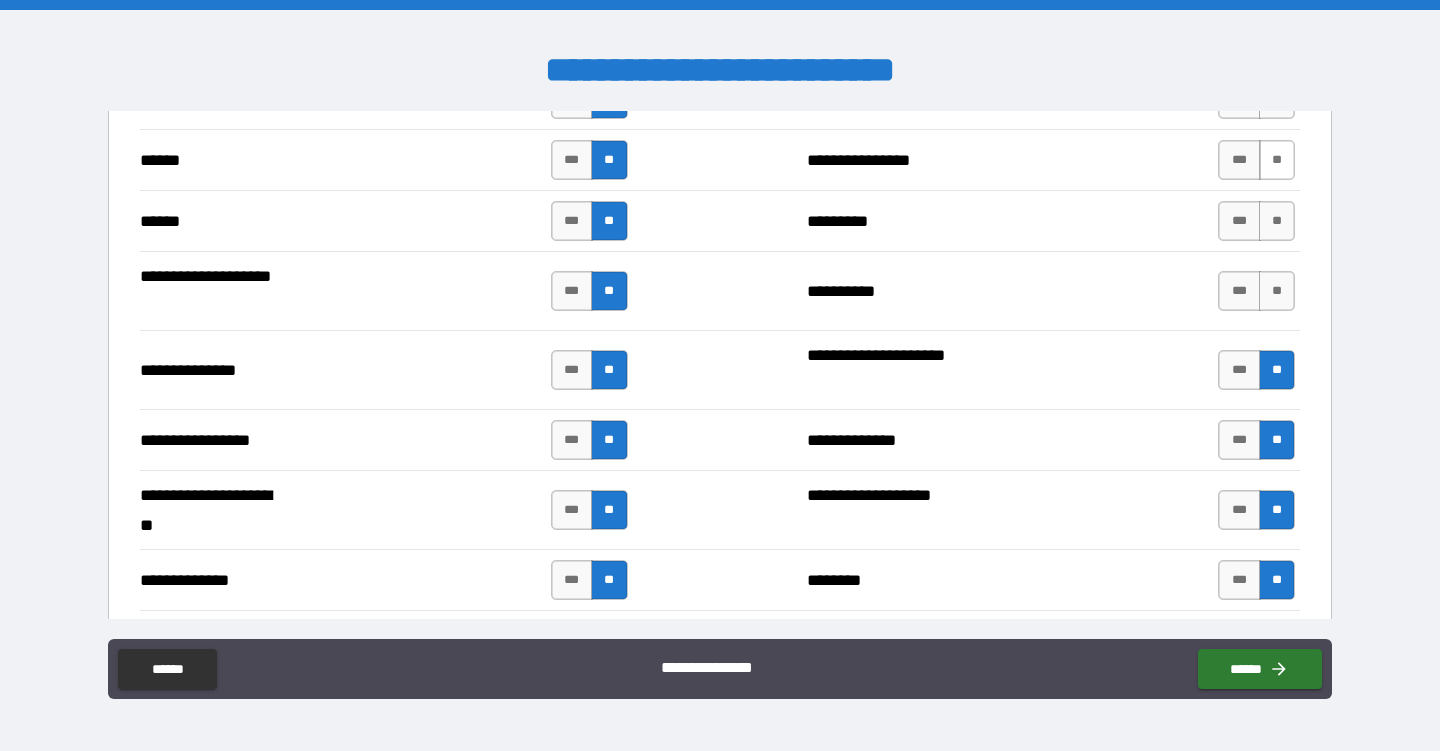 click on "**" at bounding box center [1277, 160] 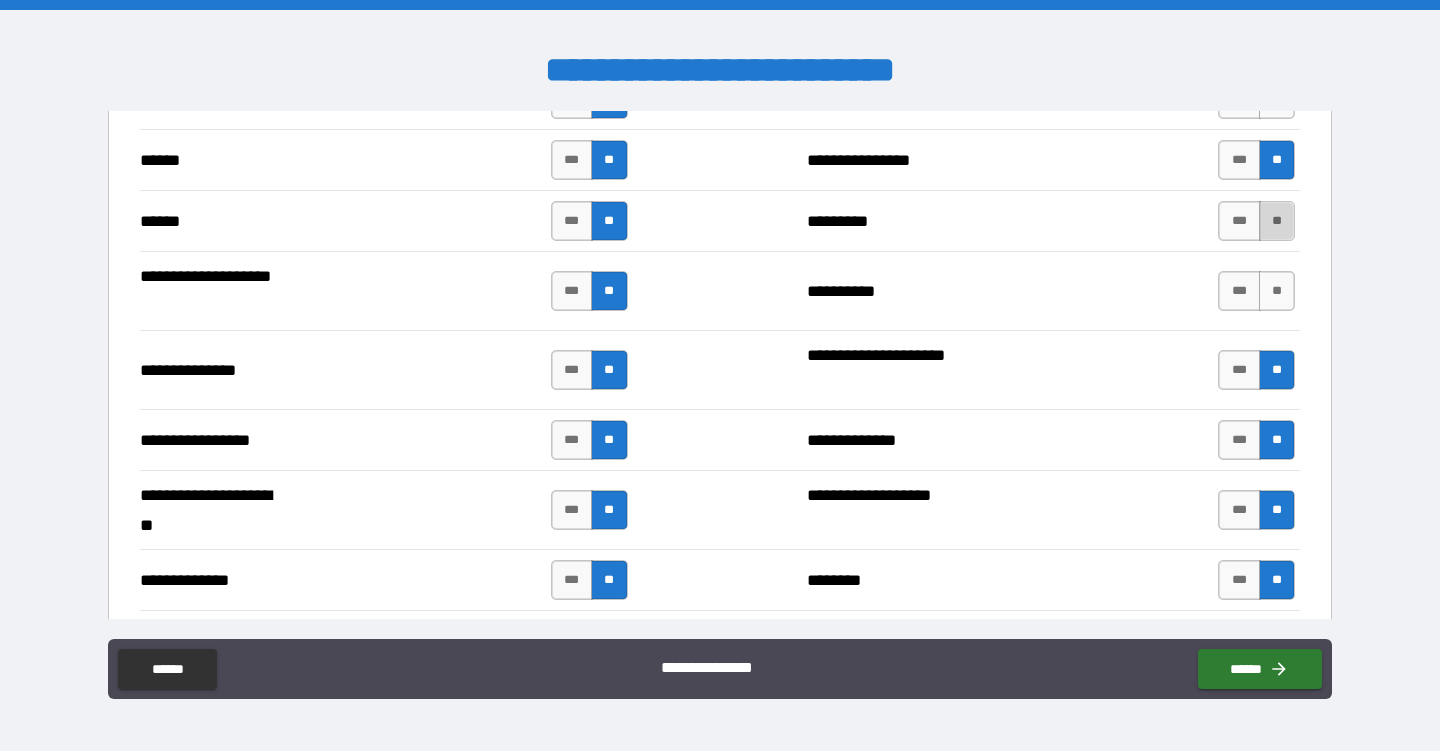 click on "**" at bounding box center (1277, 221) 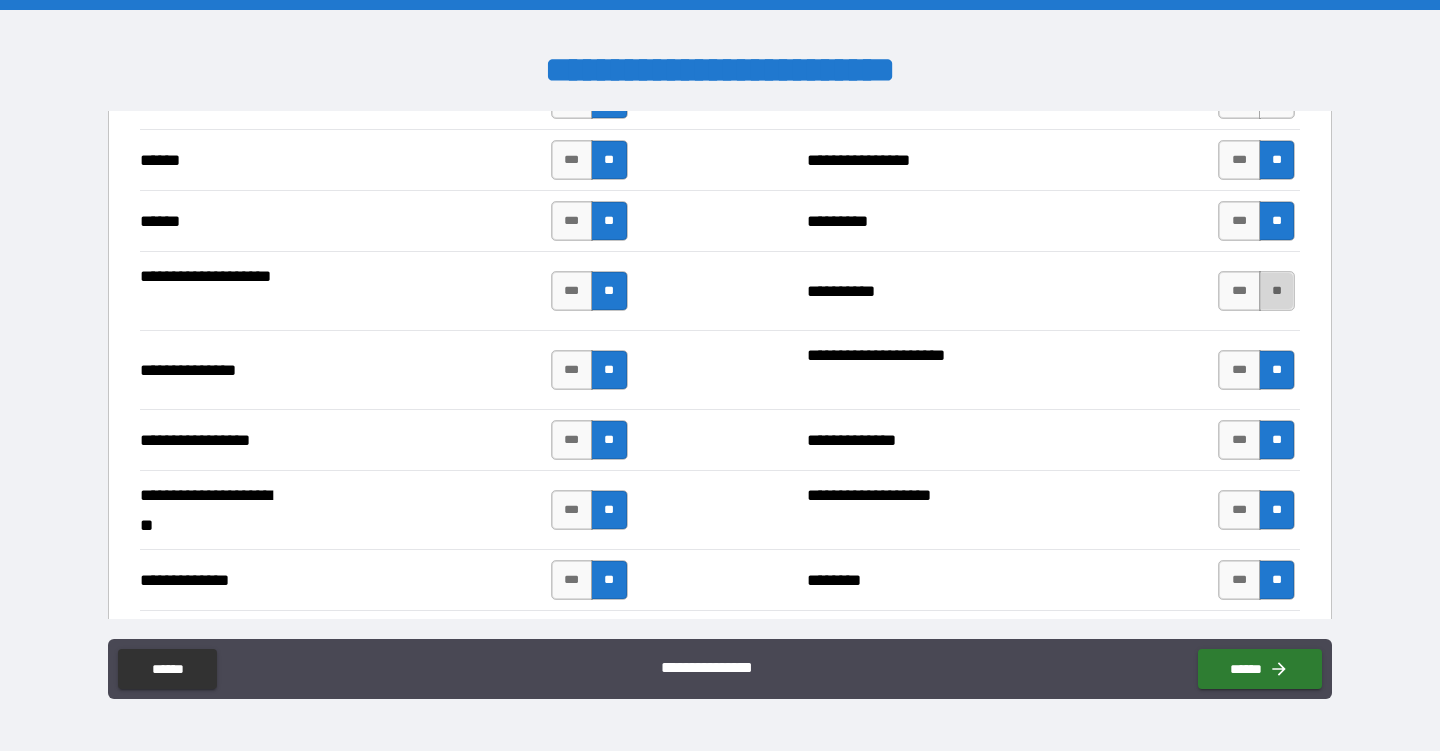 click on "**" at bounding box center (1277, 291) 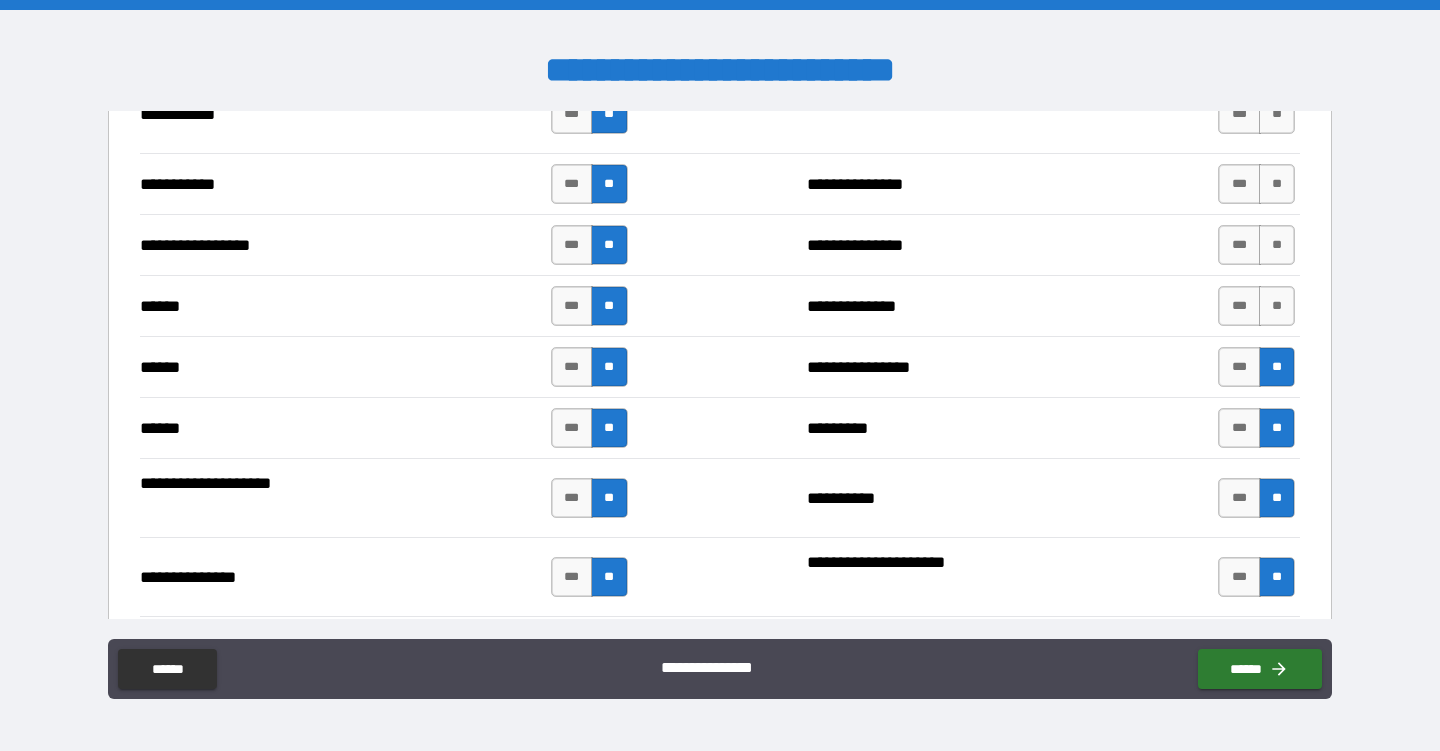 scroll, scrollTop: 2207, scrollLeft: 0, axis: vertical 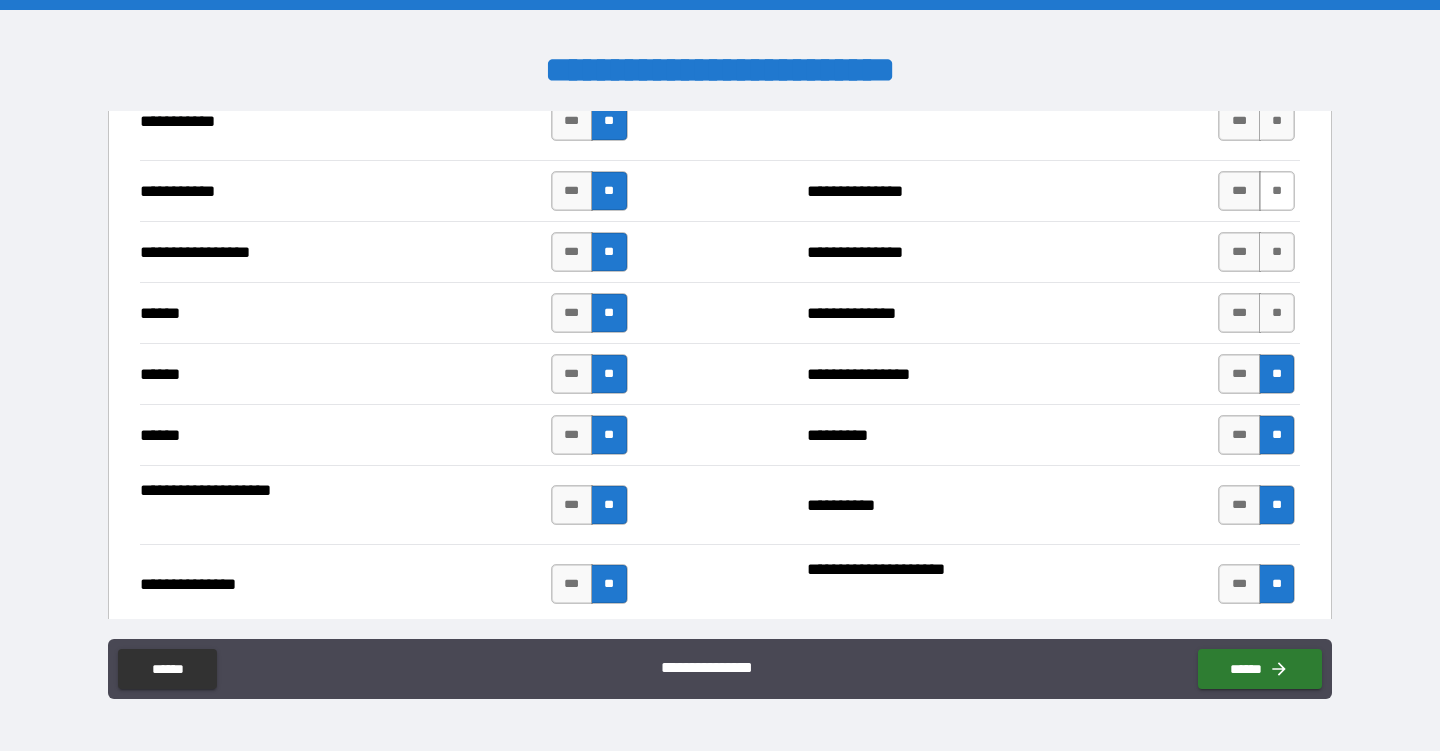click on "**" at bounding box center (1277, 191) 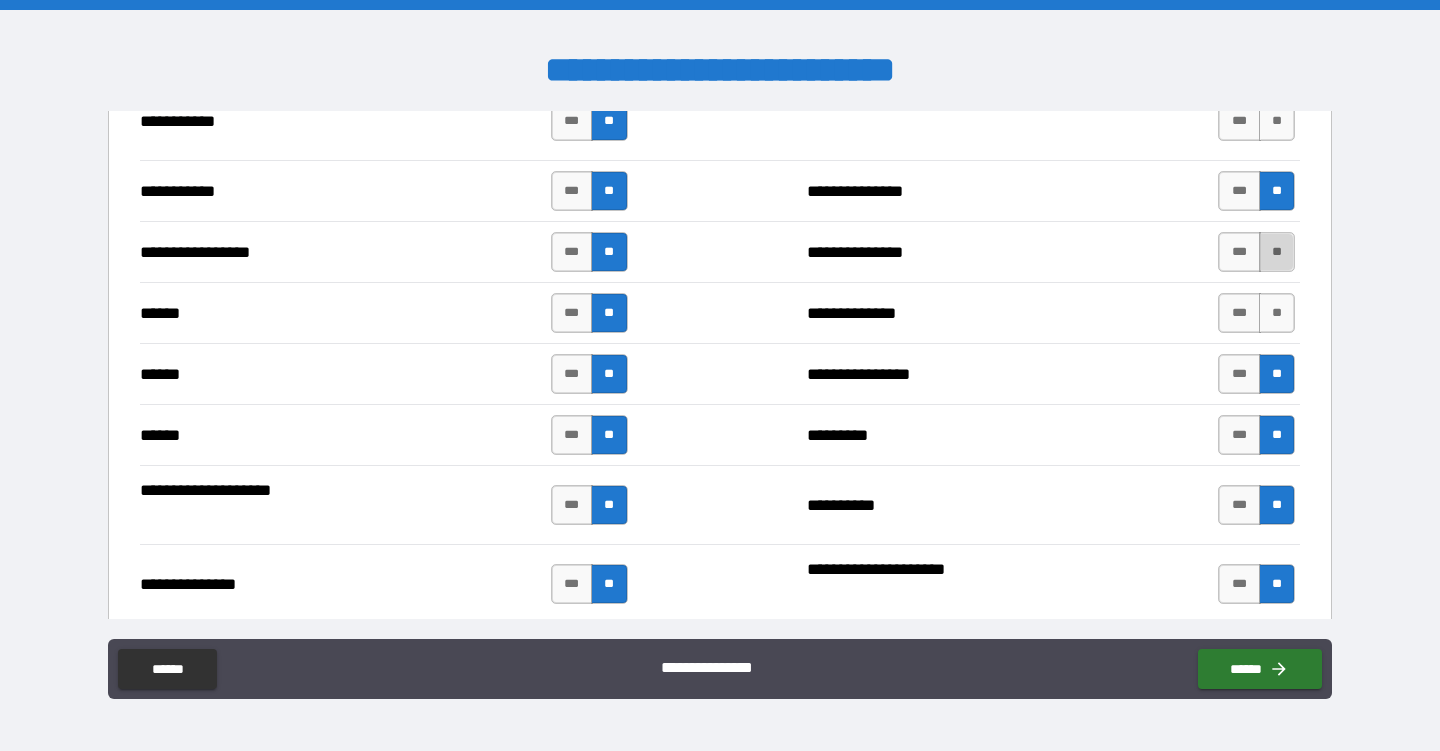 click on "**" at bounding box center (1277, 252) 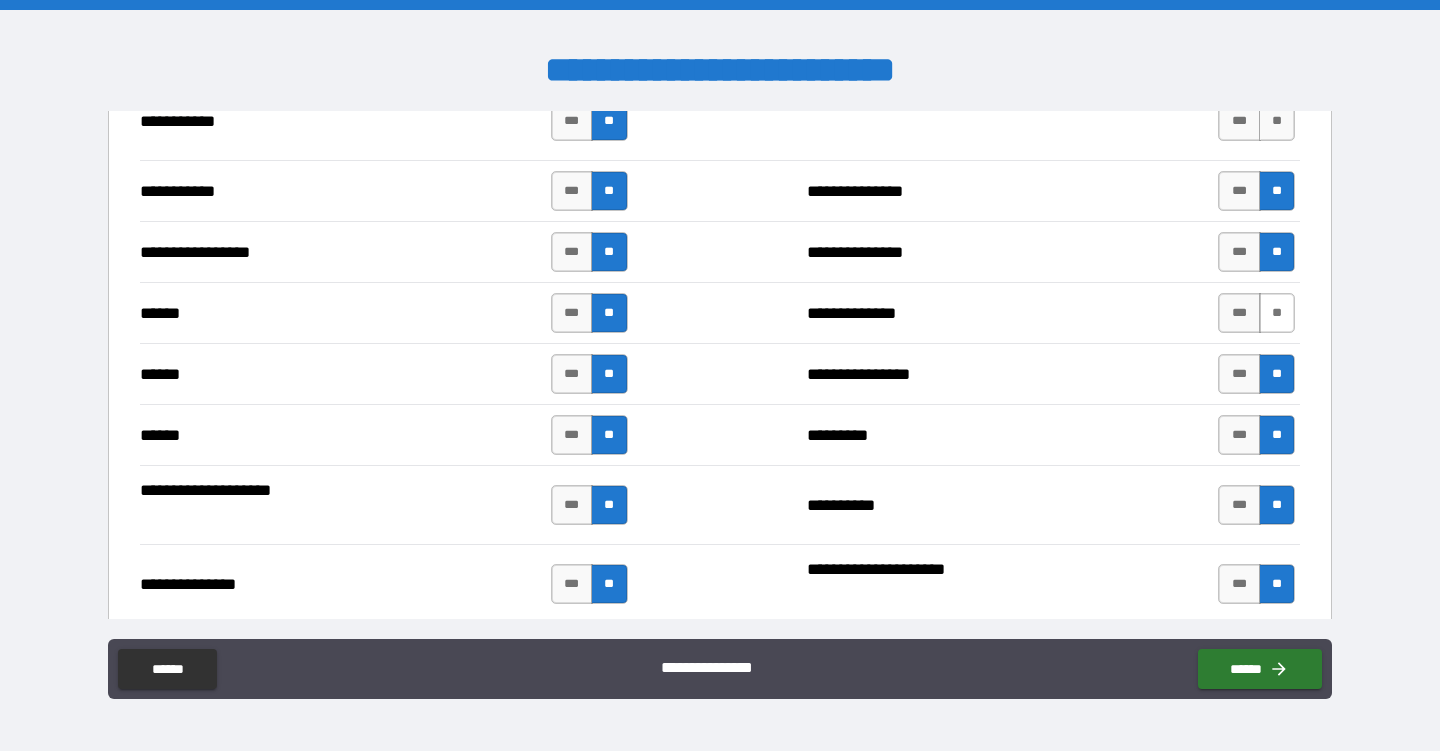 click on "**" at bounding box center [1277, 313] 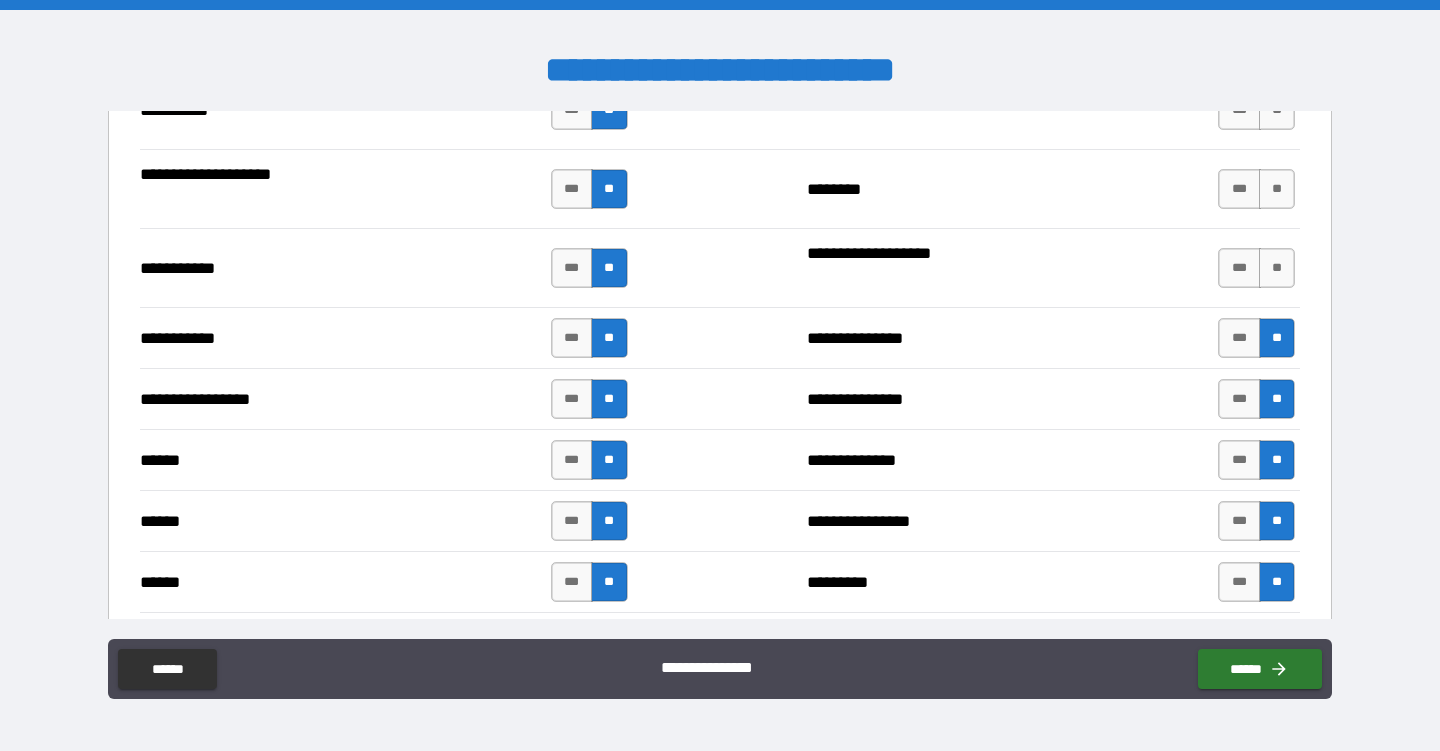 scroll, scrollTop: 2052, scrollLeft: 0, axis: vertical 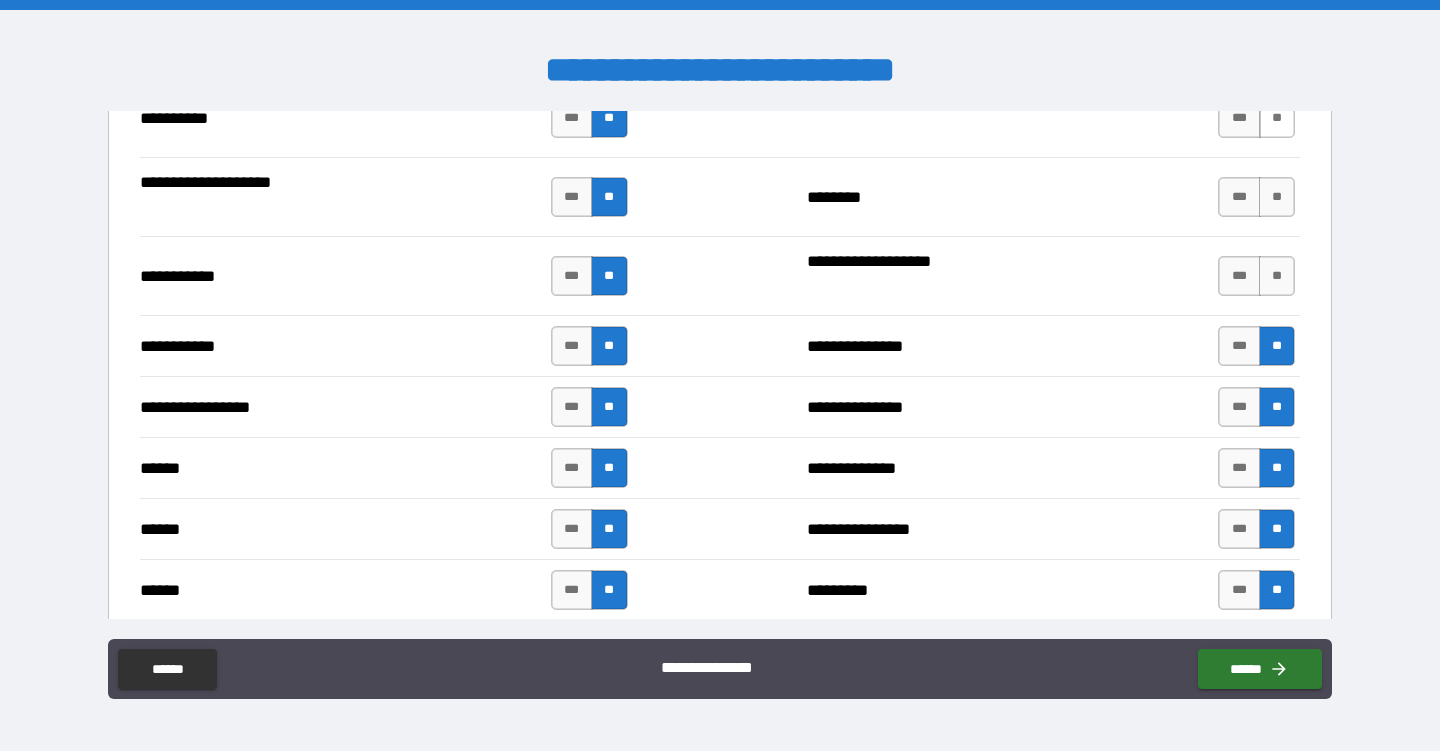 click on "**" at bounding box center [1277, 118] 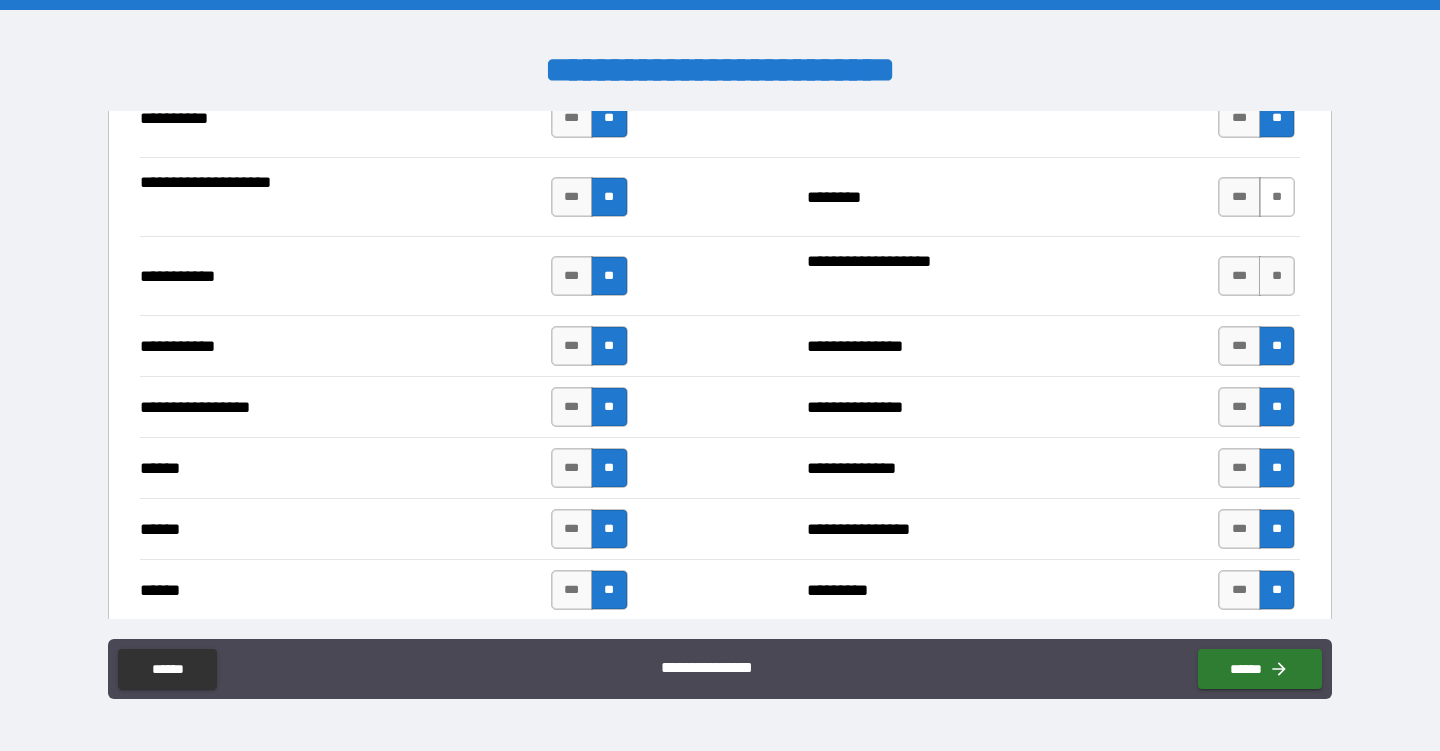 click on "**" at bounding box center (1277, 197) 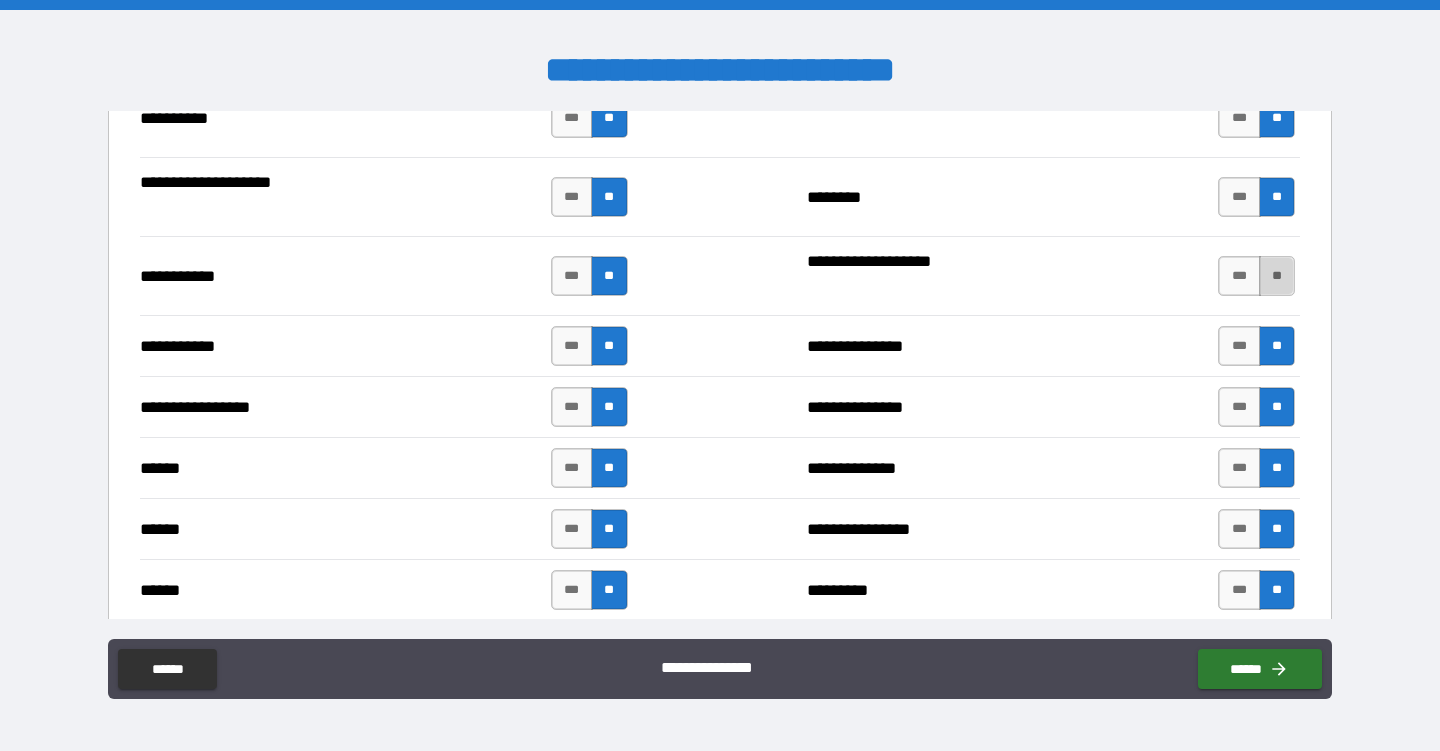 click on "**" at bounding box center [1277, 276] 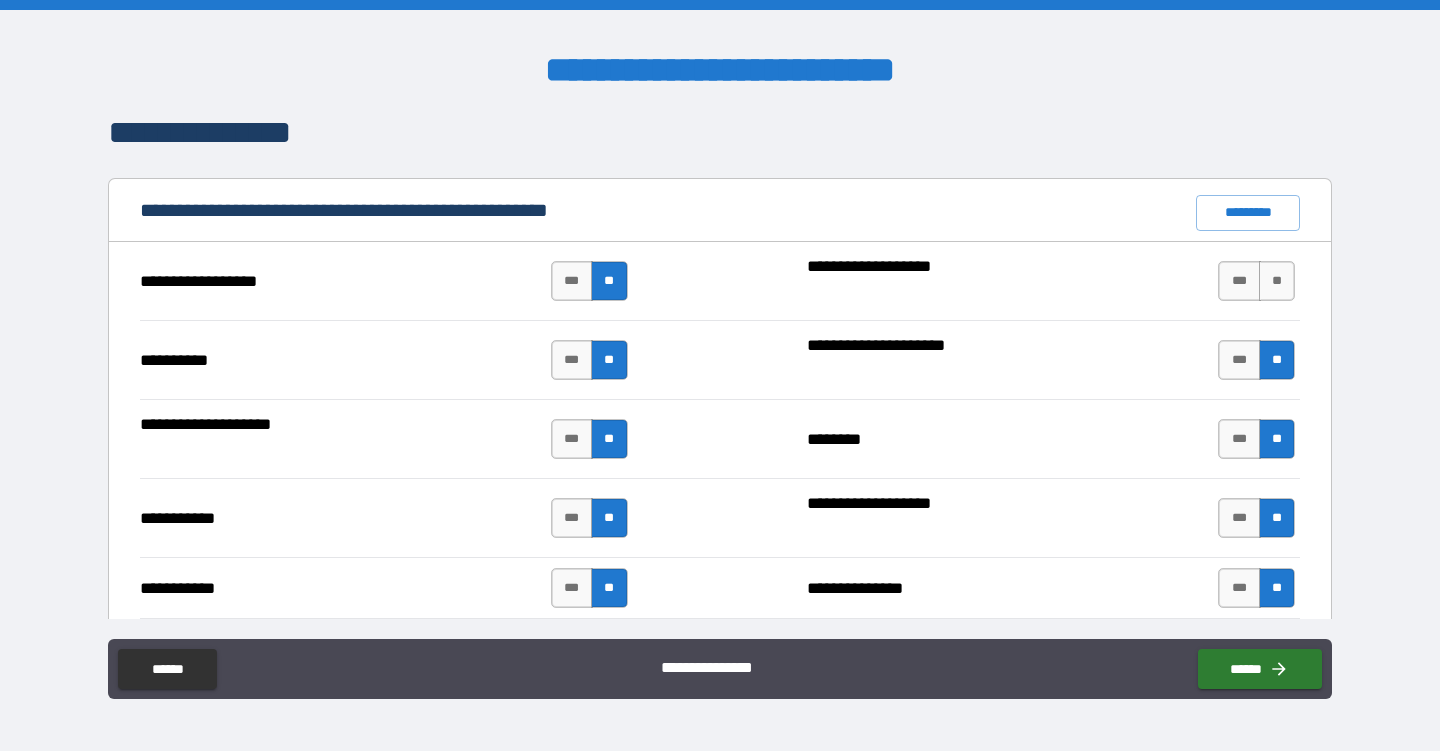 scroll, scrollTop: 1809, scrollLeft: 0, axis: vertical 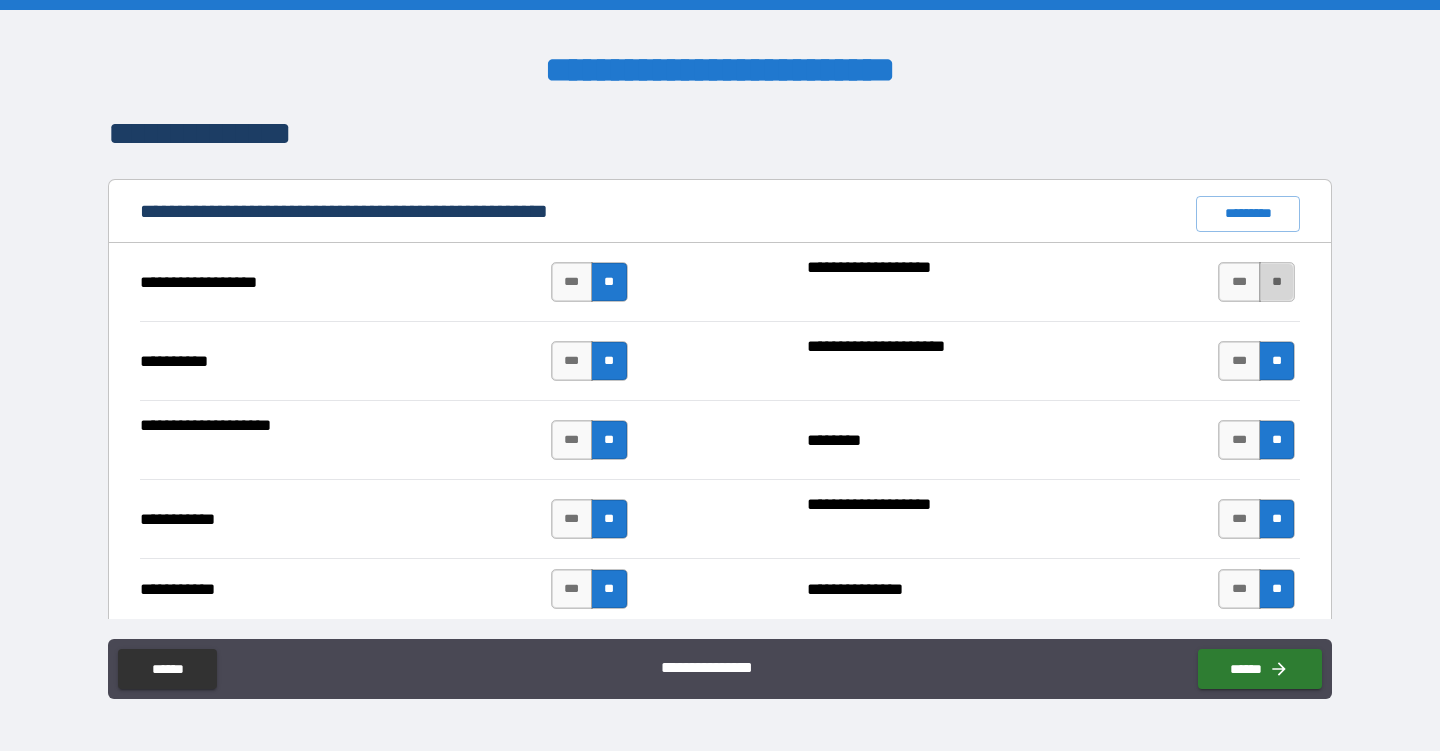 click on "**" at bounding box center (1277, 282) 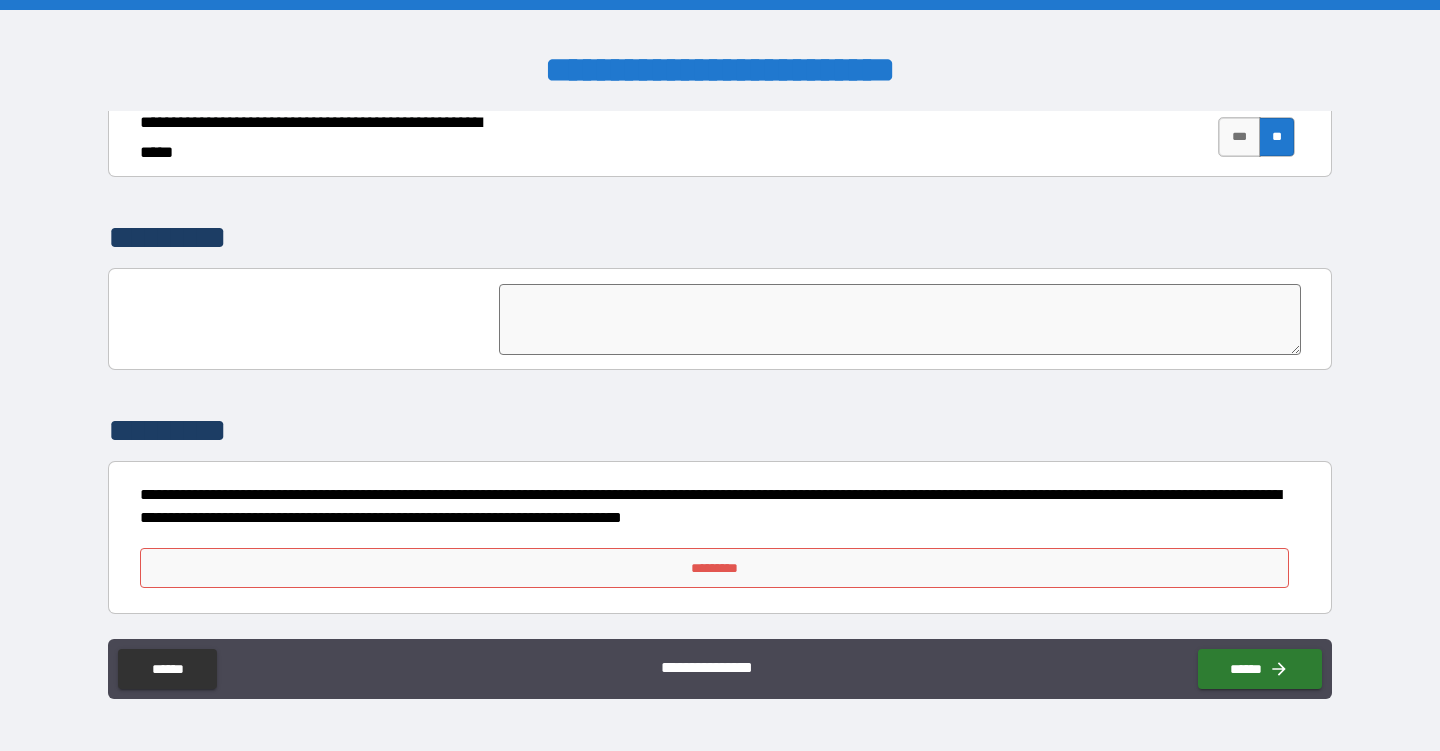 scroll, scrollTop: 4657, scrollLeft: 0, axis: vertical 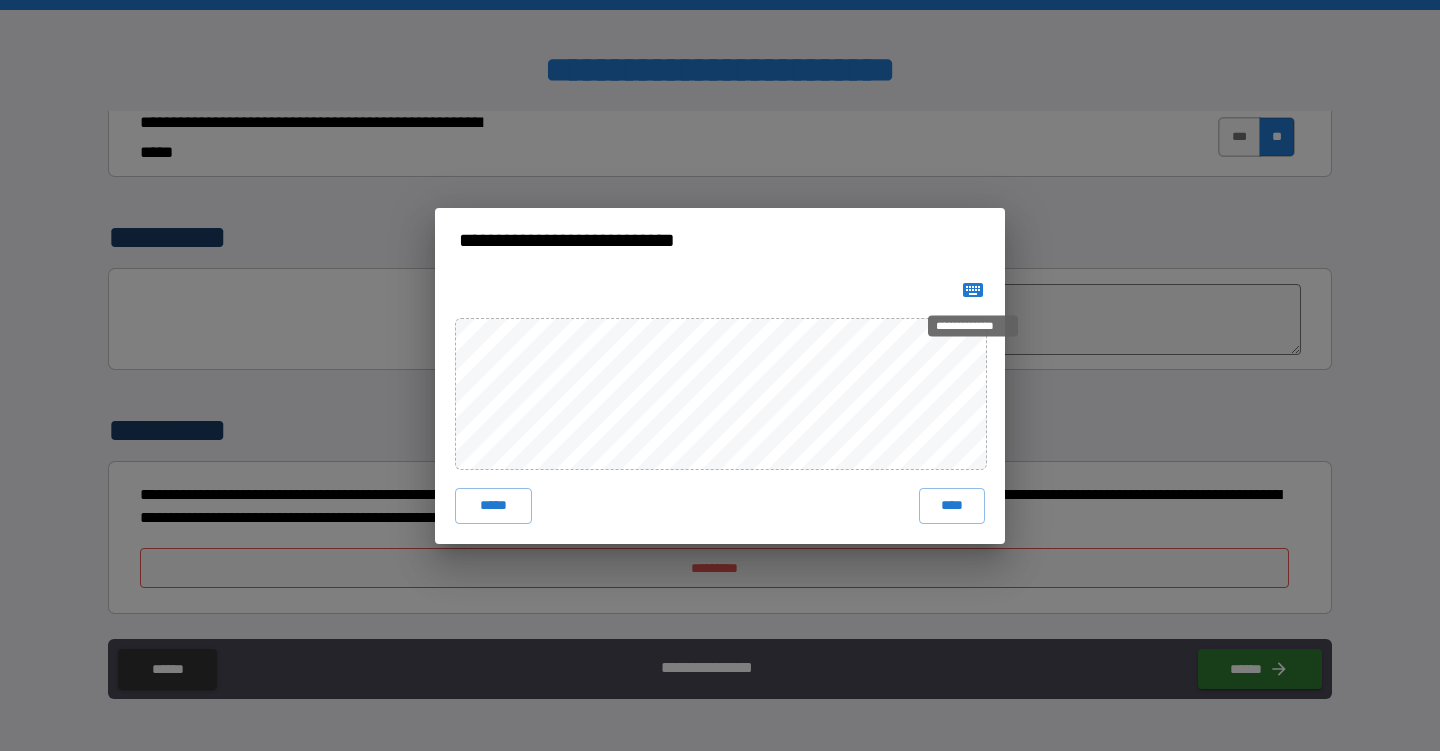 click 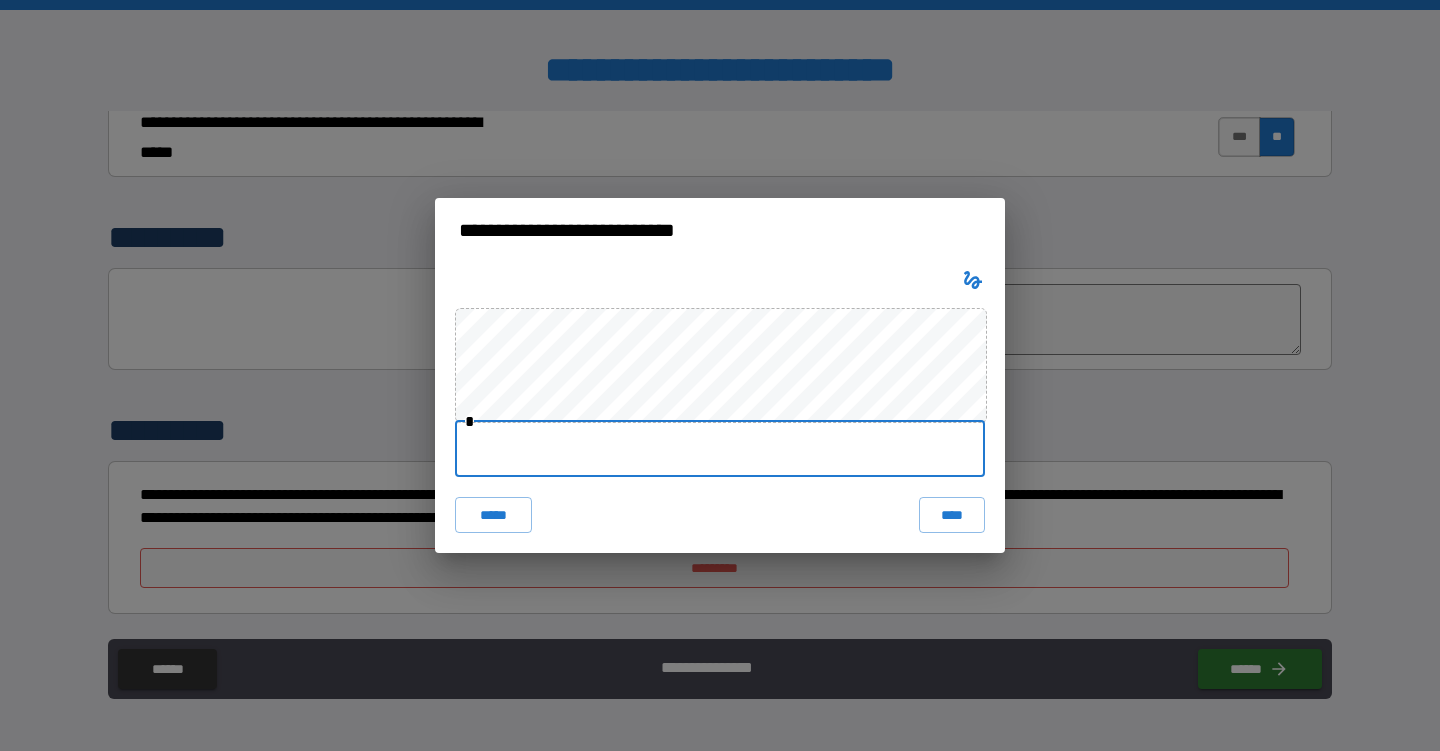 click at bounding box center [720, 449] 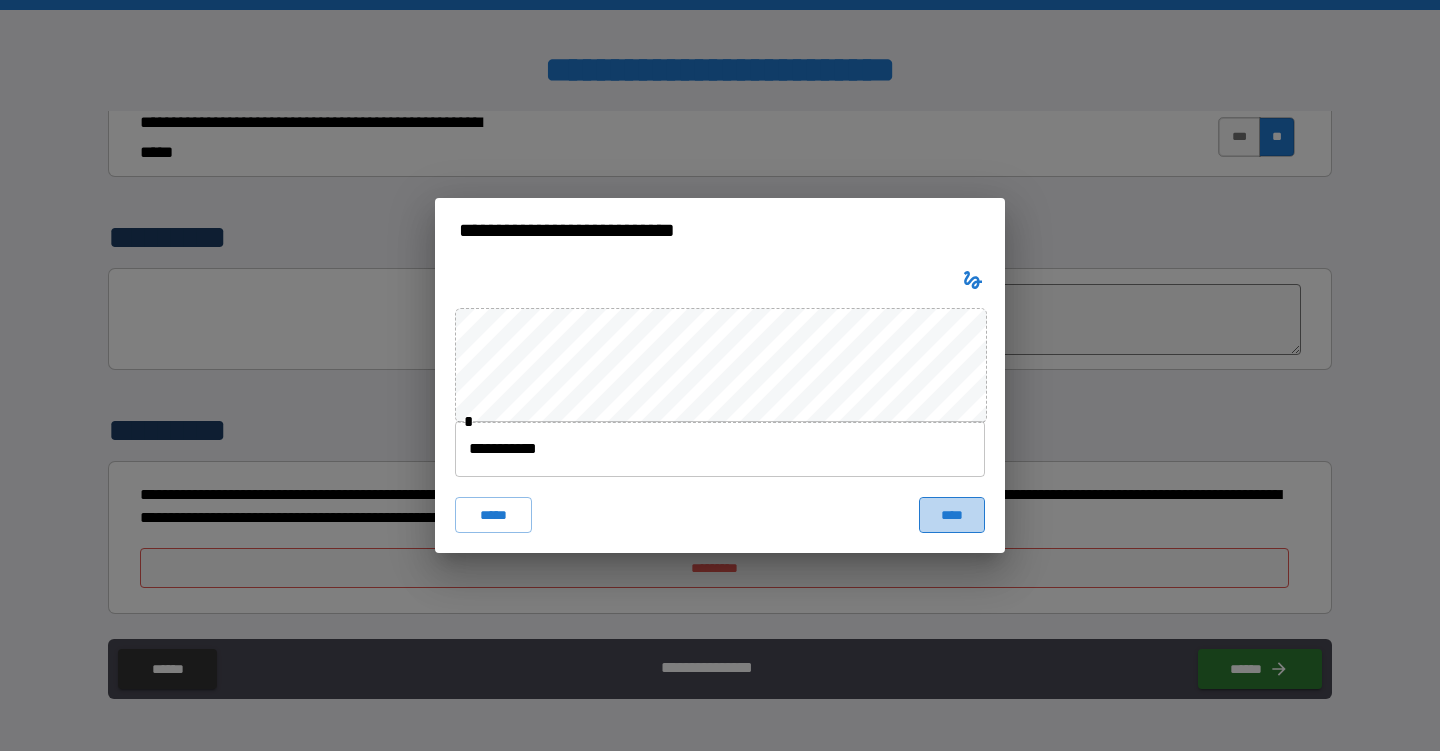 click on "****" at bounding box center (952, 515) 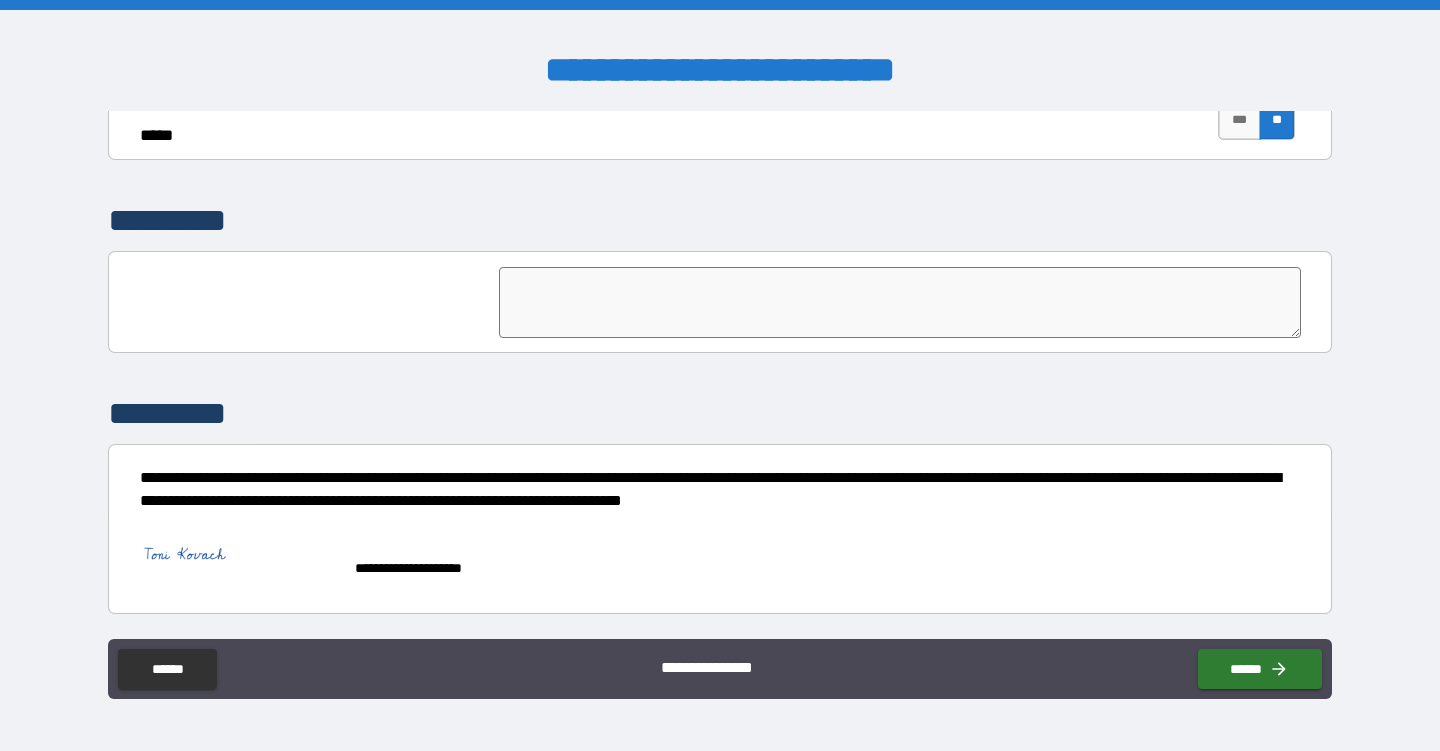 scroll, scrollTop: 4674, scrollLeft: 0, axis: vertical 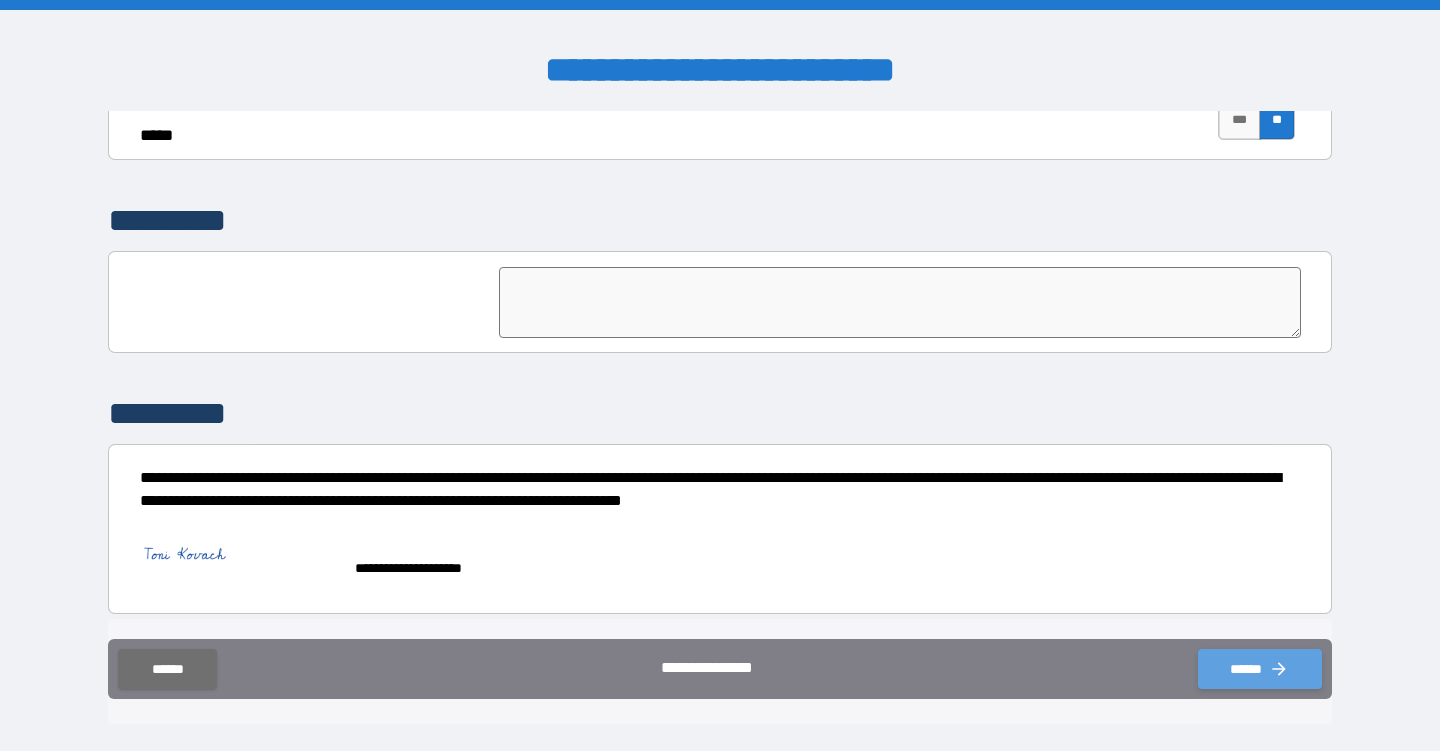 click on "******" at bounding box center (1260, 669) 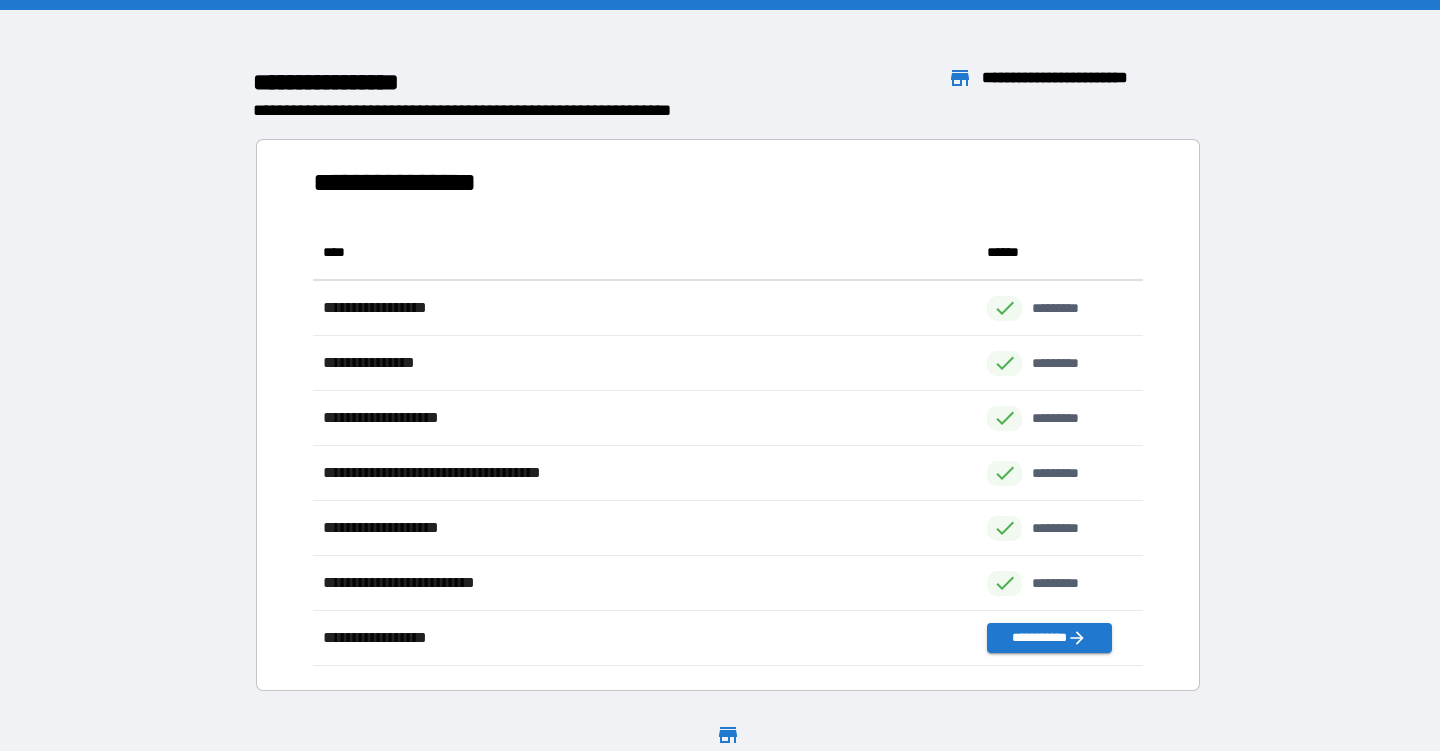 scroll, scrollTop: 1, scrollLeft: 1, axis: both 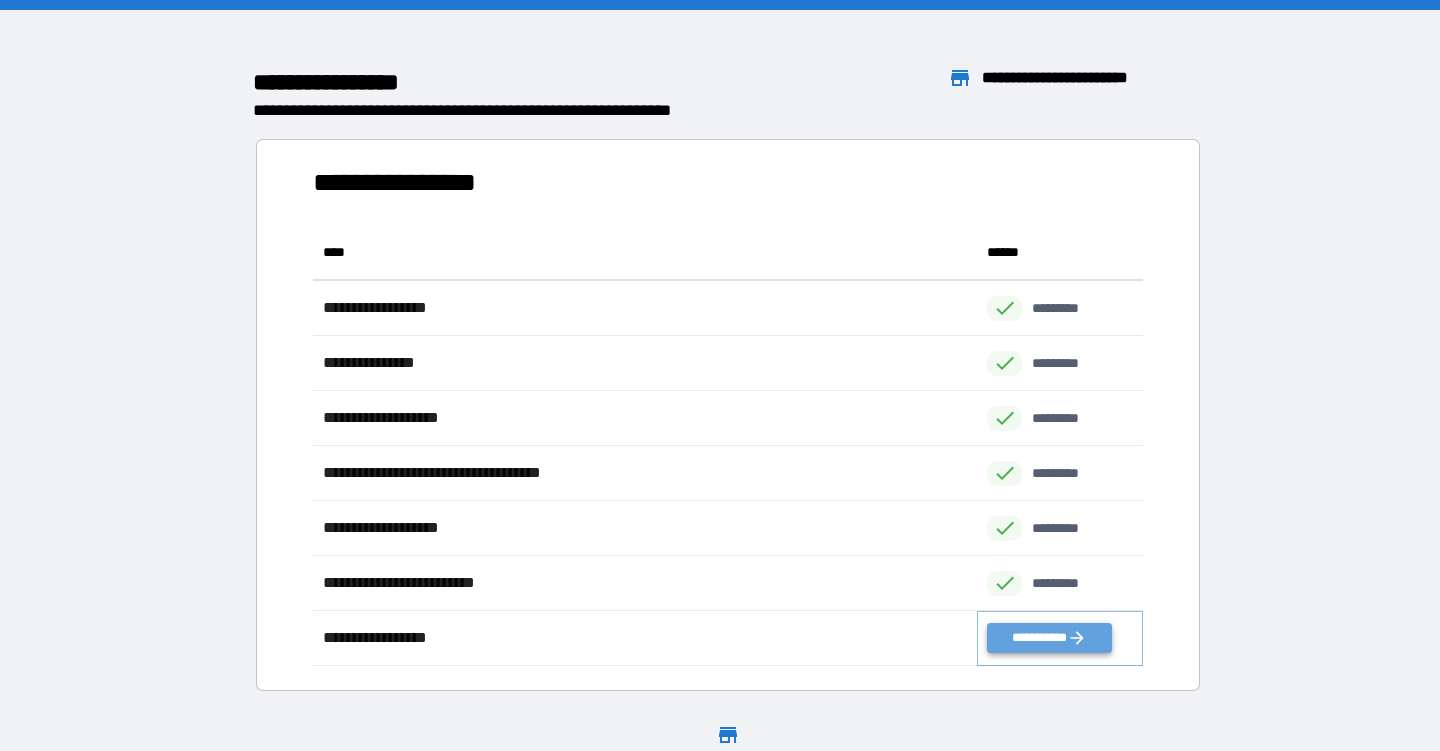 click on "**********" at bounding box center (1049, 638) 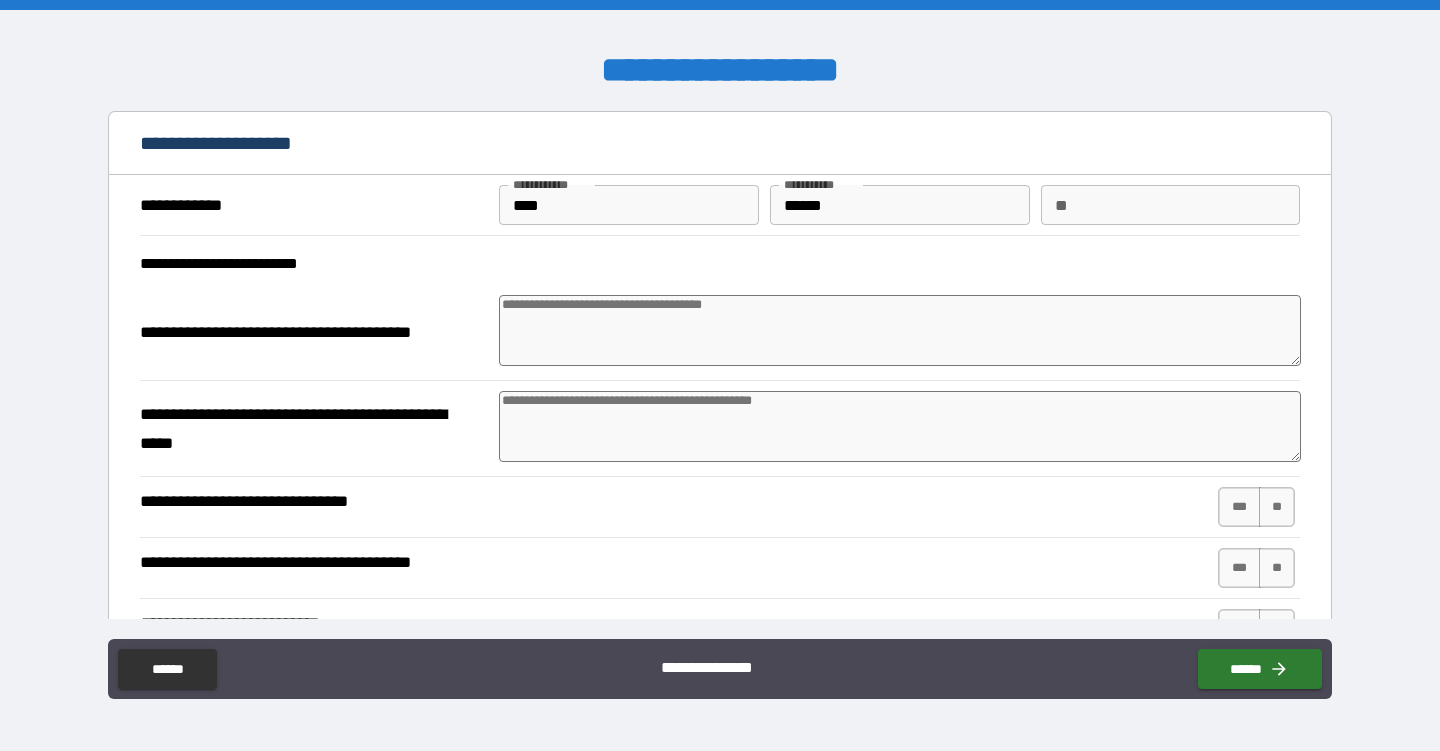 click at bounding box center (900, 330) 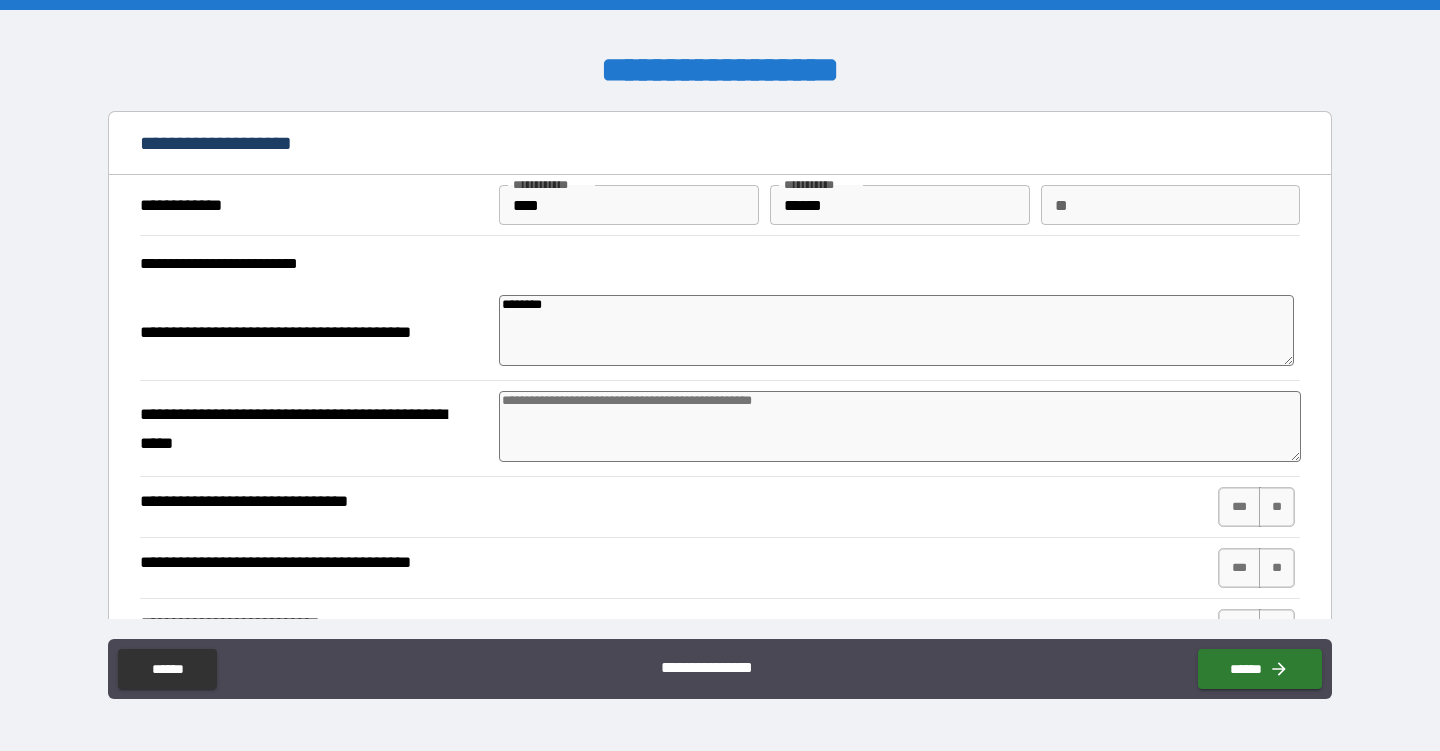 click at bounding box center [900, 426] 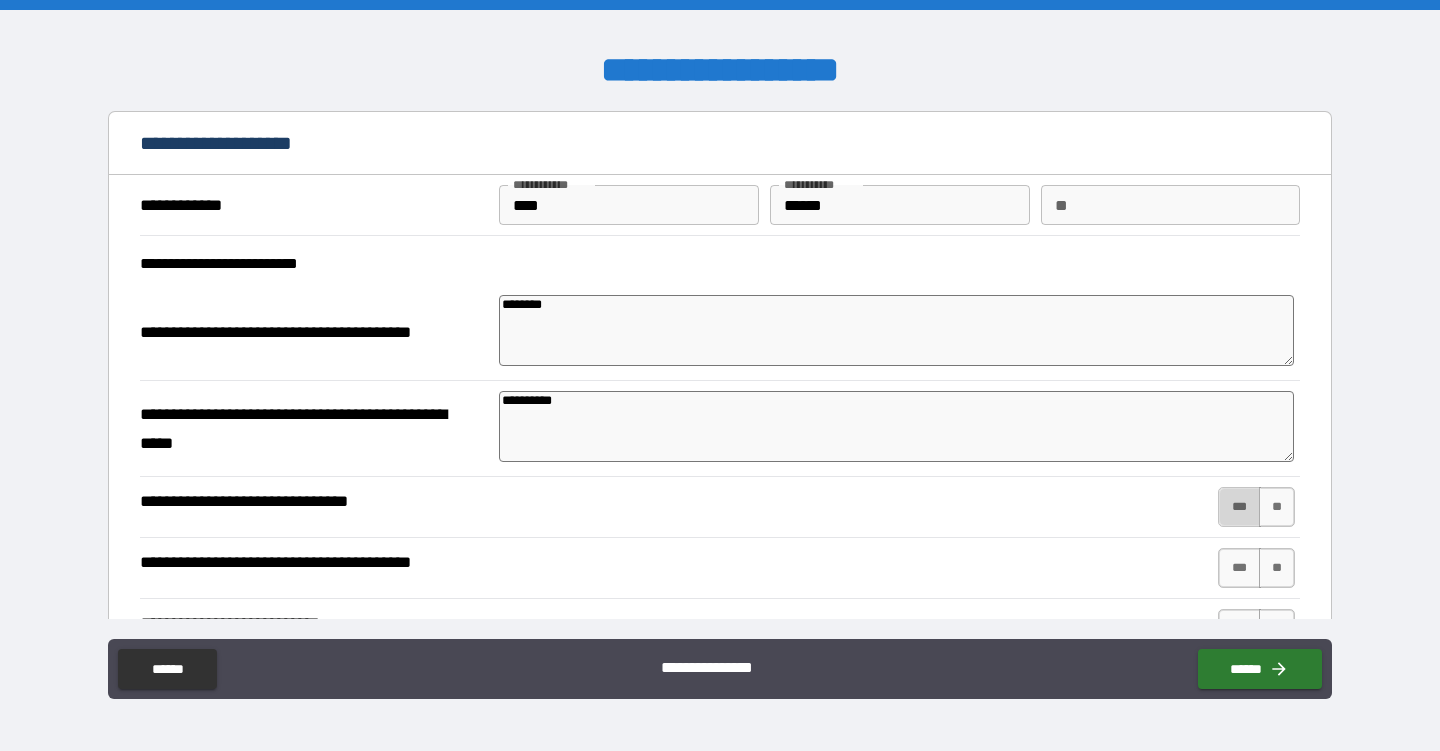click on "***" at bounding box center [1239, 507] 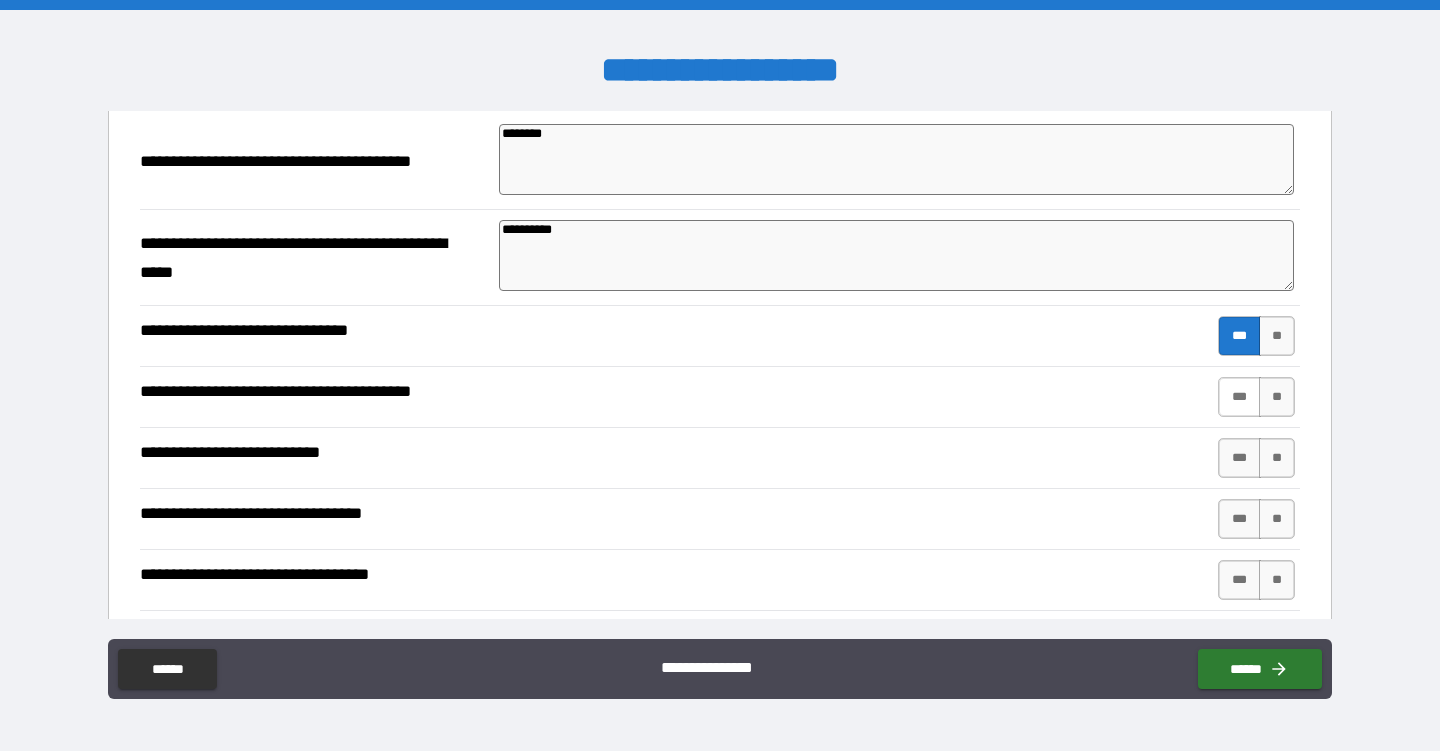 scroll, scrollTop: 172, scrollLeft: 0, axis: vertical 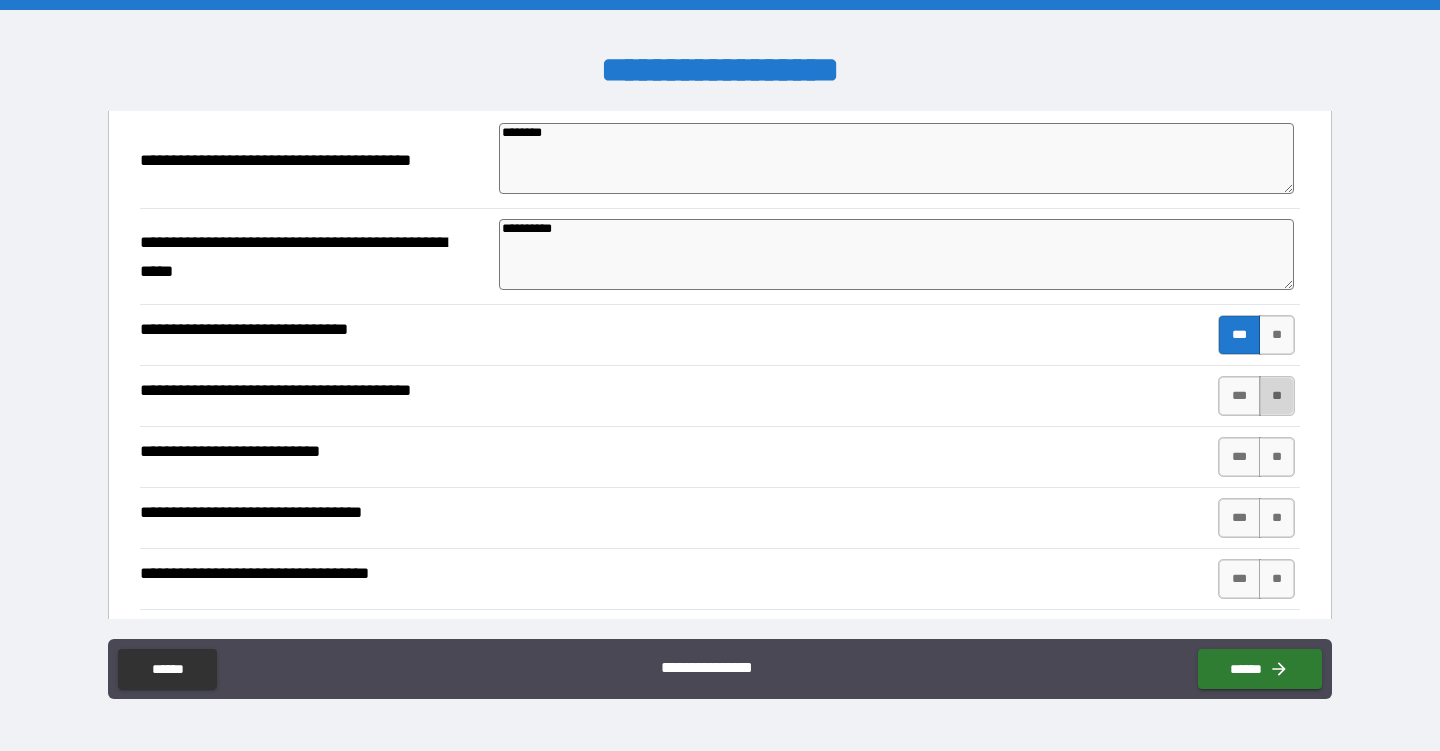 click on "**" at bounding box center [1277, 396] 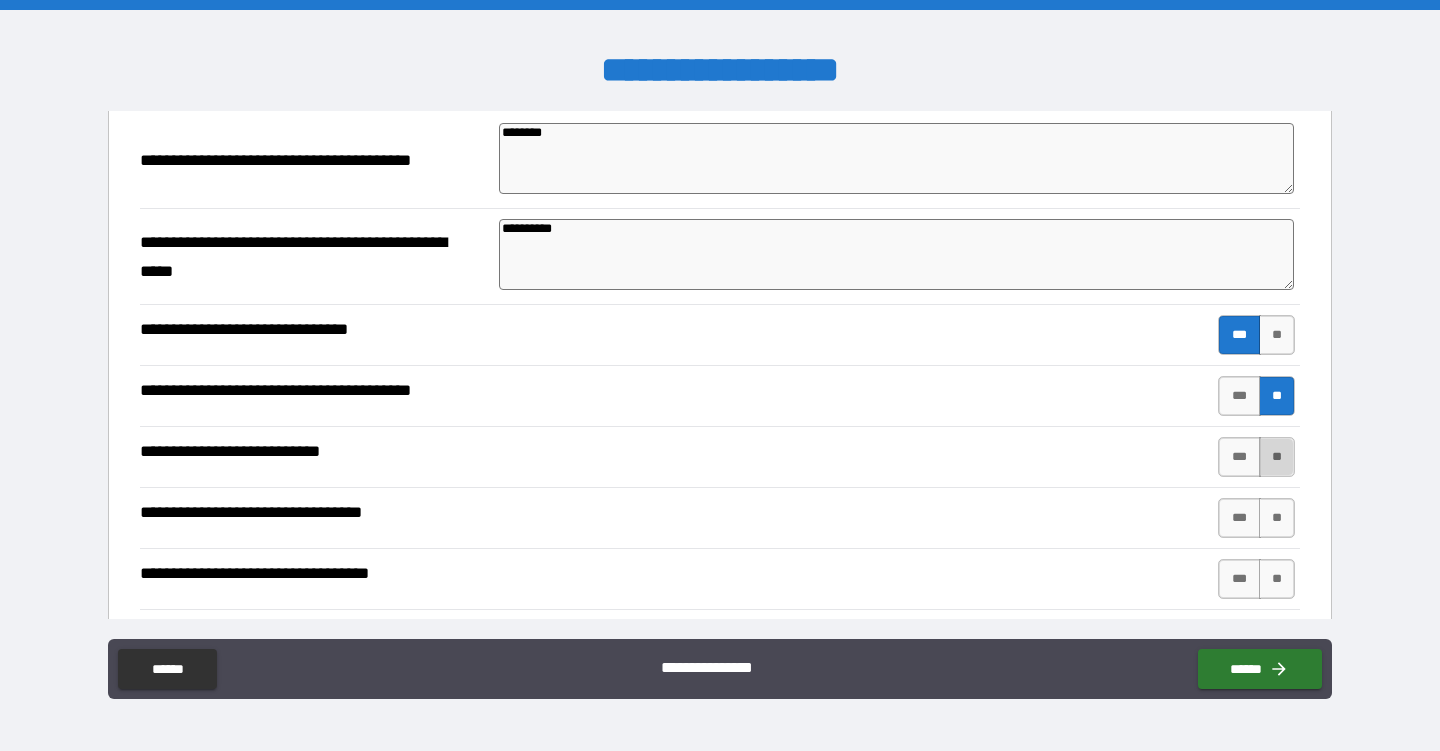 click on "**" at bounding box center (1277, 457) 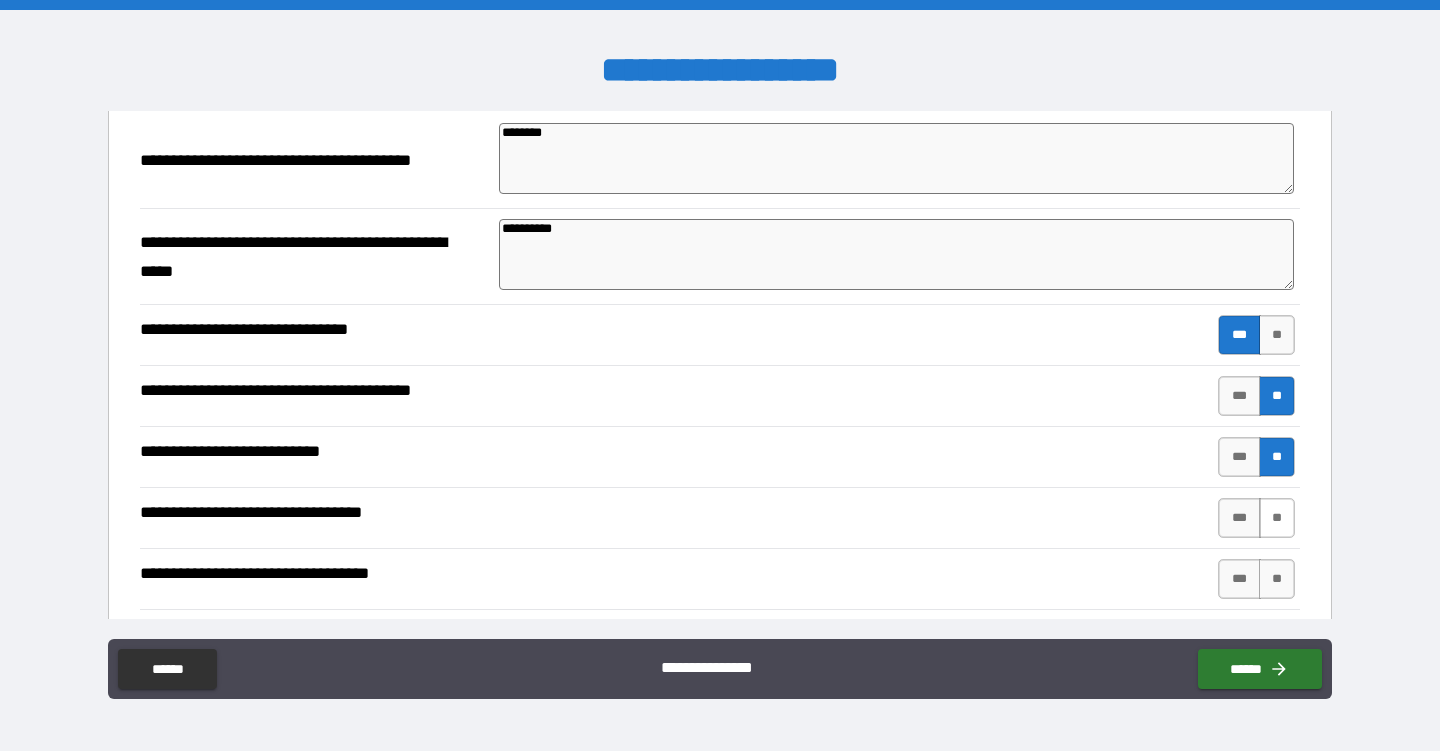 click on "**" at bounding box center [1277, 518] 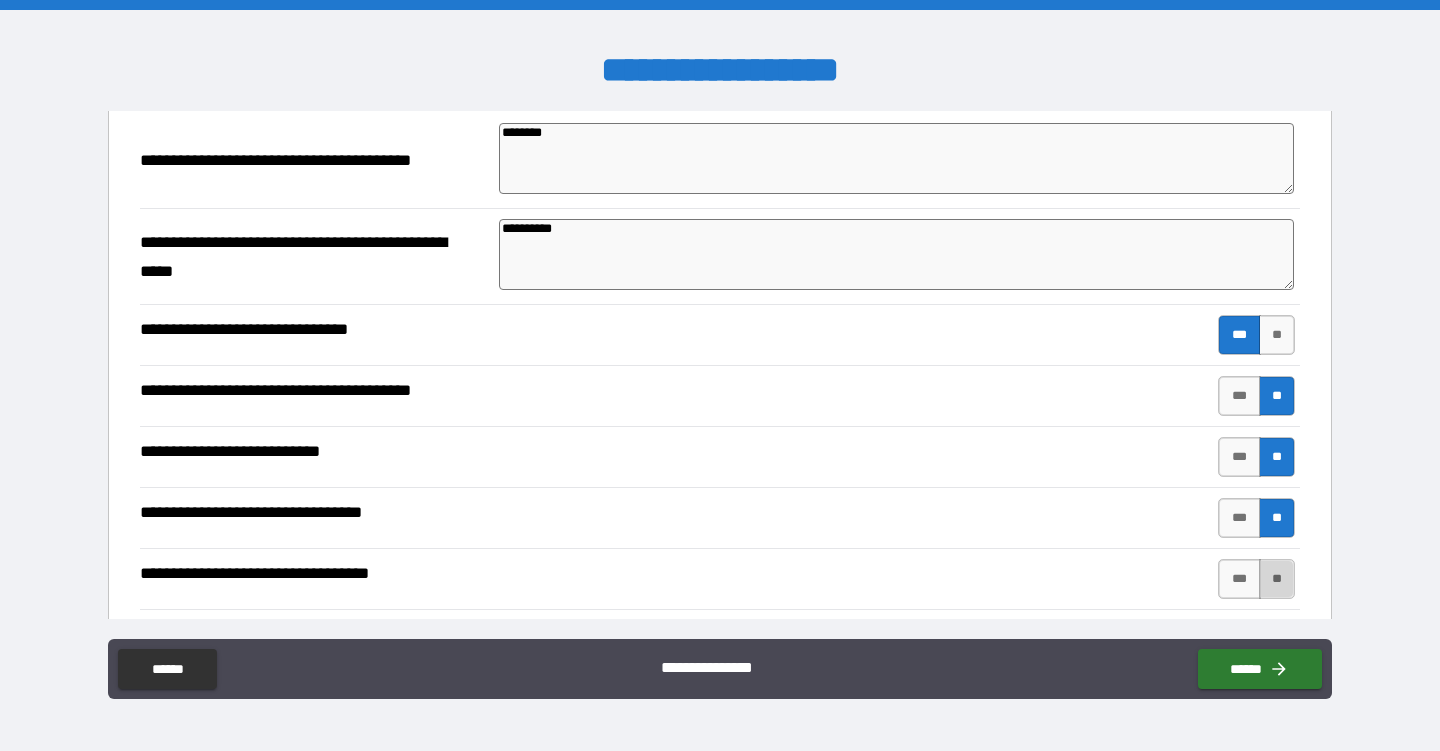 click on "**" at bounding box center [1277, 579] 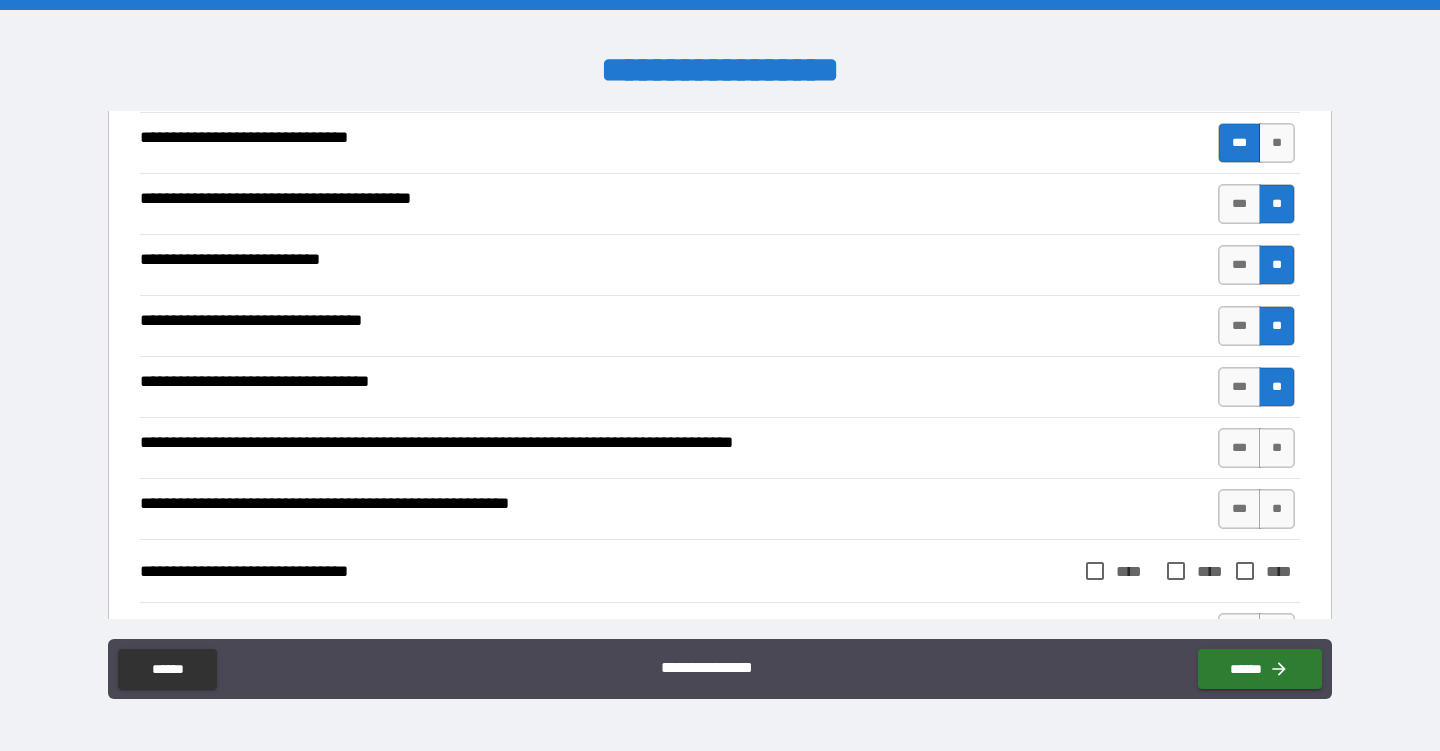 scroll, scrollTop: 367, scrollLeft: 0, axis: vertical 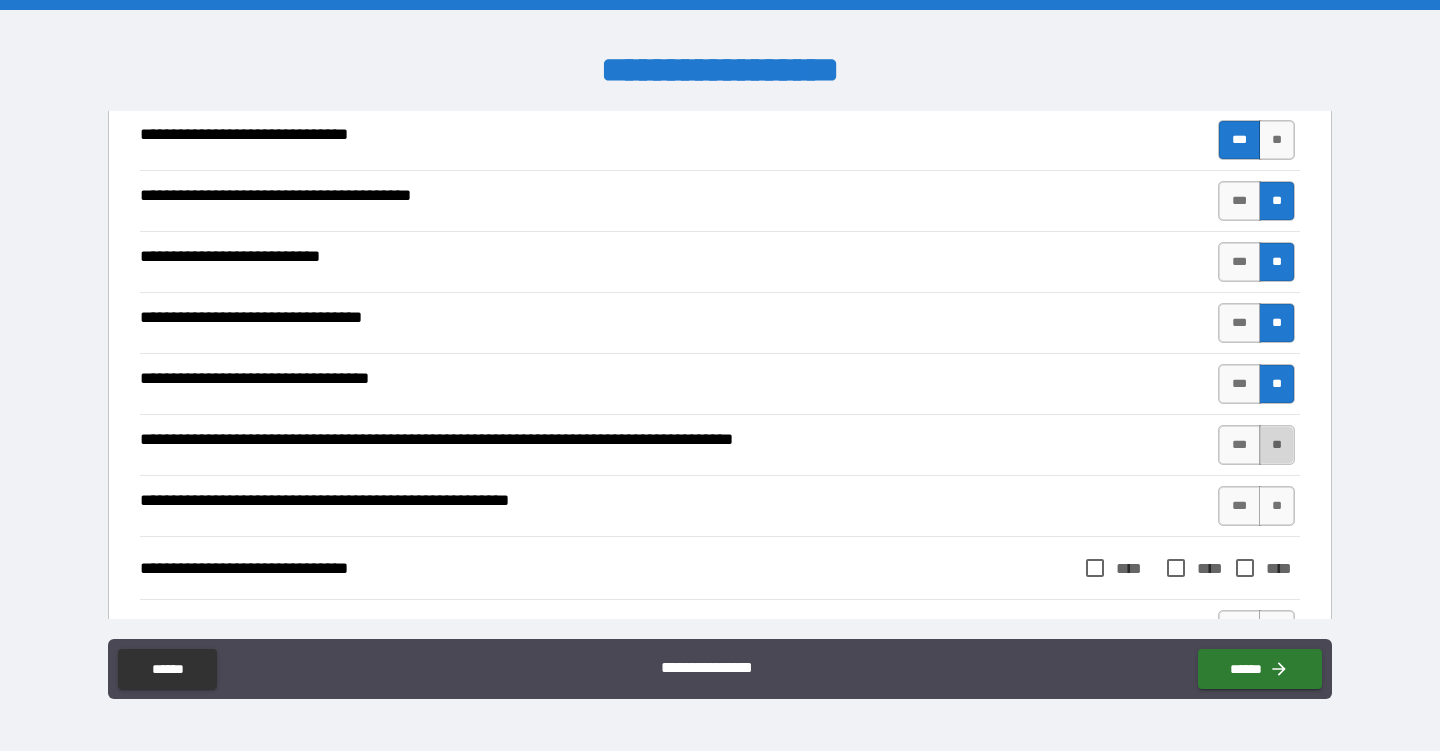 click on "**" at bounding box center [1277, 445] 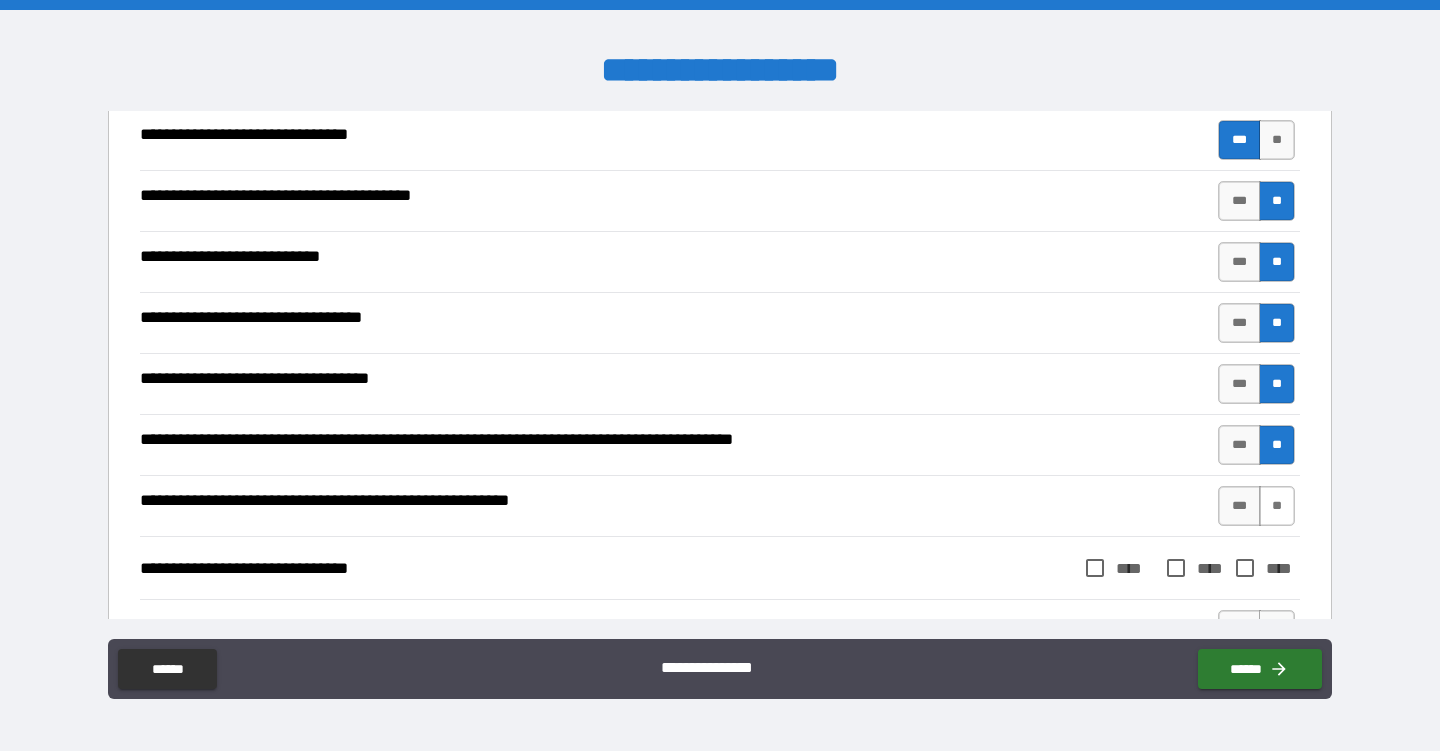 click on "**" at bounding box center (1277, 506) 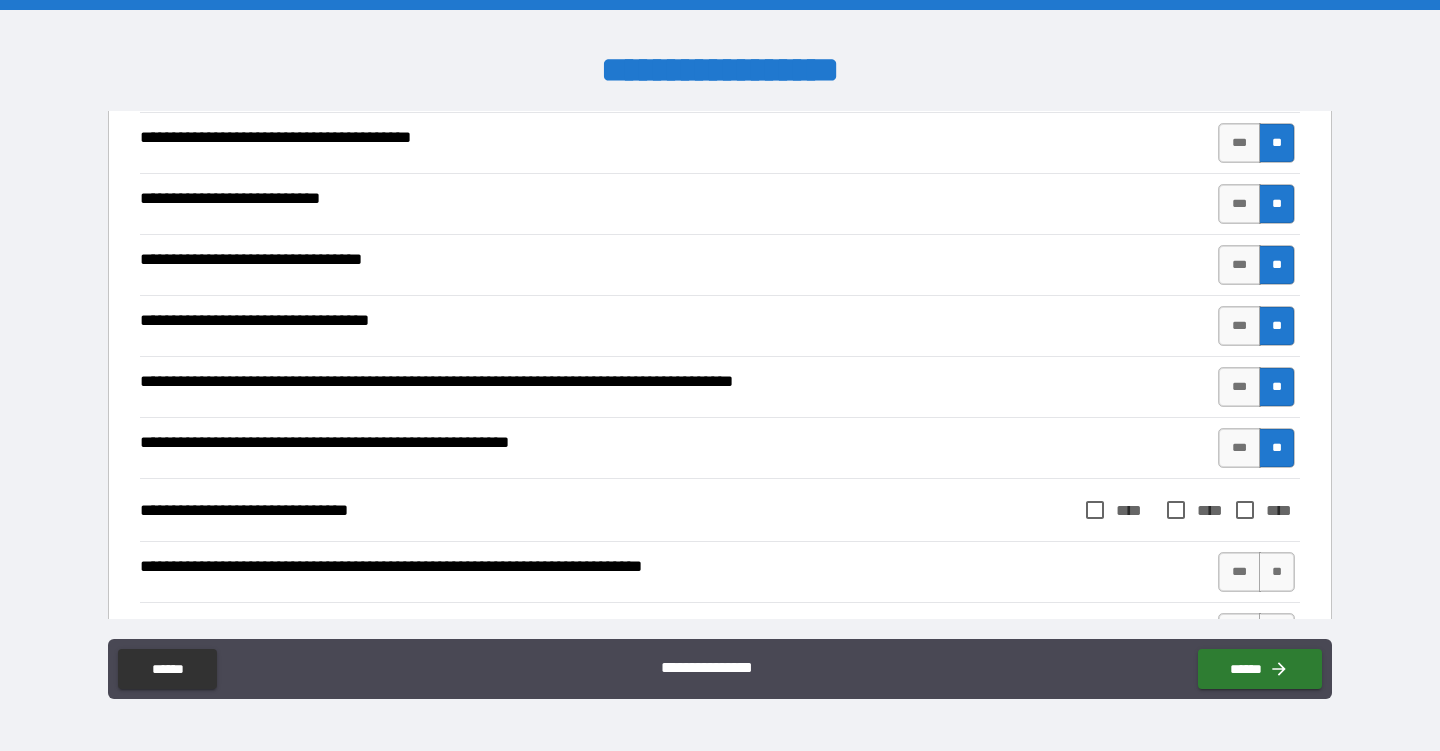 scroll, scrollTop: 497, scrollLeft: 0, axis: vertical 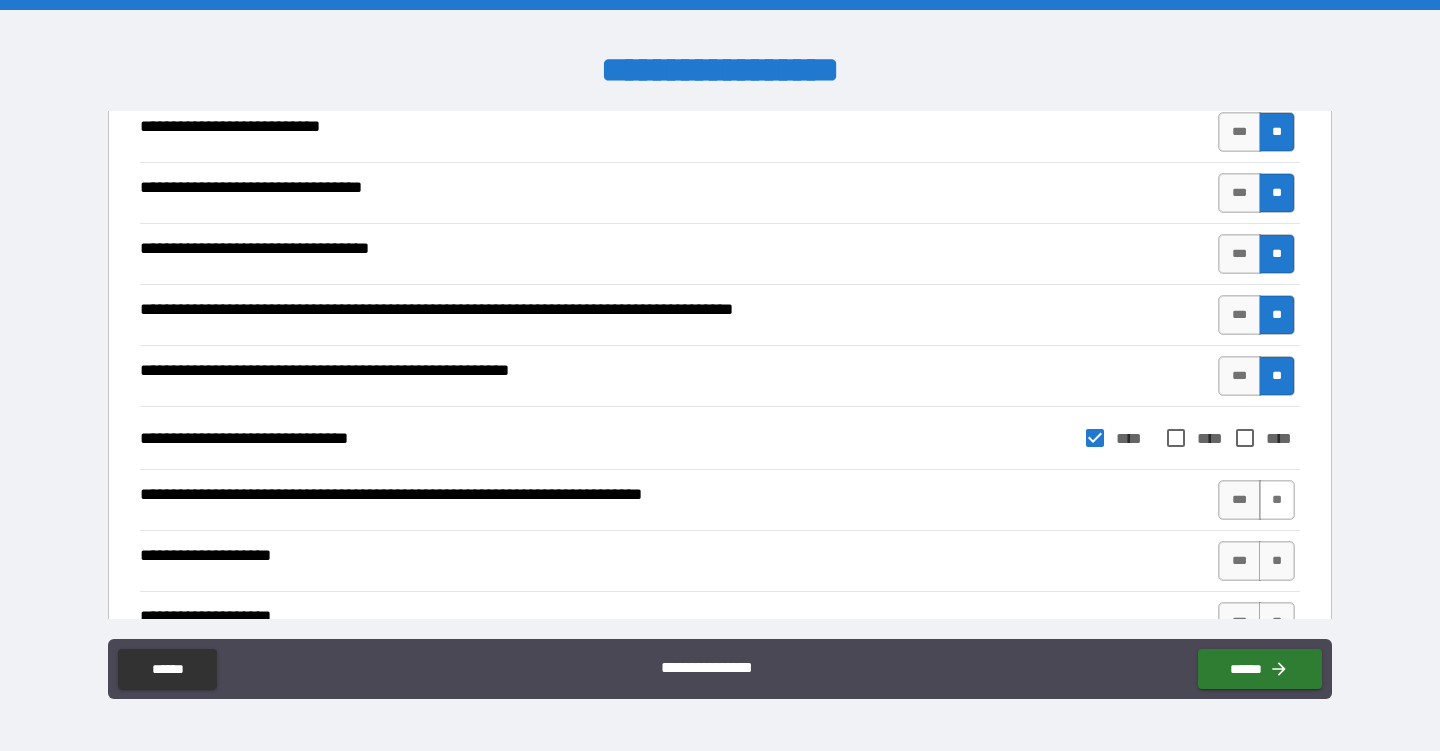 click on "**" at bounding box center (1277, 500) 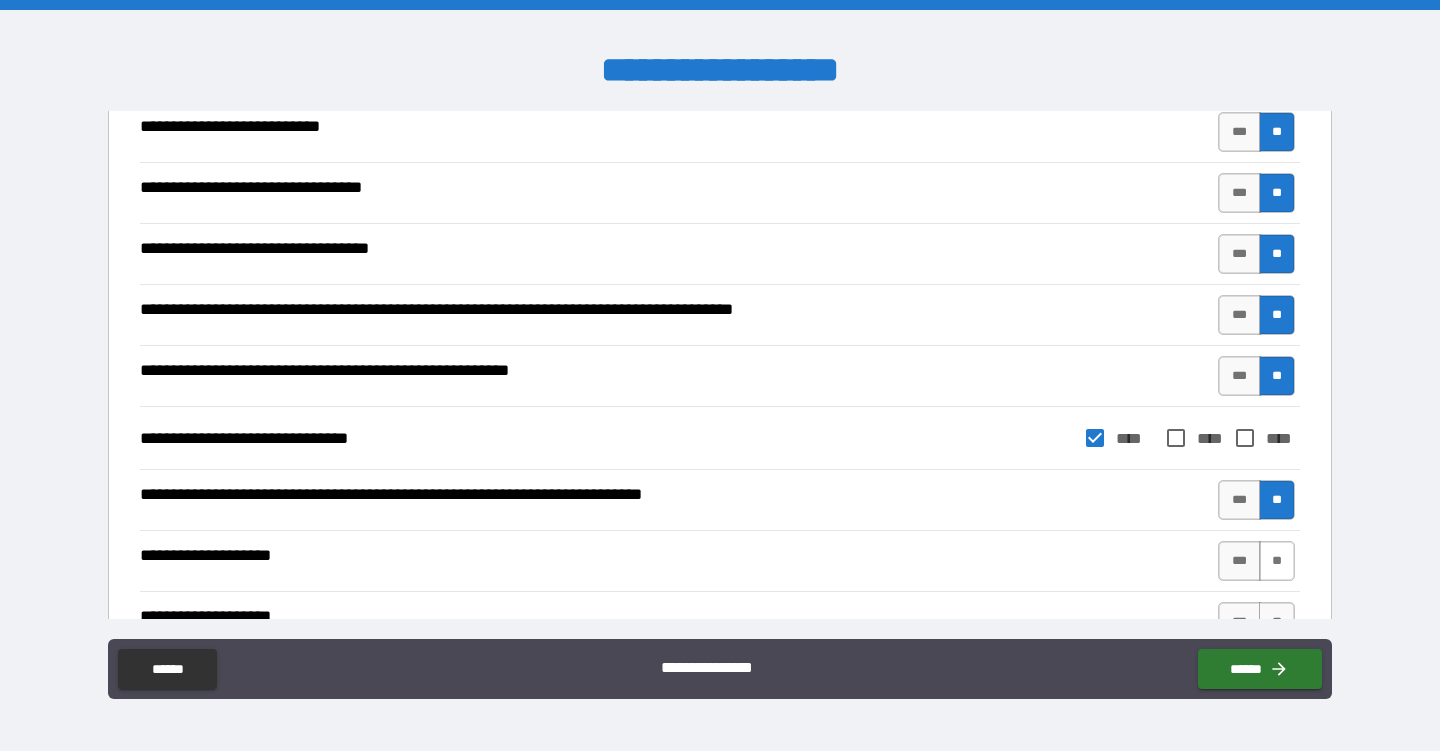 click on "**" at bounding box center [1277, 561] 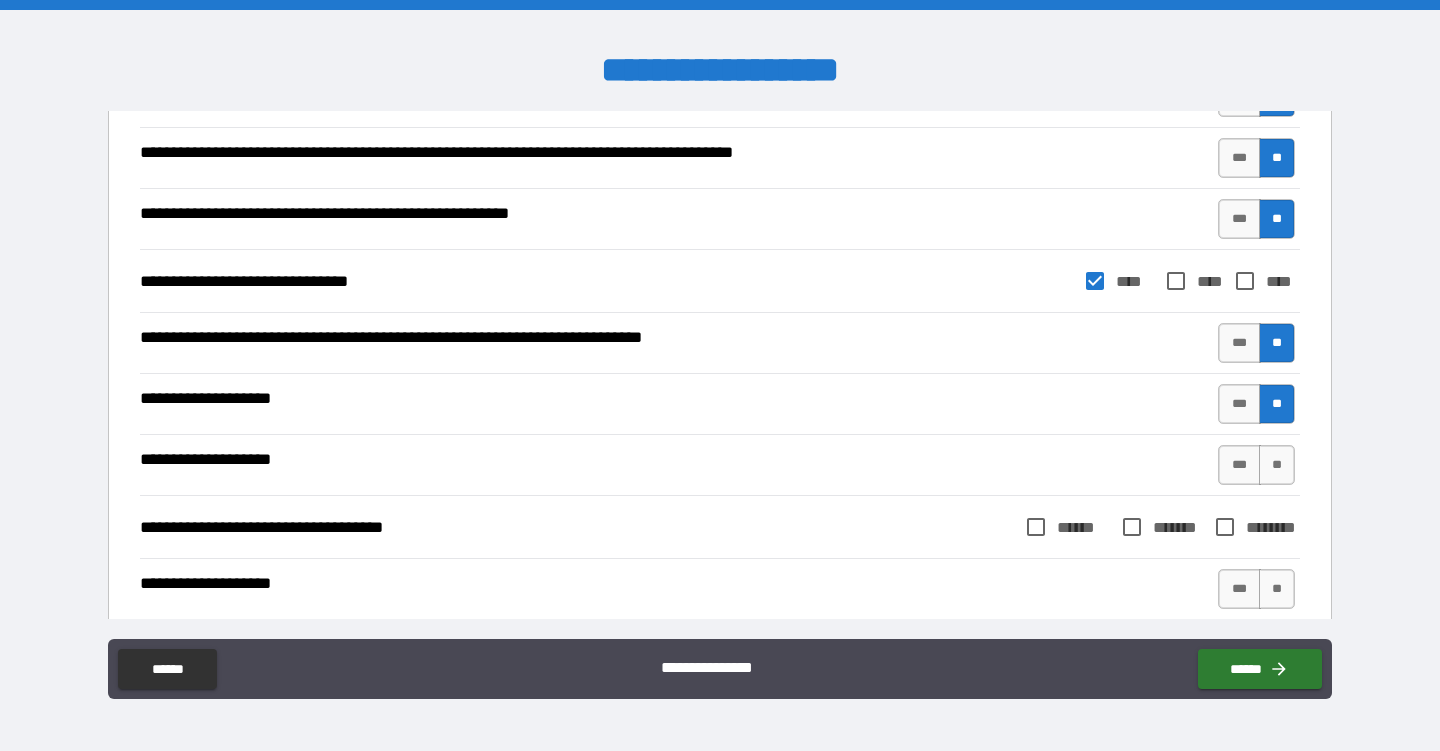 scroll, scrollTop: 664, scrollLeft: 0, axis: vertical 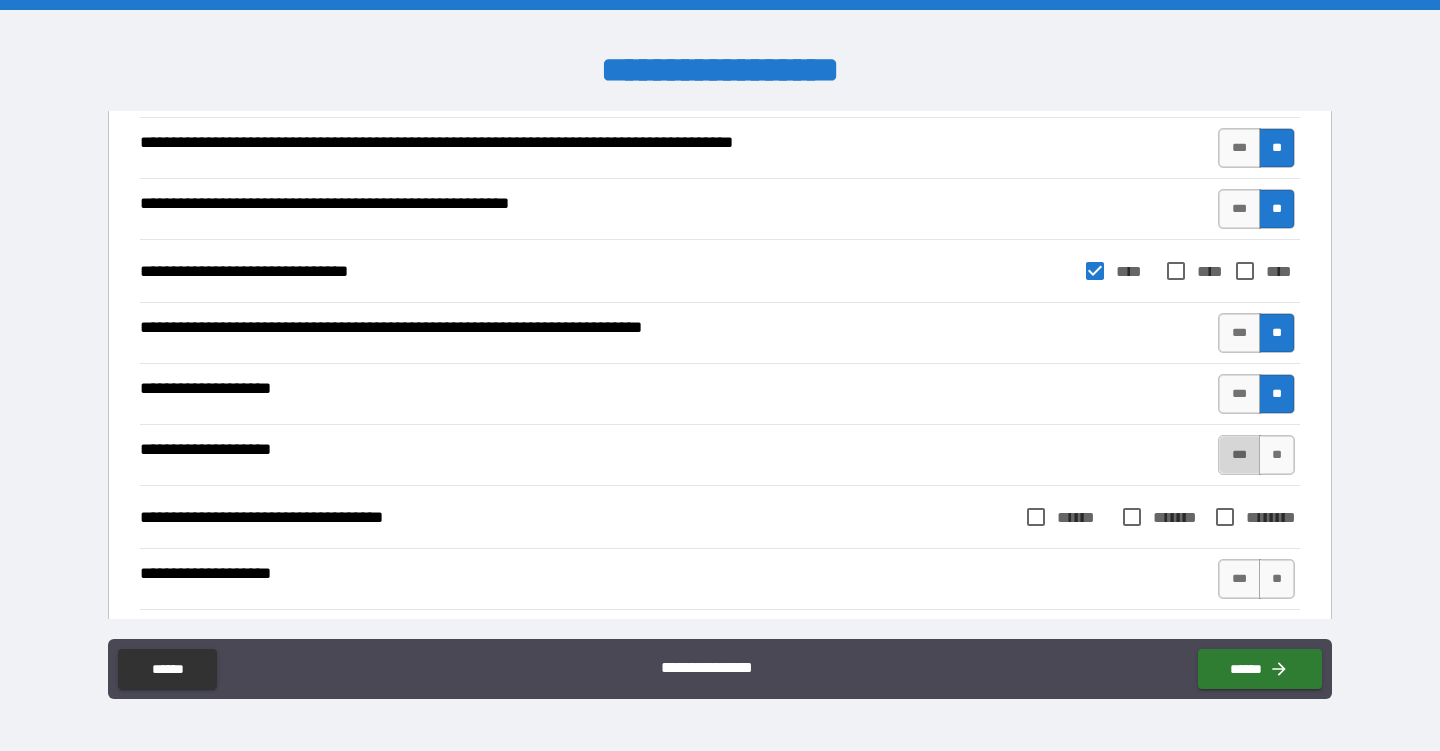 click on "***" at bounding box center (1239, 455) 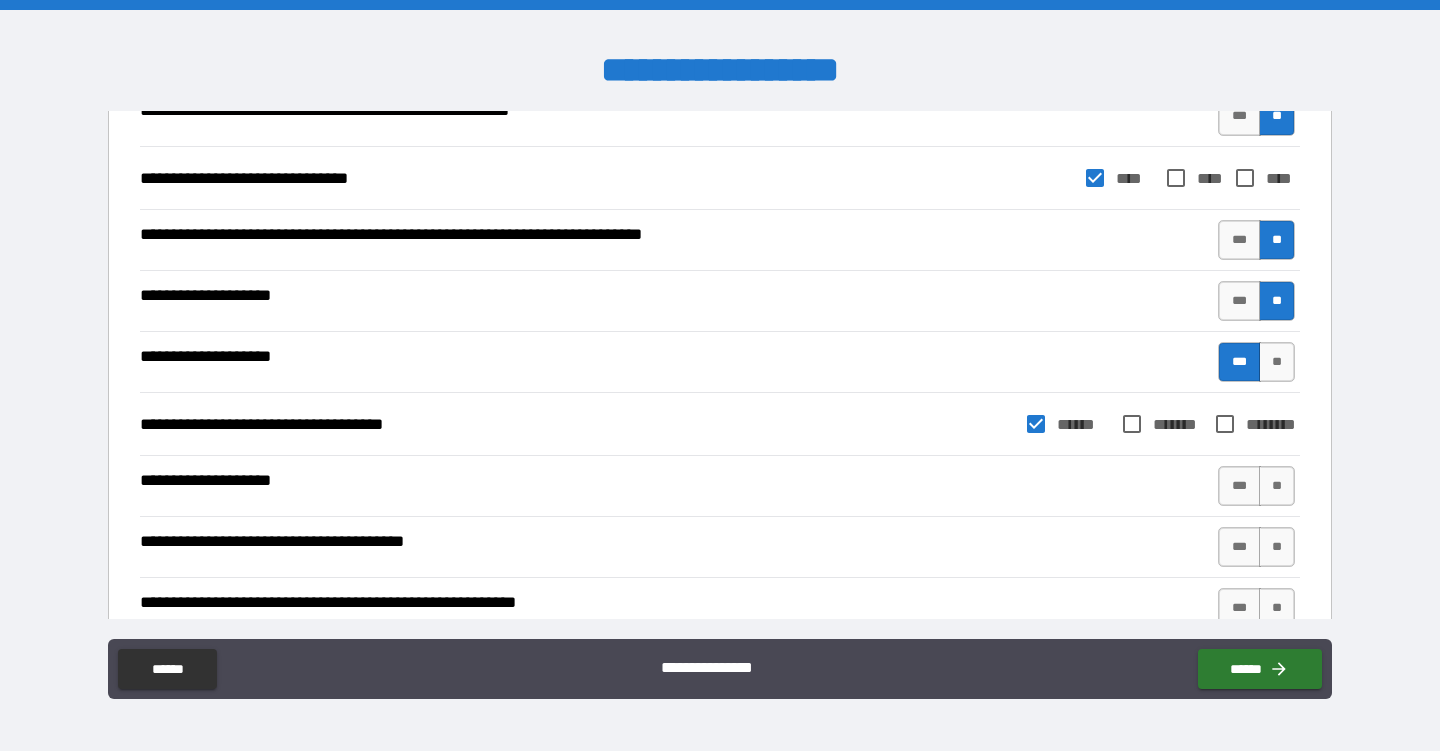 scroll, scrollTop: 807, scrollLeft: 0, axis: vertical 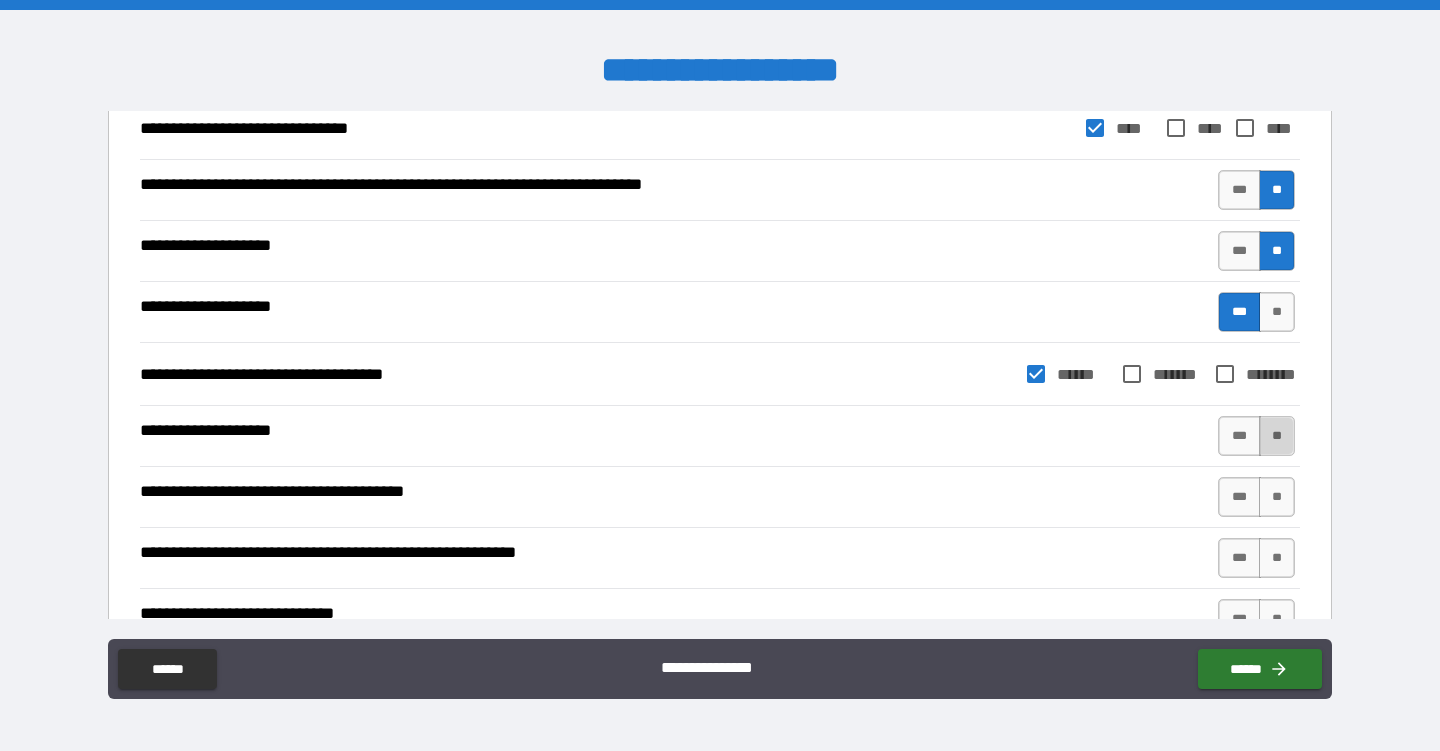 click on "**" at bounding box center [1277, 436] 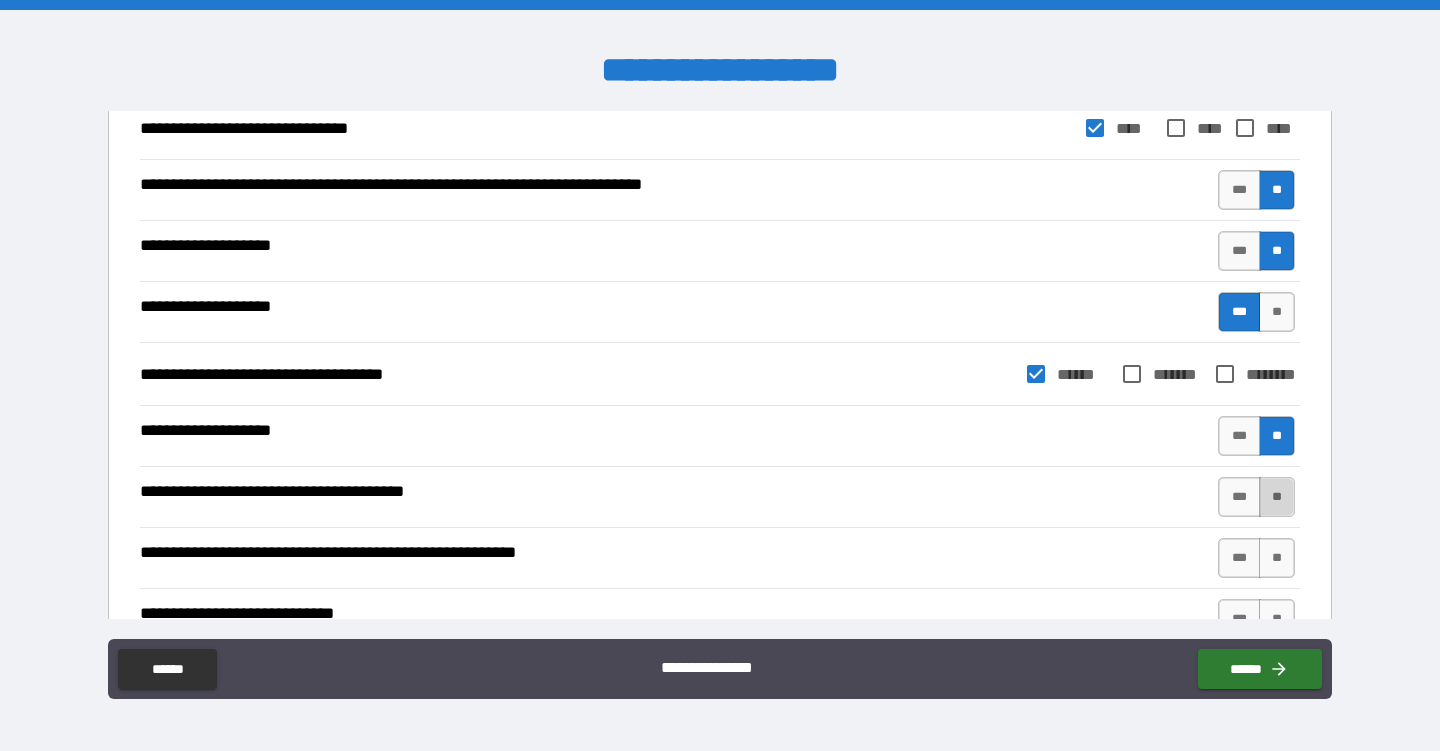 click on "**" at bounding box center [1277, 497] 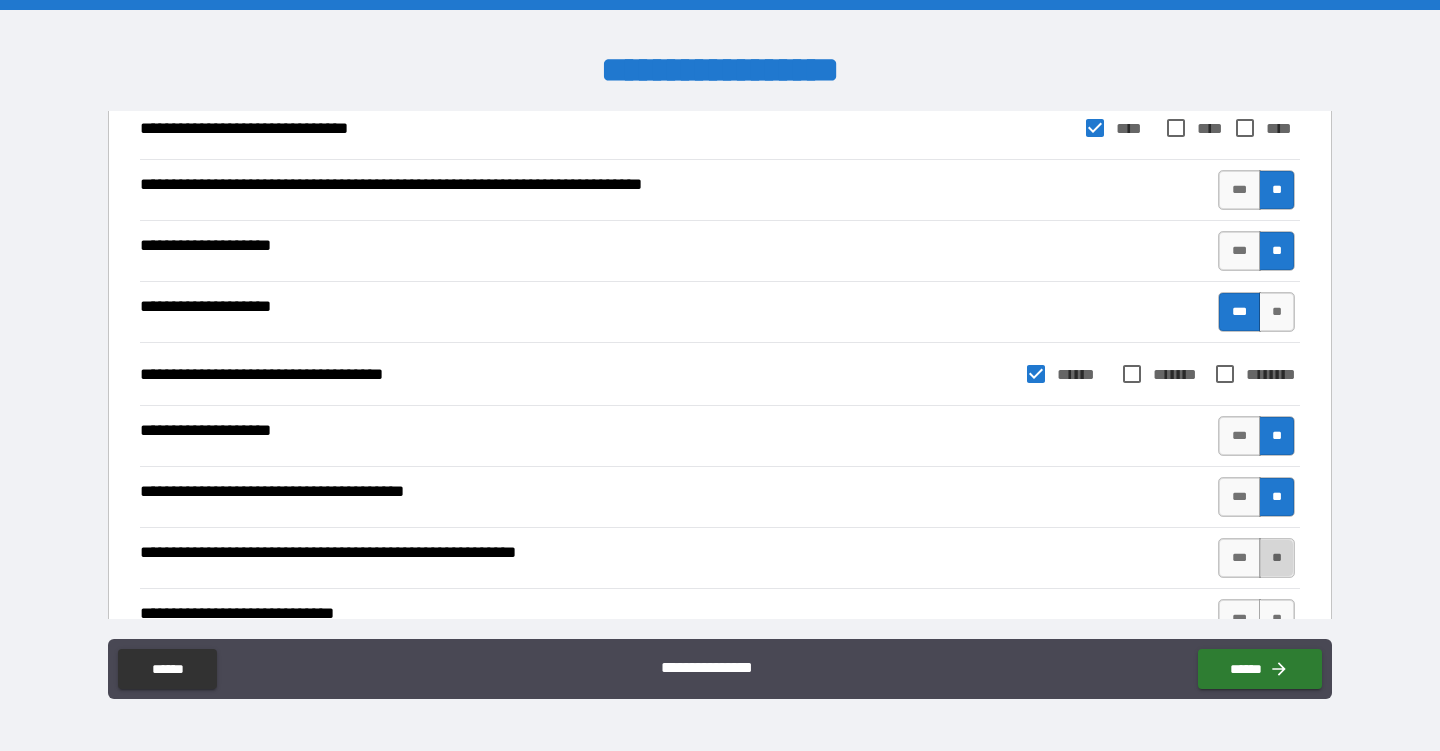 click on "**" at bounding box center (1277, 558) 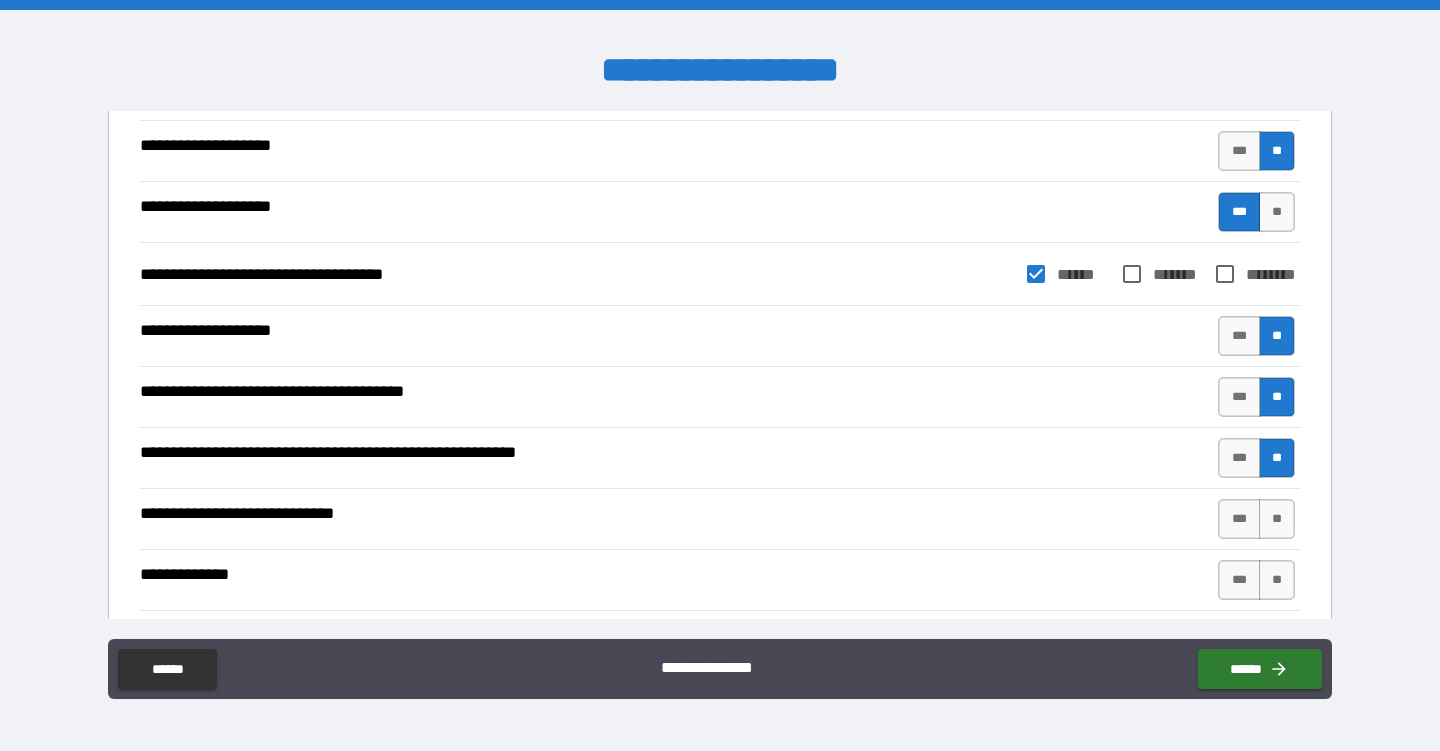 scroll, scrollTop: 918, scrollLeft: 0, axis: vertical 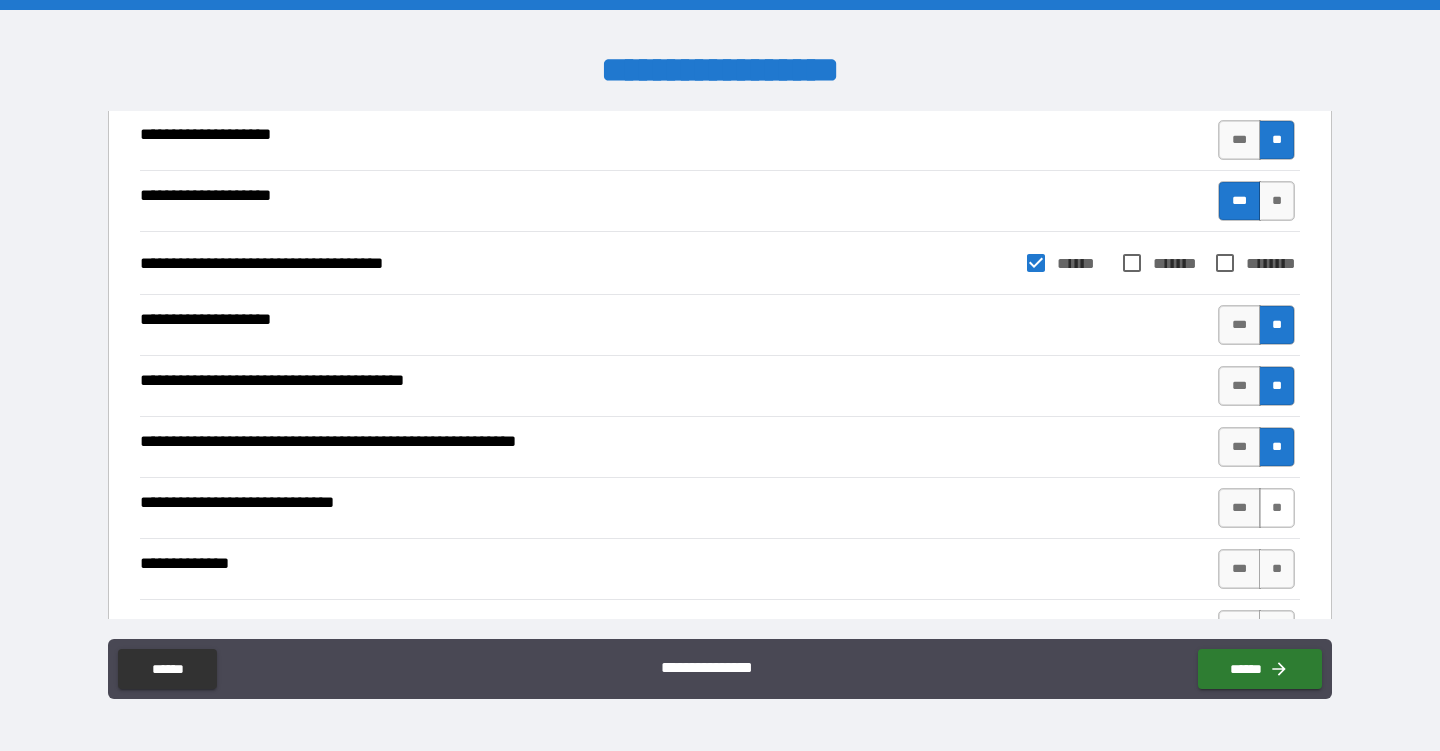 click on "**" at bounding box center [1277, 508] 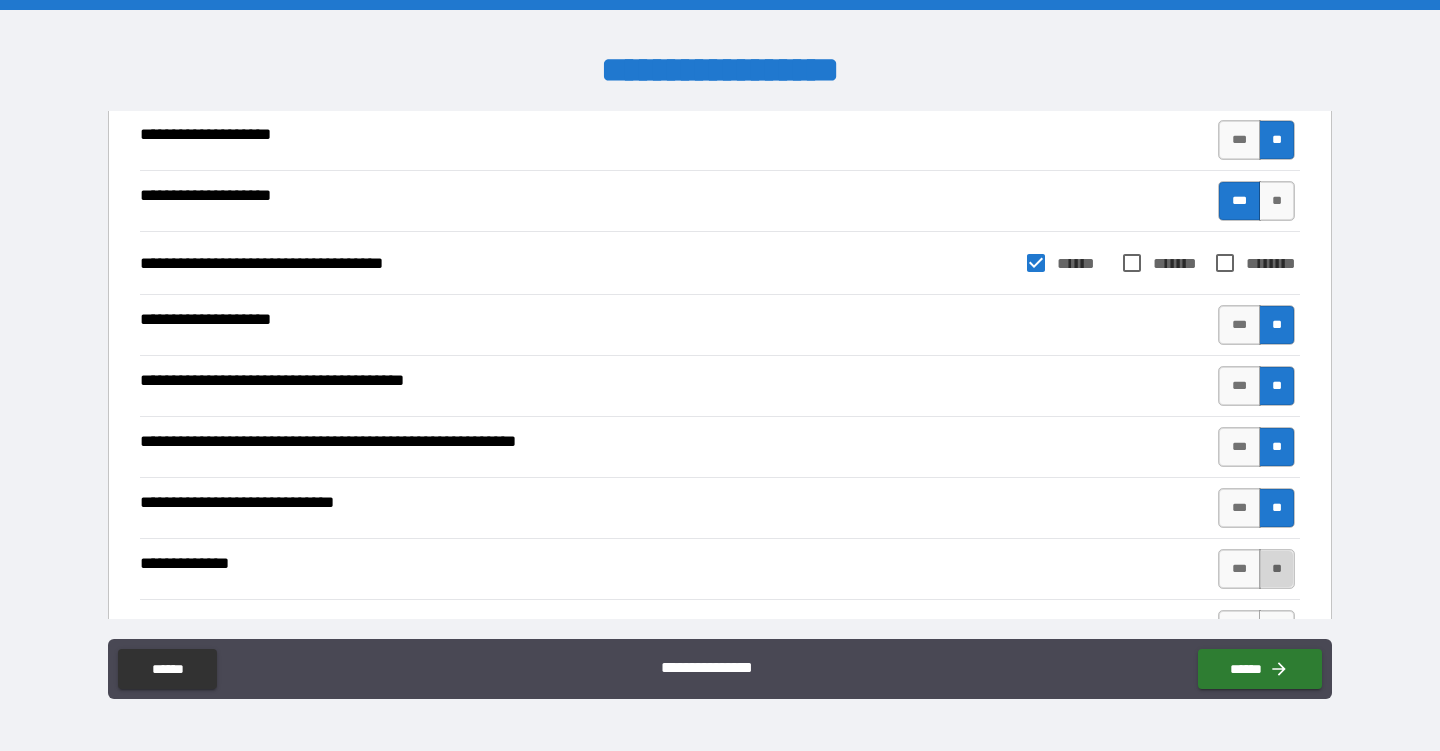 click on "**" at bounding box center (1277, 569) 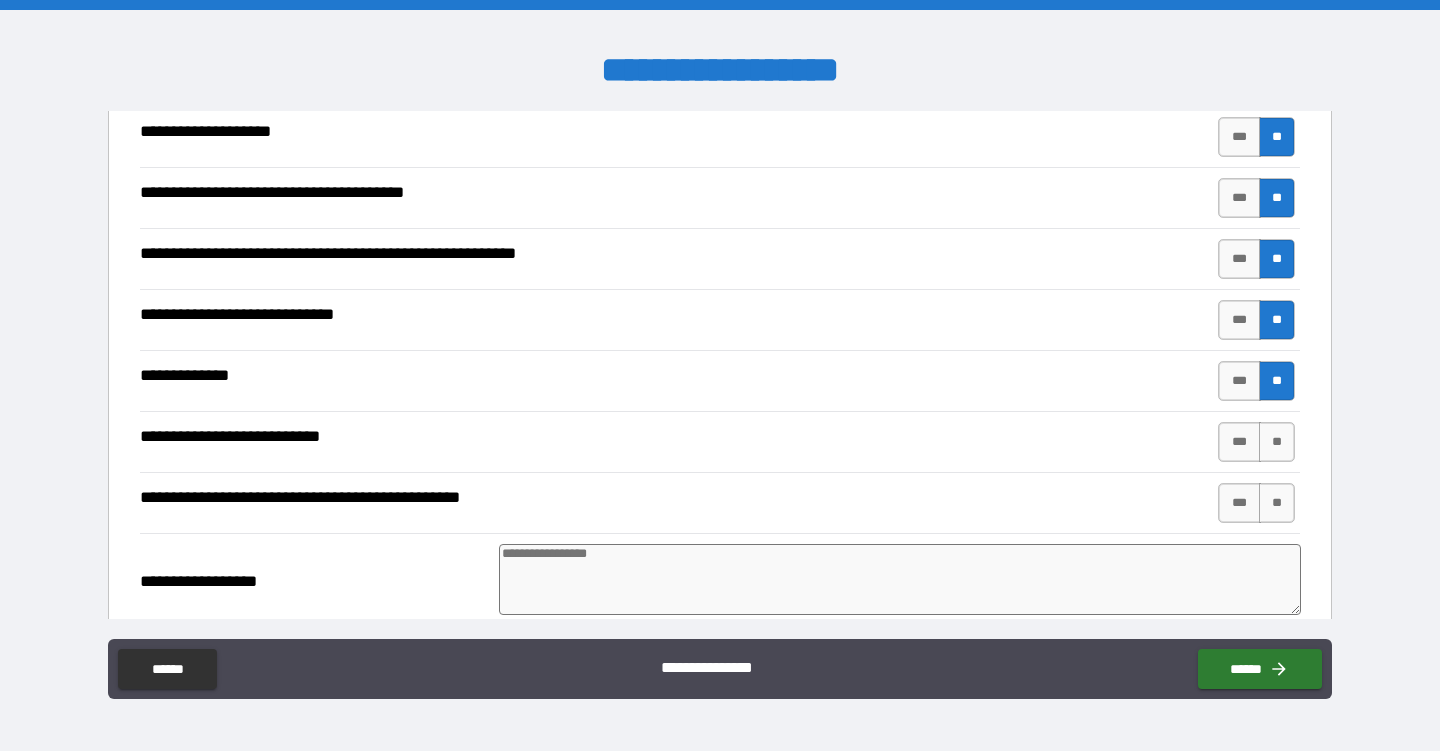 scroll, scrollTop: 1109, scrollLeft: 0, axis: vertical 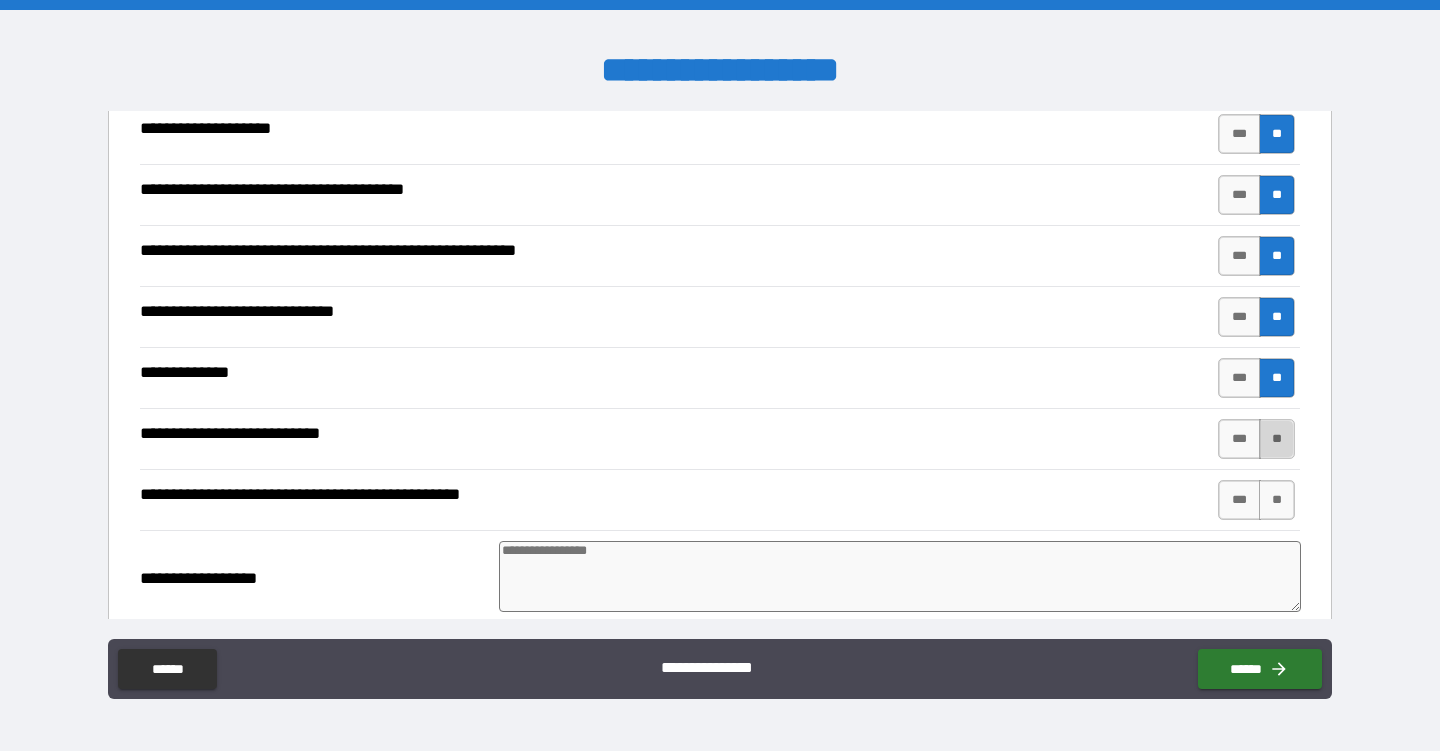 click on "**" at bounding box center (1277, 439) 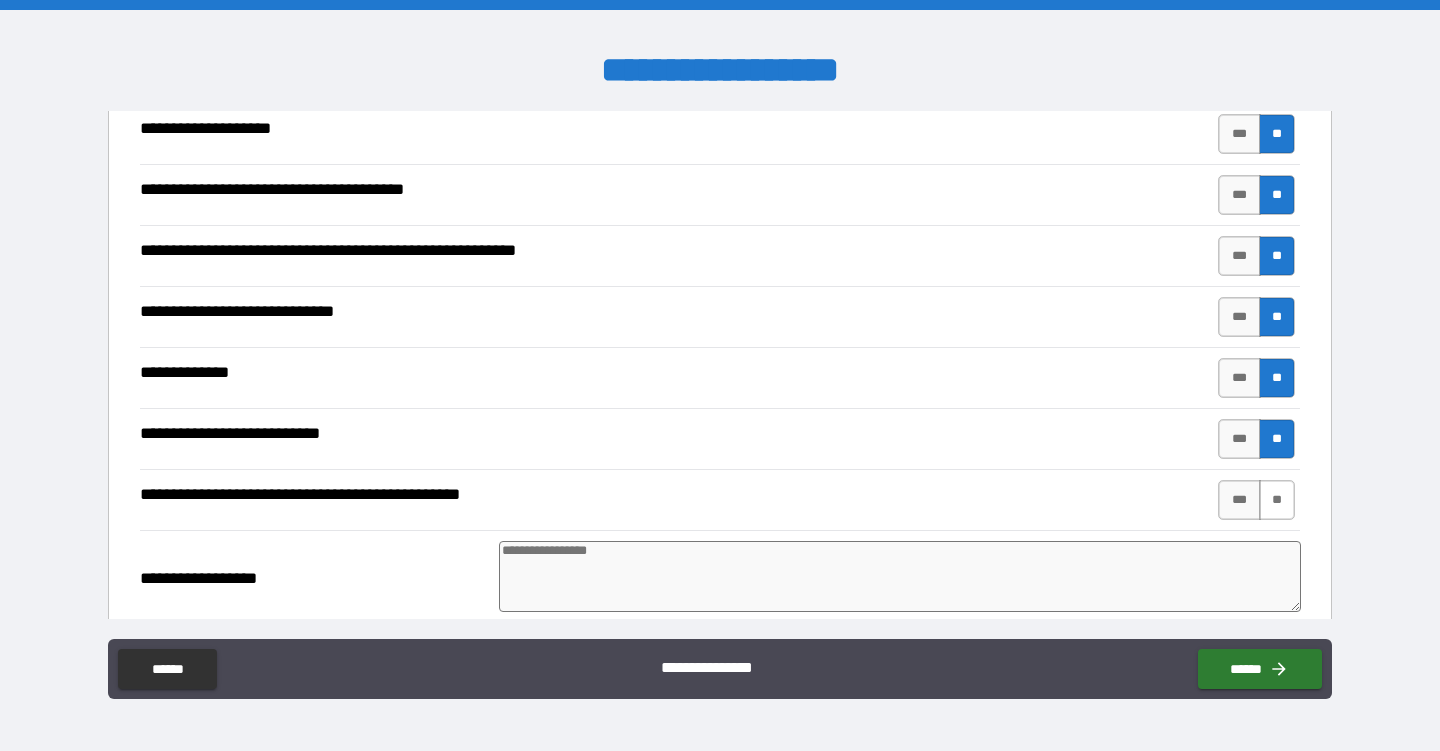 click on "**" at bounding box center (1277, 500) 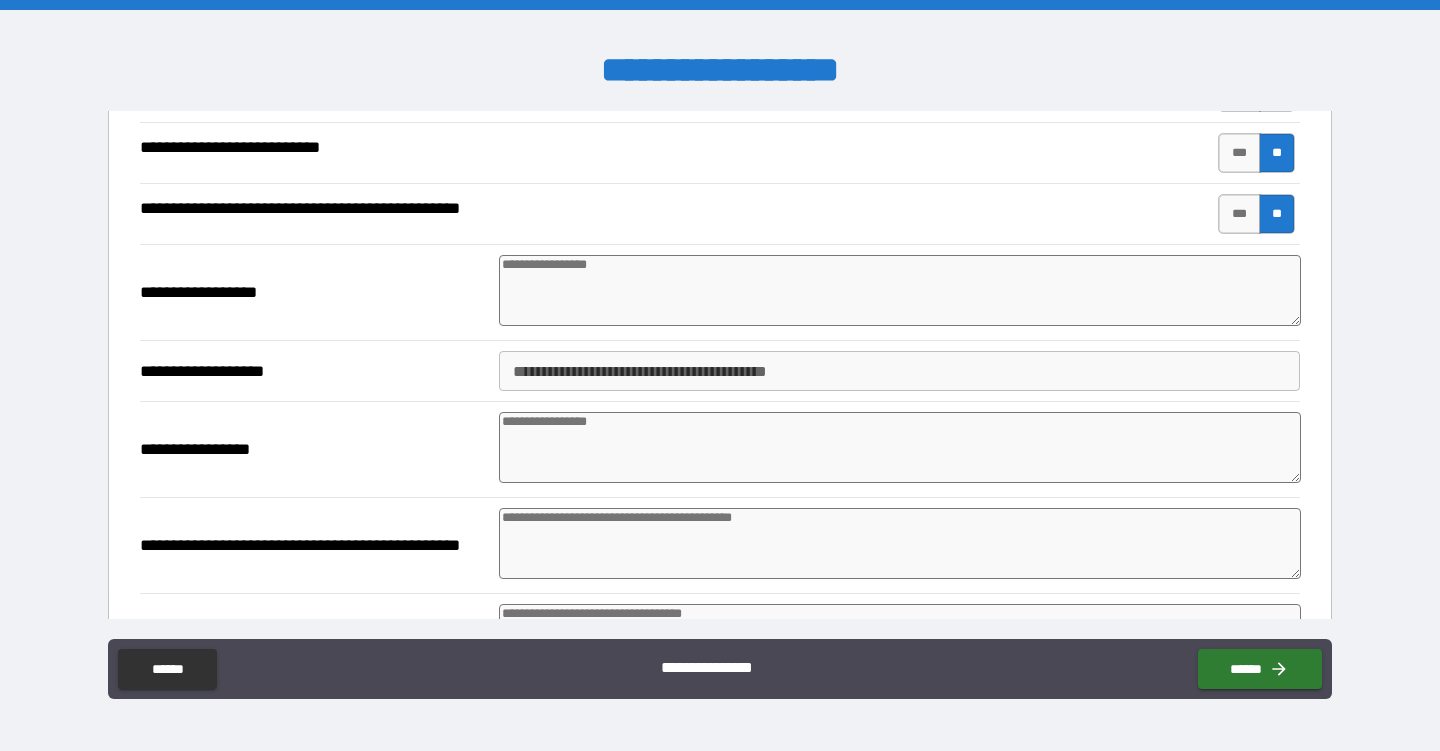 scroll, scrollTop: 1396, scrollLeft: 0, axis: vertical 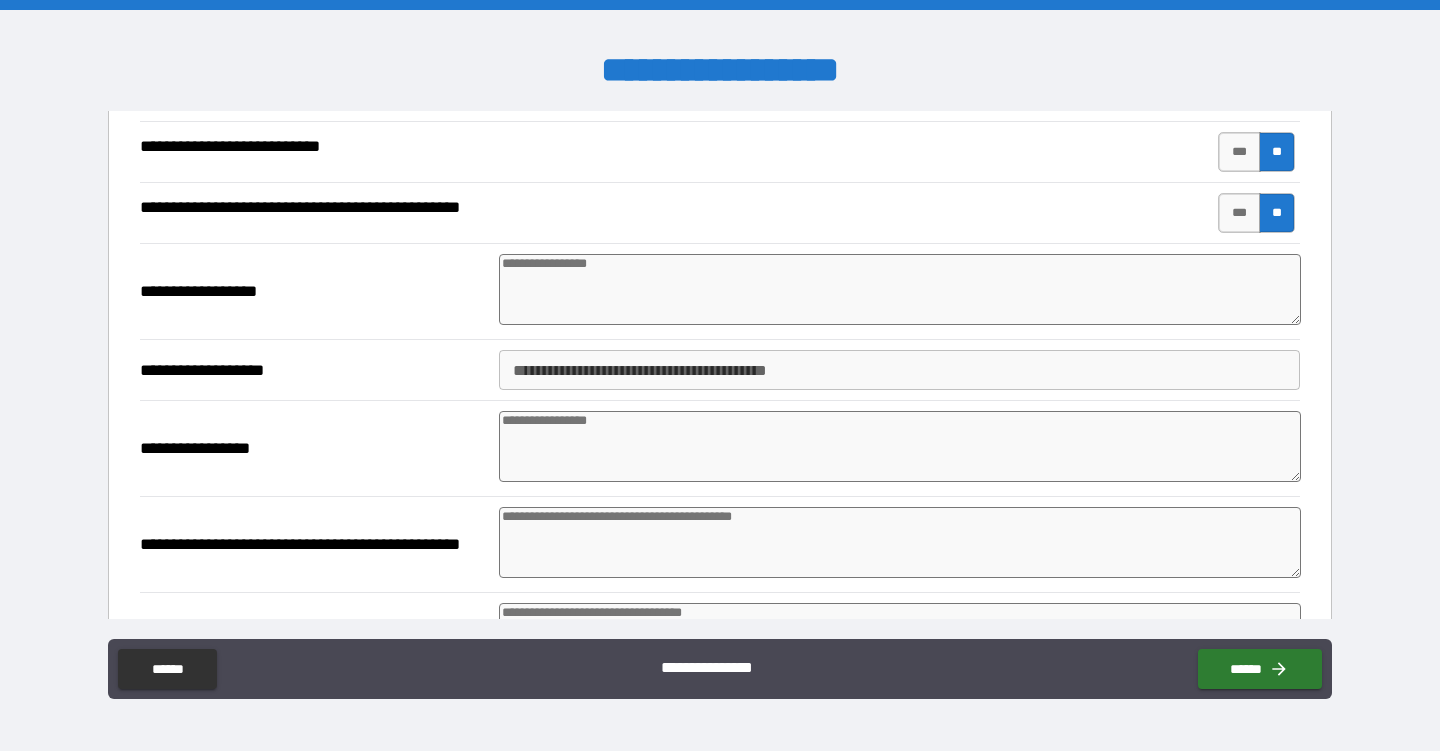 click at bounding box center [900, 289] 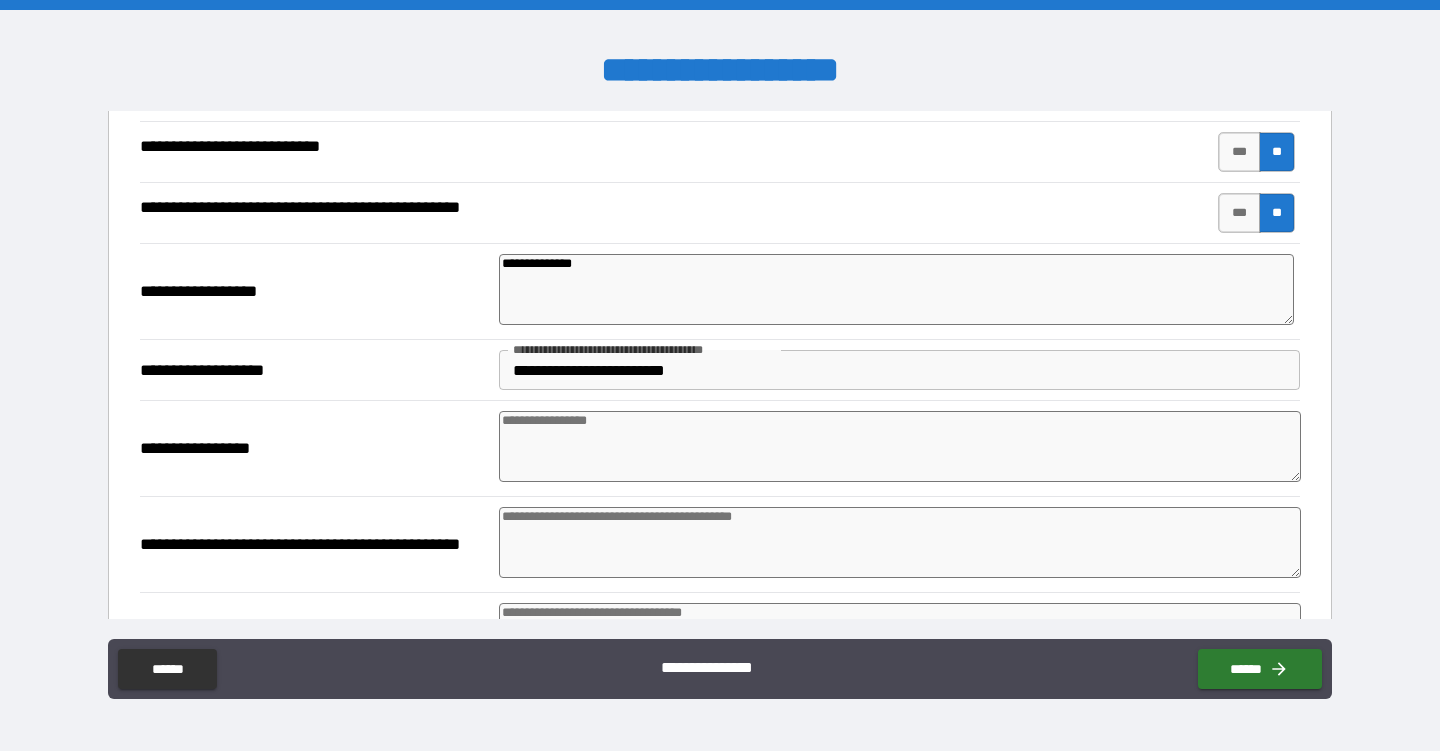 click at bounding box center [900, 446] 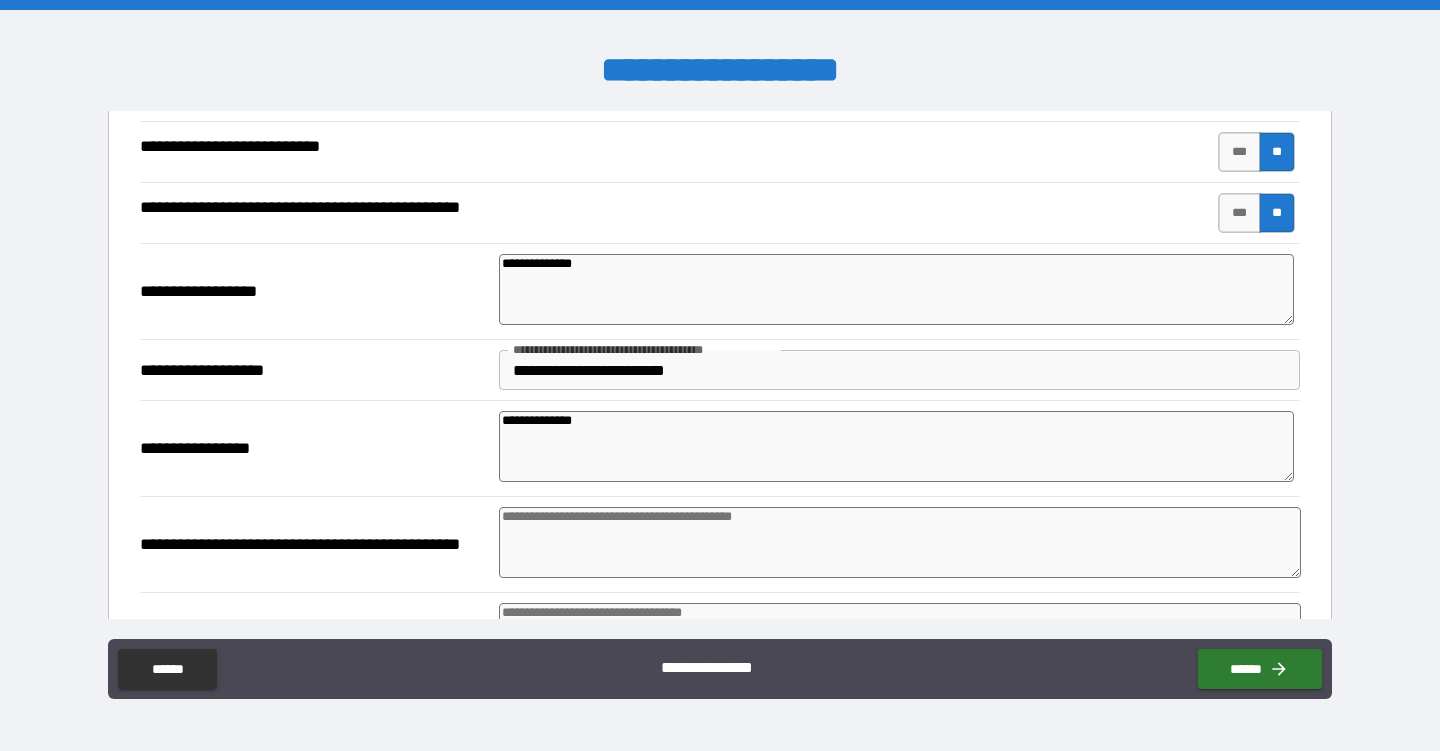 click at bounding box center [900, 542] 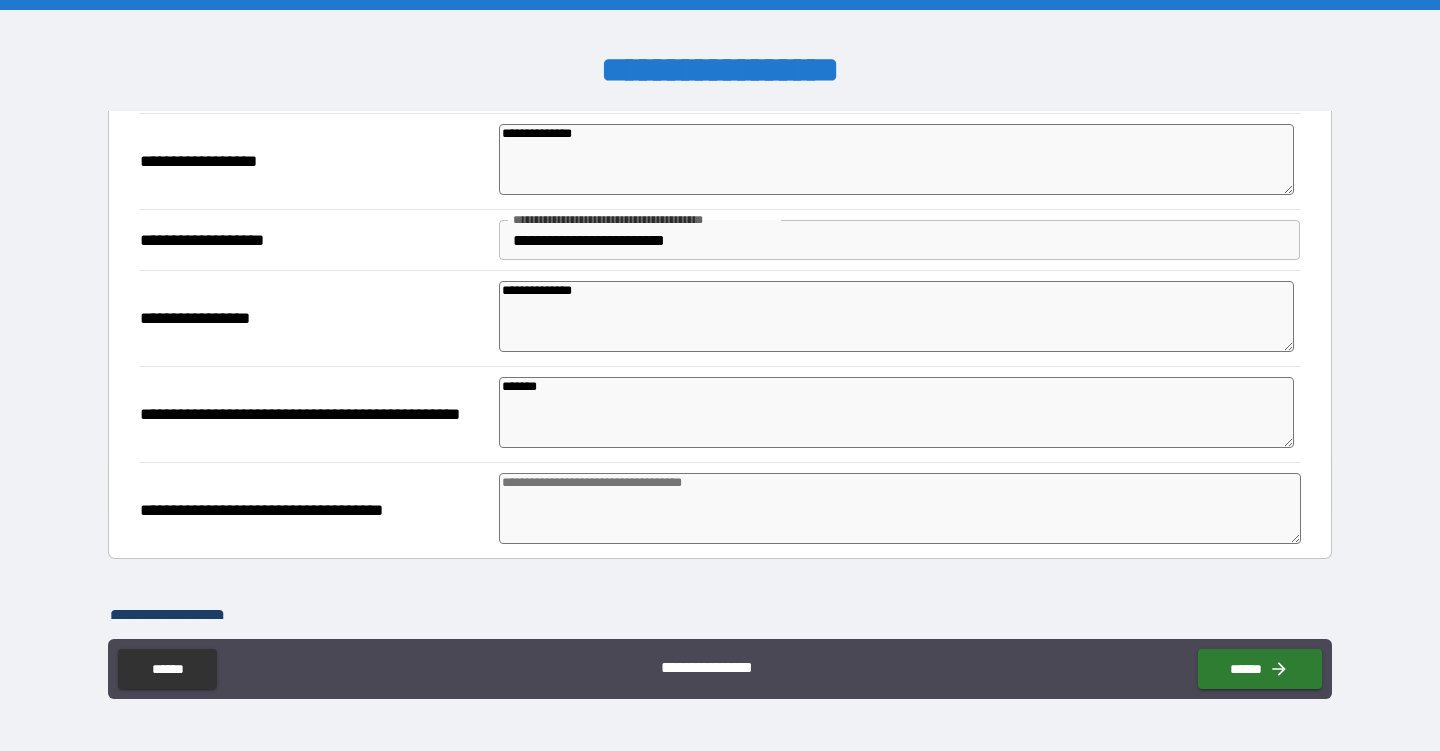scroll, scrollTop: 1523, scrollLeft: 0, axis: vertical 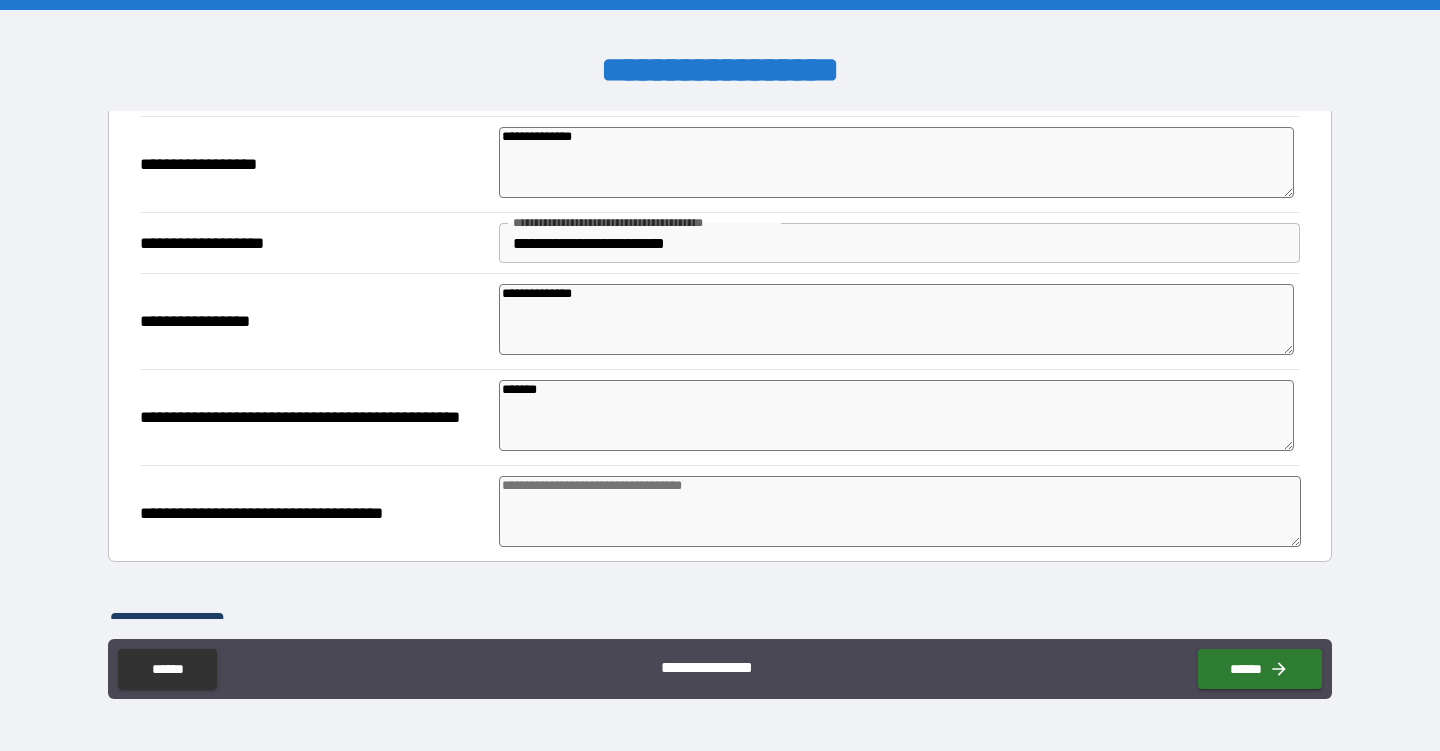 click at bounding box center (900, 511) 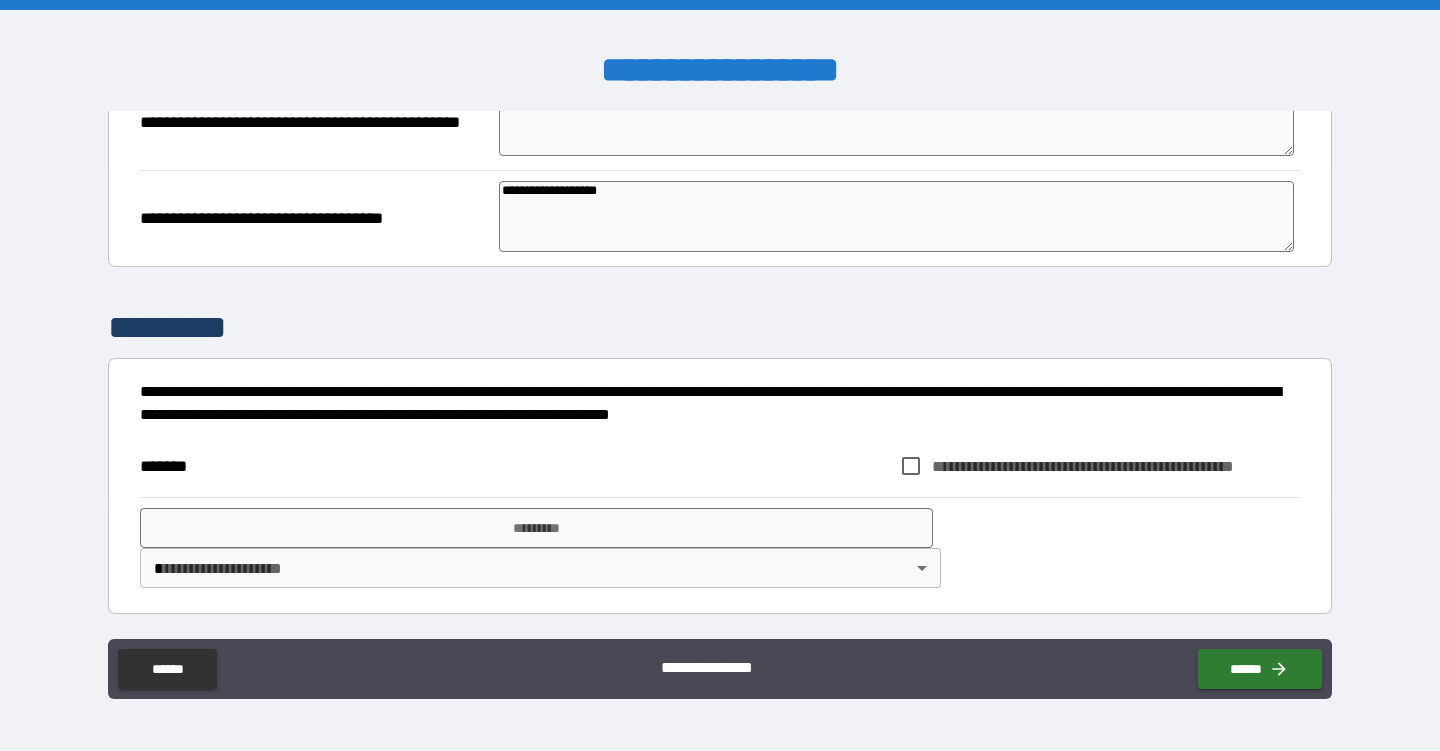 scroll, scrollTop: 1818, scrollLeft: 0, axis: vertical 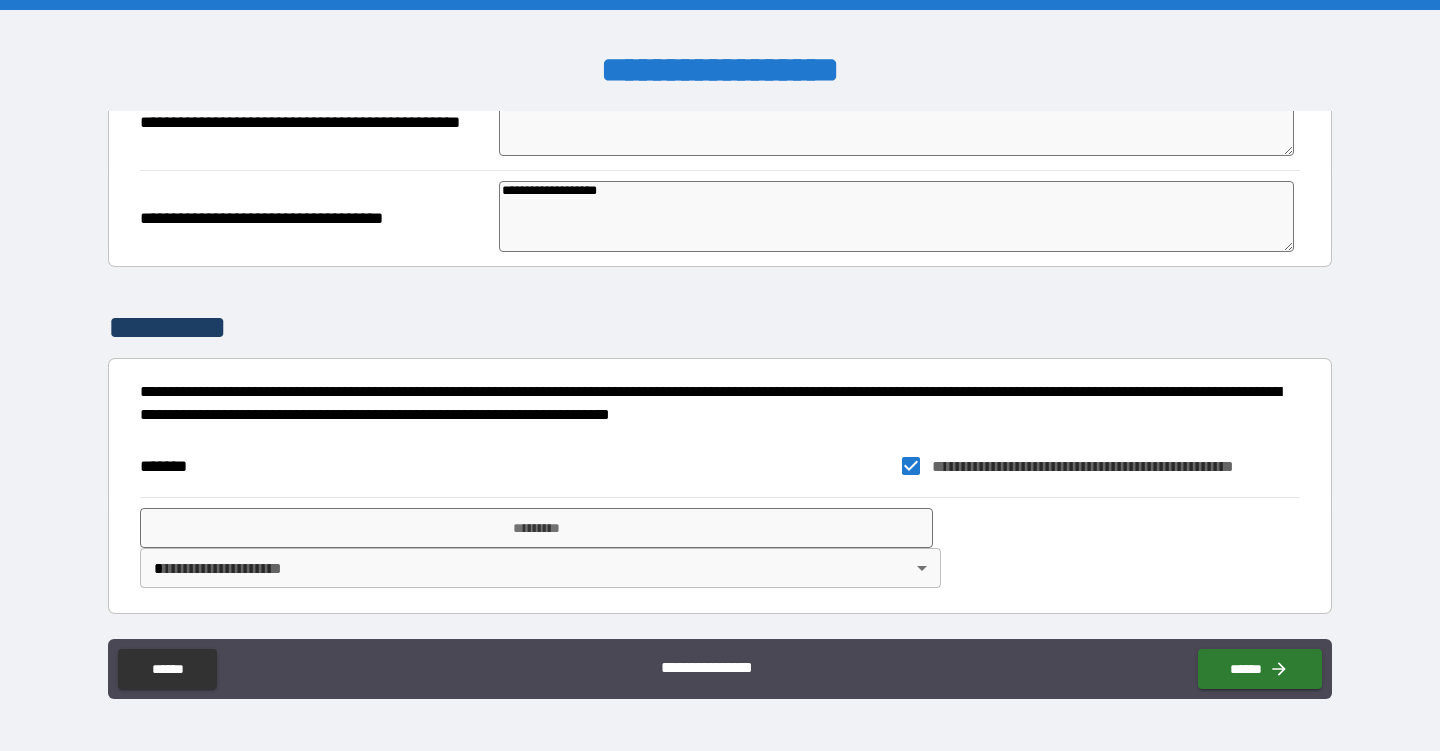 click on "**********" at bounding box center (720, 375) 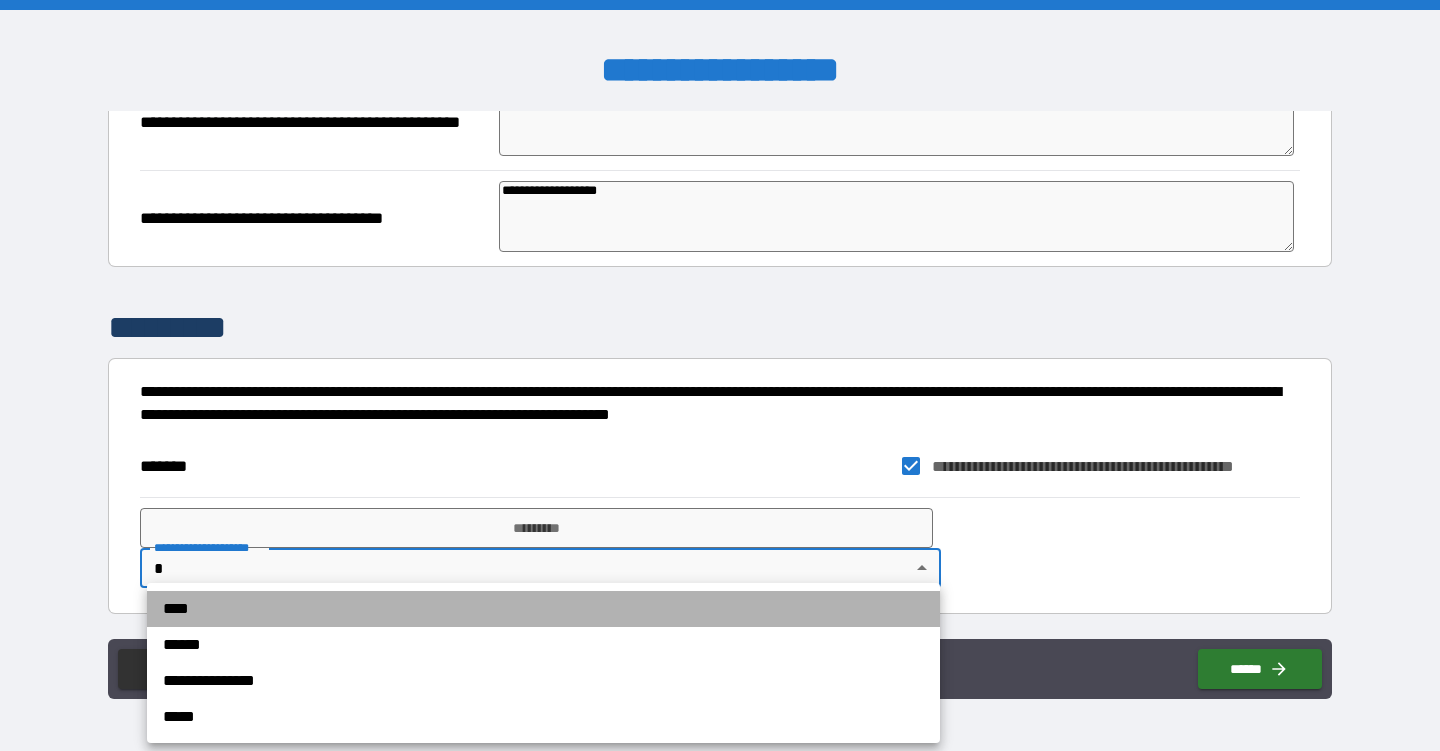 click on "****" at bounding box center (543, 609) 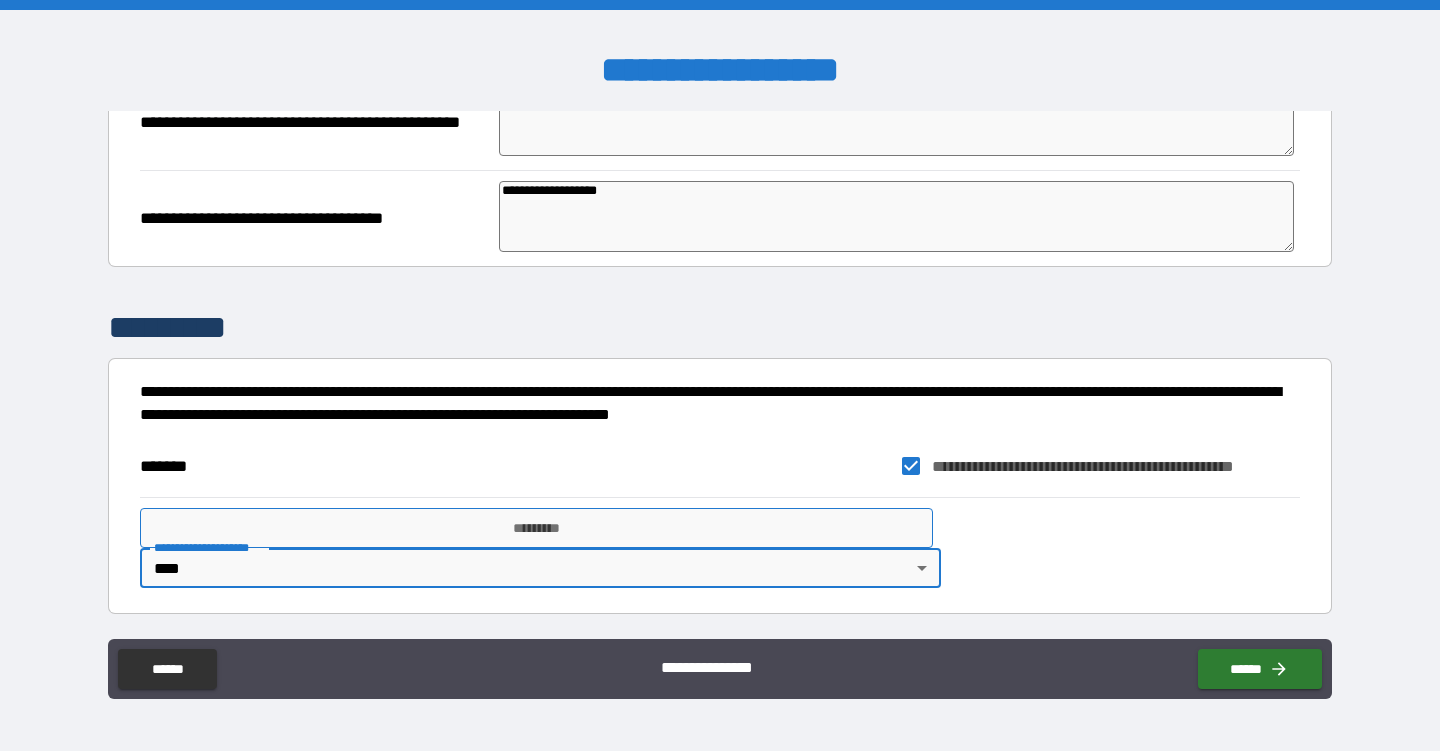 click on "*********" at bounding box center [536, 528] 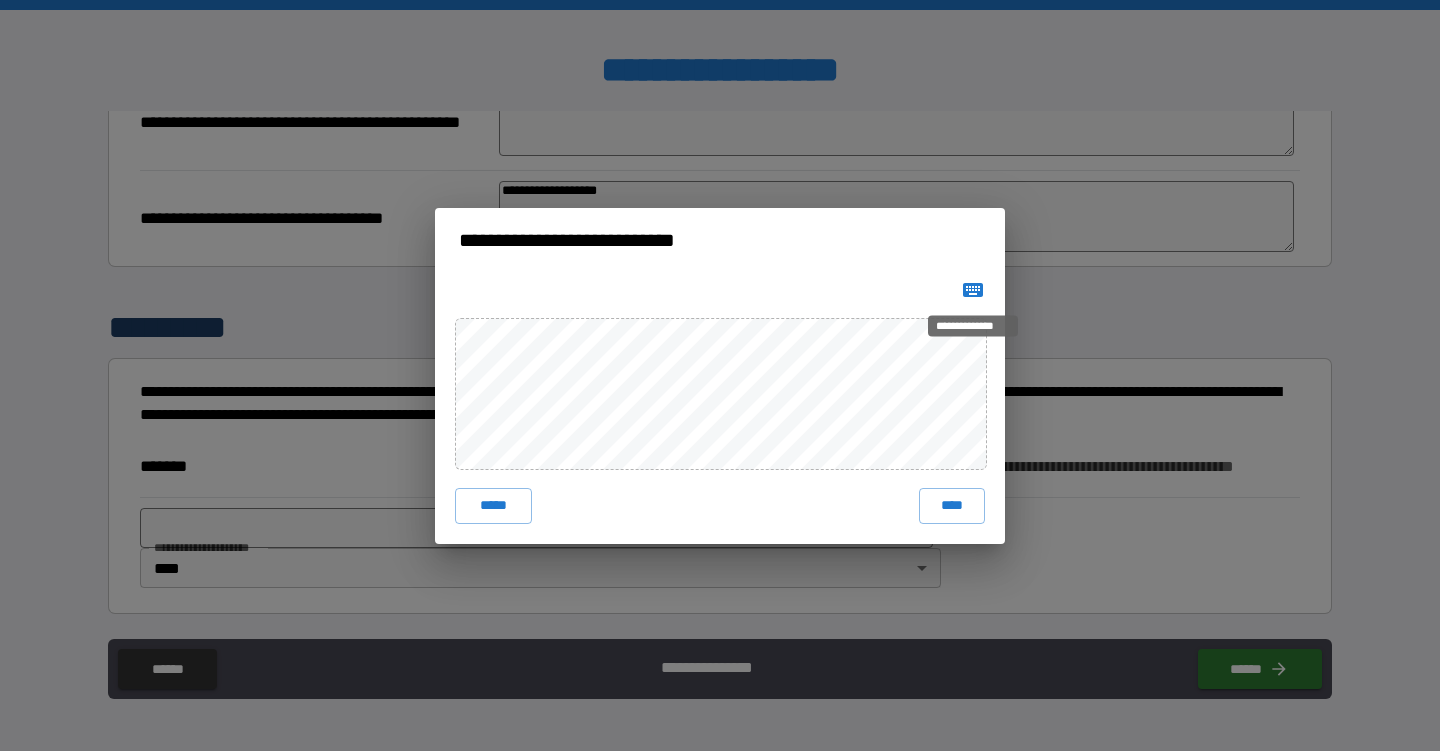 click 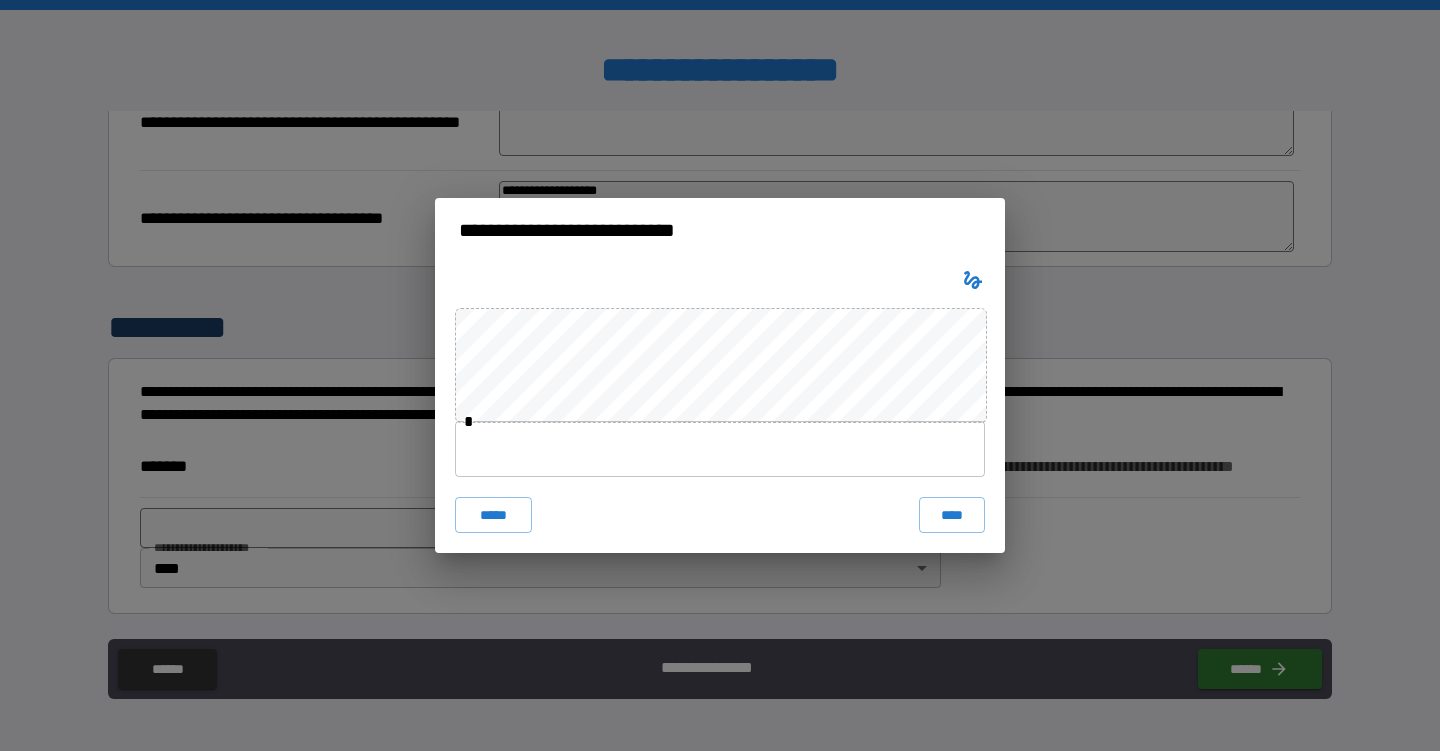 click at bounding box center (720, 449) 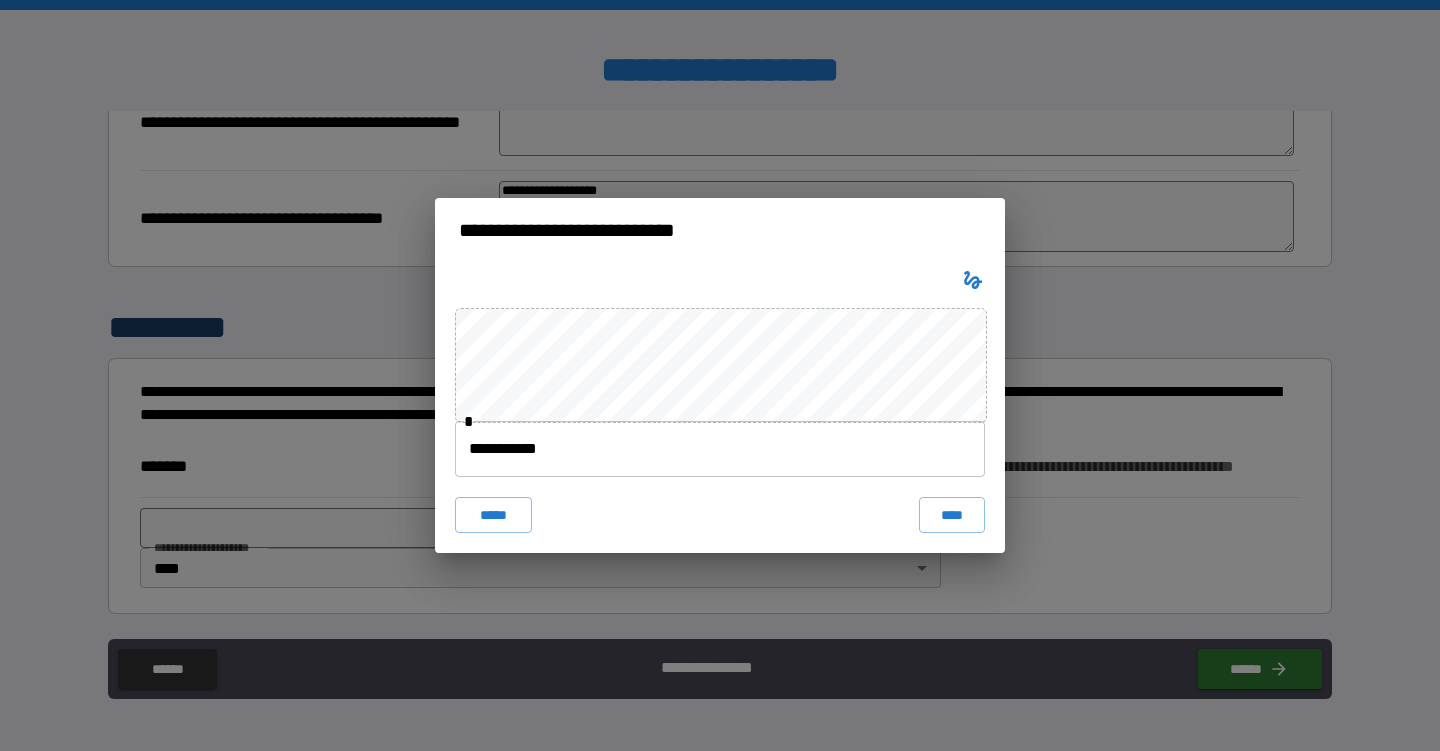 click on "**********" at bounding box center [720, 449] 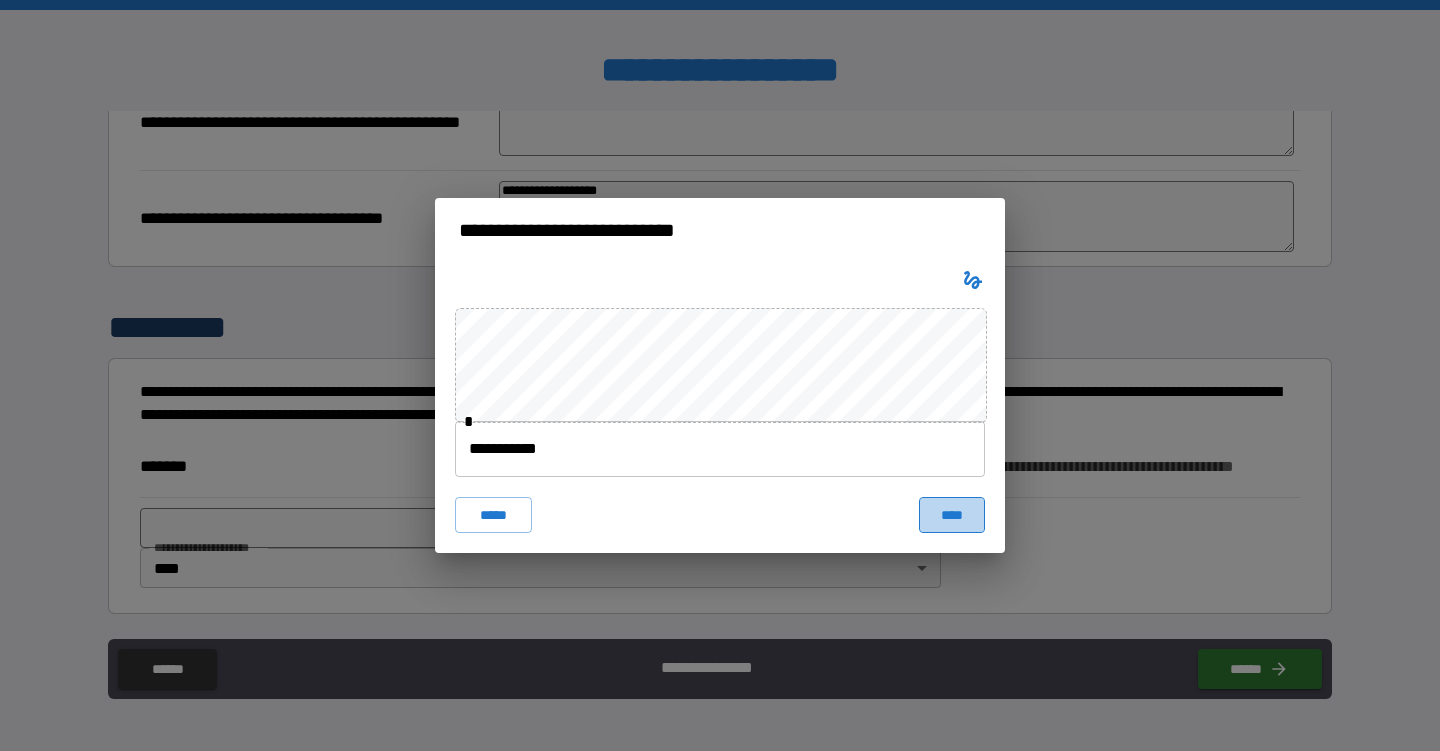 click on "****" at bounding box center (952, 515) 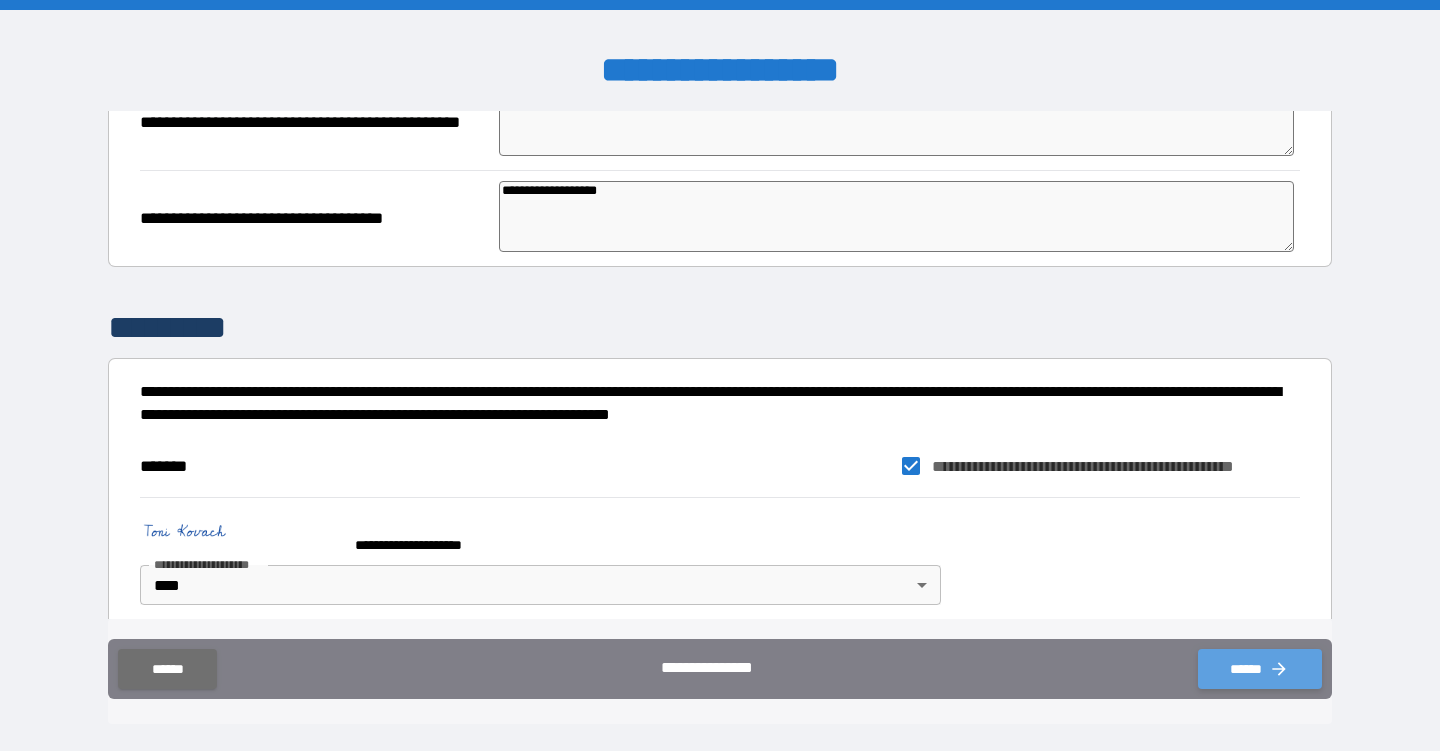 click on "******" at bounding box center [1260, 669] 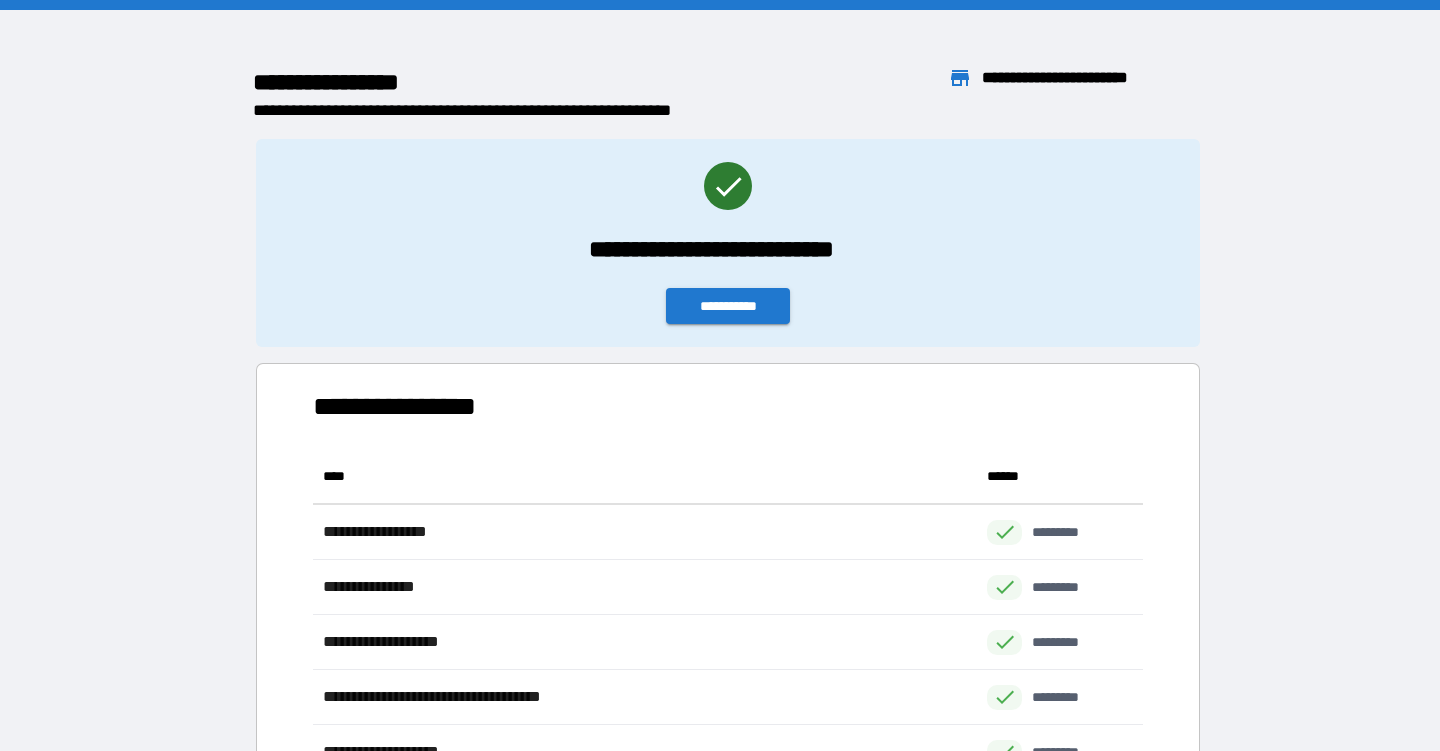 scroll, scrollTop: 1, scrollLeft: 1, axis: both 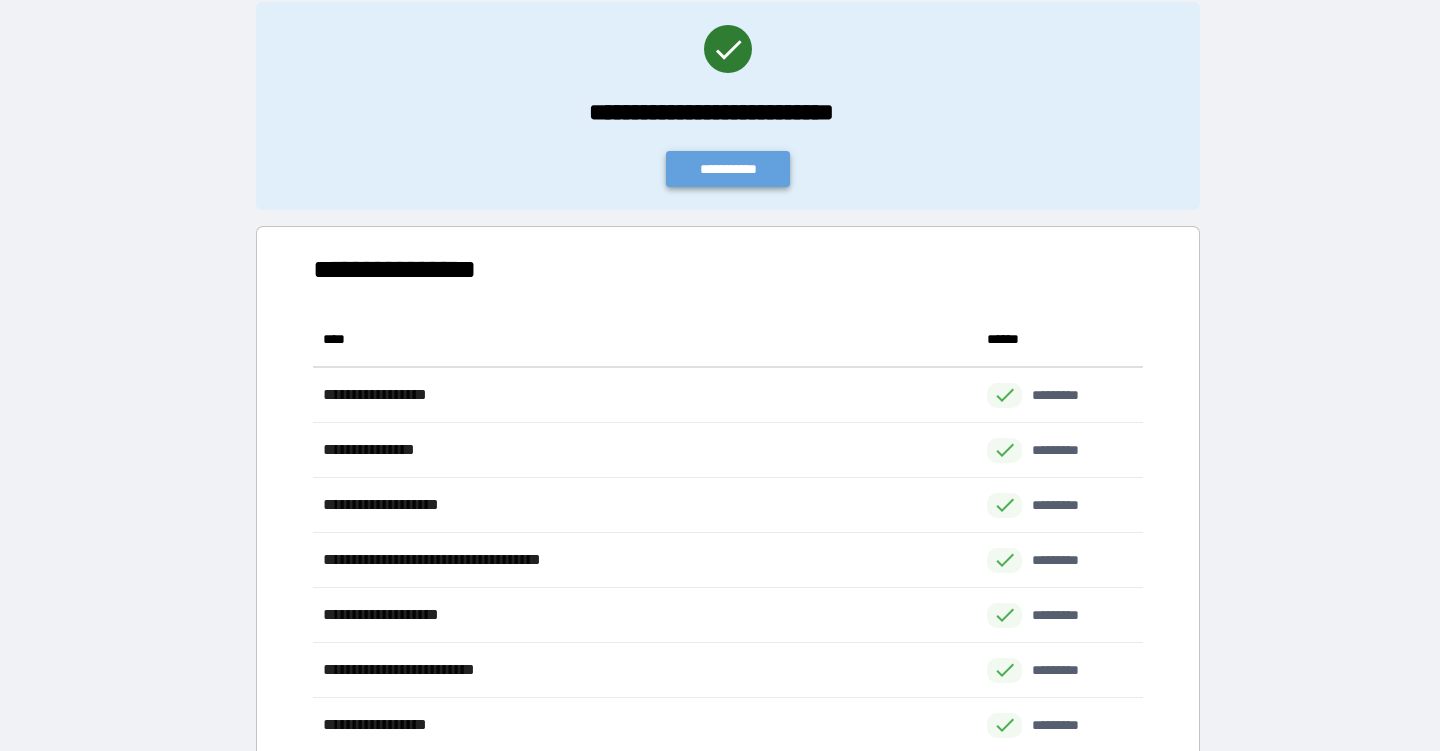 click on "**********" at bounding box center [728, 169] 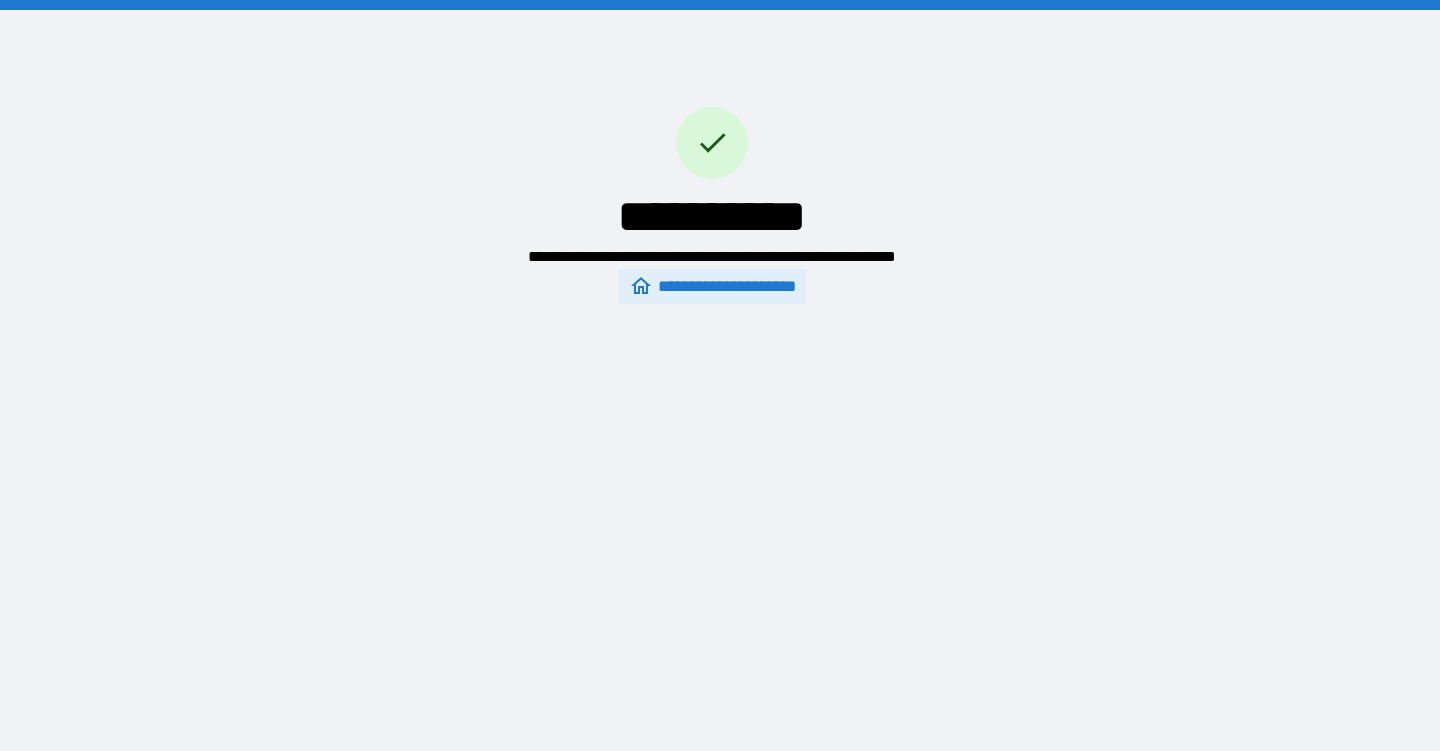 scroll, scrollTop: 0, scrollLeft: 0, axis: both 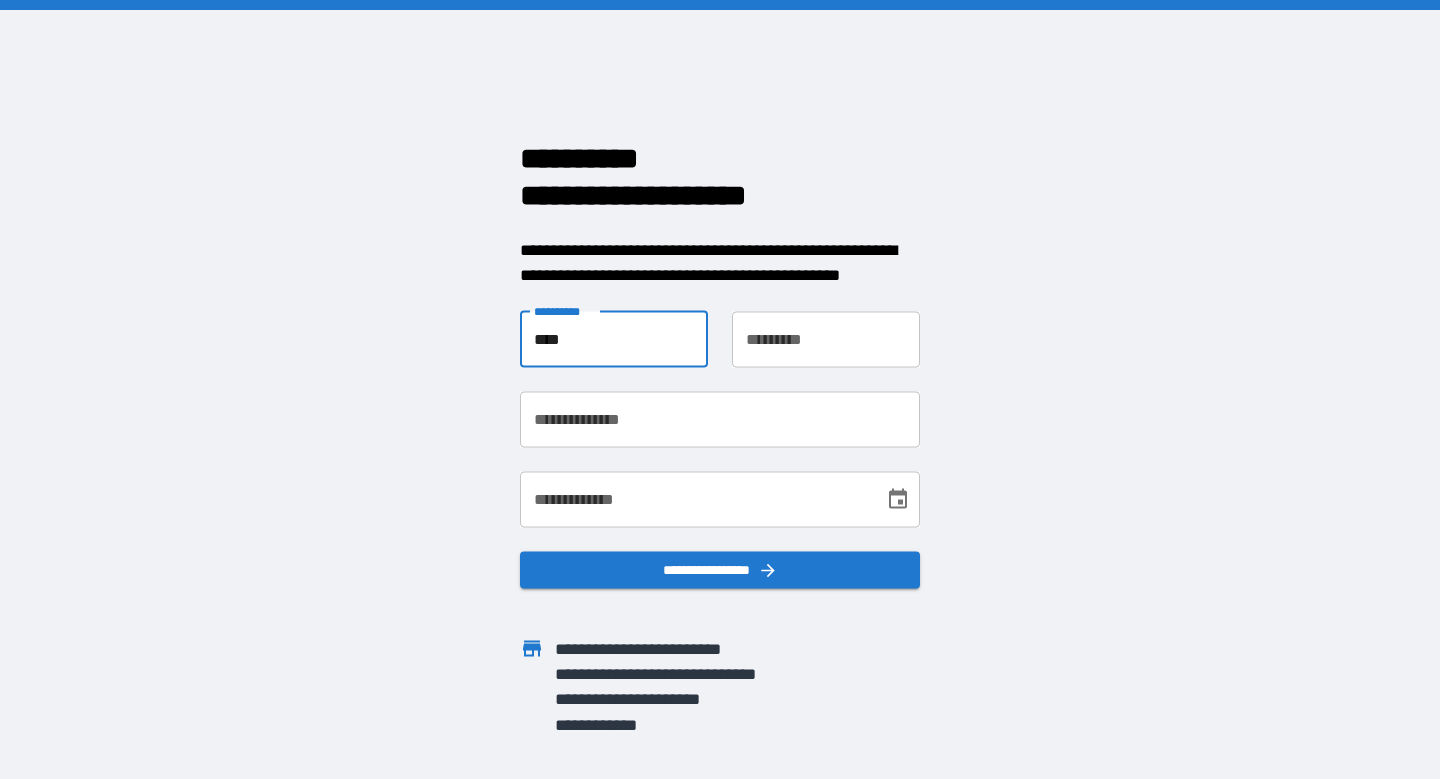 type on "****" 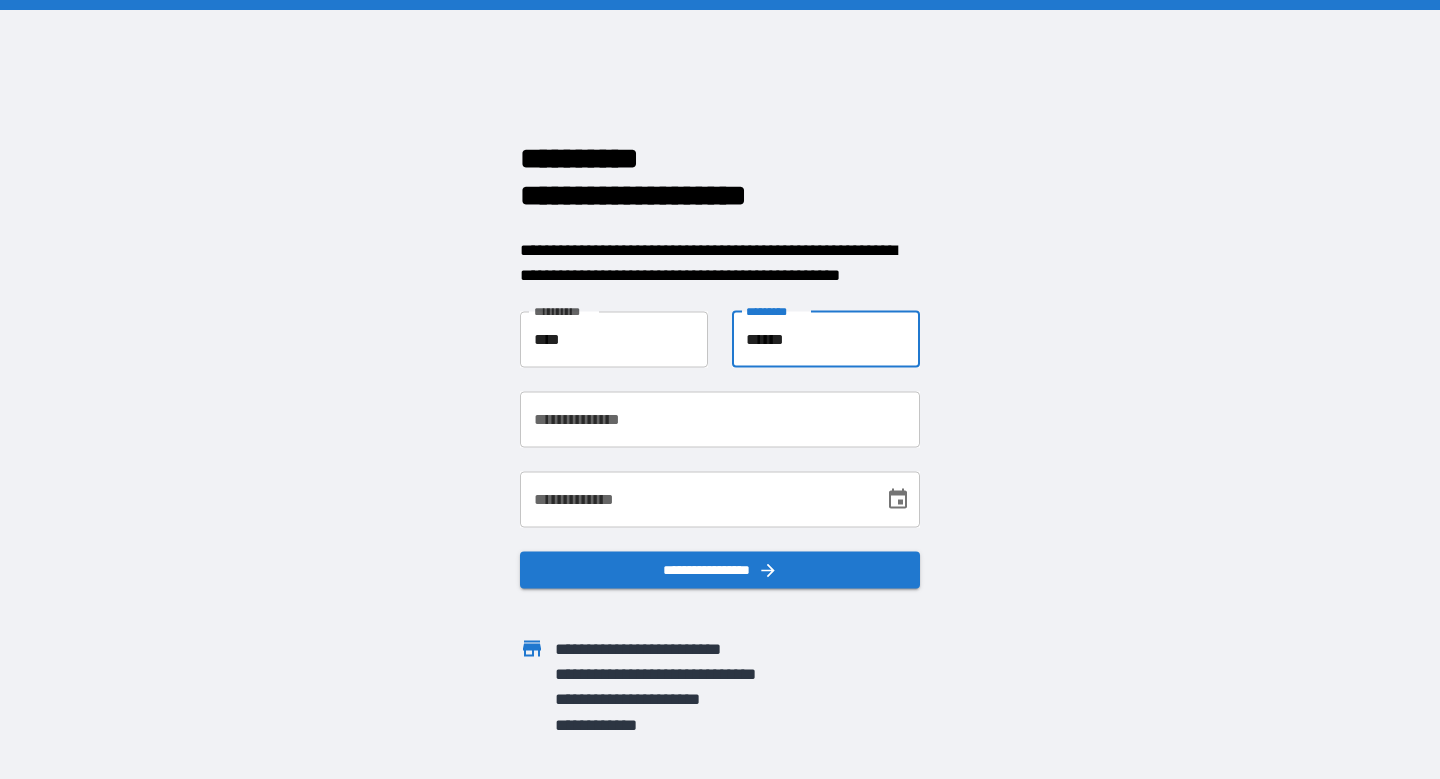 type on "******" 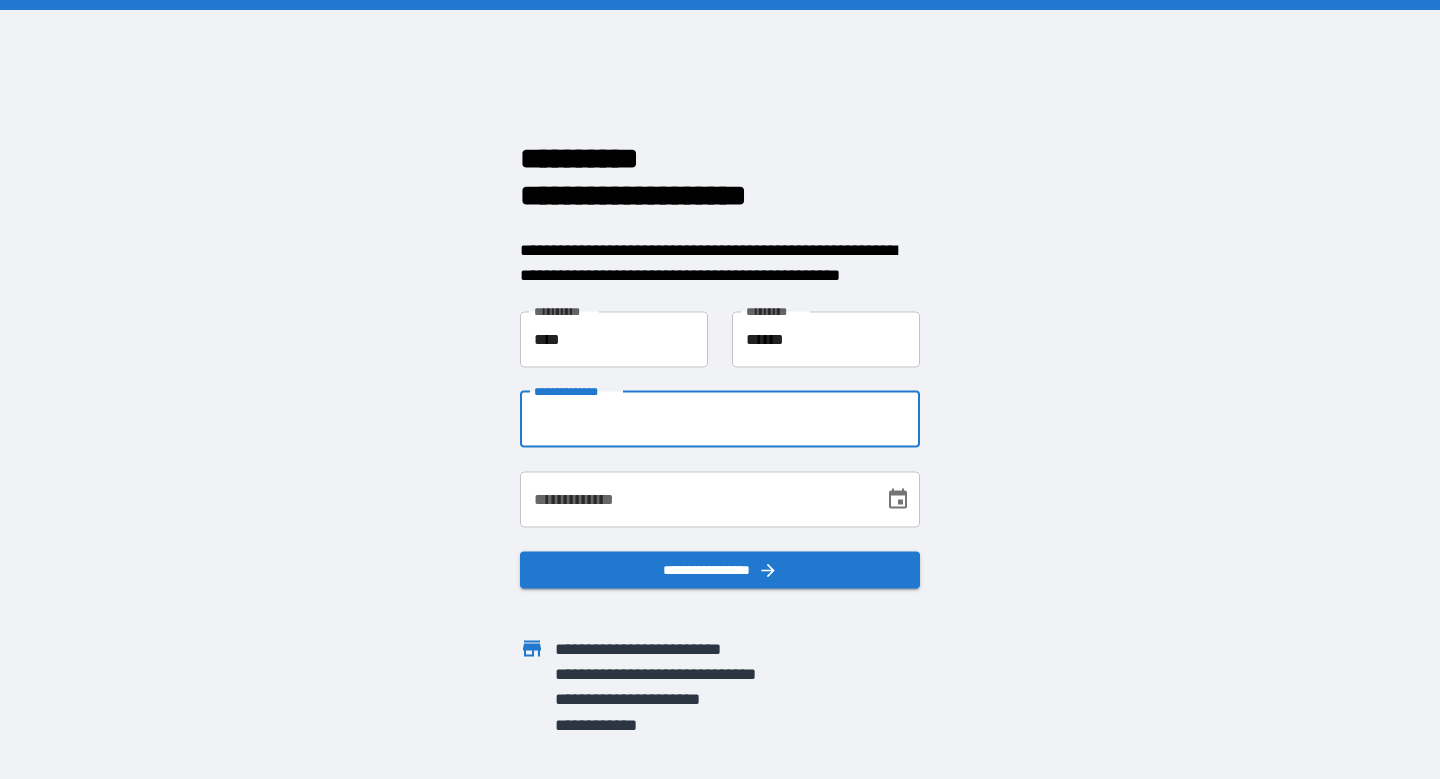 type on "**********" 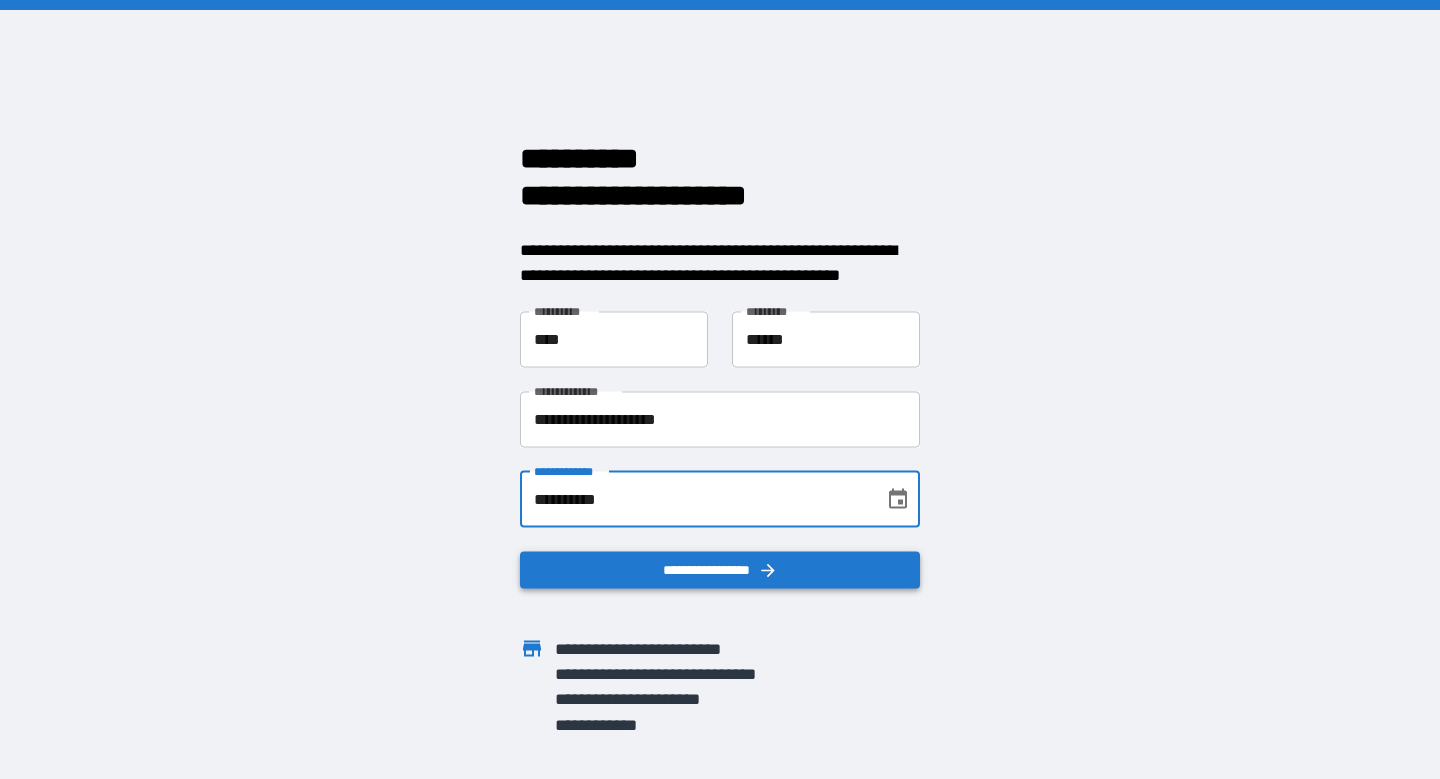 type on "**********" 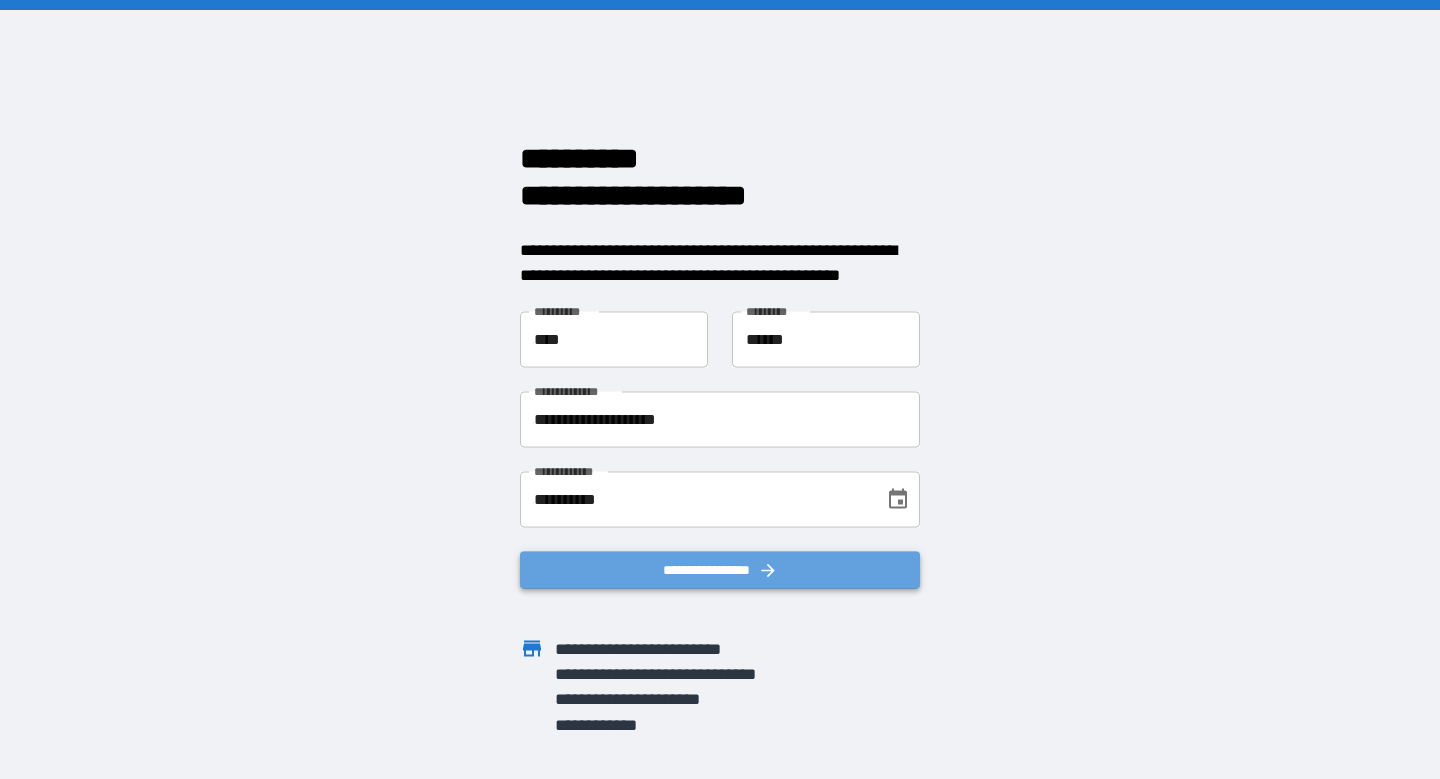 click on "**********" at bounding box center (720, 569) 